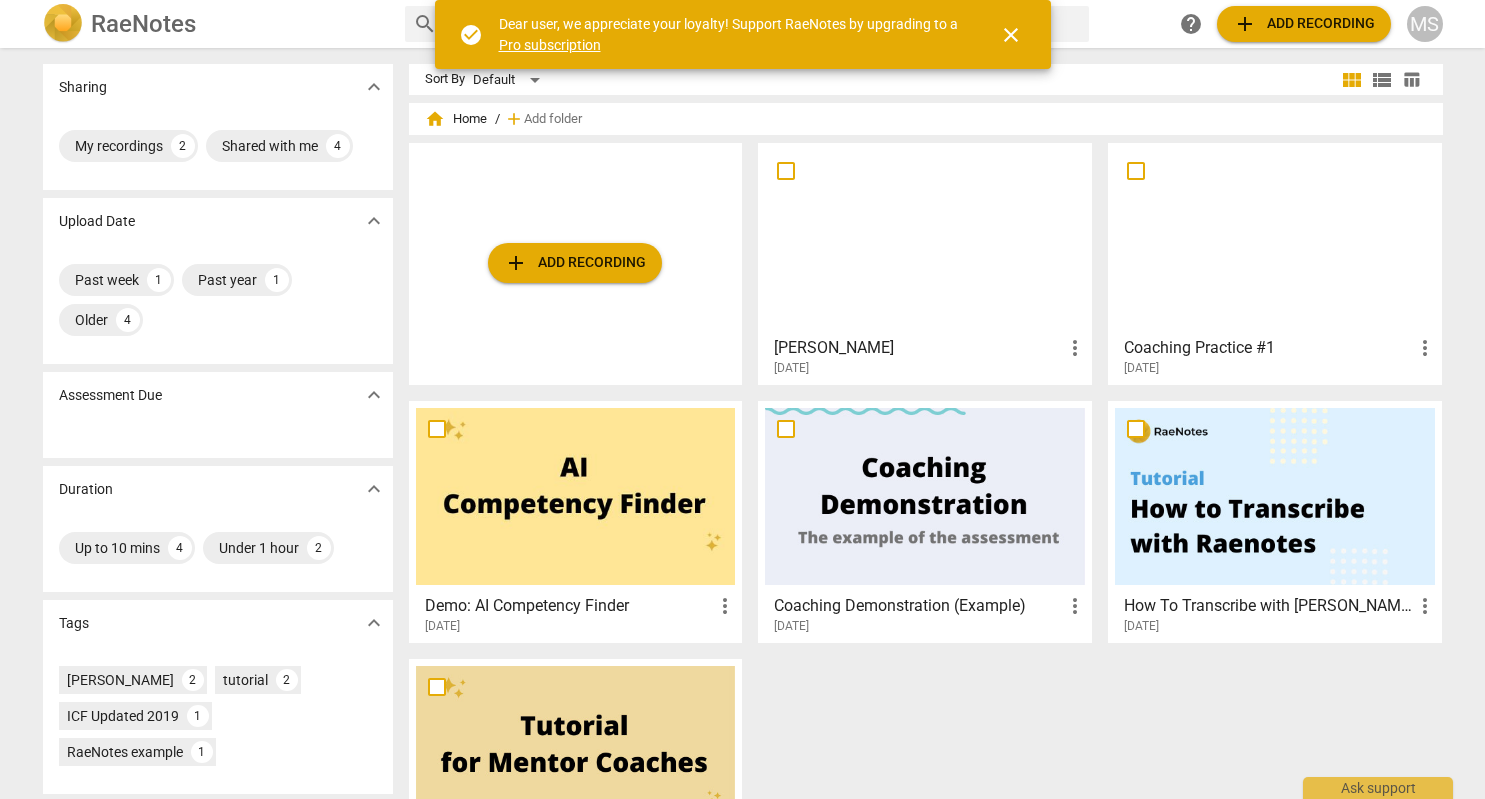 scroll, scrollTop: 0, scrollLeft: 0, axis: both 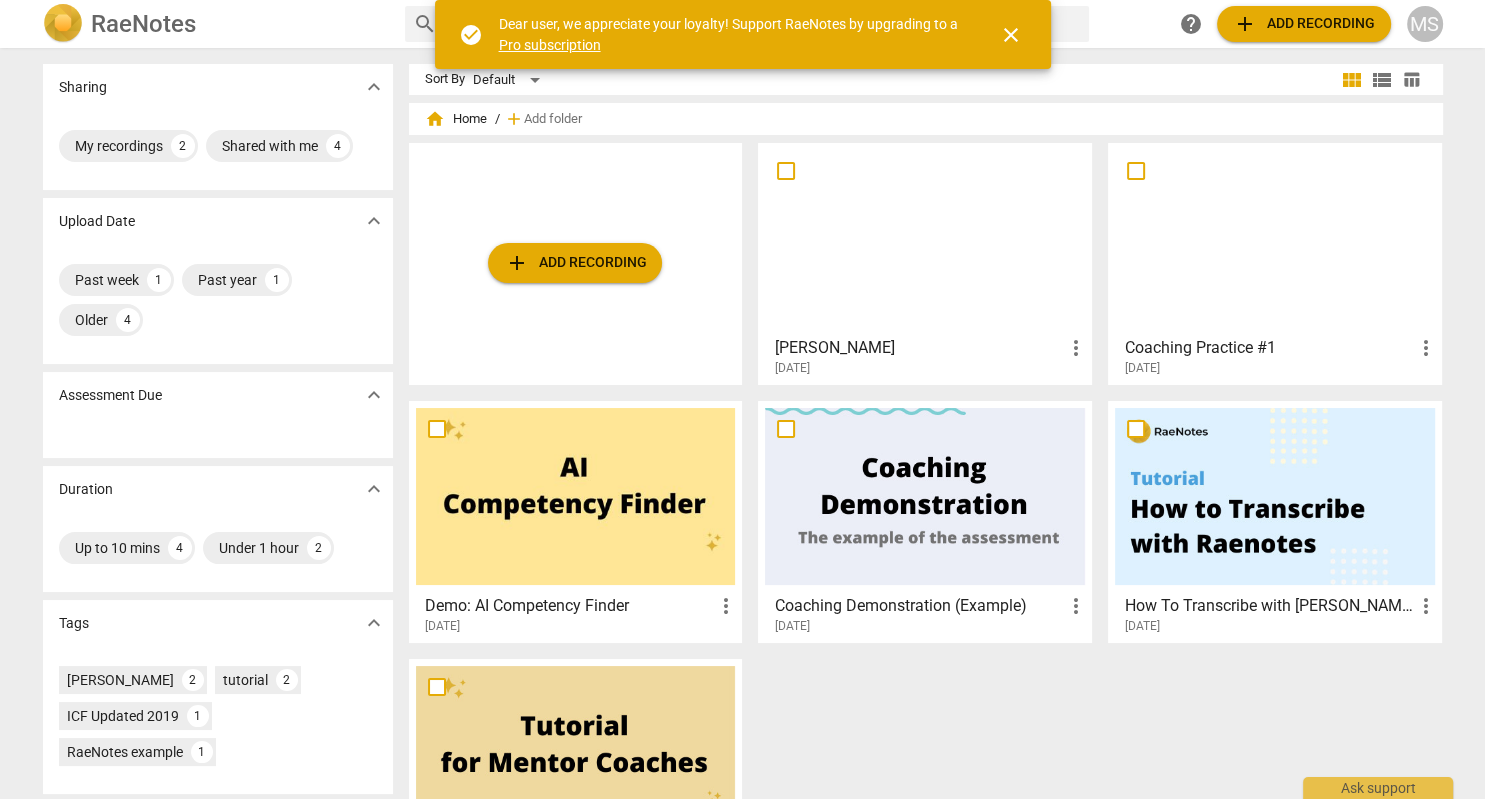 click on "more_vert" at bounding box center (1075, 348) 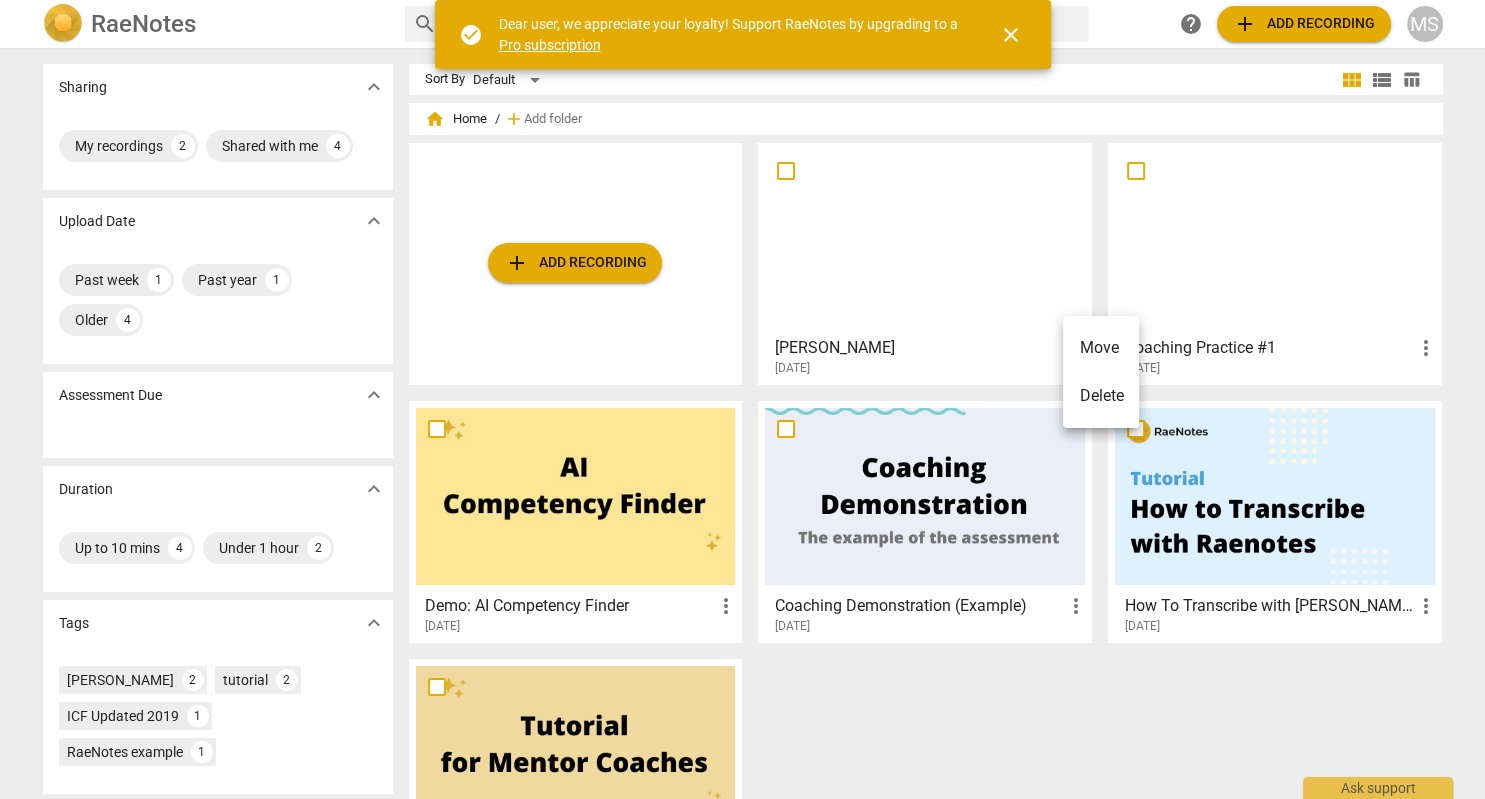 click on "Delete" at bounding box center [1101, 396] 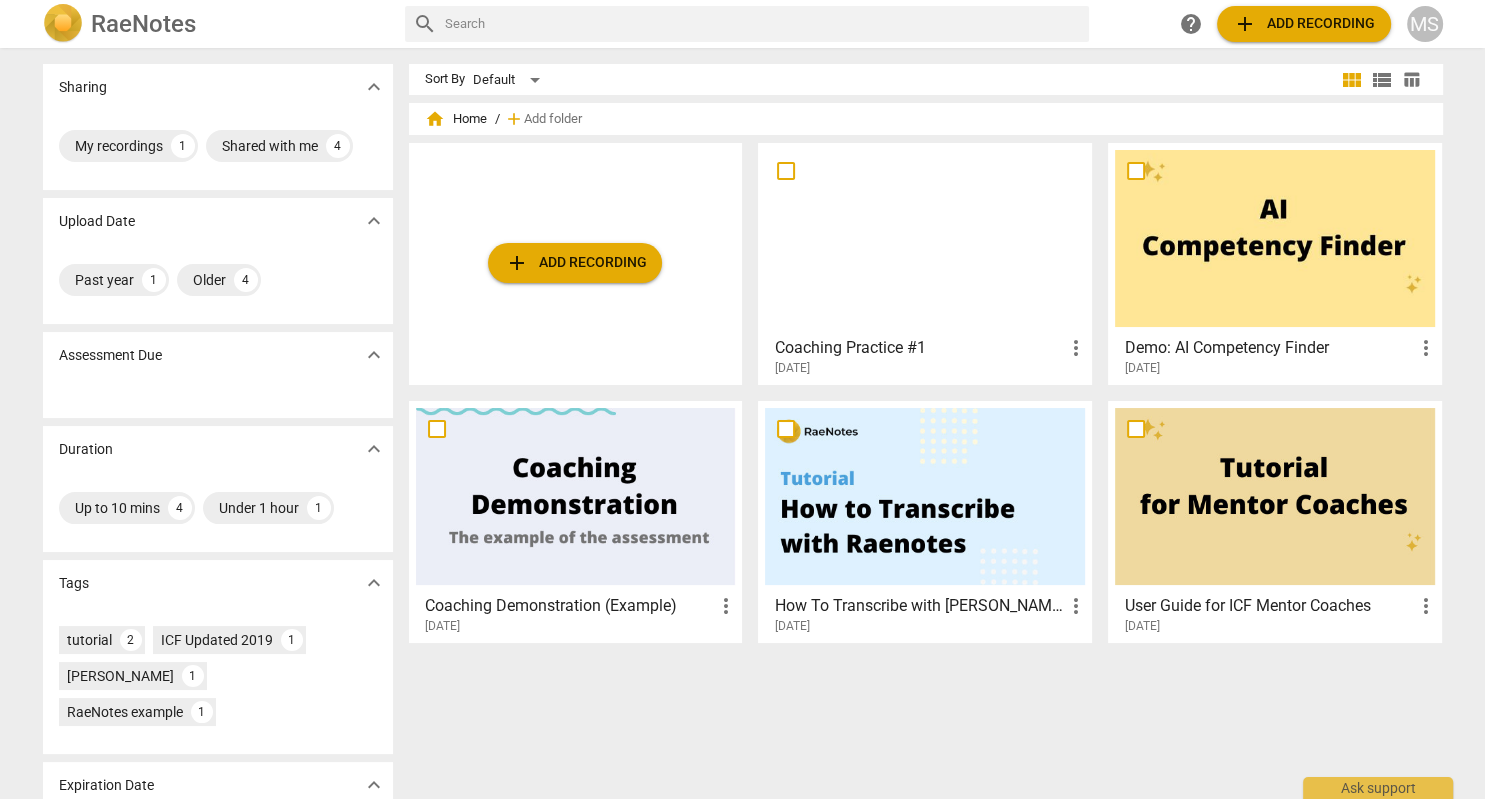click on "more_vert" at bounding box center [1075, 348] 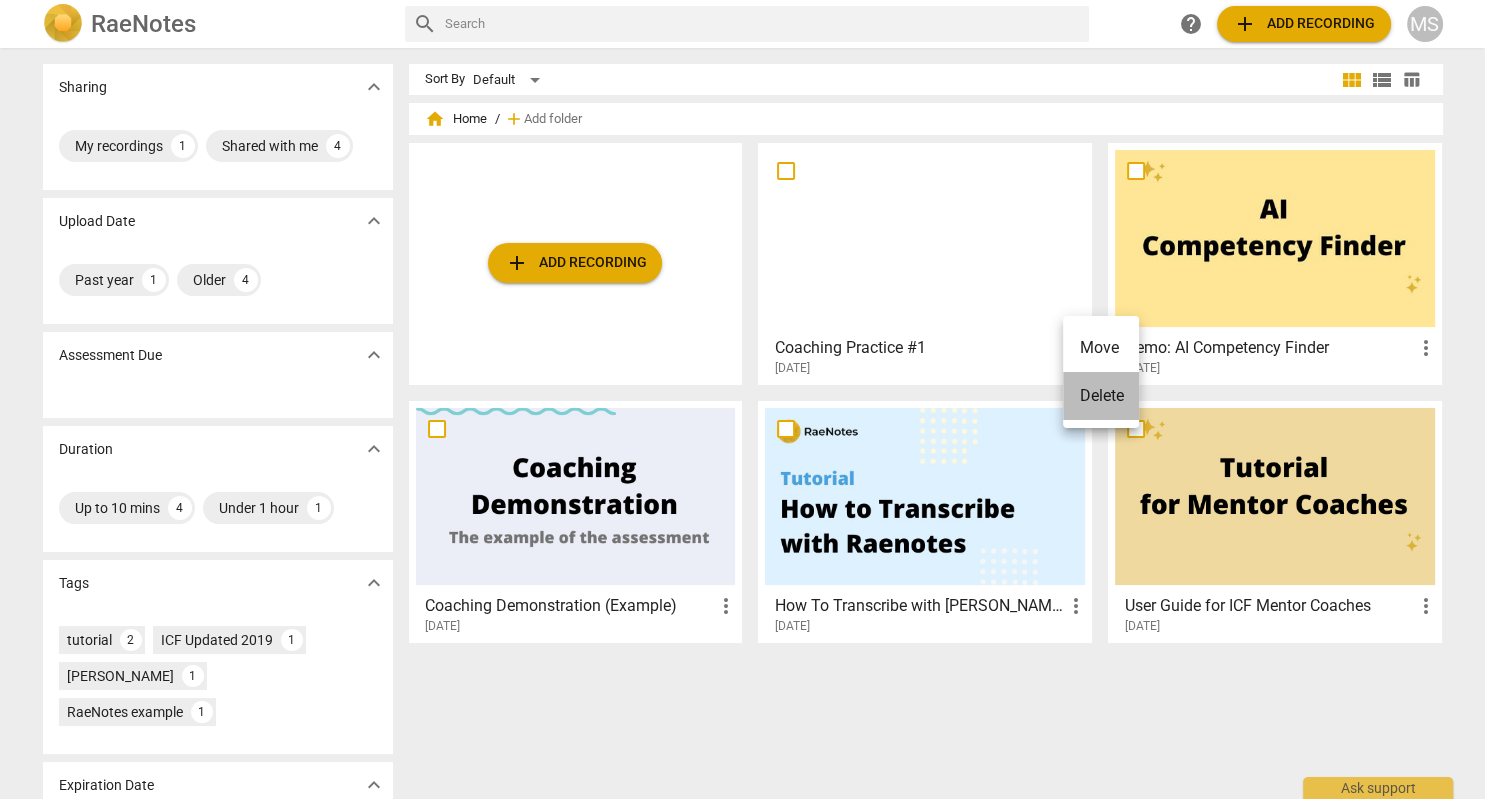 click on "Delete" at bounding box center [1101, 396] 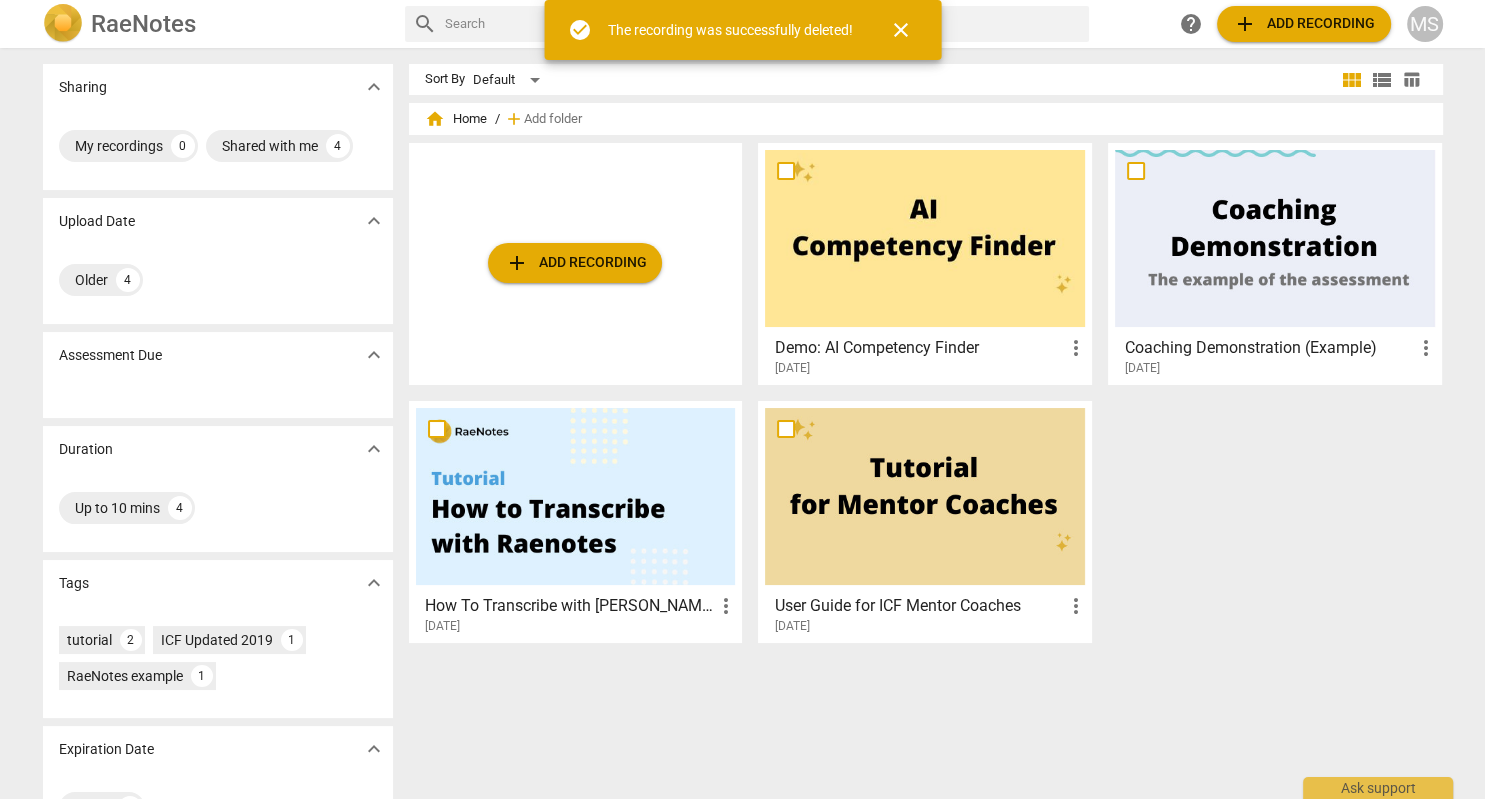 click on "add   Add recording" at bounding box center (575, 263) 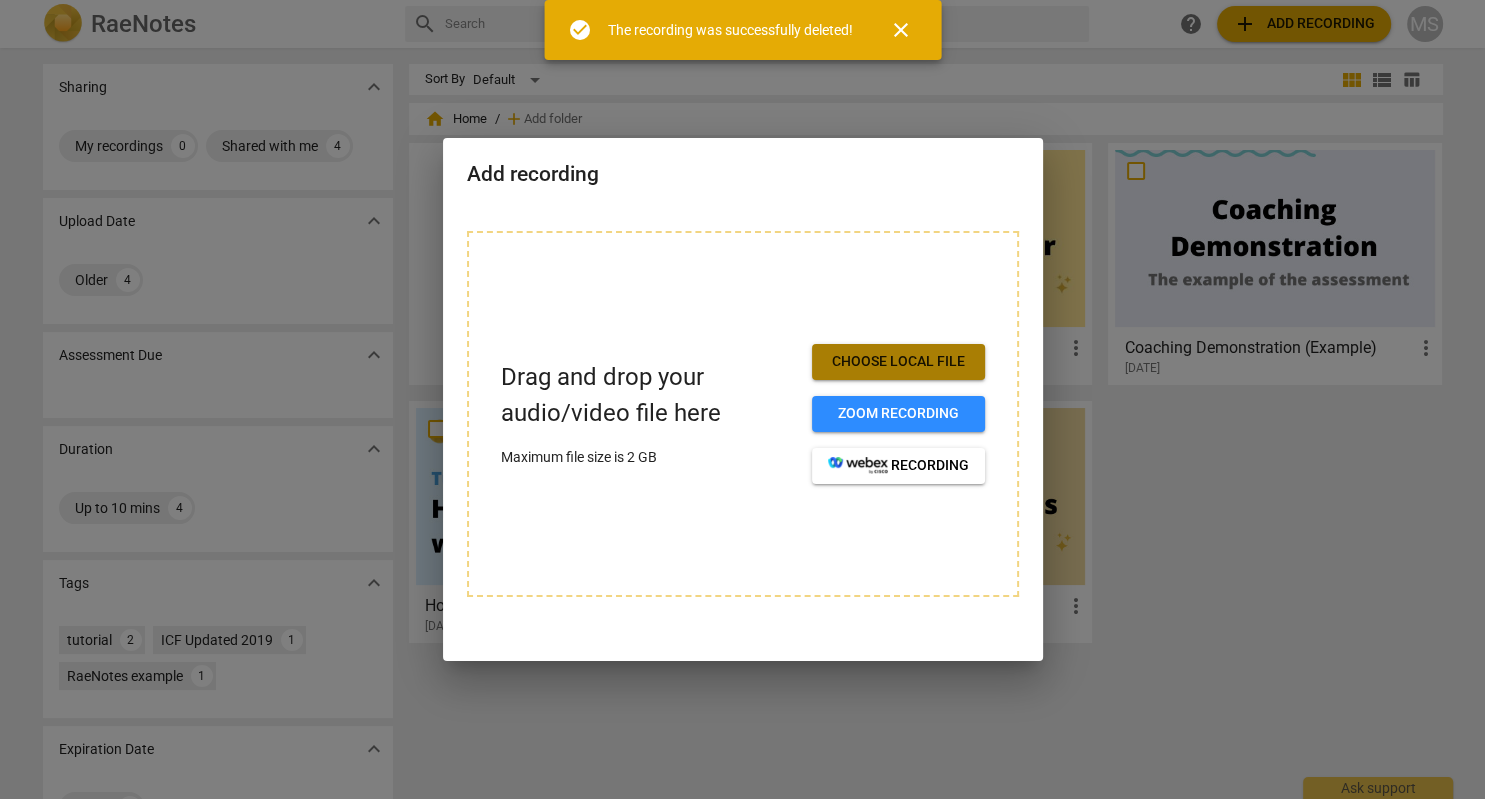 click on "Choose local file" at bounding box center [898, 362] 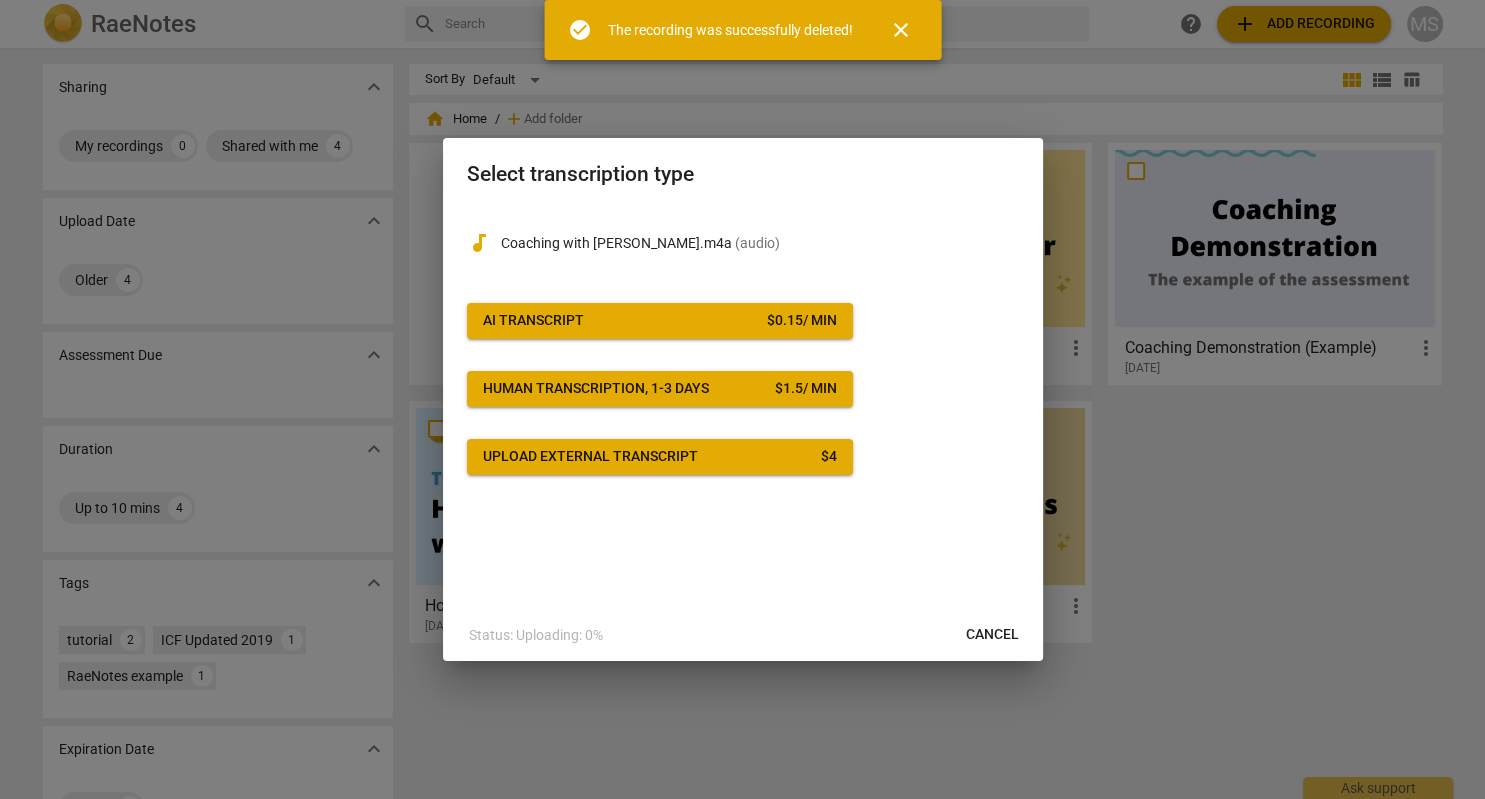 click on "AI Transcript $ 0.15  / min" at bounding box center [660, 321] 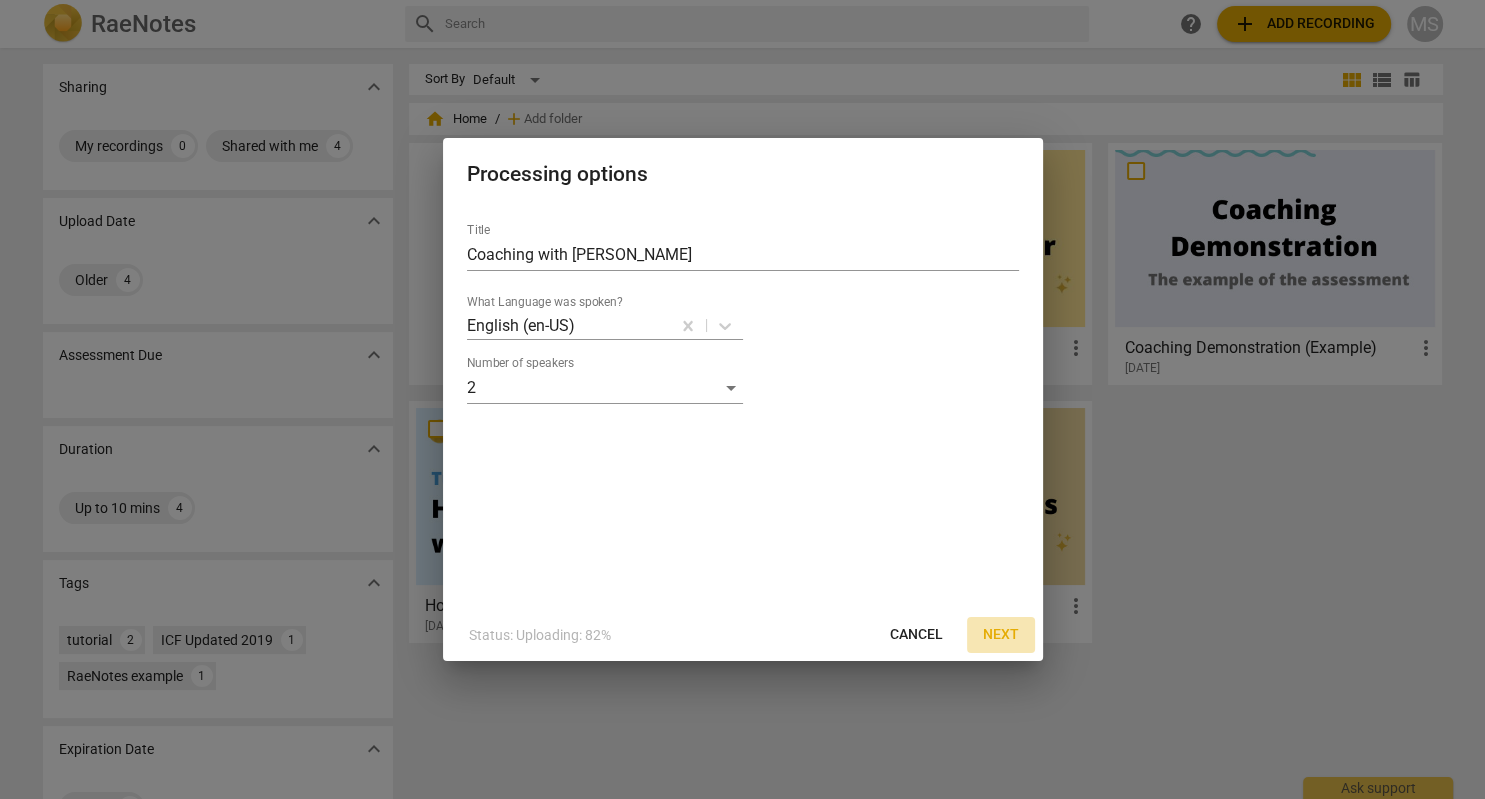 click on "Next" at bounding box center [1001, 635] 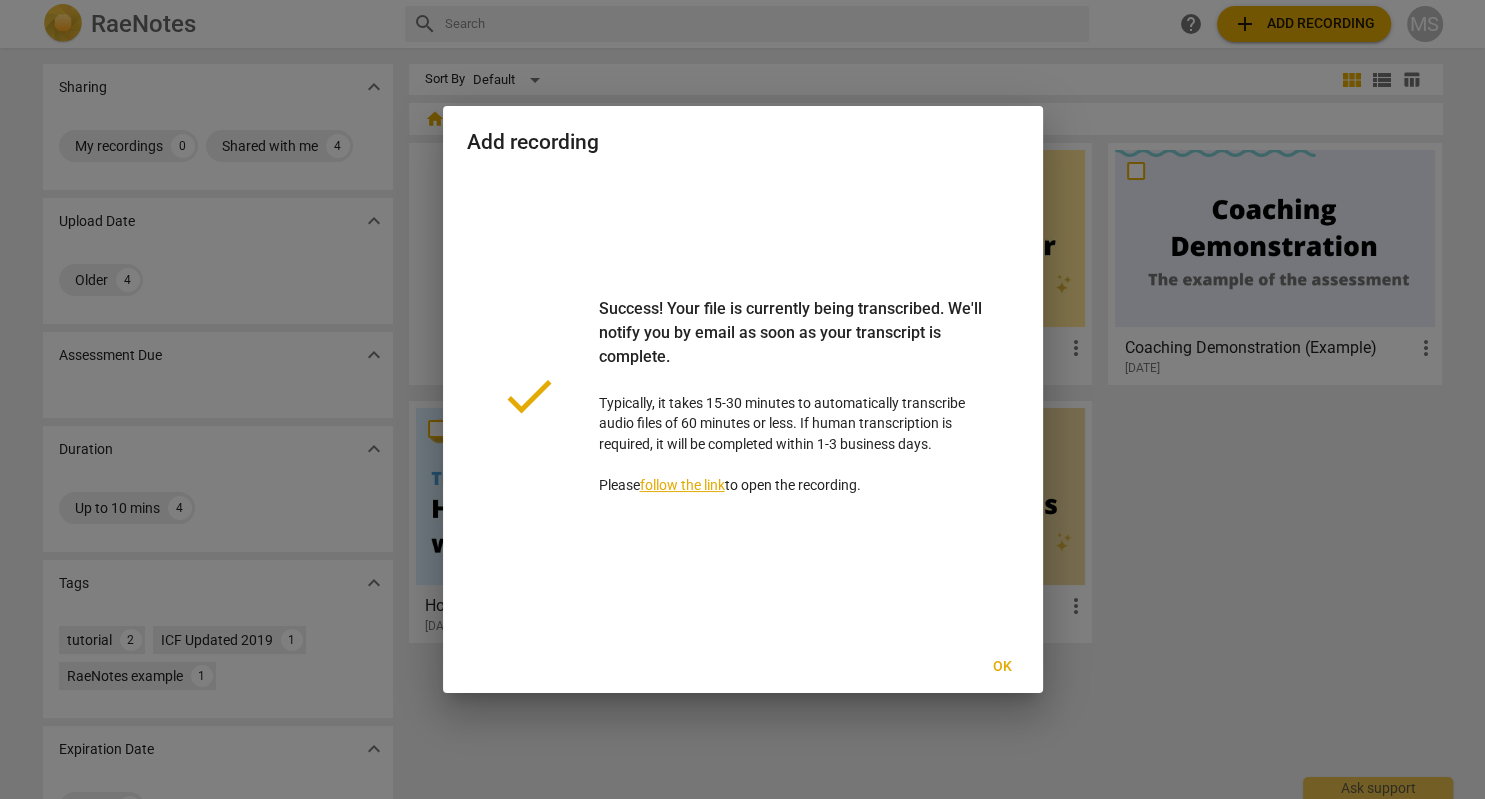 click on "Ok" at bounding box center (1003, 667) 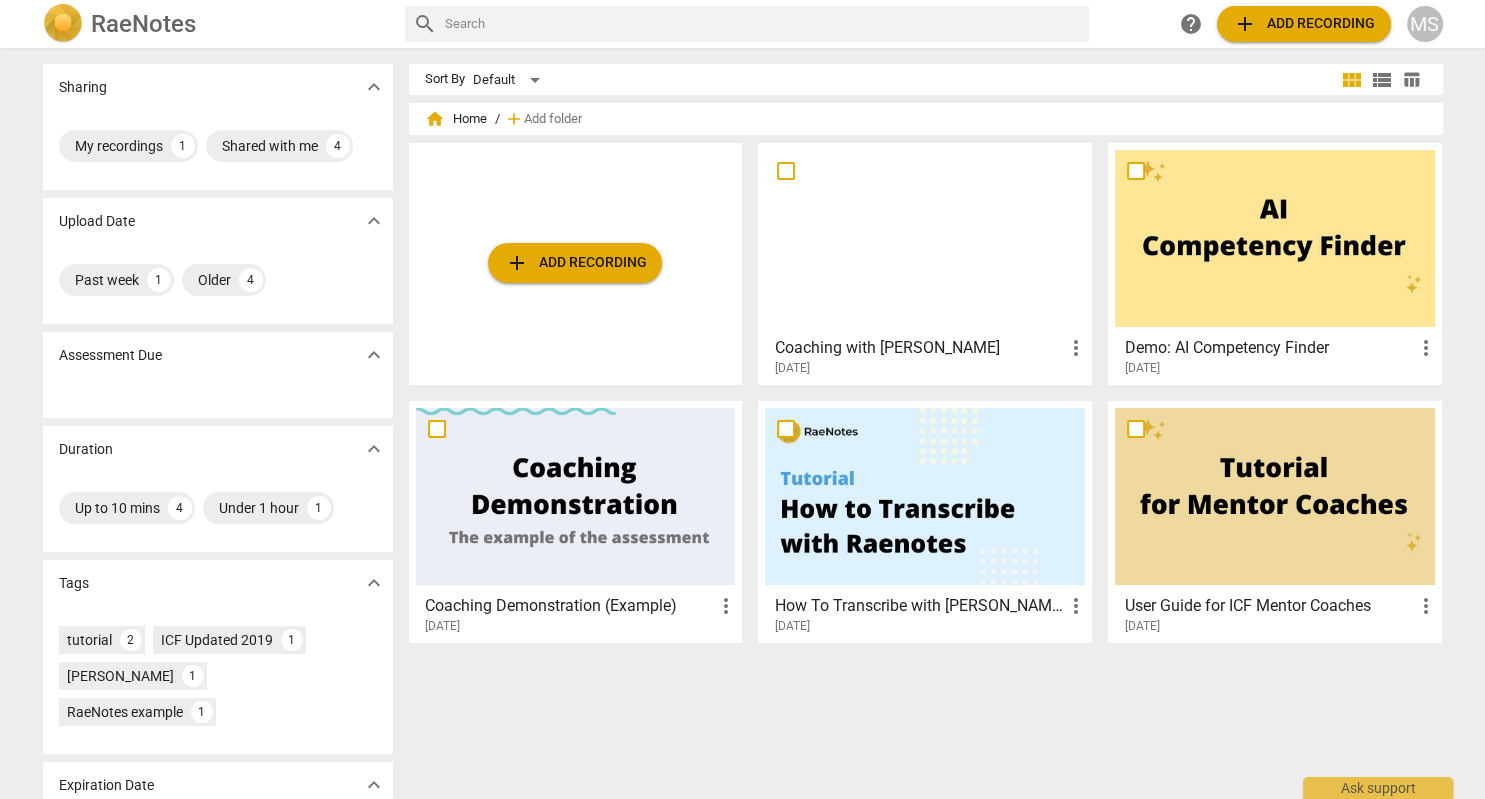 click at bounding box center (925, 238) 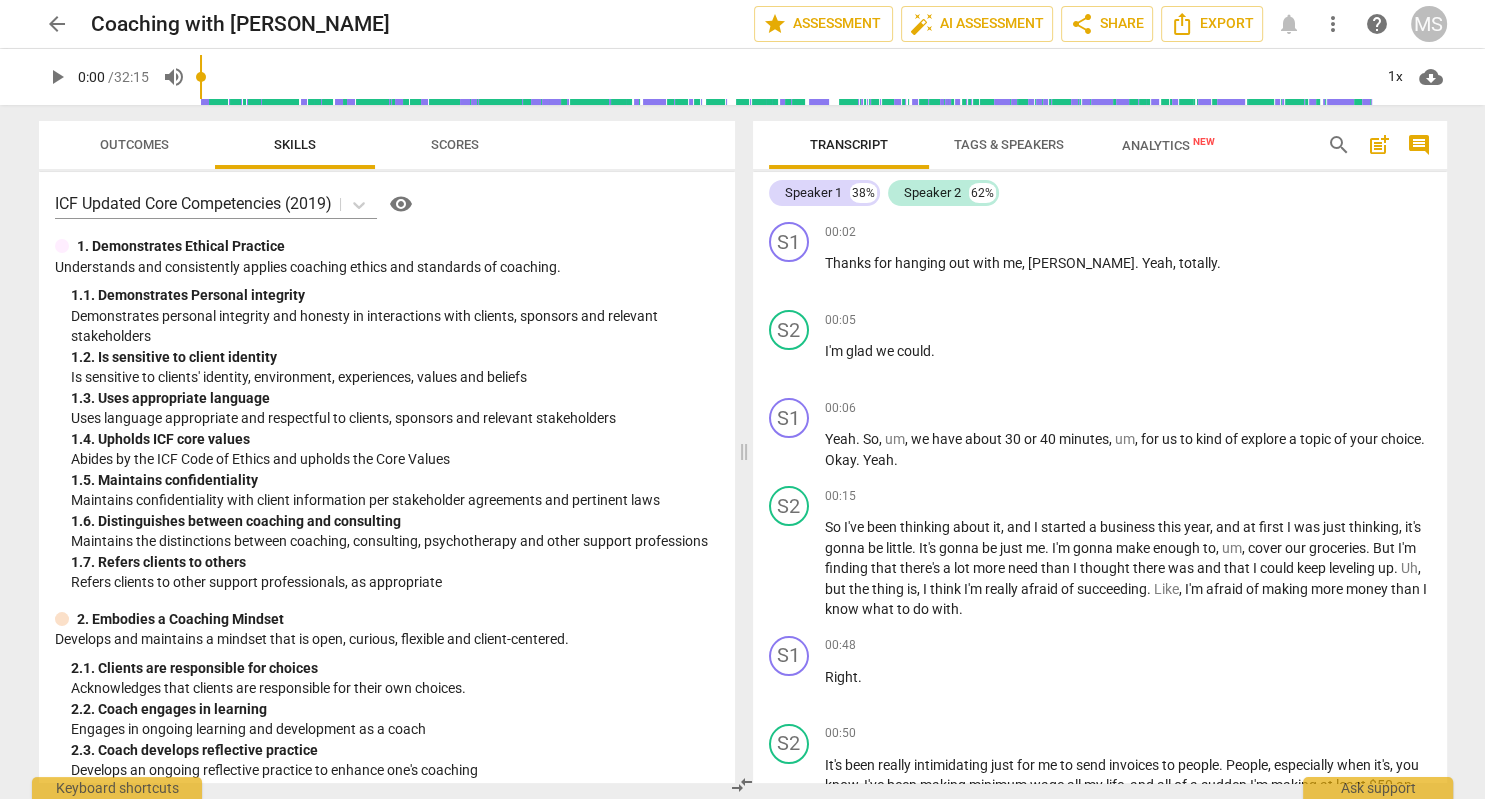 click on "play_arrow" at bounding box center (57, 77) 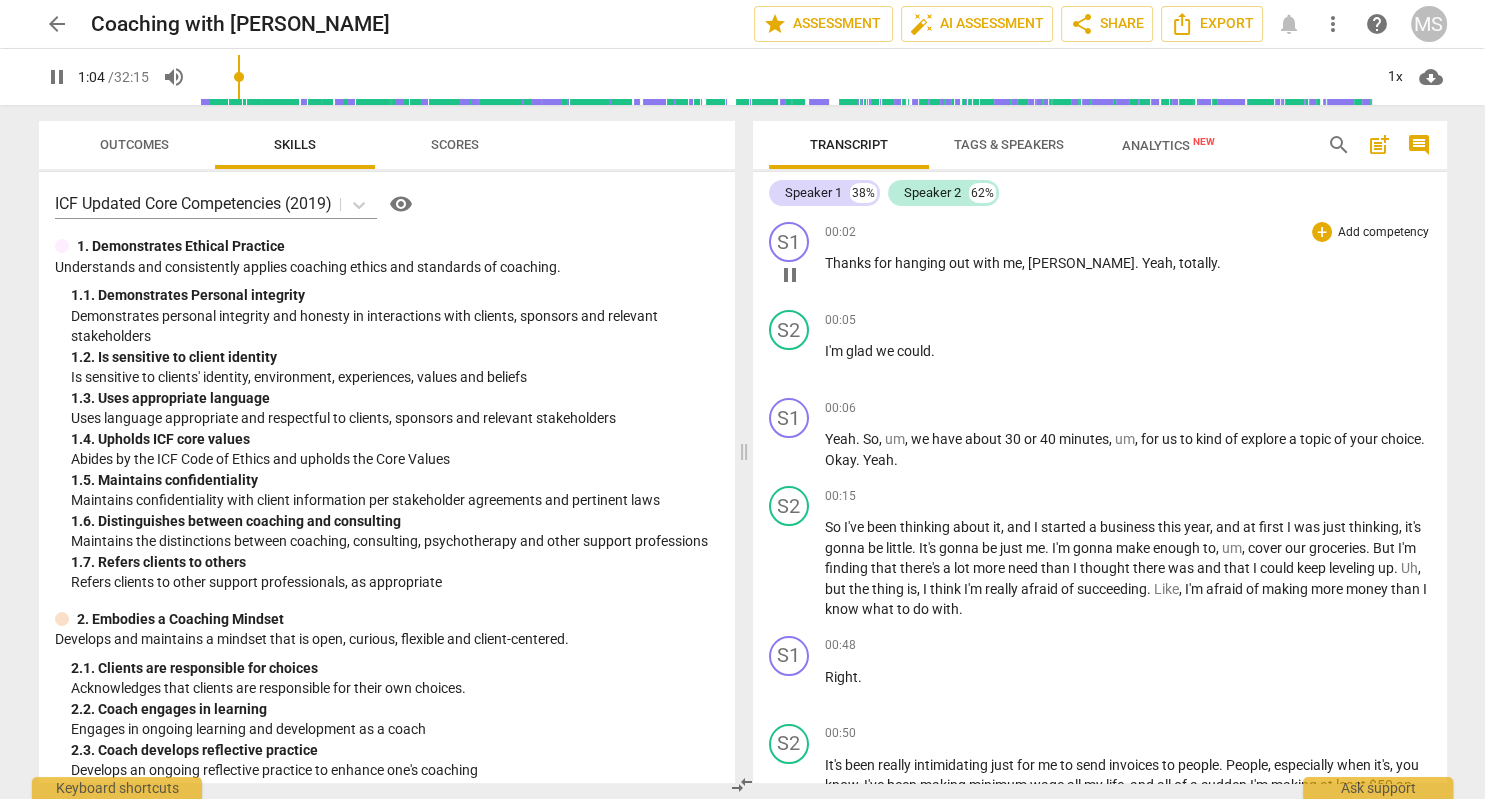 scroll, scrollTop: 578, scrollLeft: 0, axis: vertical 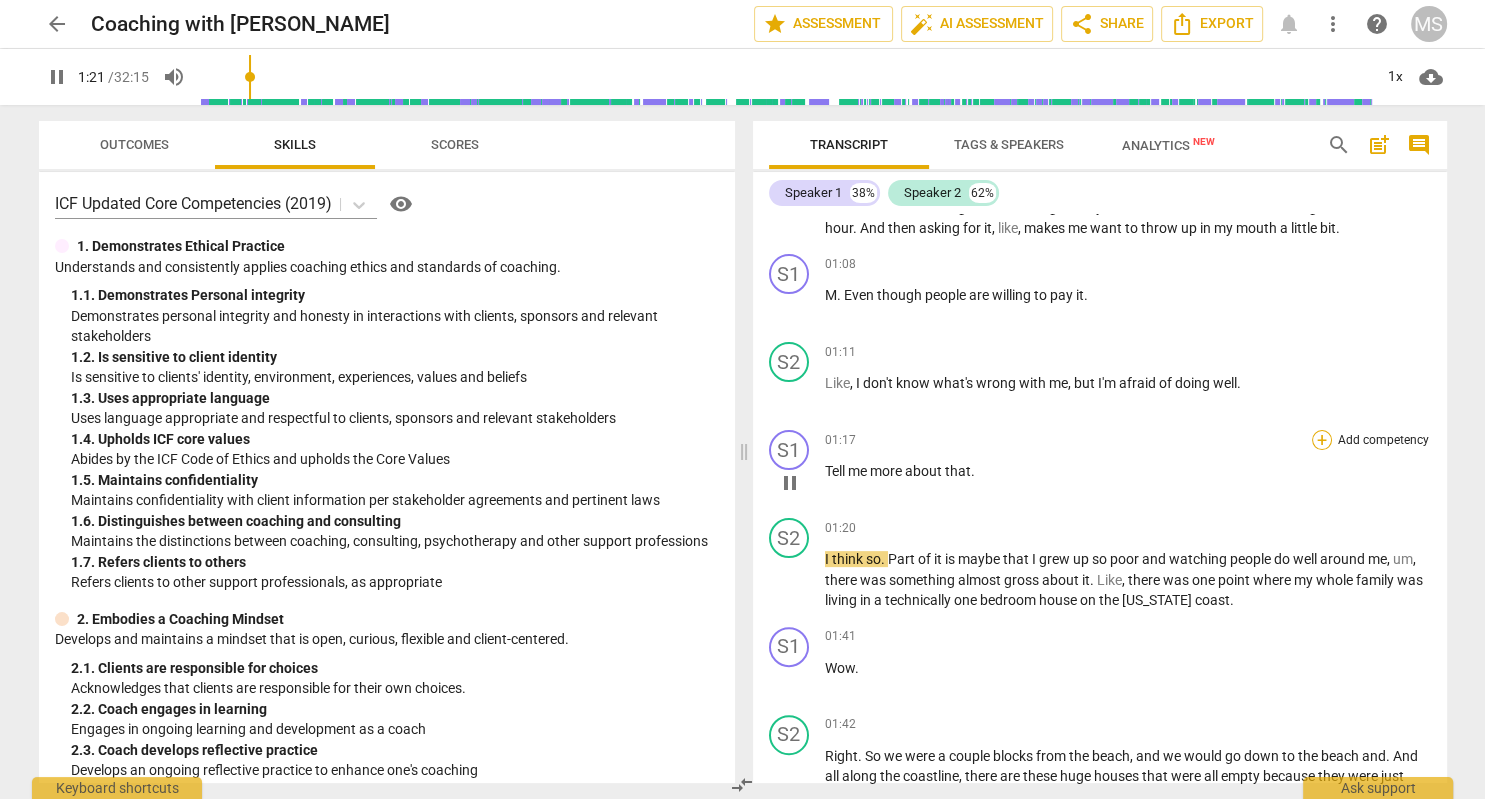 click on "+" at bounding box center (1322, 440) 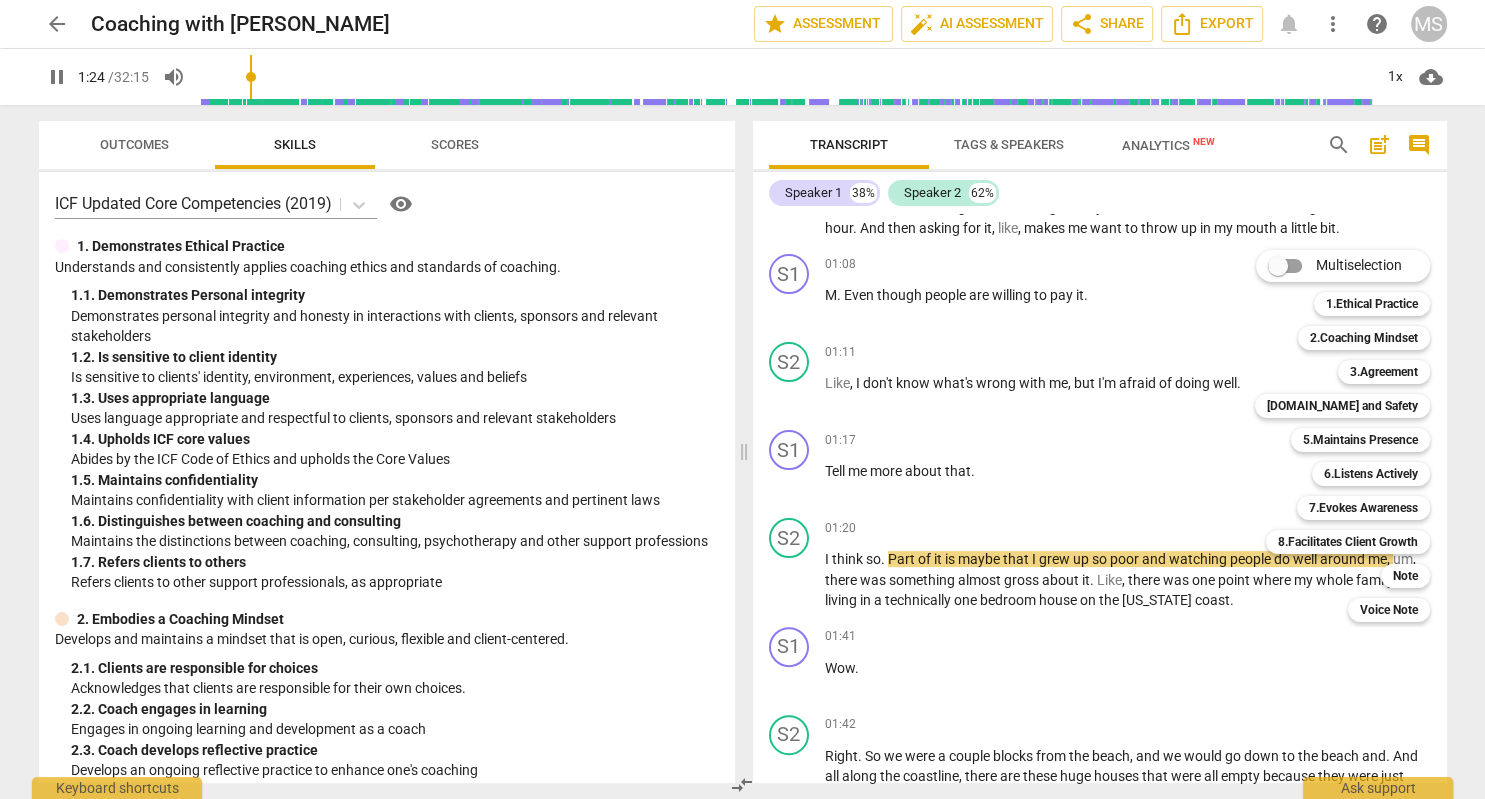 click at bounding box center (742, 399) 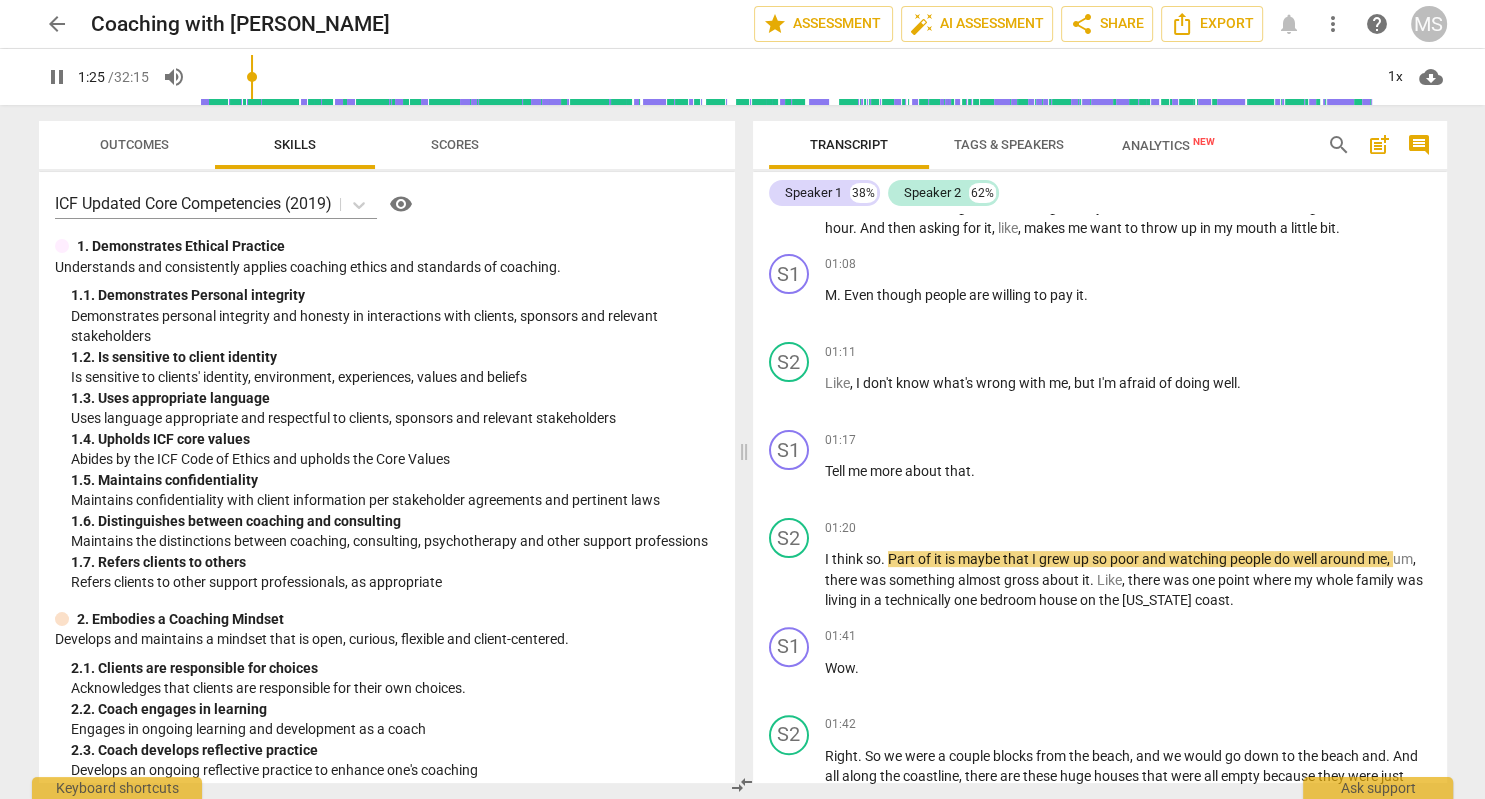 click on "pause" at bounding box center [57, 77] 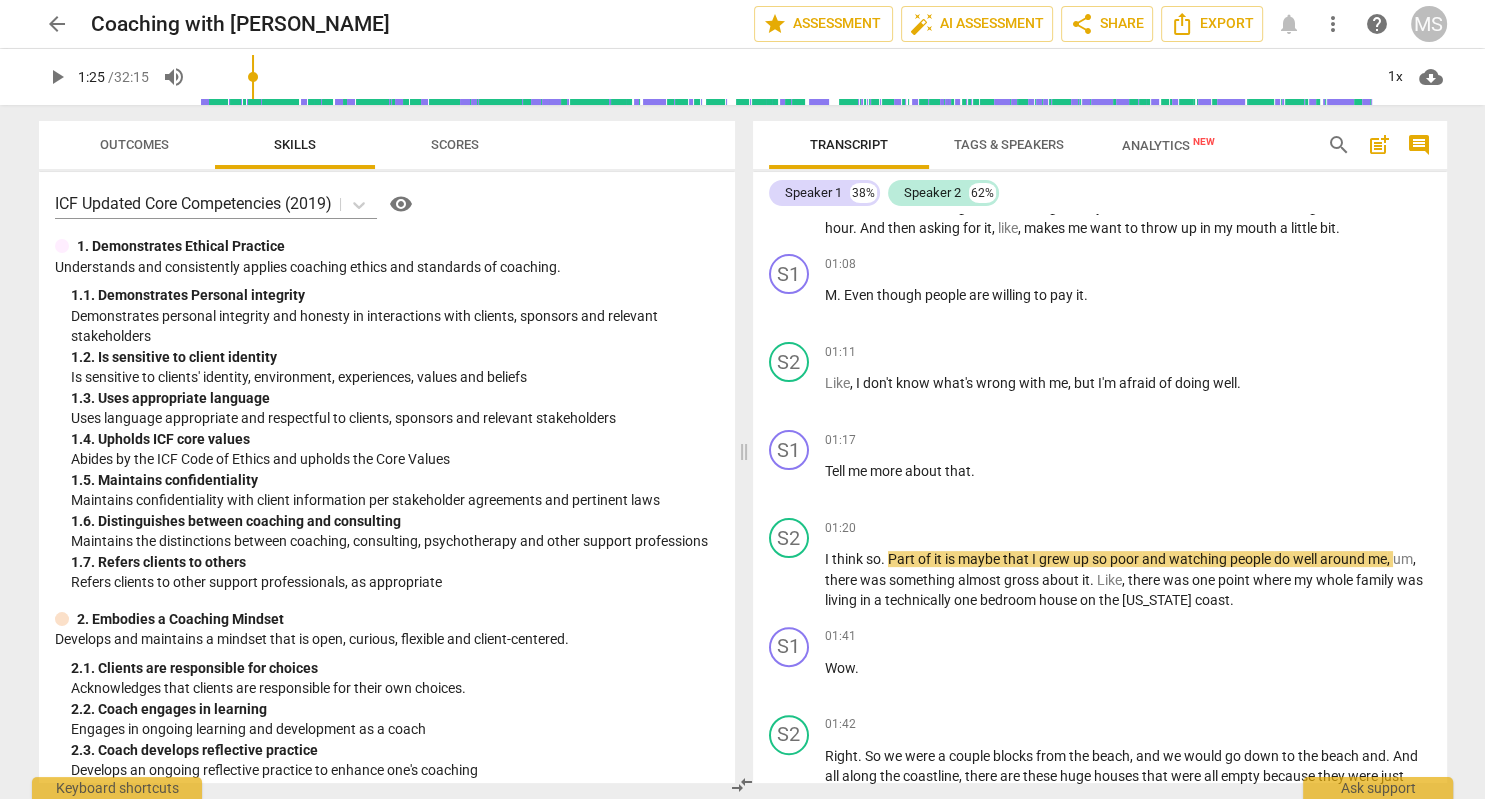 type on "86" 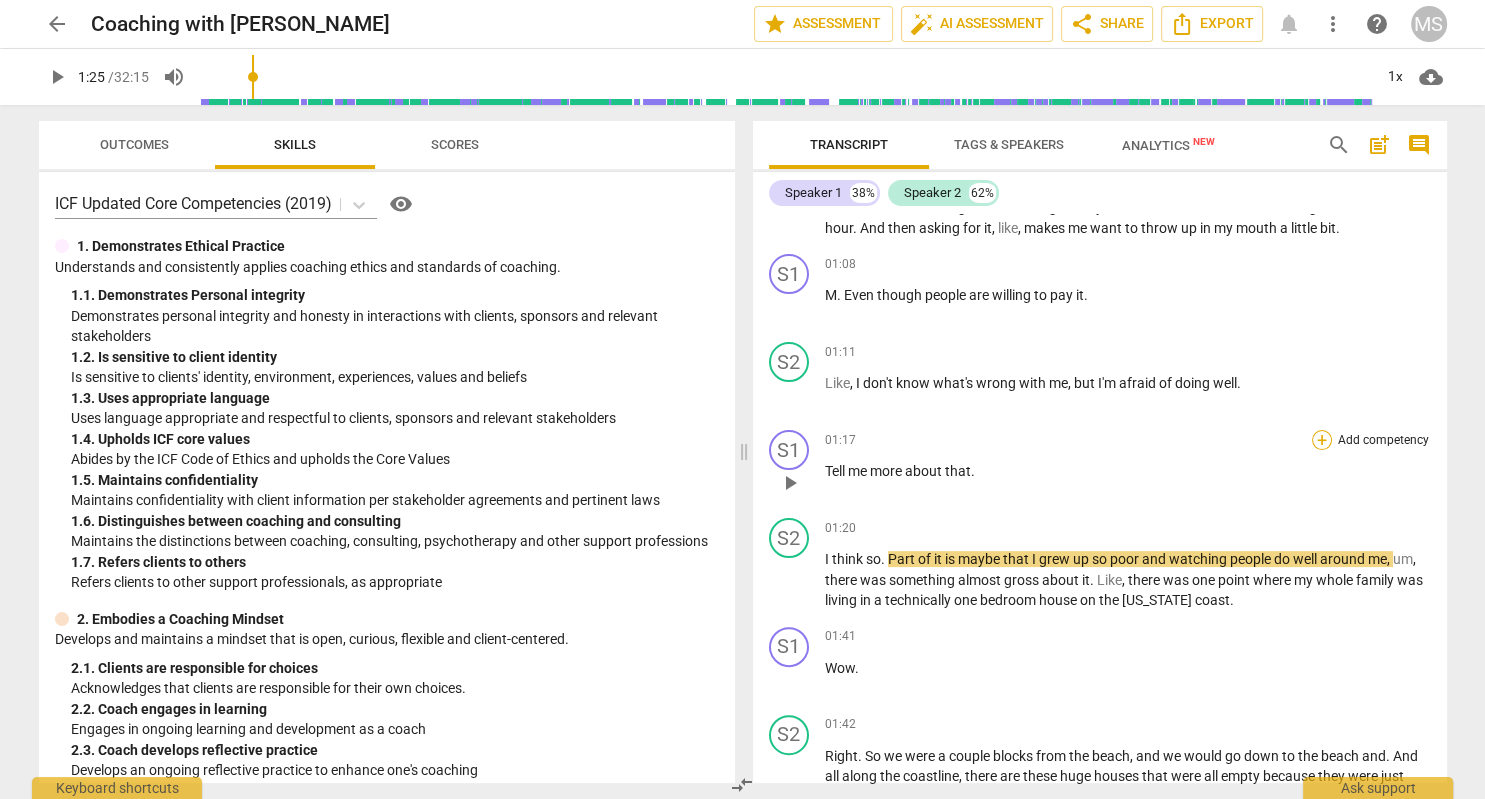 click on "+" at bounding box center [1322, 440] 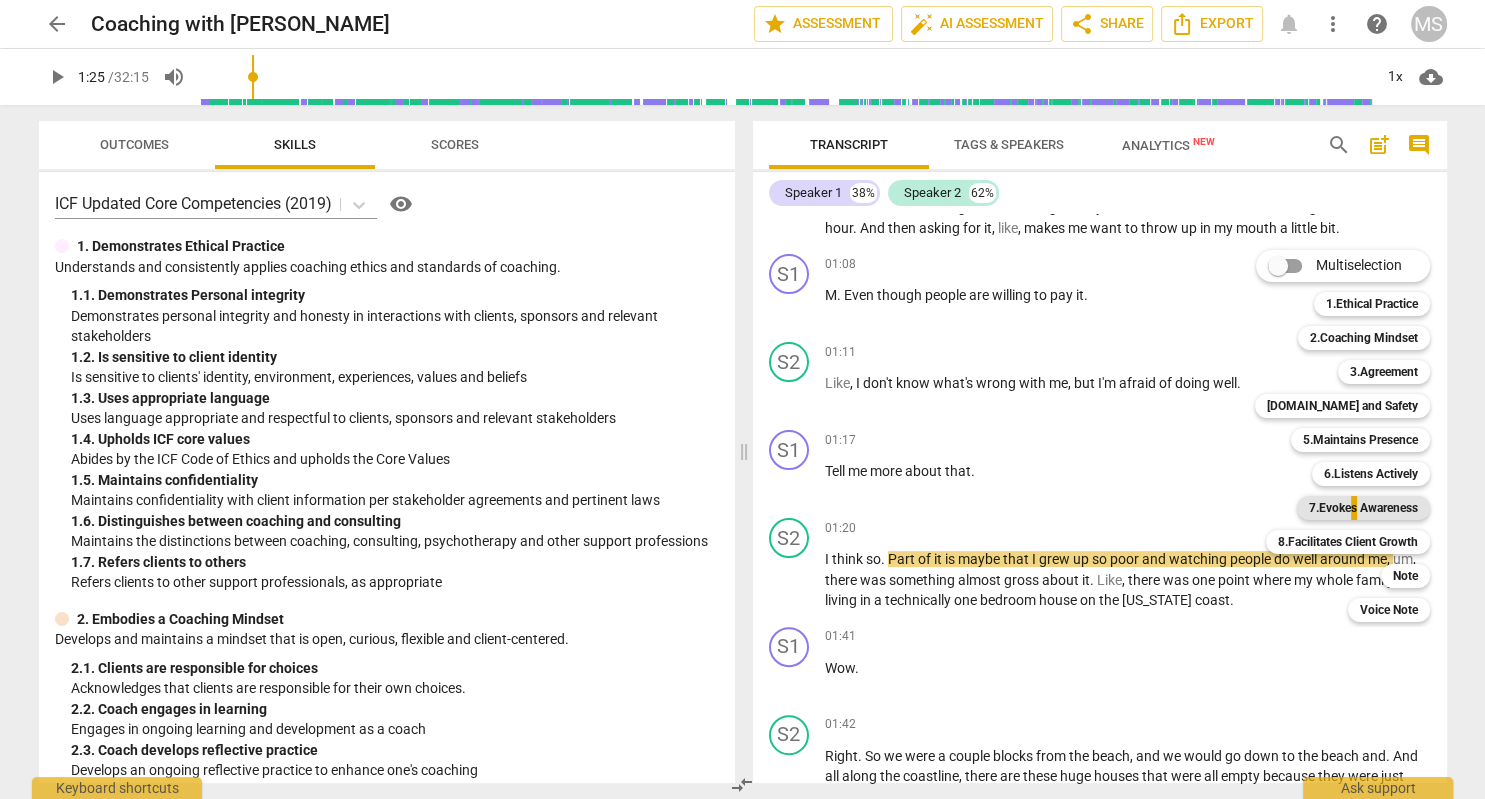 click on "7.Evokes Awareness" at bounding box center (1363, 508) 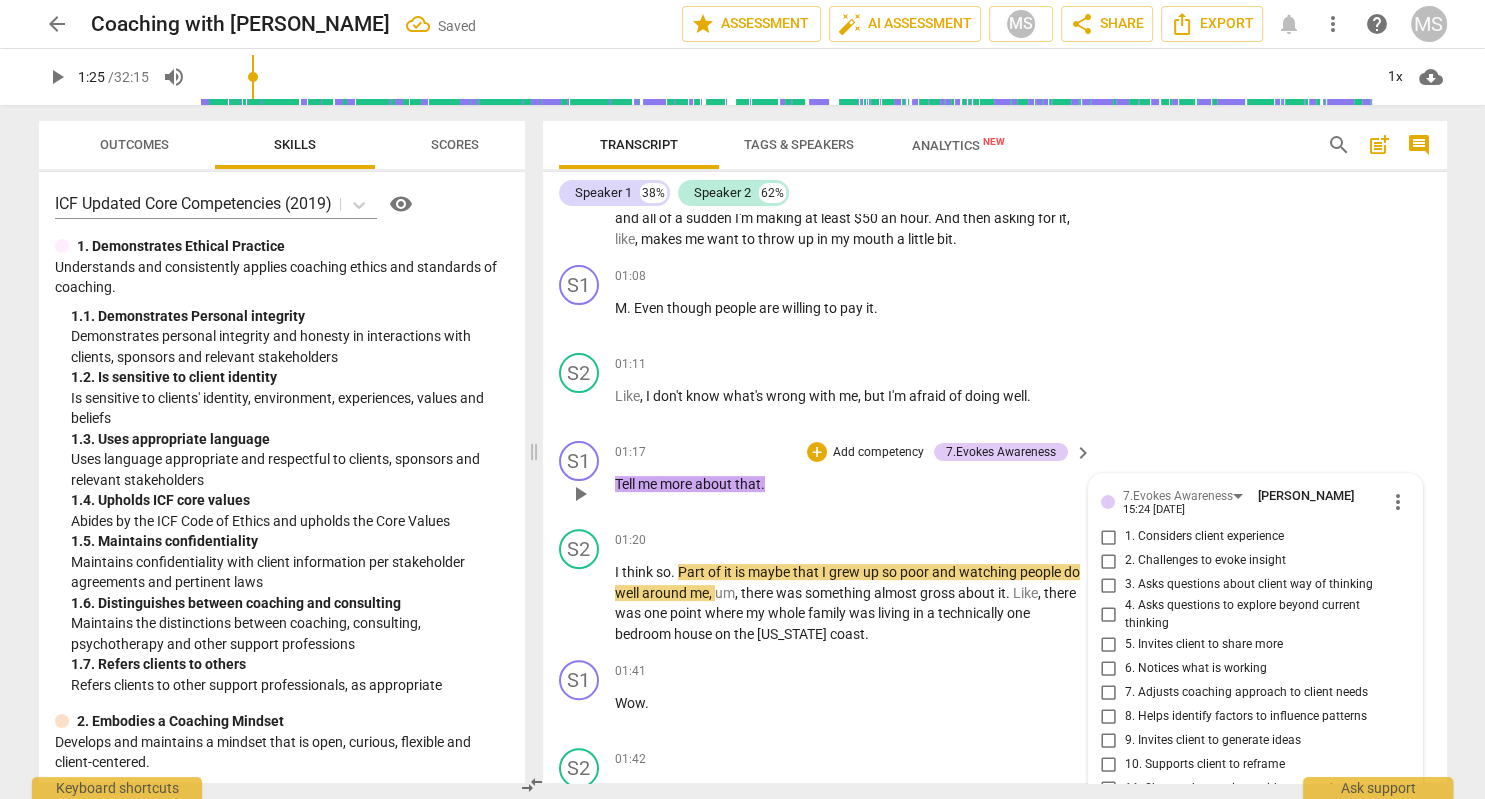 scroll, scrollTop: 945, scrollLeft: 0, axis: vertical 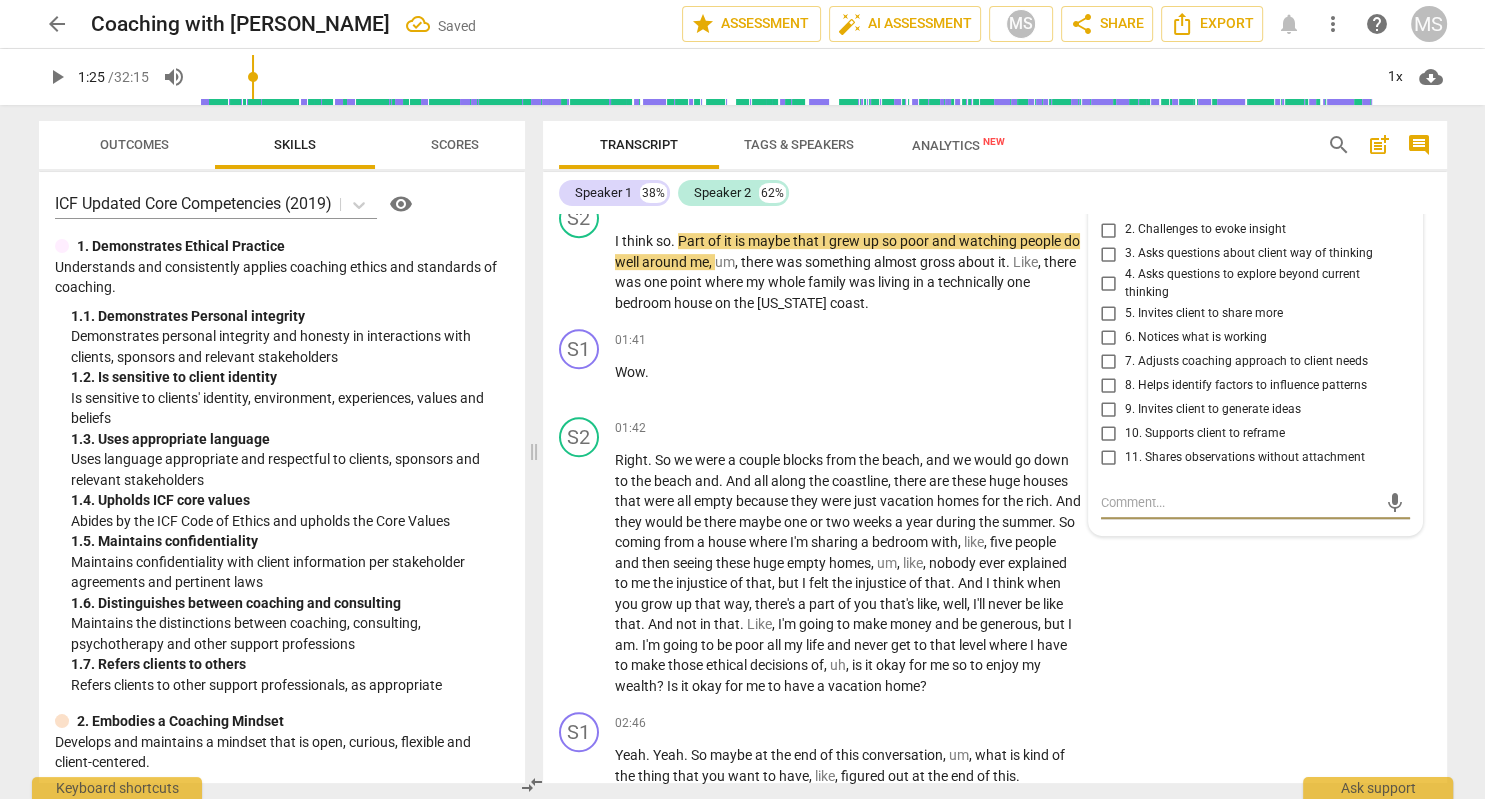 type on "G" 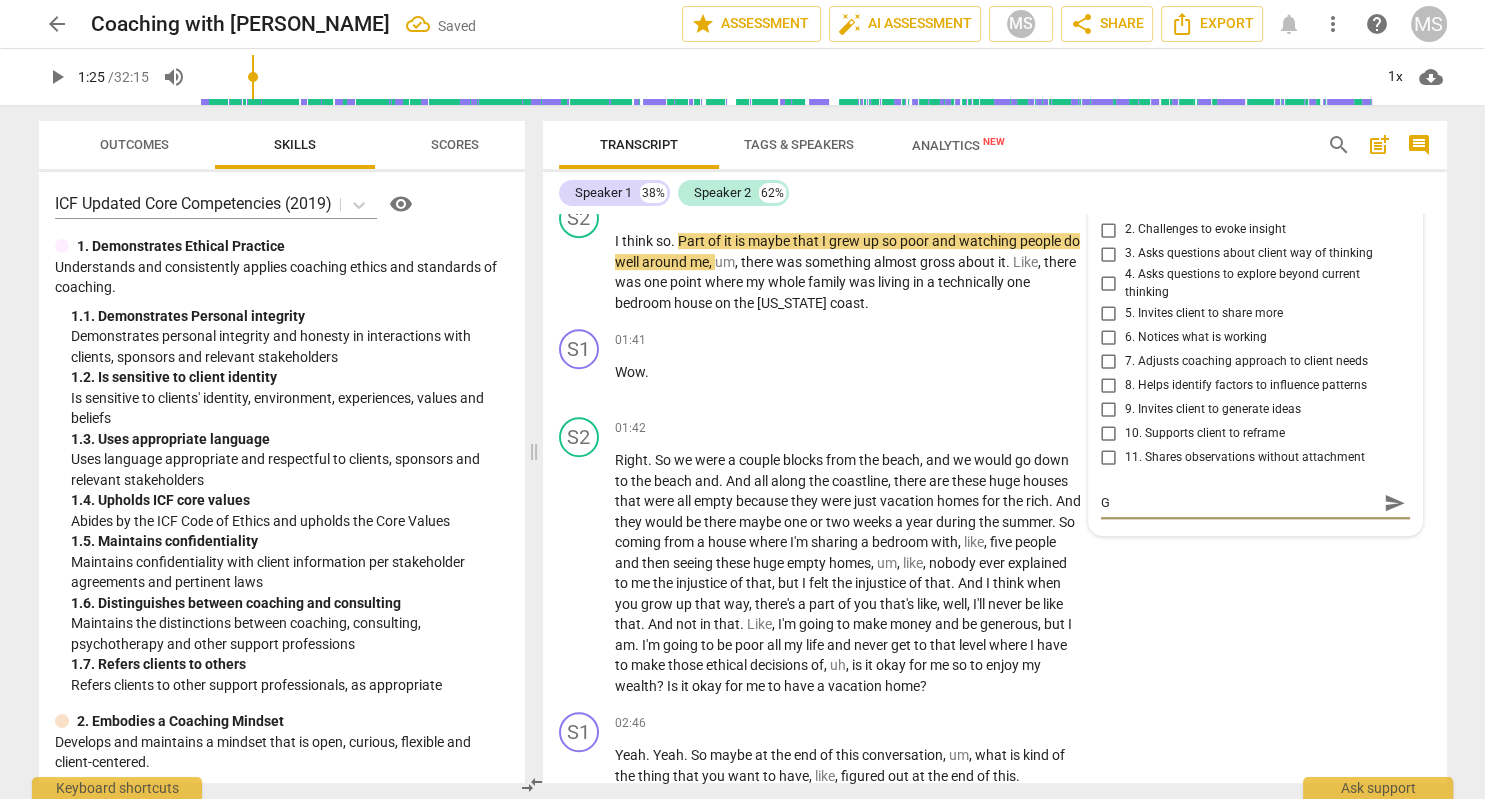 type on "Go" 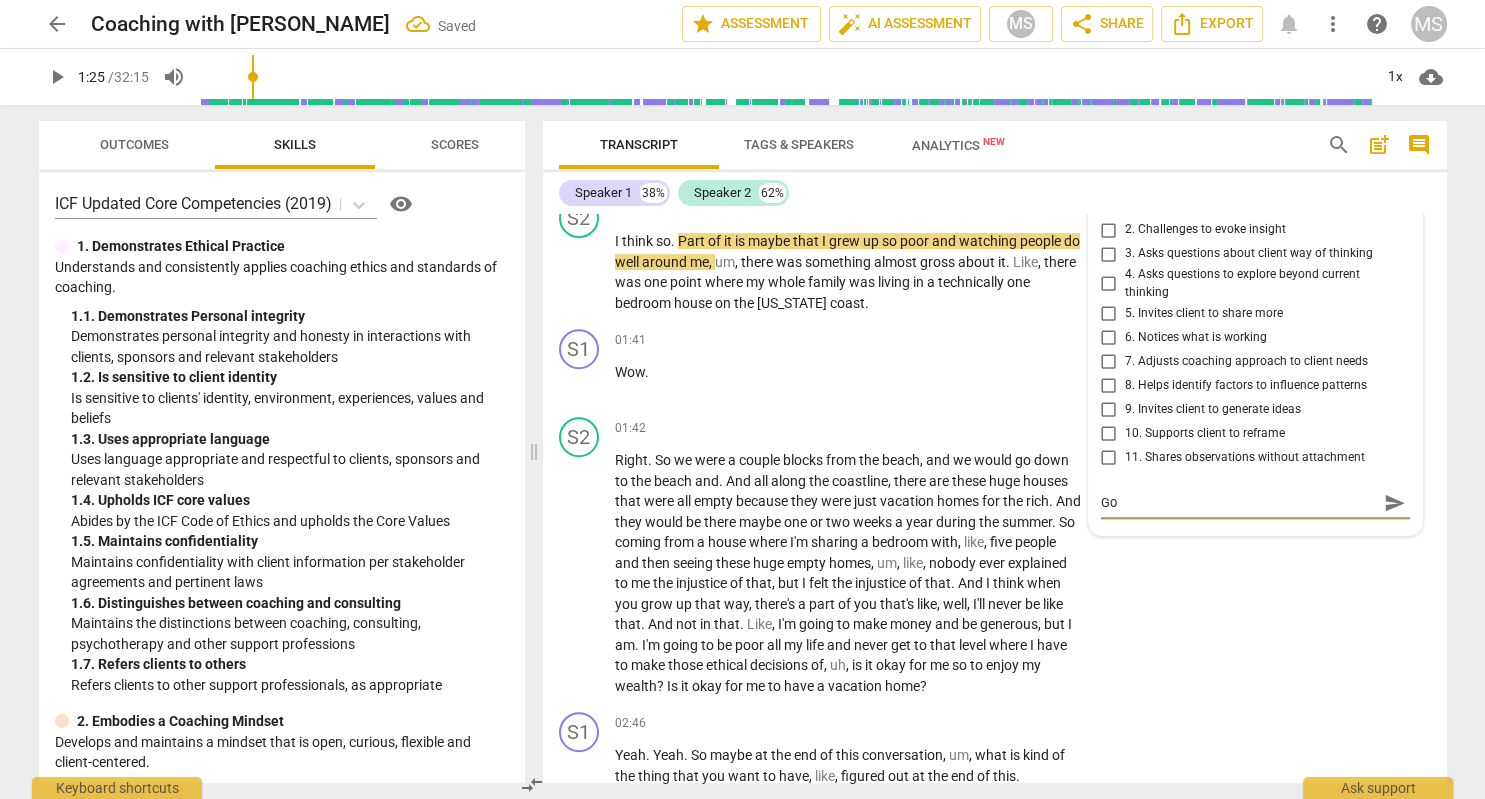 type on "Goo" 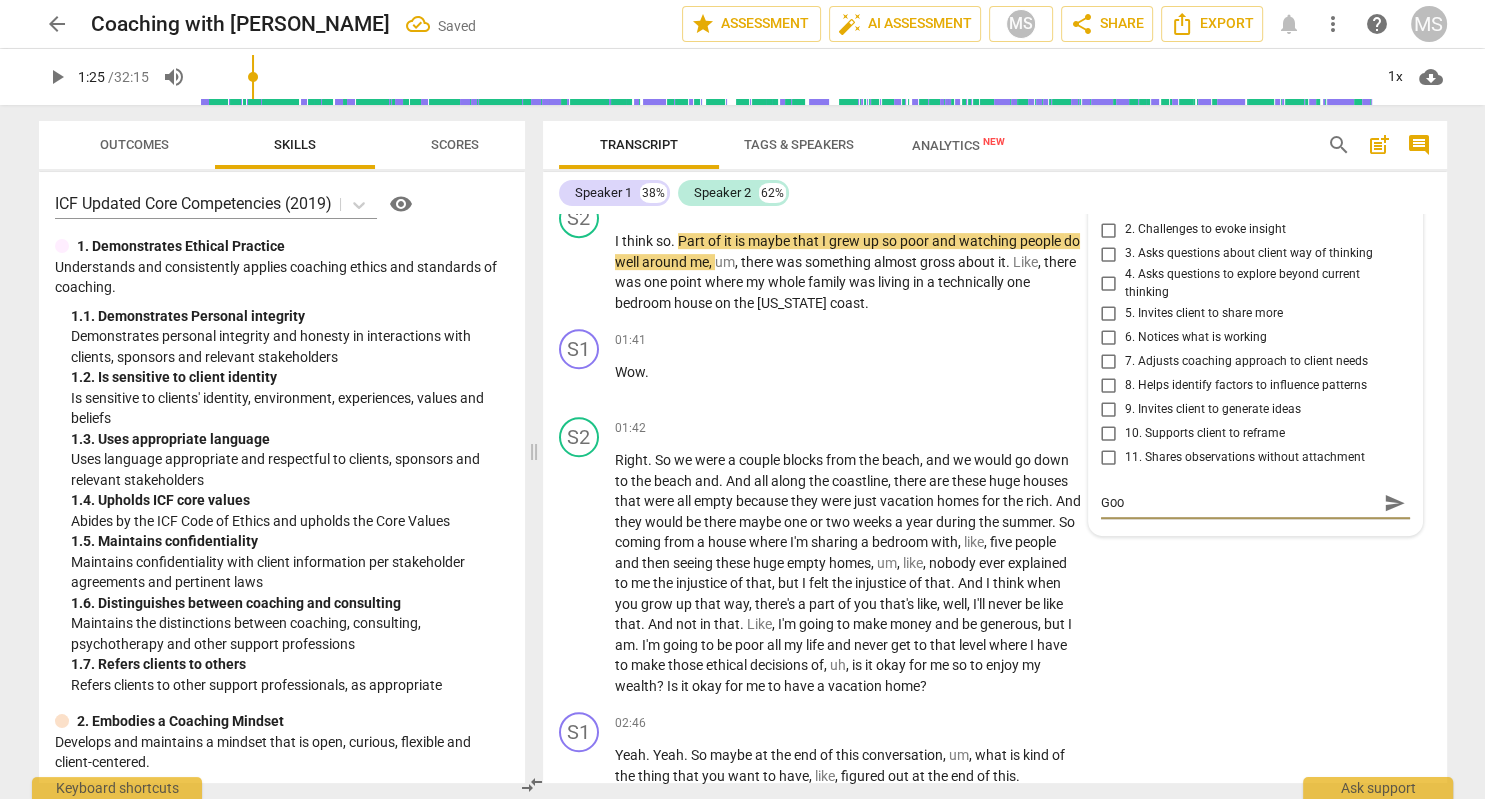 type on "Good" 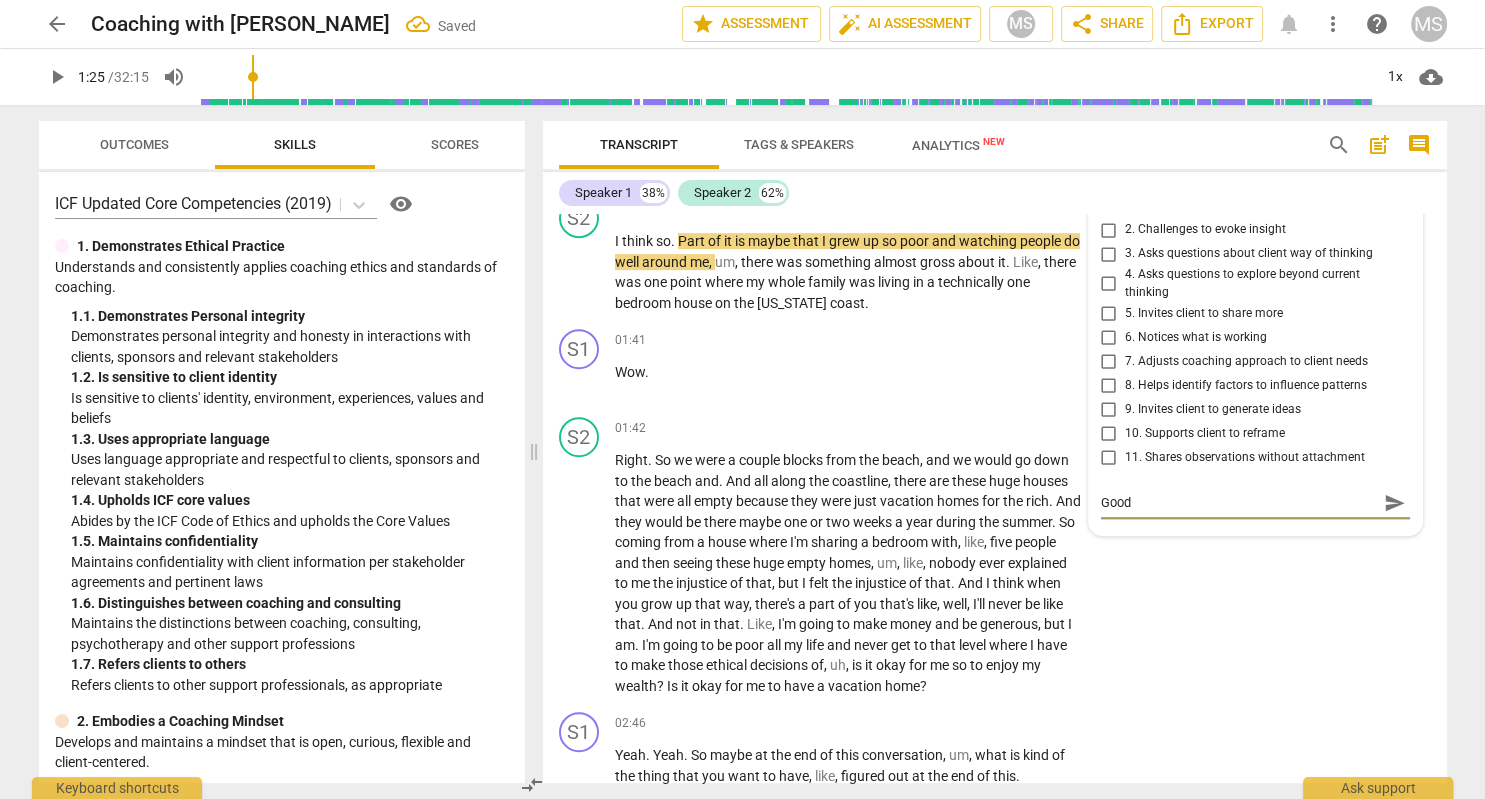 type on "Good" 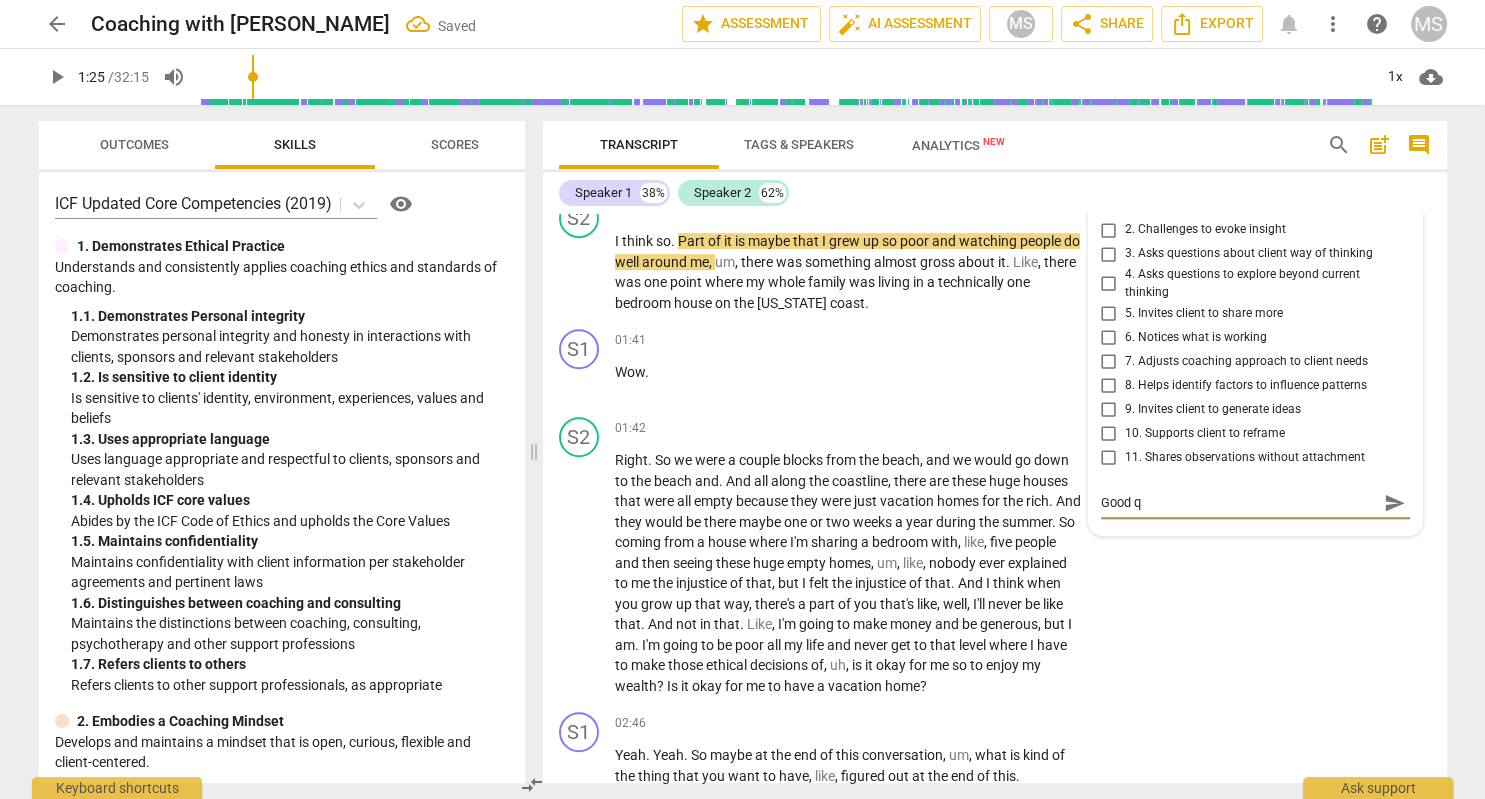 type on "Good qu" 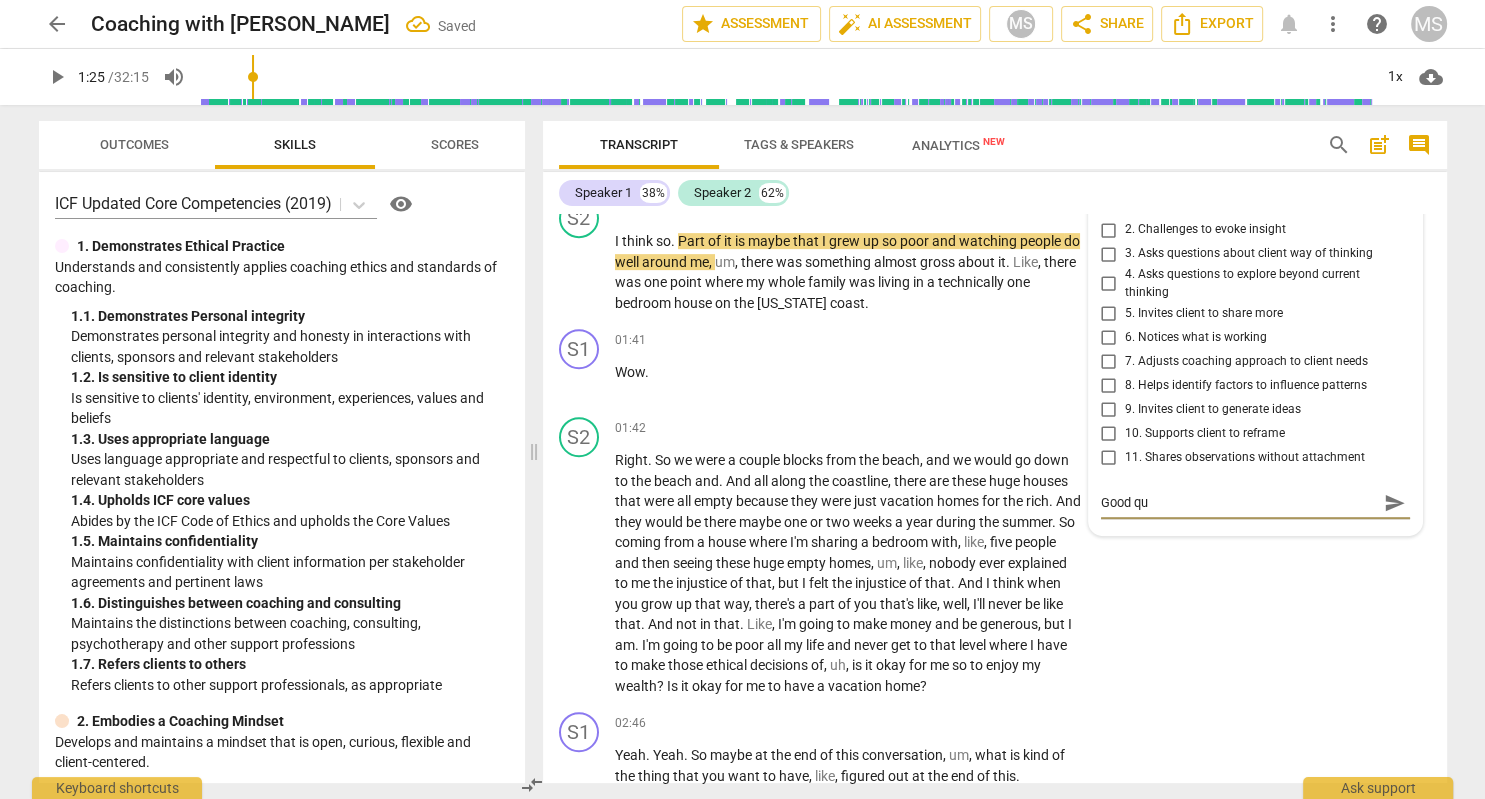 type on "Good que" 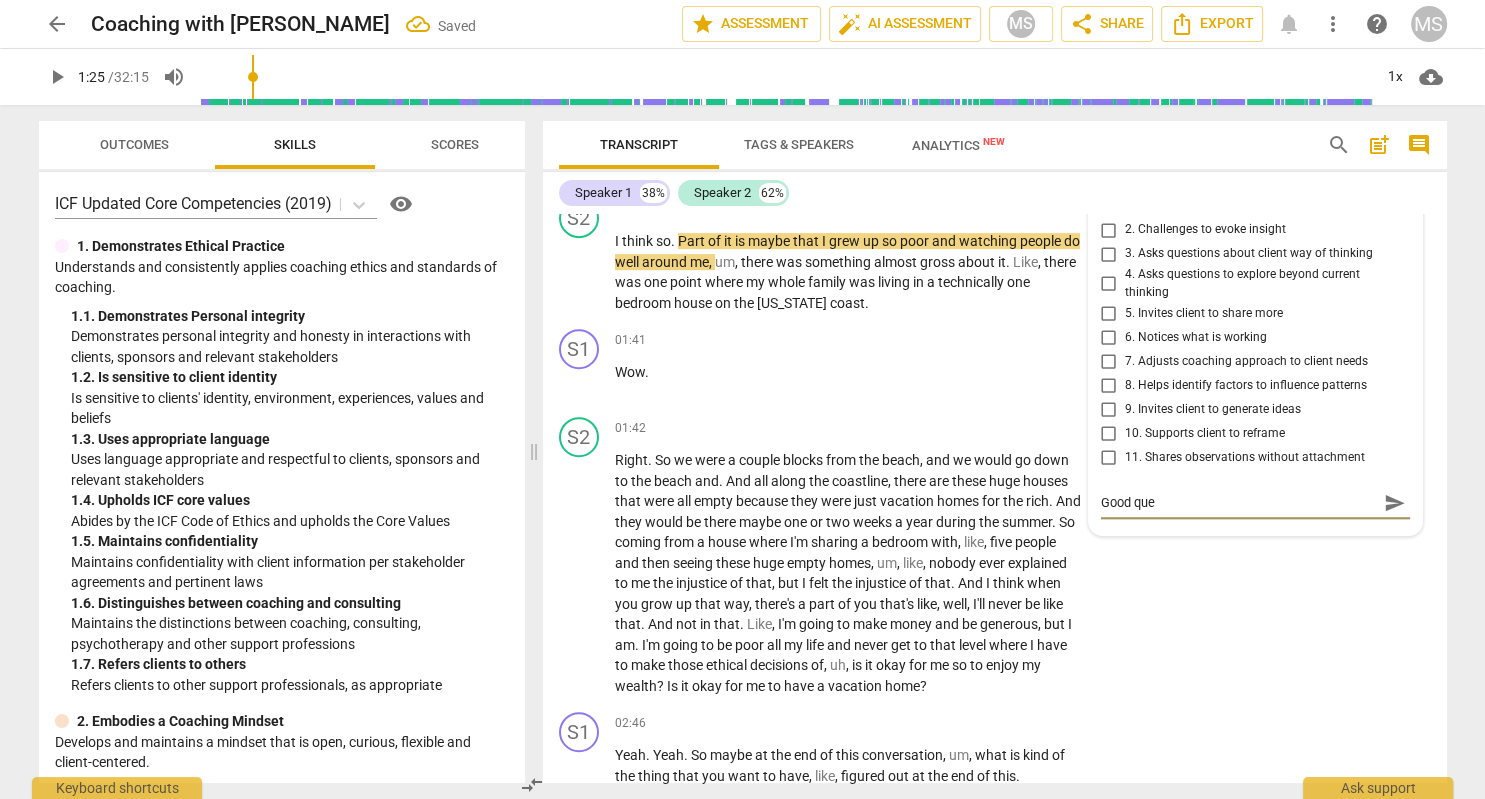 type on "Good ques" 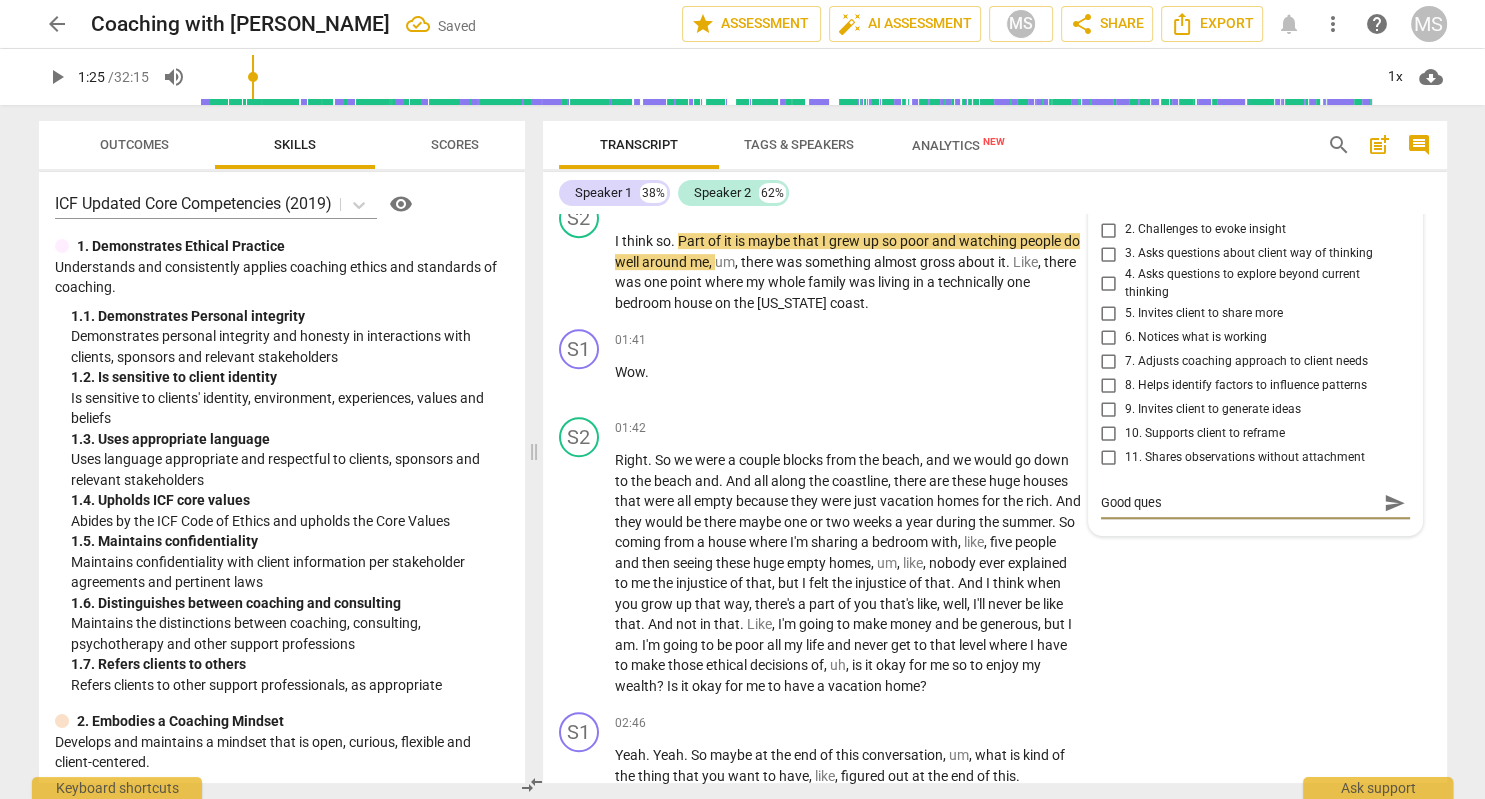 type on "Good quest" 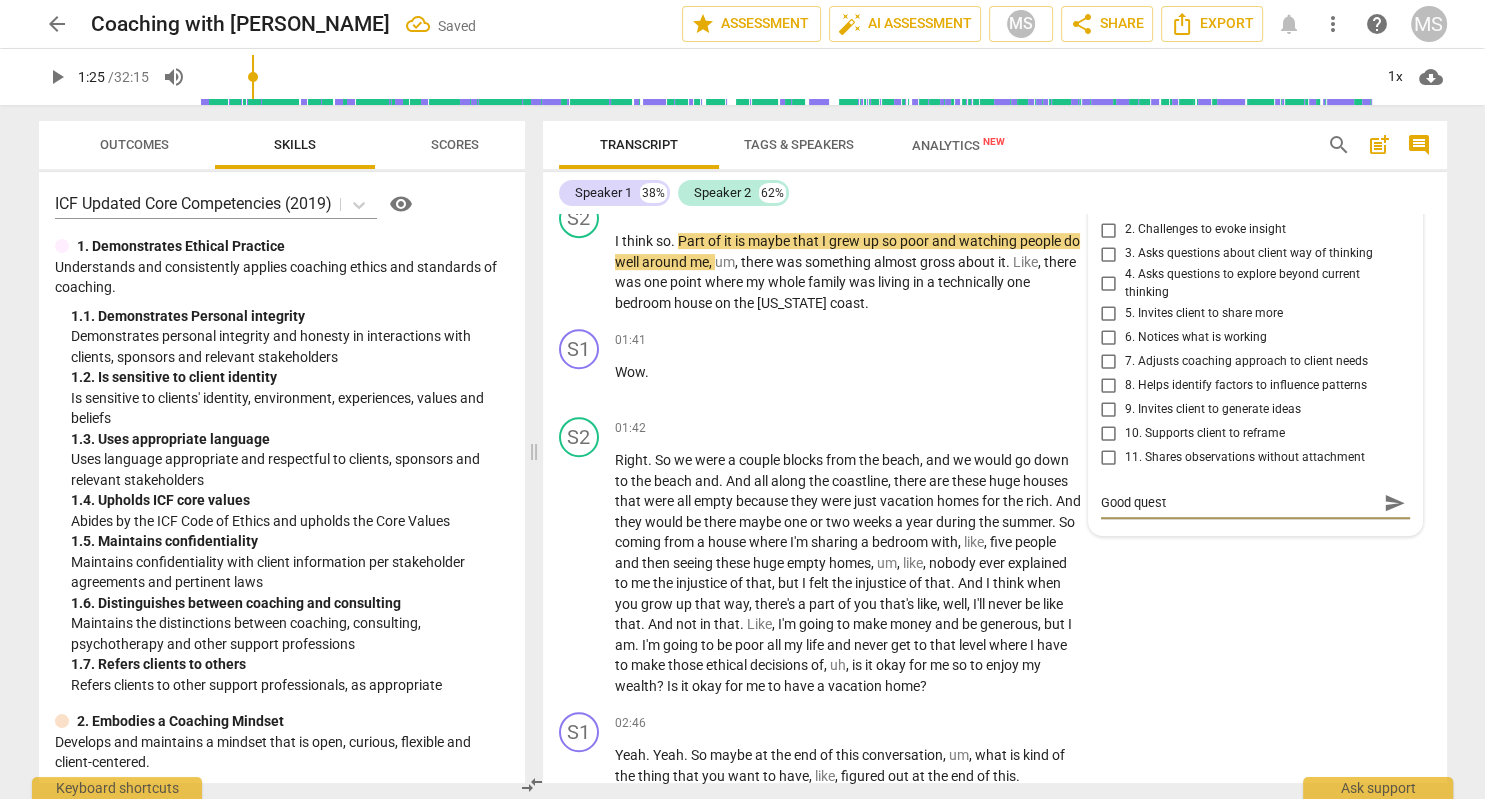 type on "Good questi" 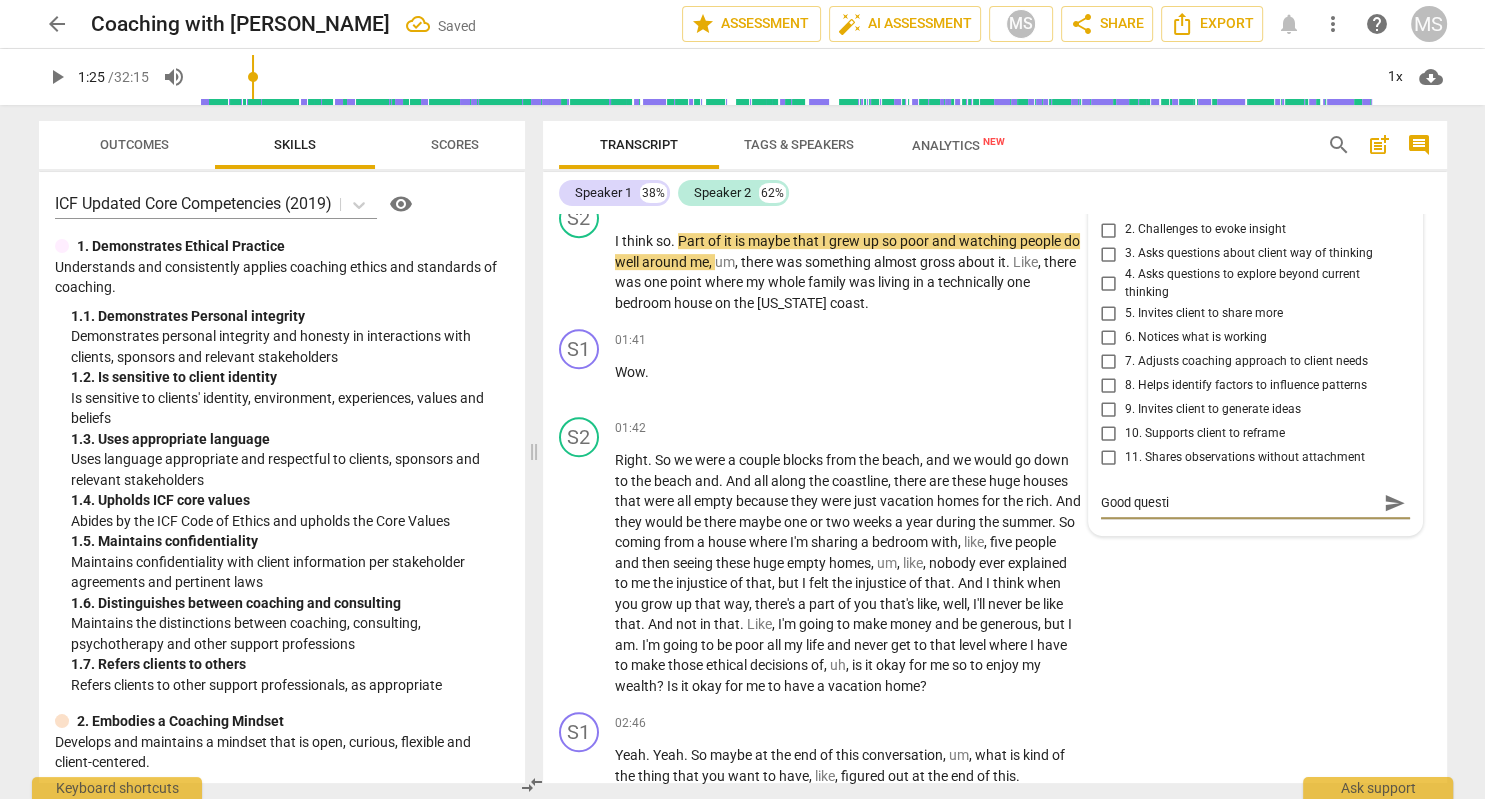 type on "Good questio" 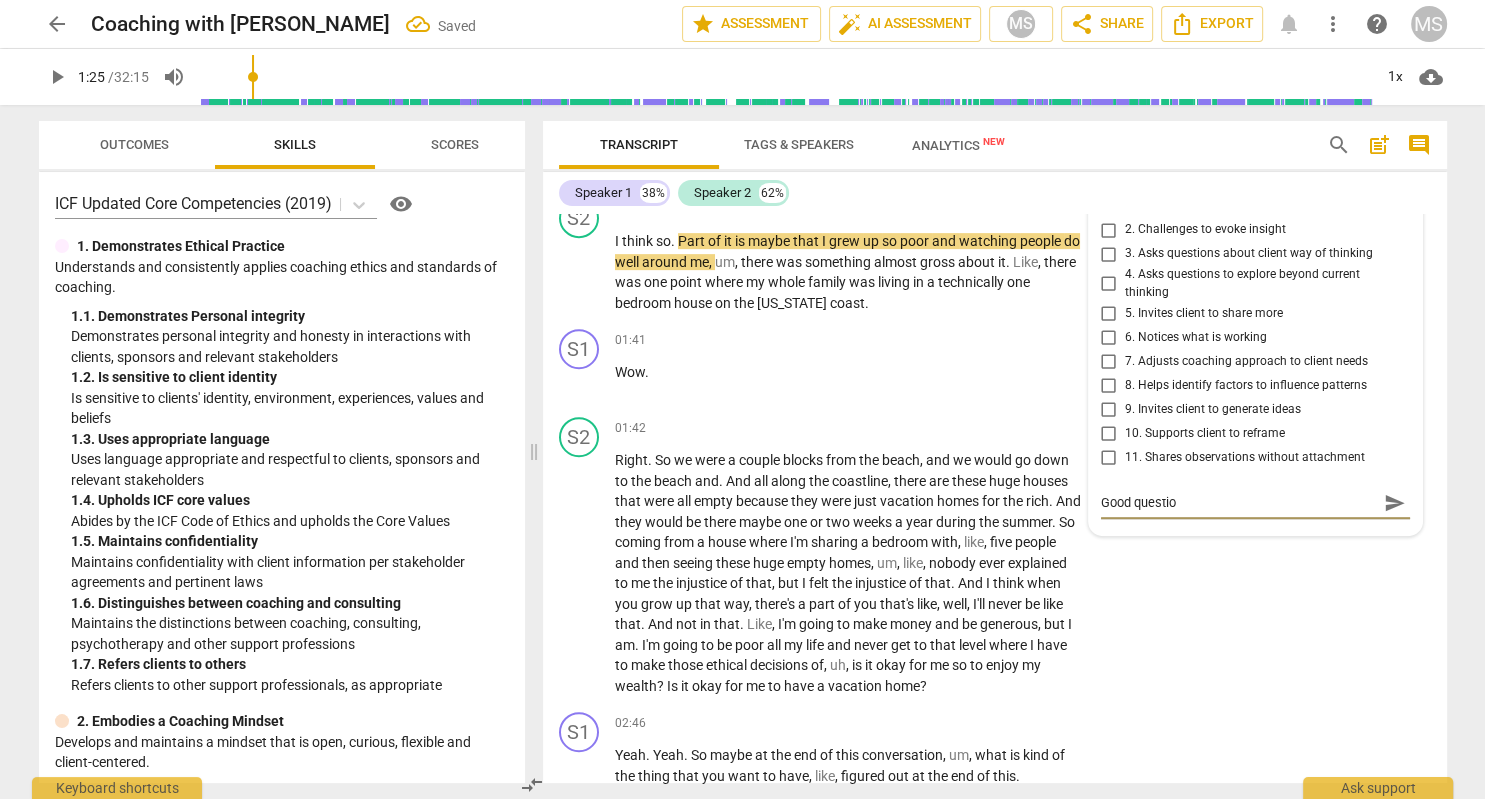 type on "Good question" 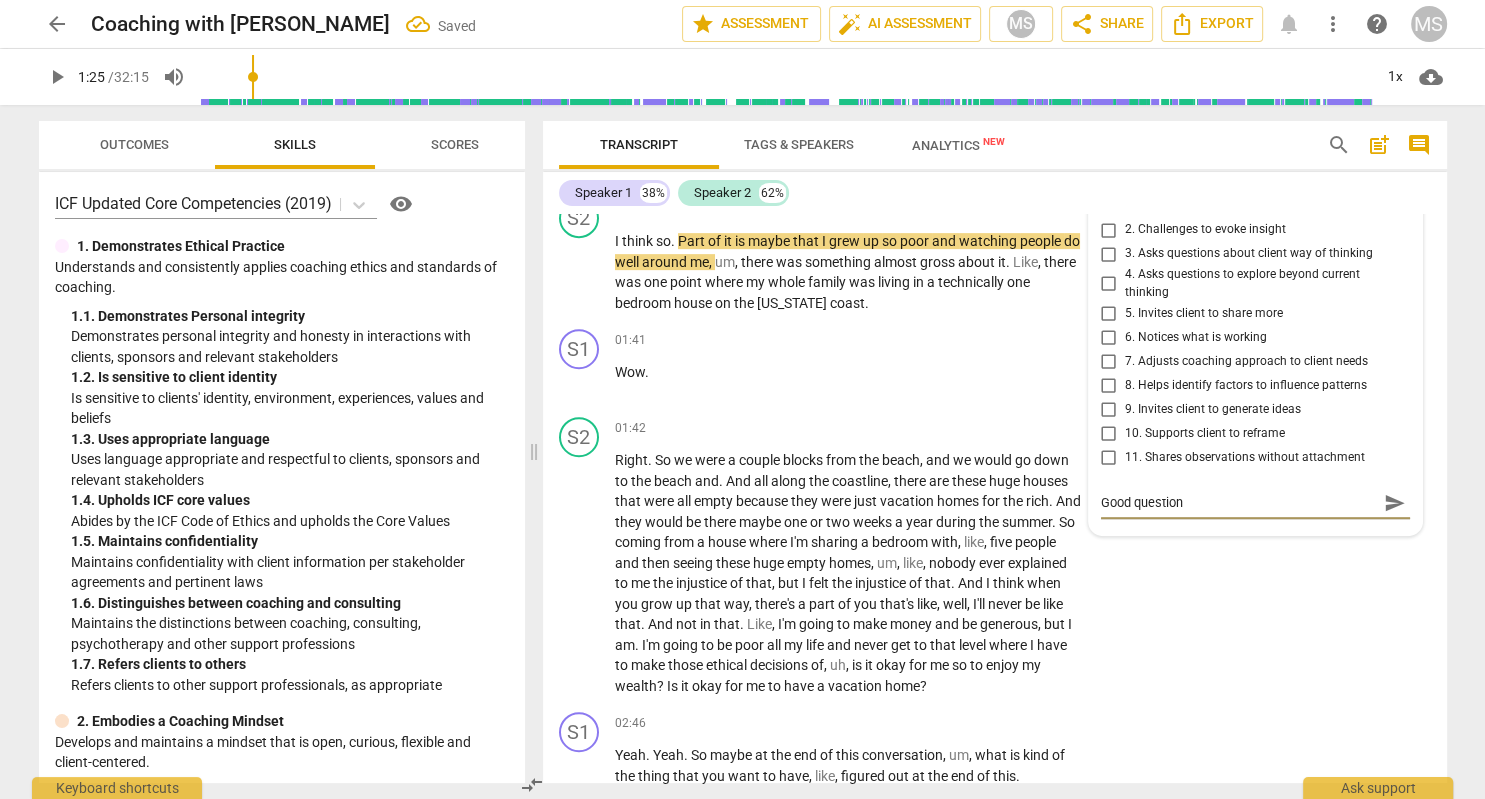 type on "Good question." 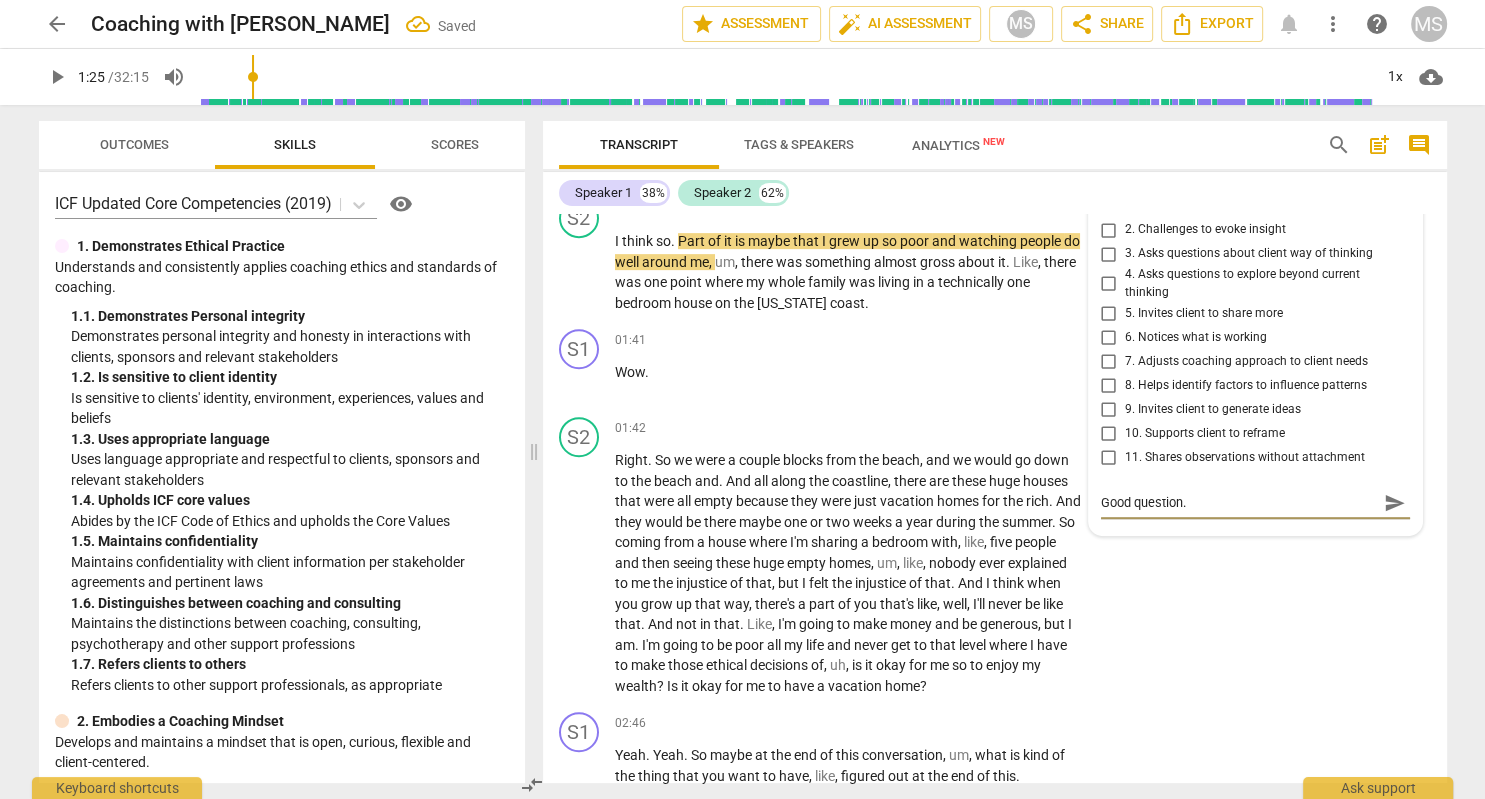 type on "Good question." 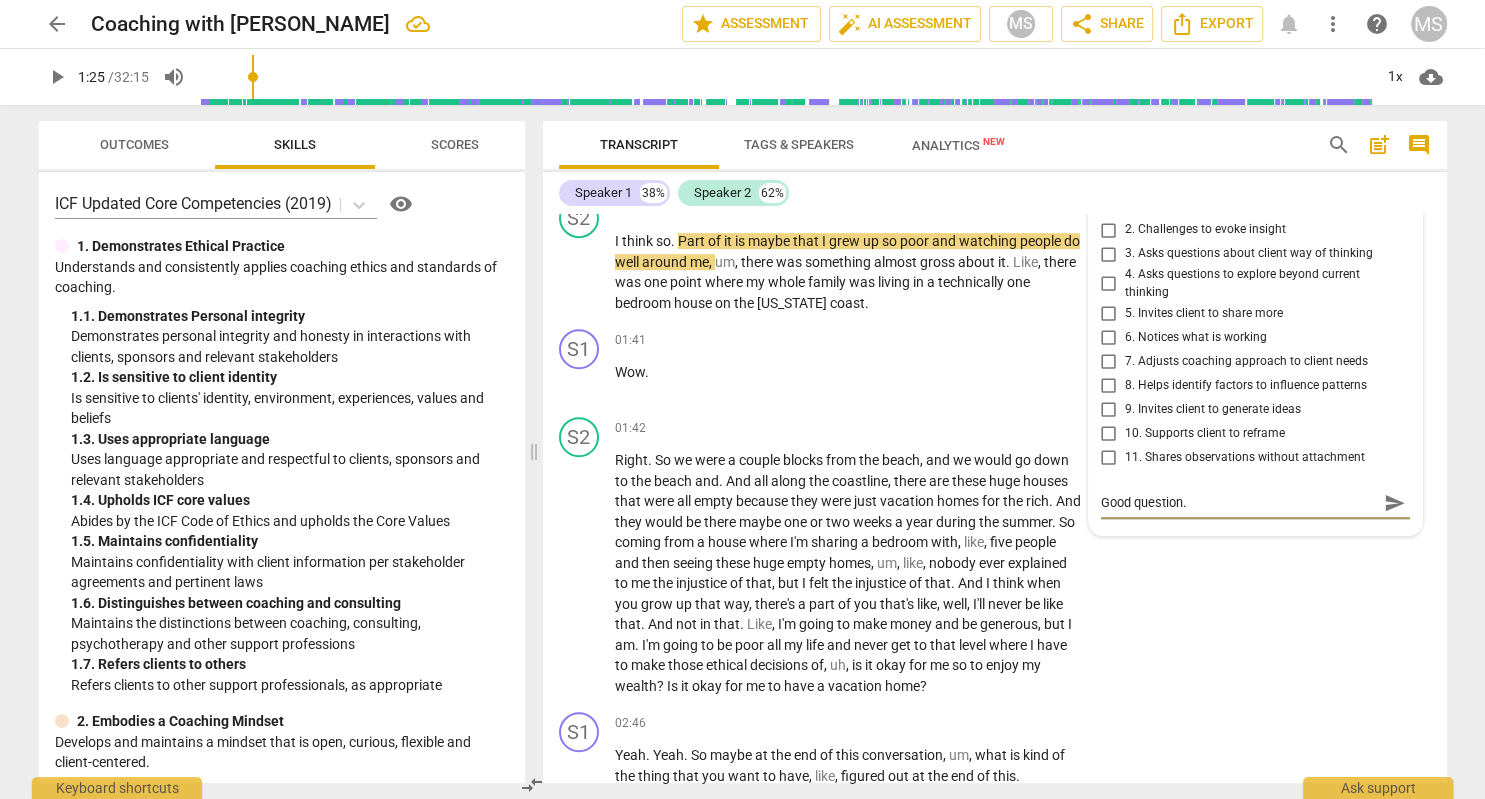 type on "Good question. M" 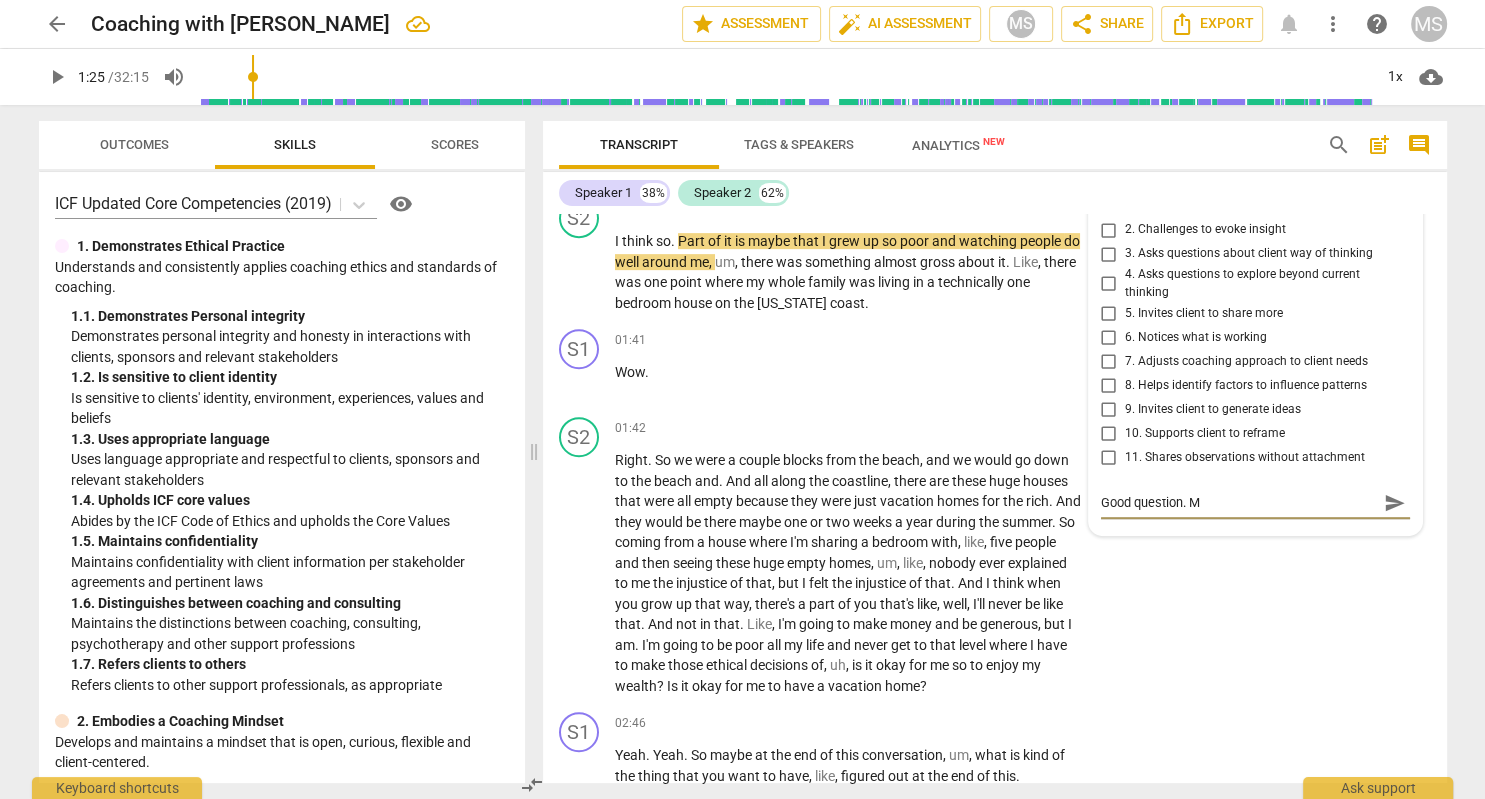 type on "Good question. Ma" 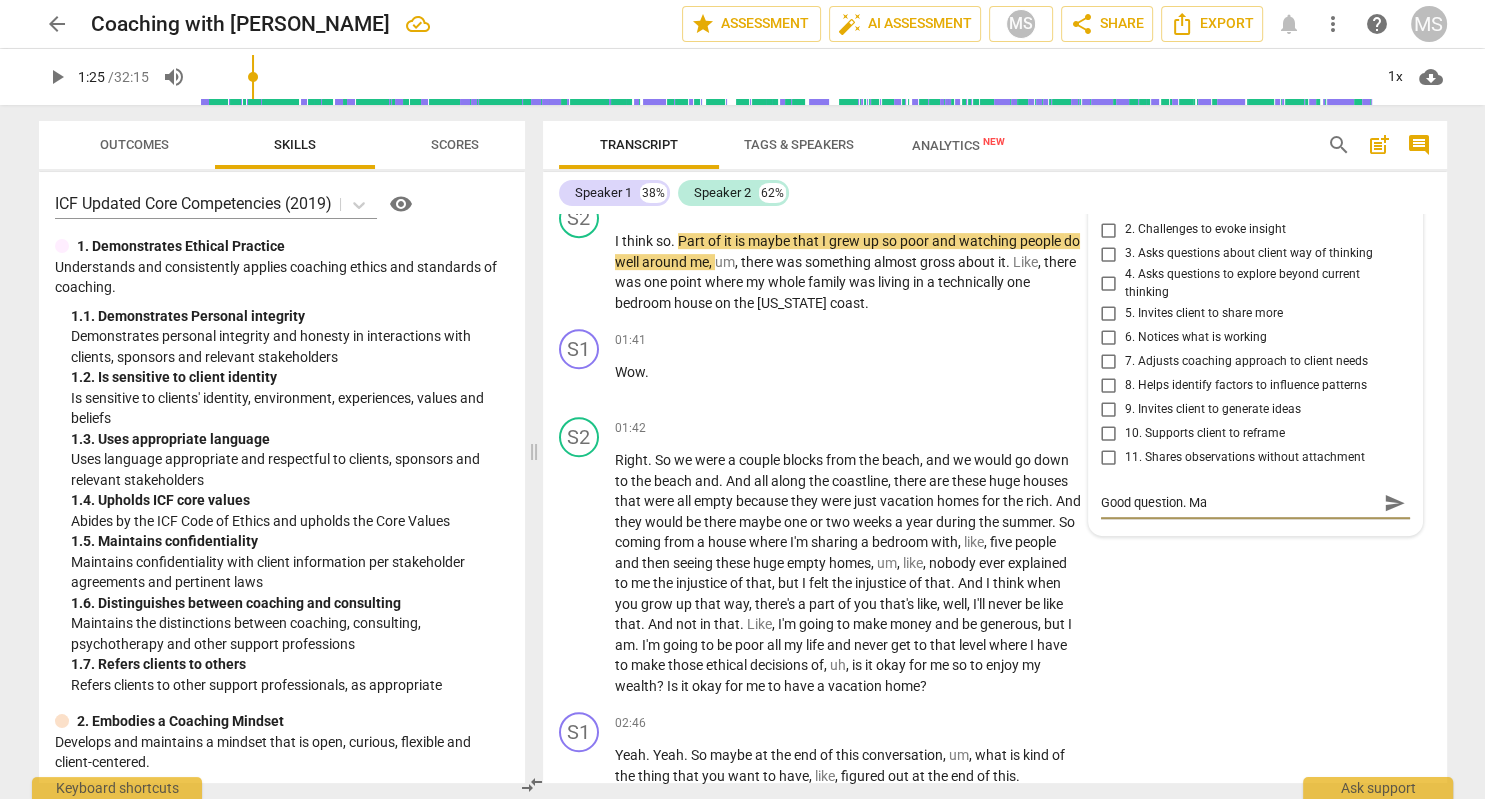 type on "Good question. May" 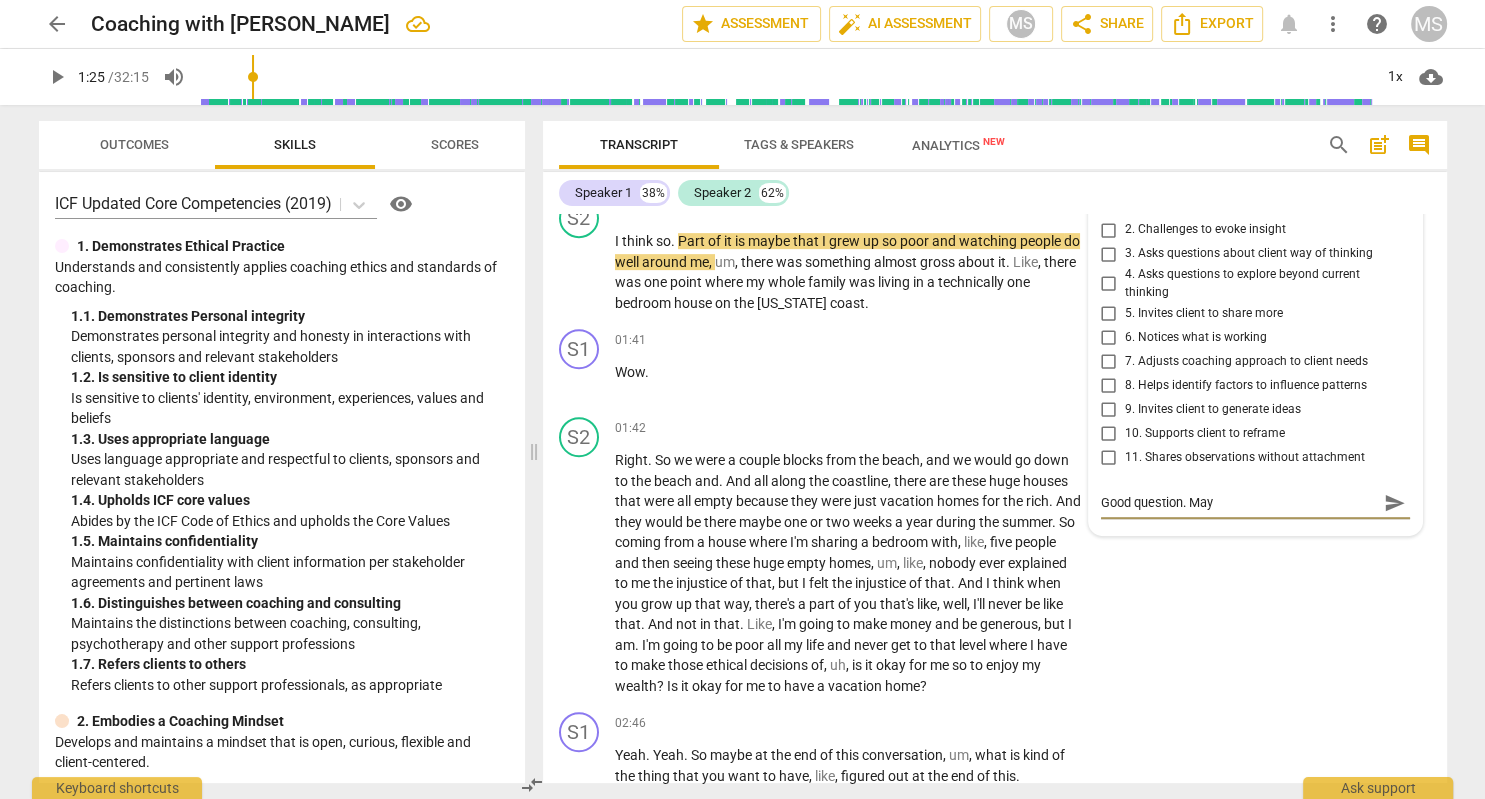 type on "Good question. Mayb" 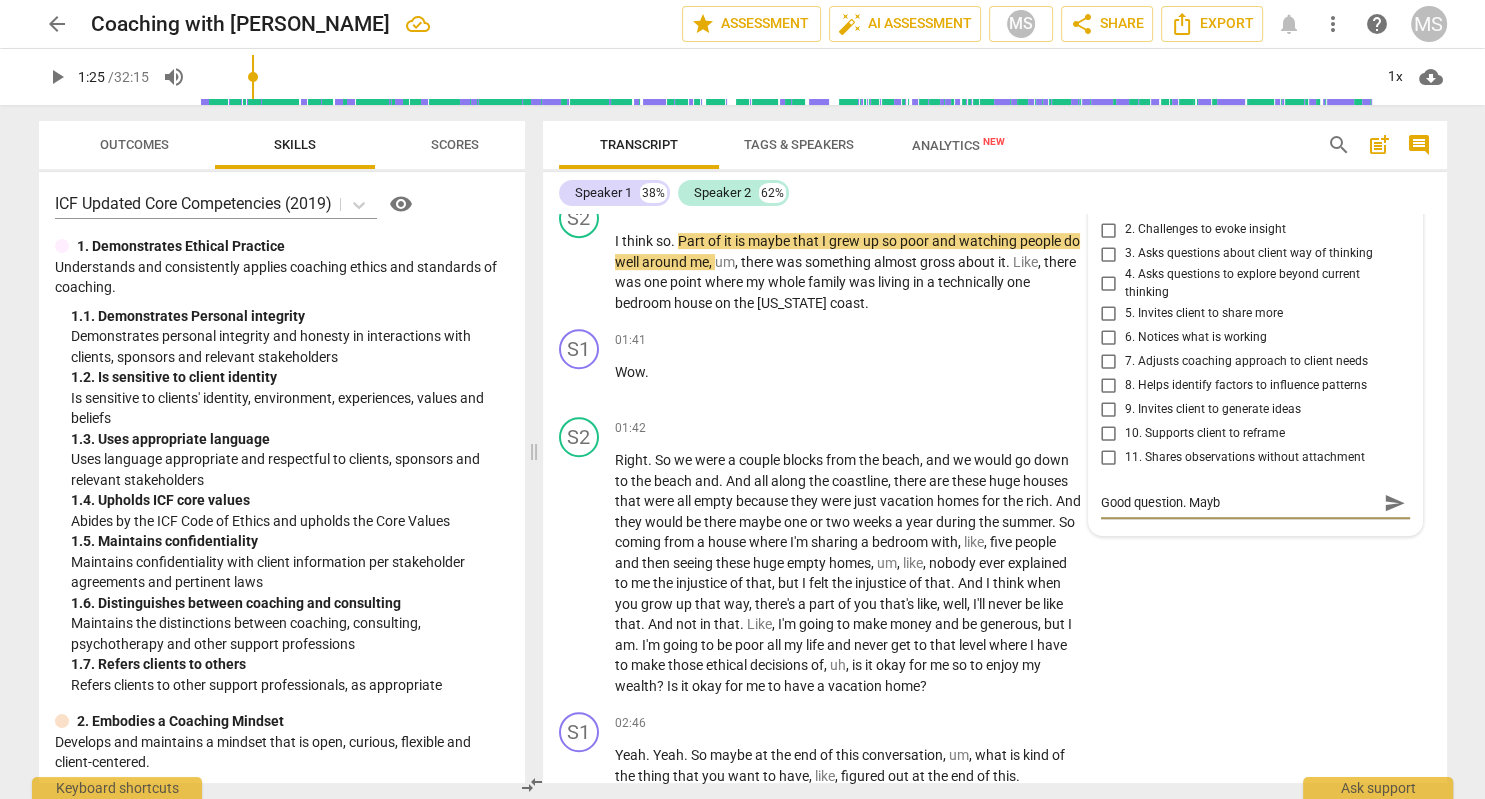 type on "Good question. Maybe" 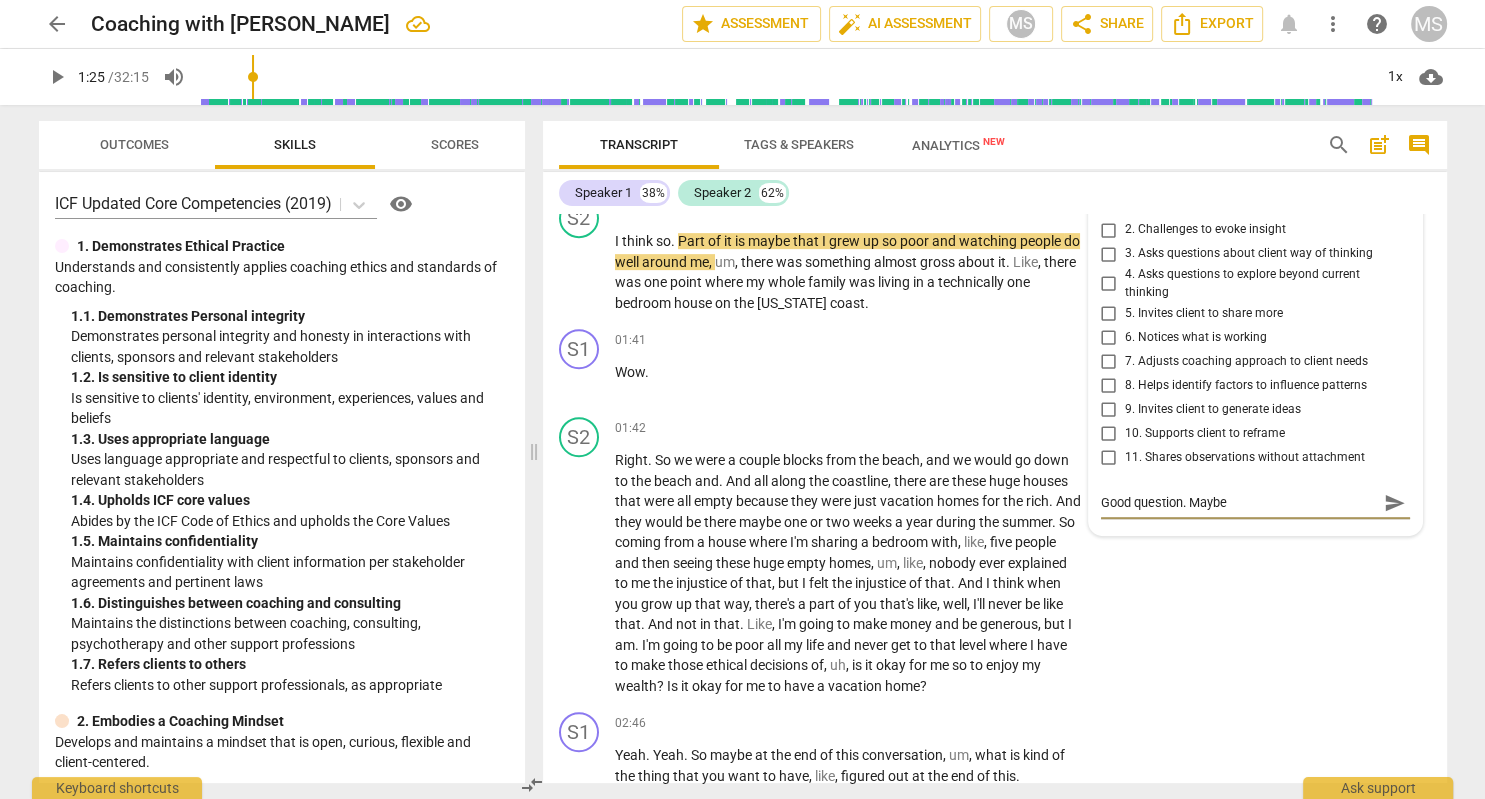 type on "Good question. Maybe" 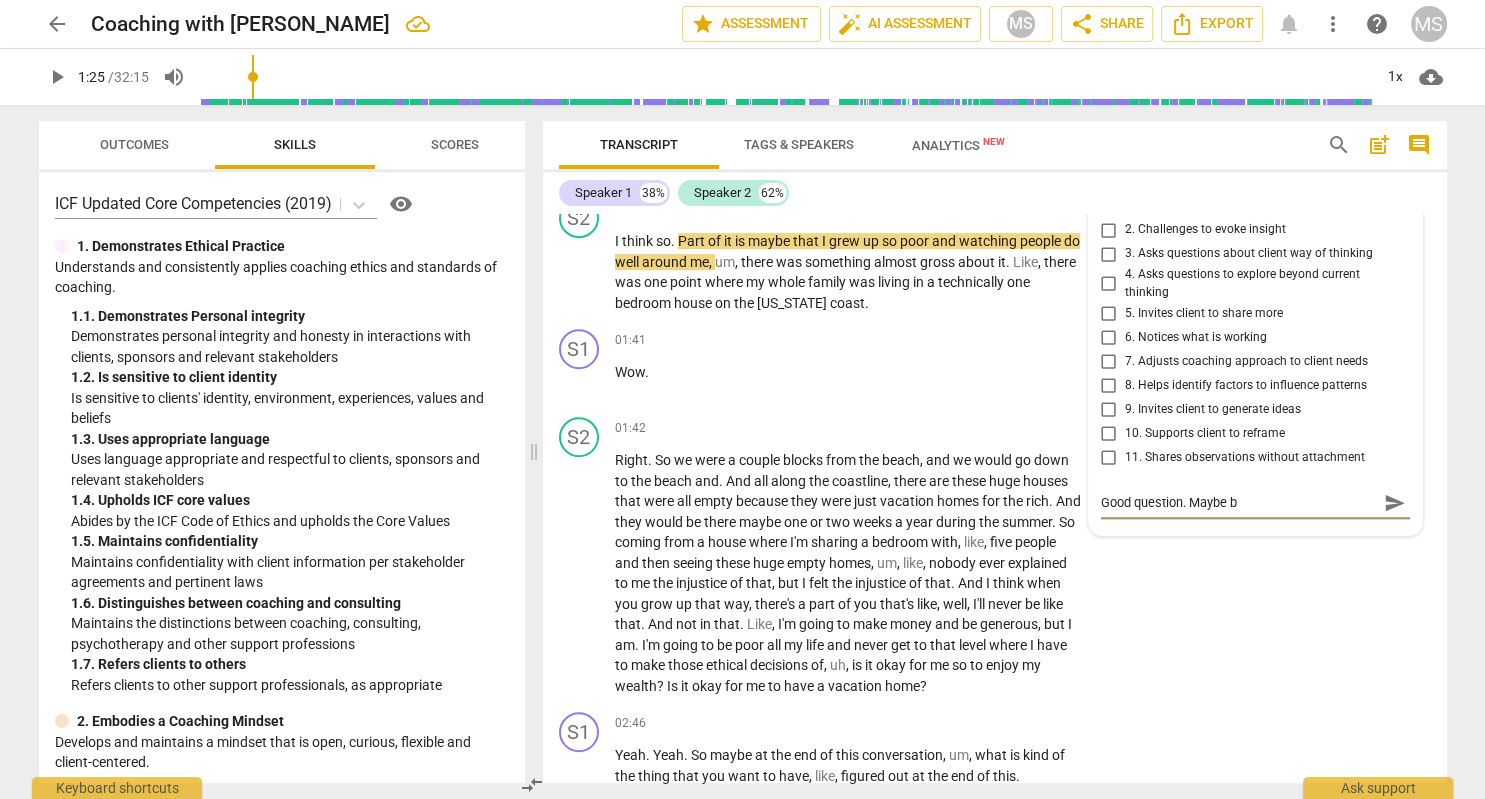 type on "Good question. Maybe be" 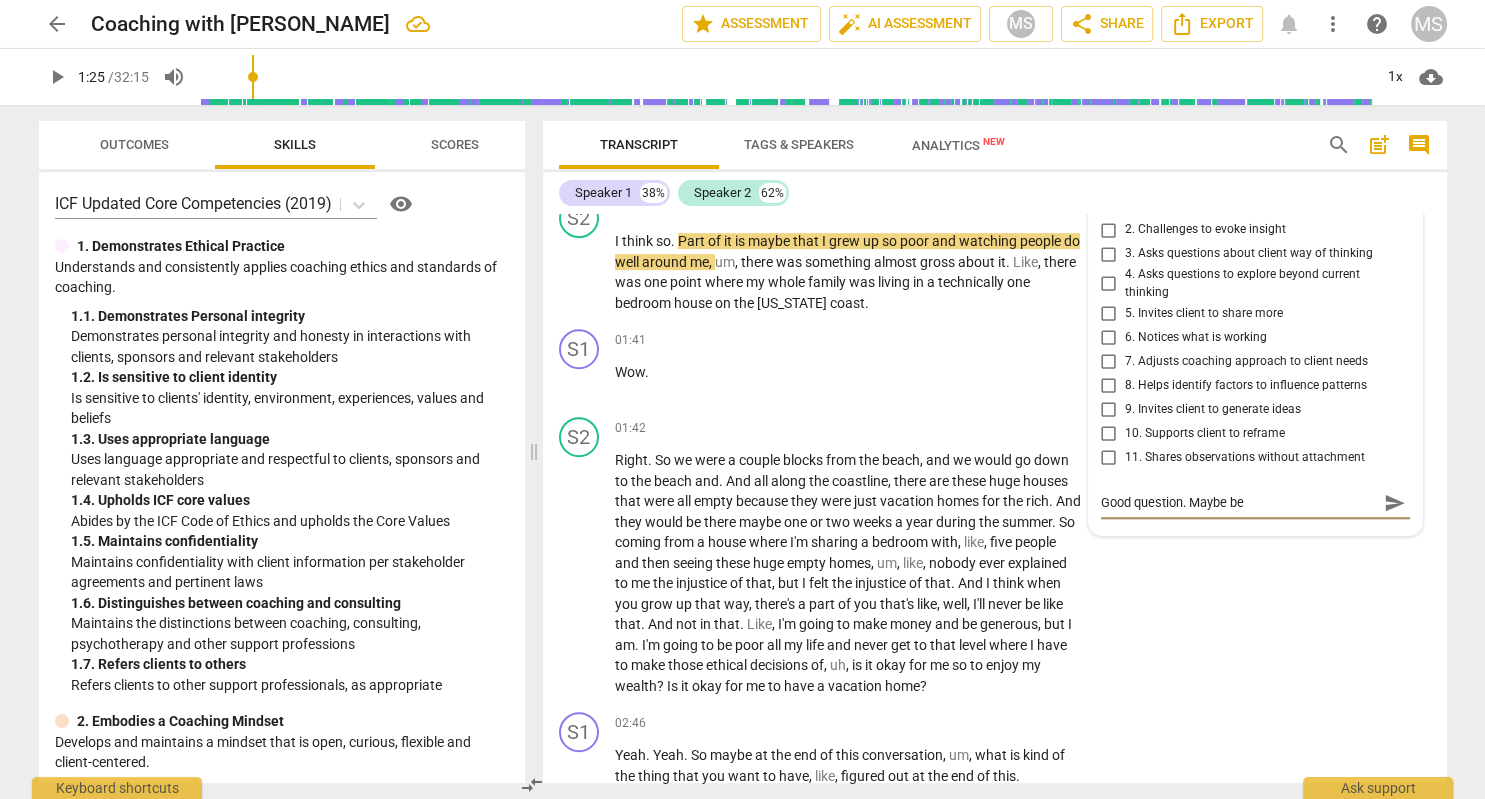 type on "Good question. Maybe be" 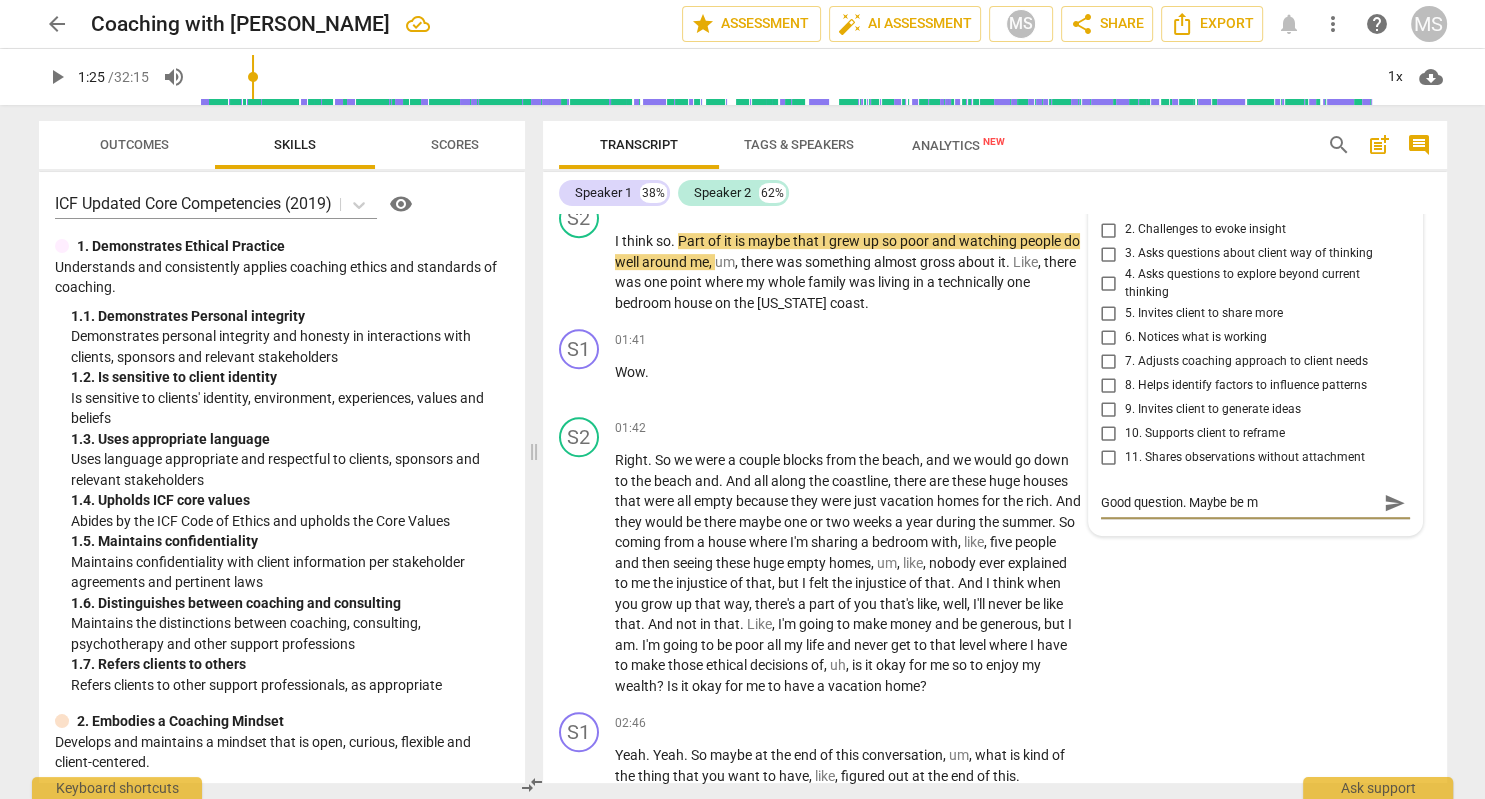 type on "Good question. Maybe be mo" 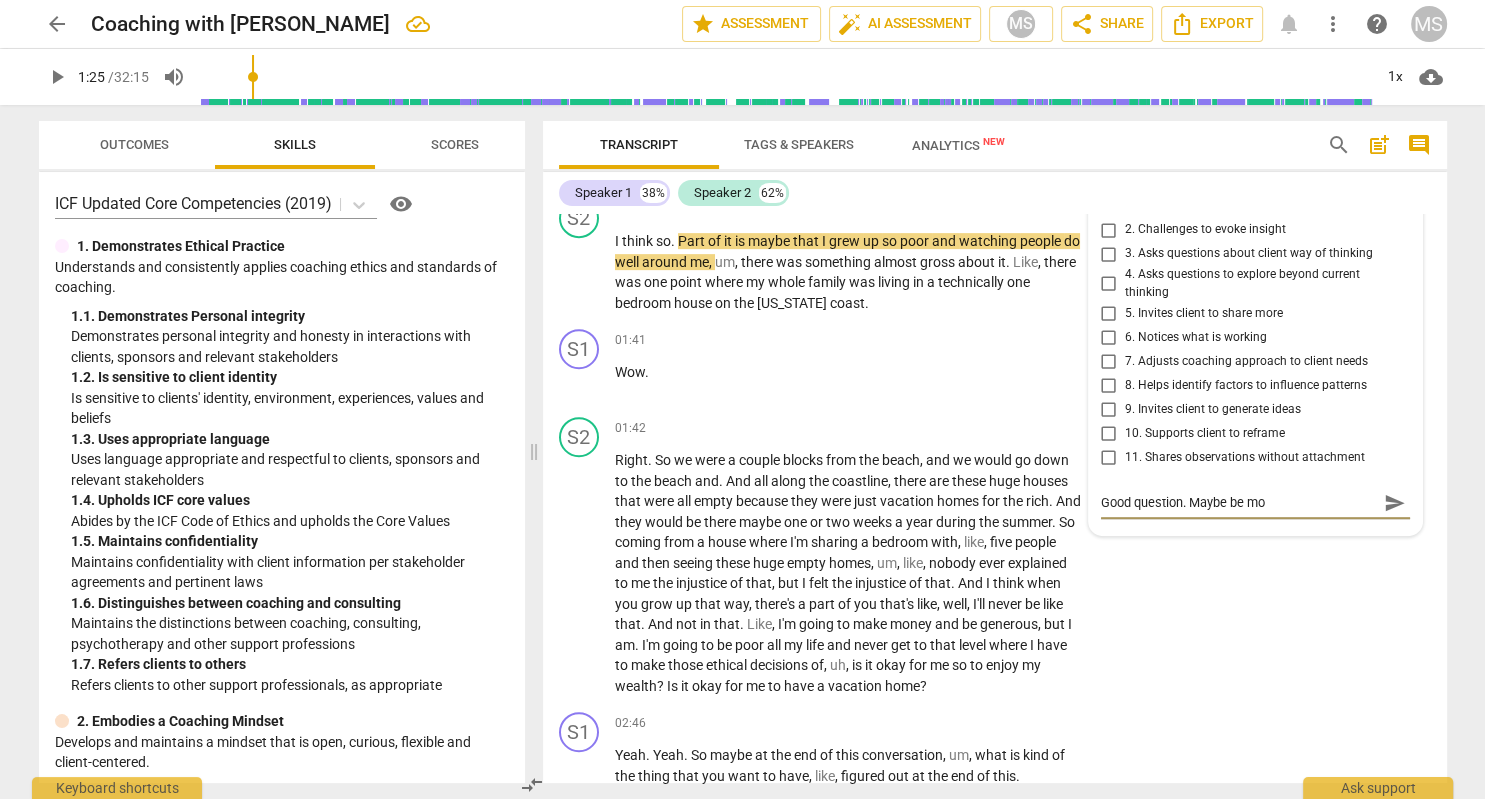 type on "Good question. Maybe be mor" 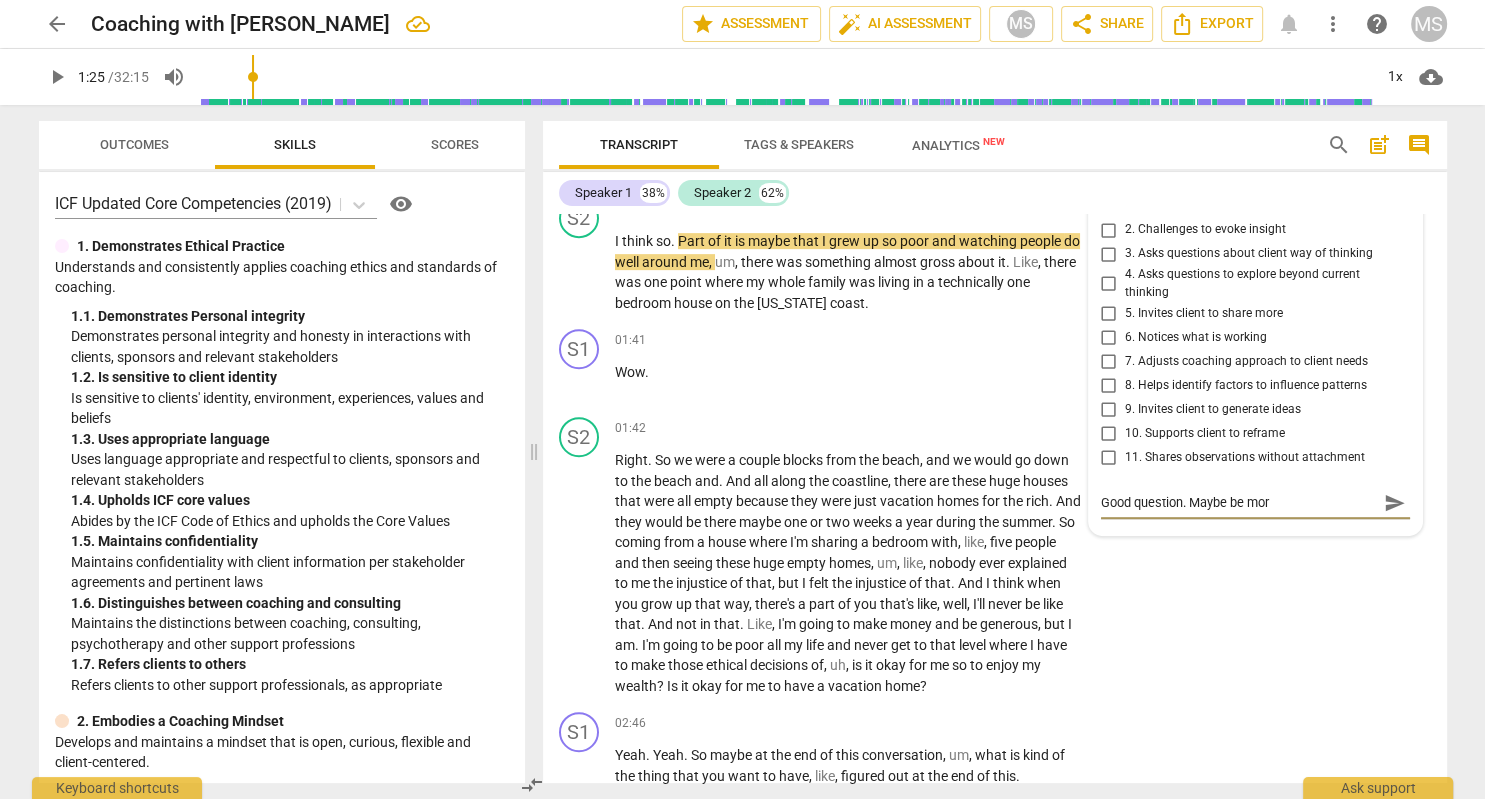 type on "Good question. Maybe be more" 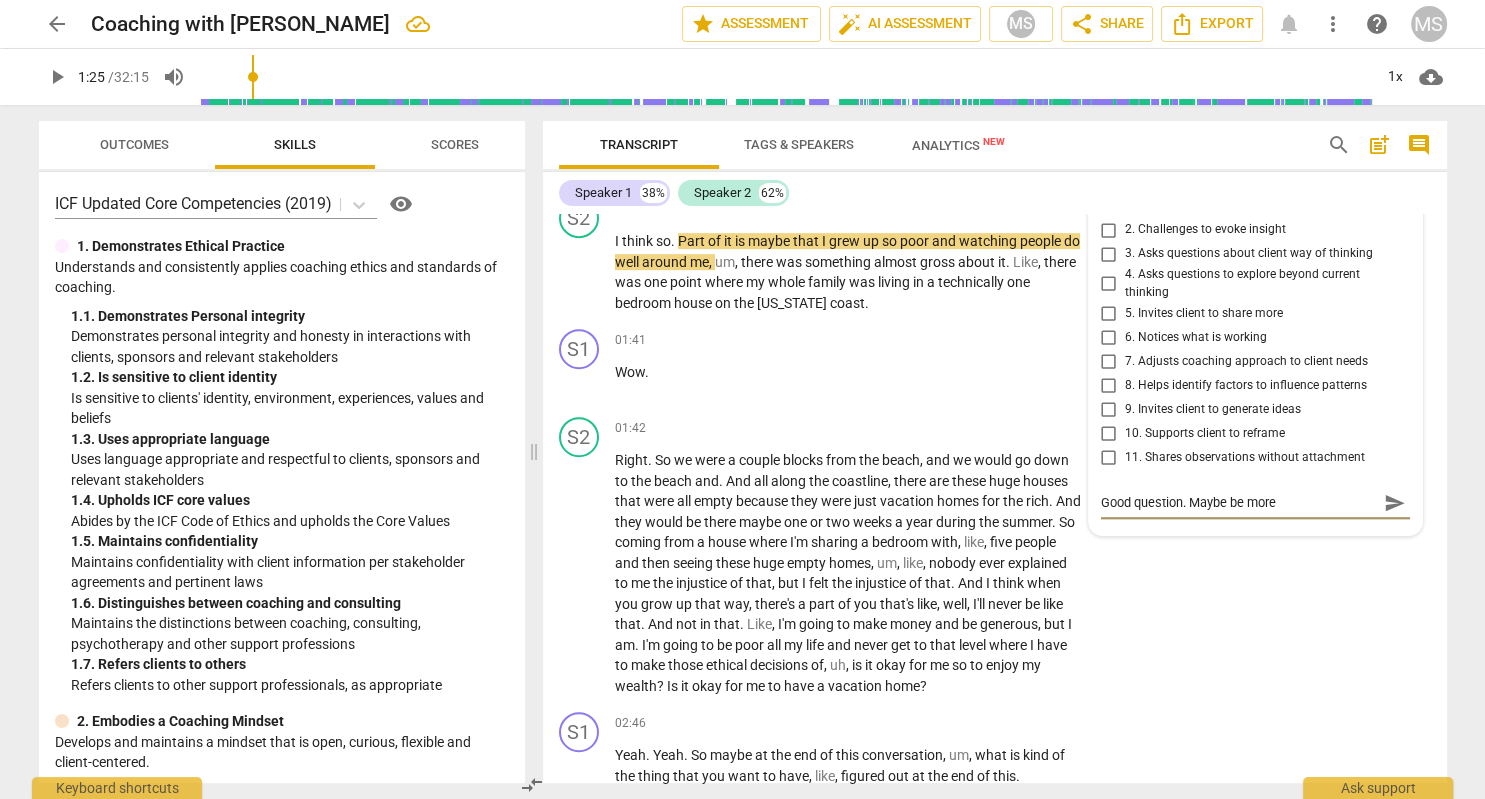 type on "Good question. Maybe be more" 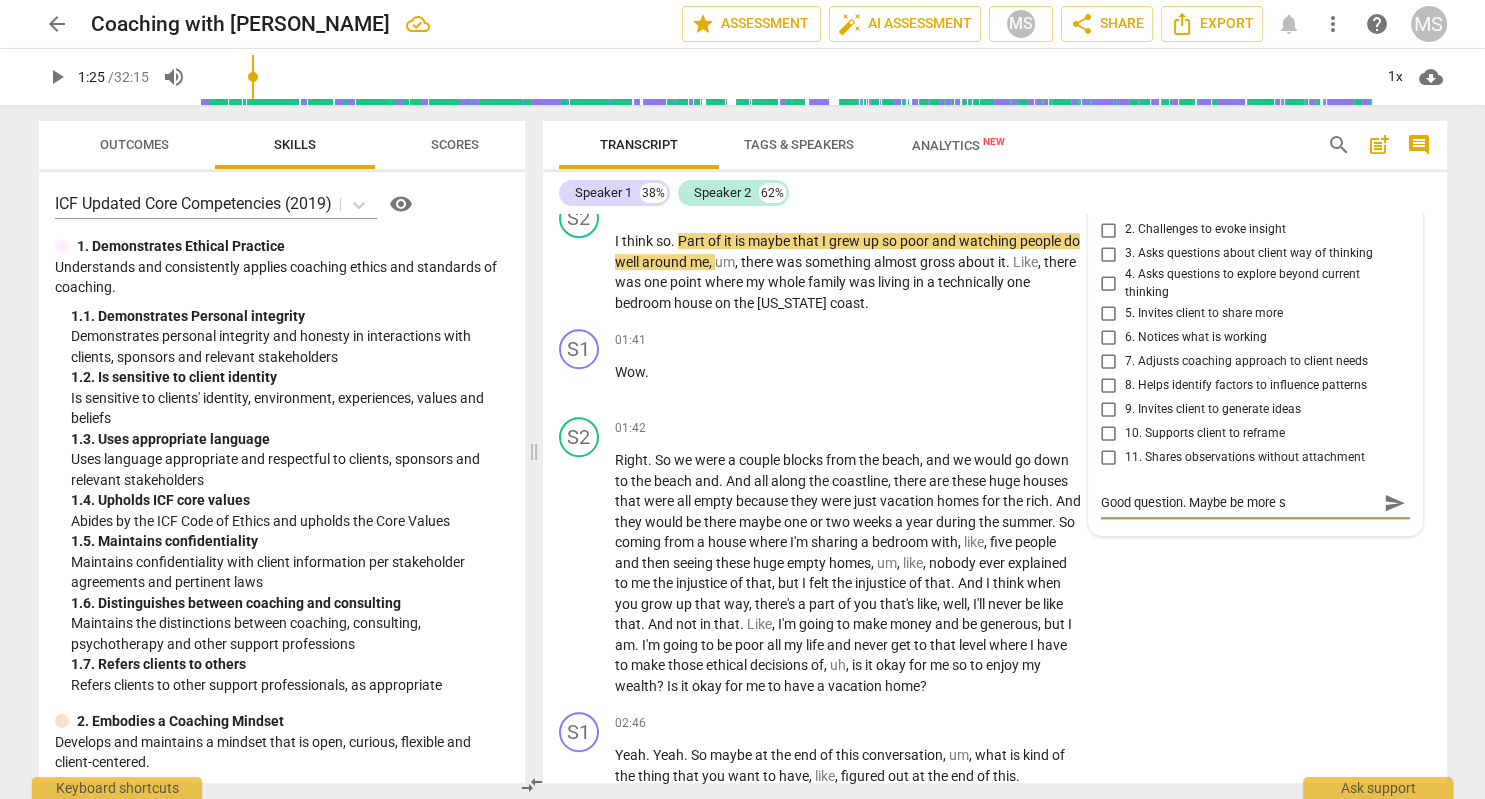 type on "Good question. Maybe be more sp" 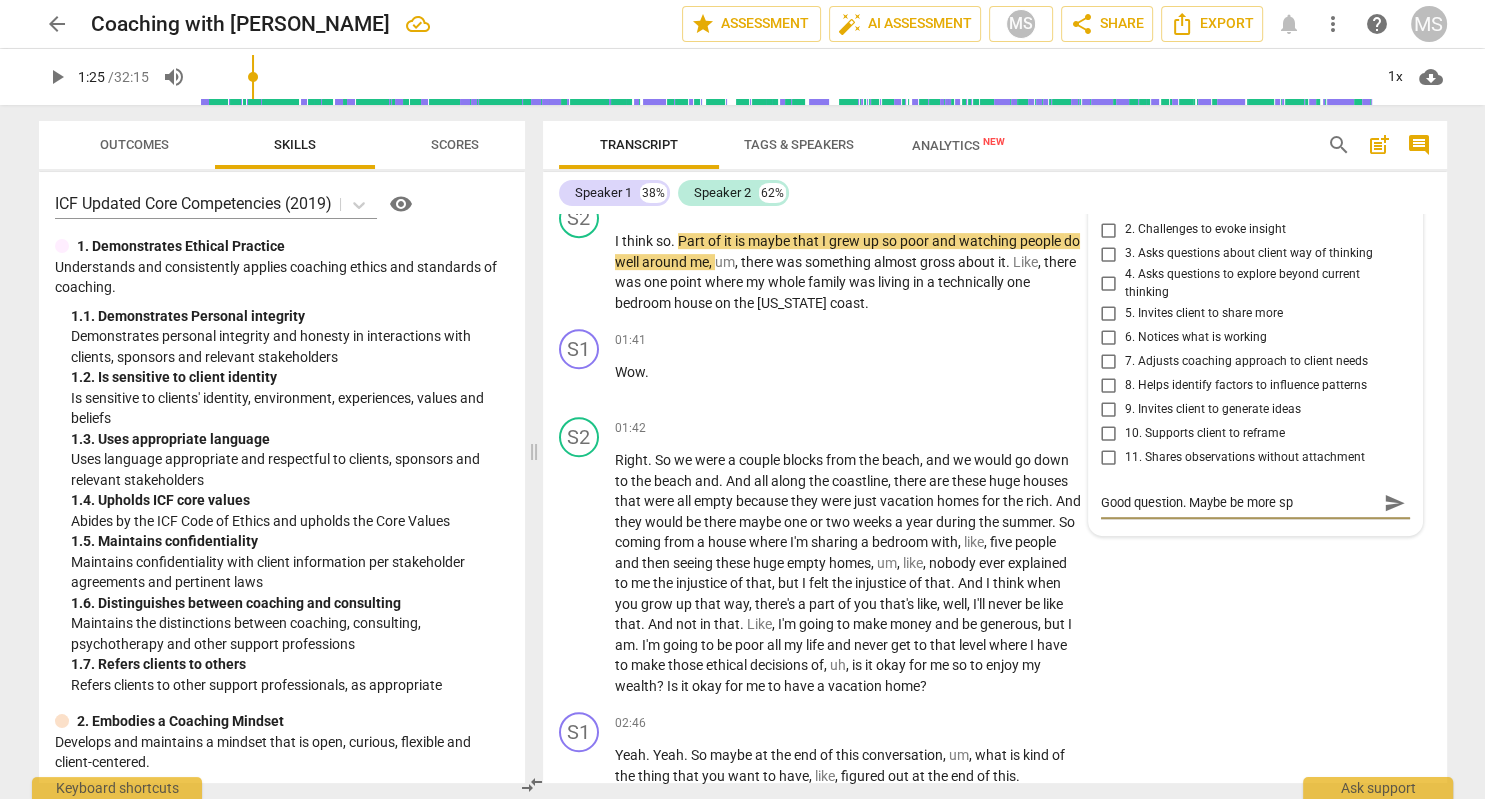 type on "Good question. Maybe be more spe" 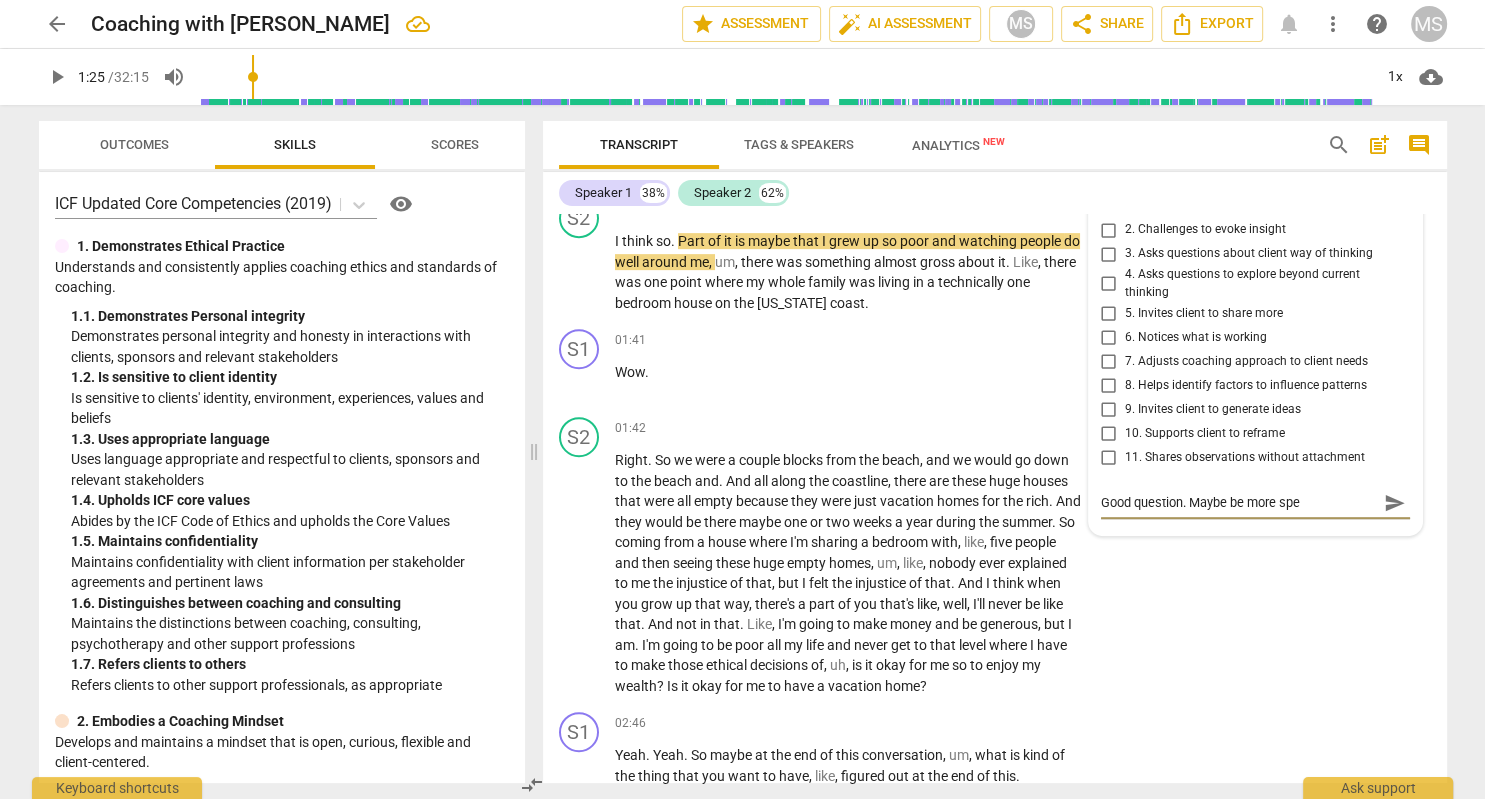 type on "Good question. Maybe be more spec" 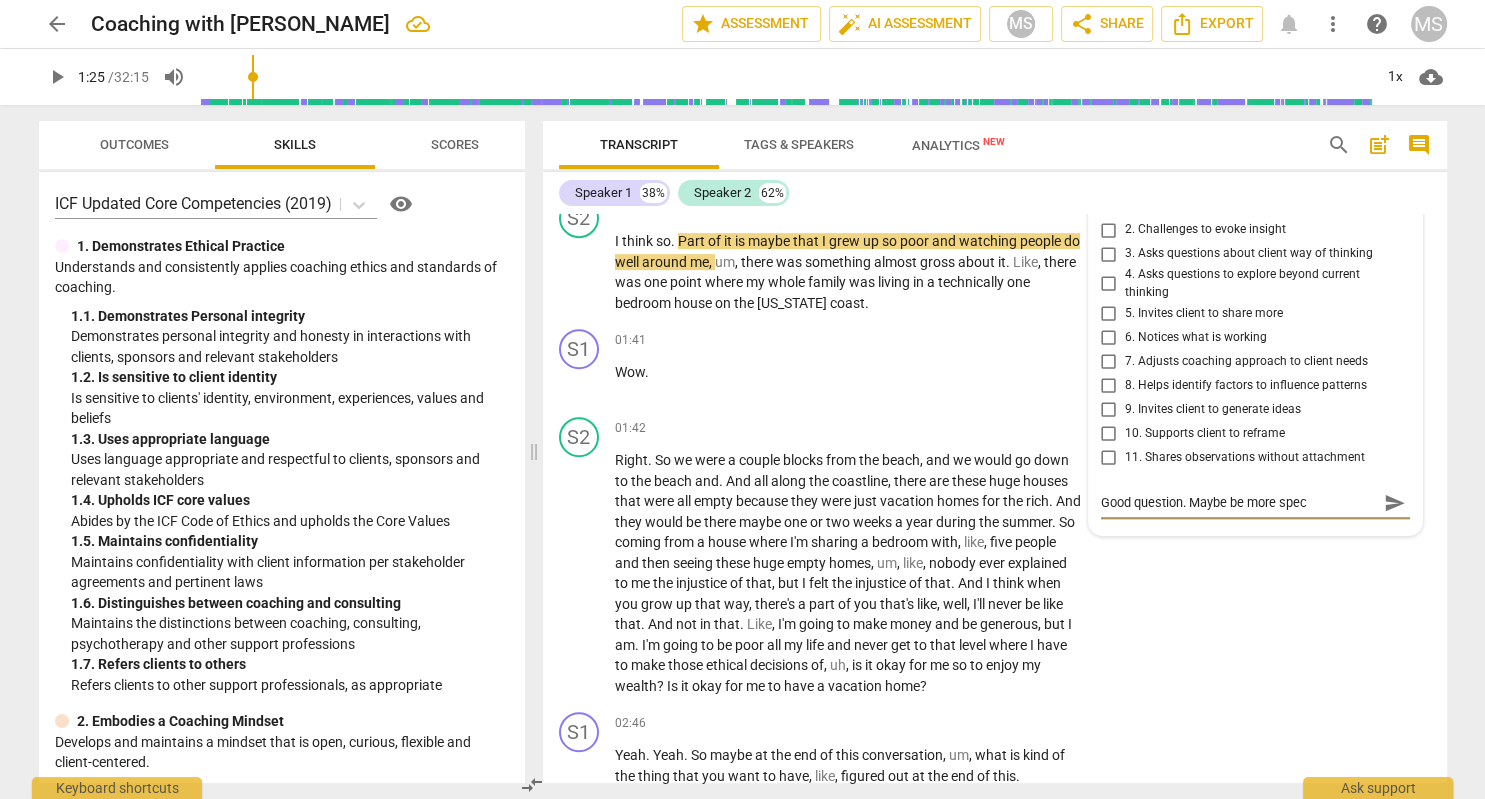 type on "Good question. Maybe be more speci" 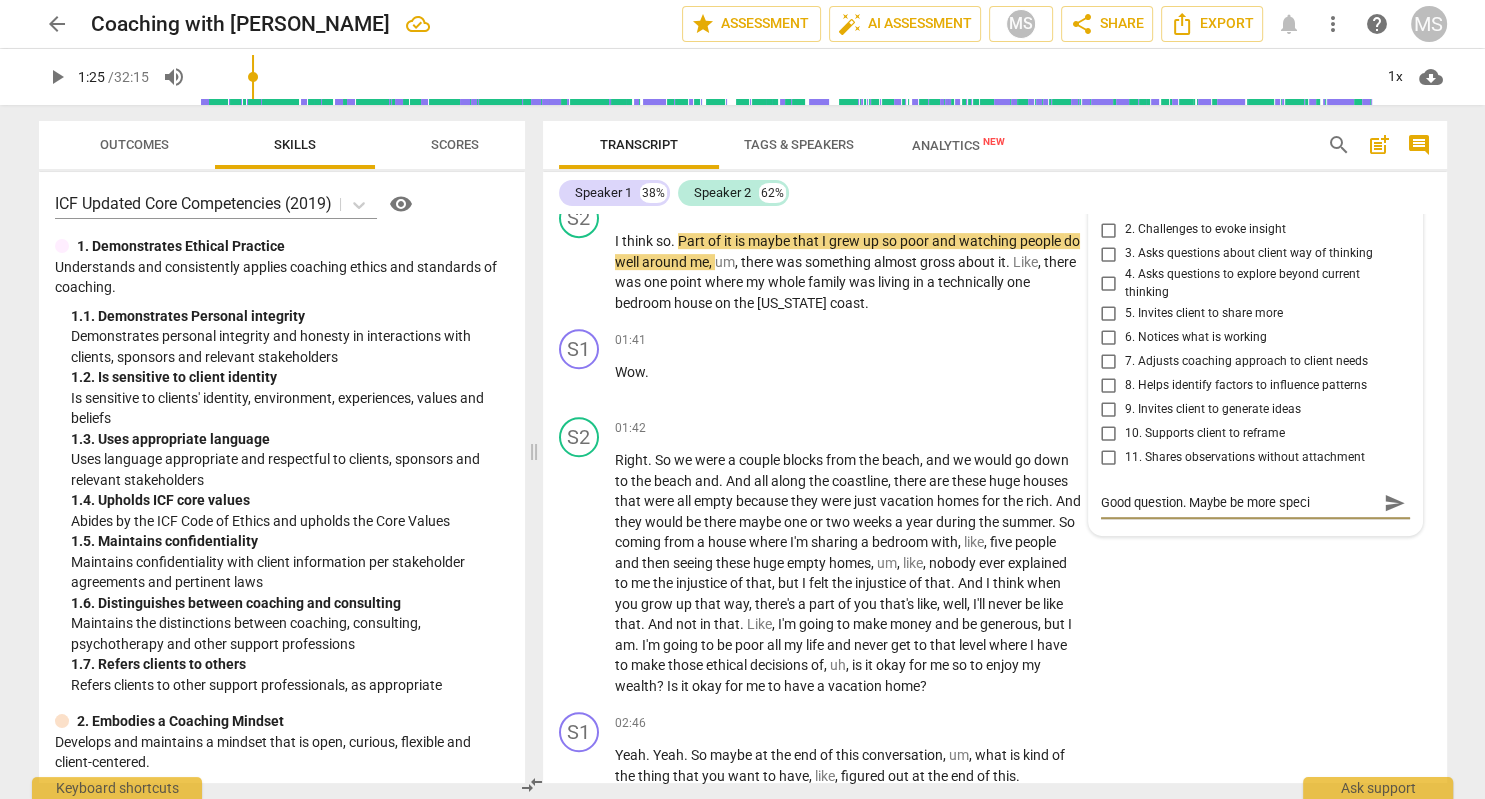 type on "Good question. Maybe be more specif" 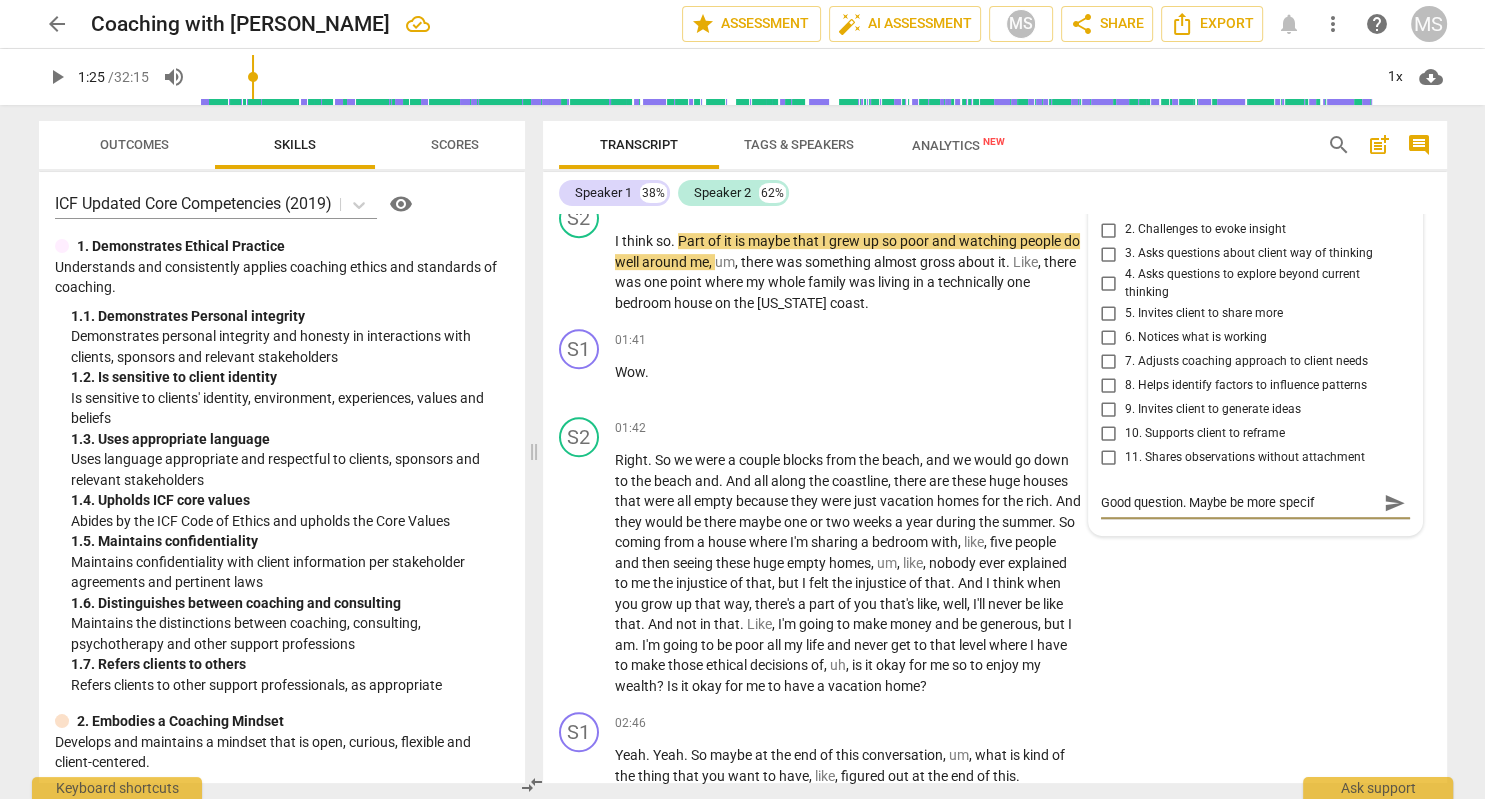 type on "Good question. Maybe be more specifi" 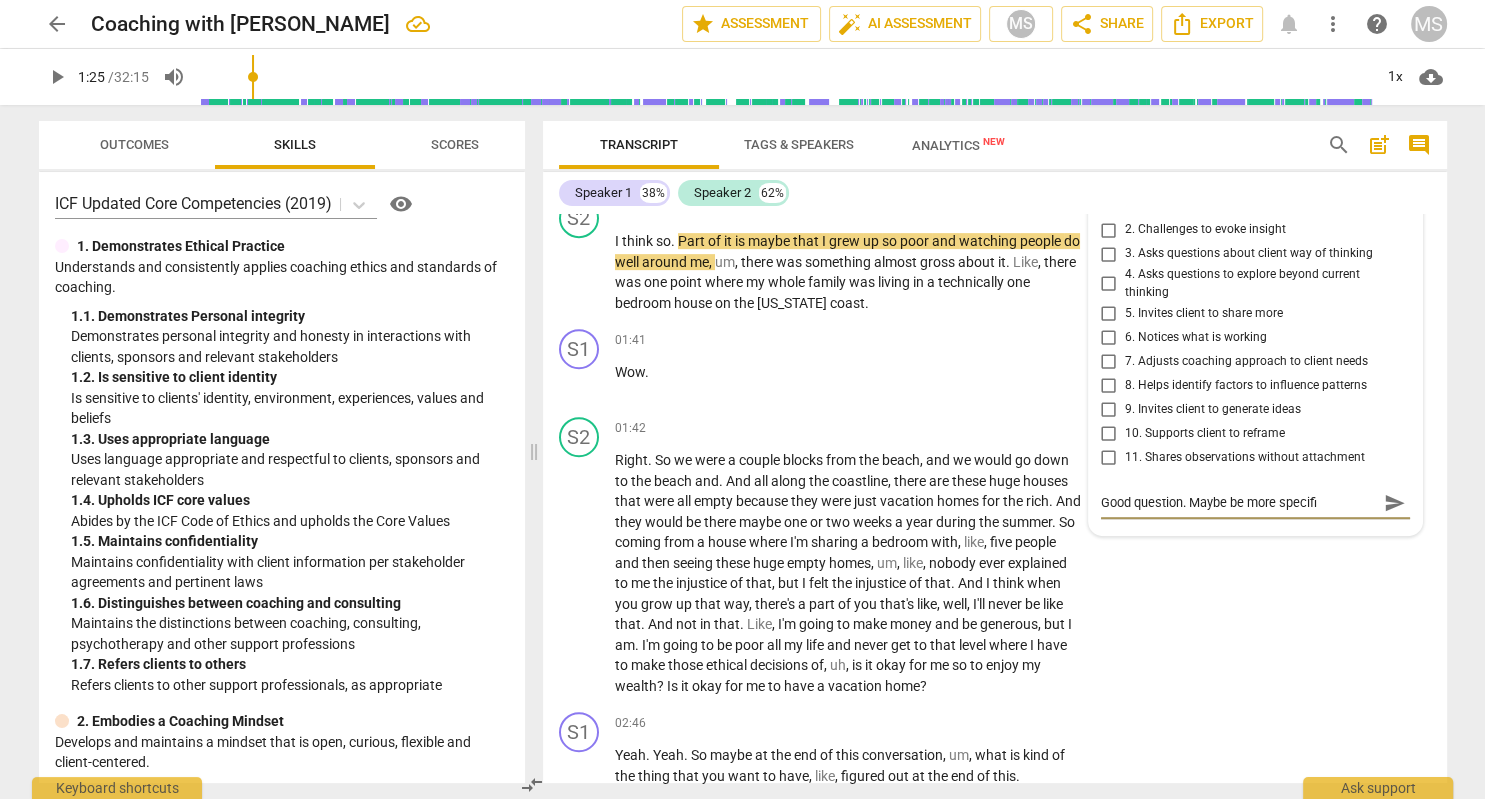 type on "Good question. Maybe be more specific" 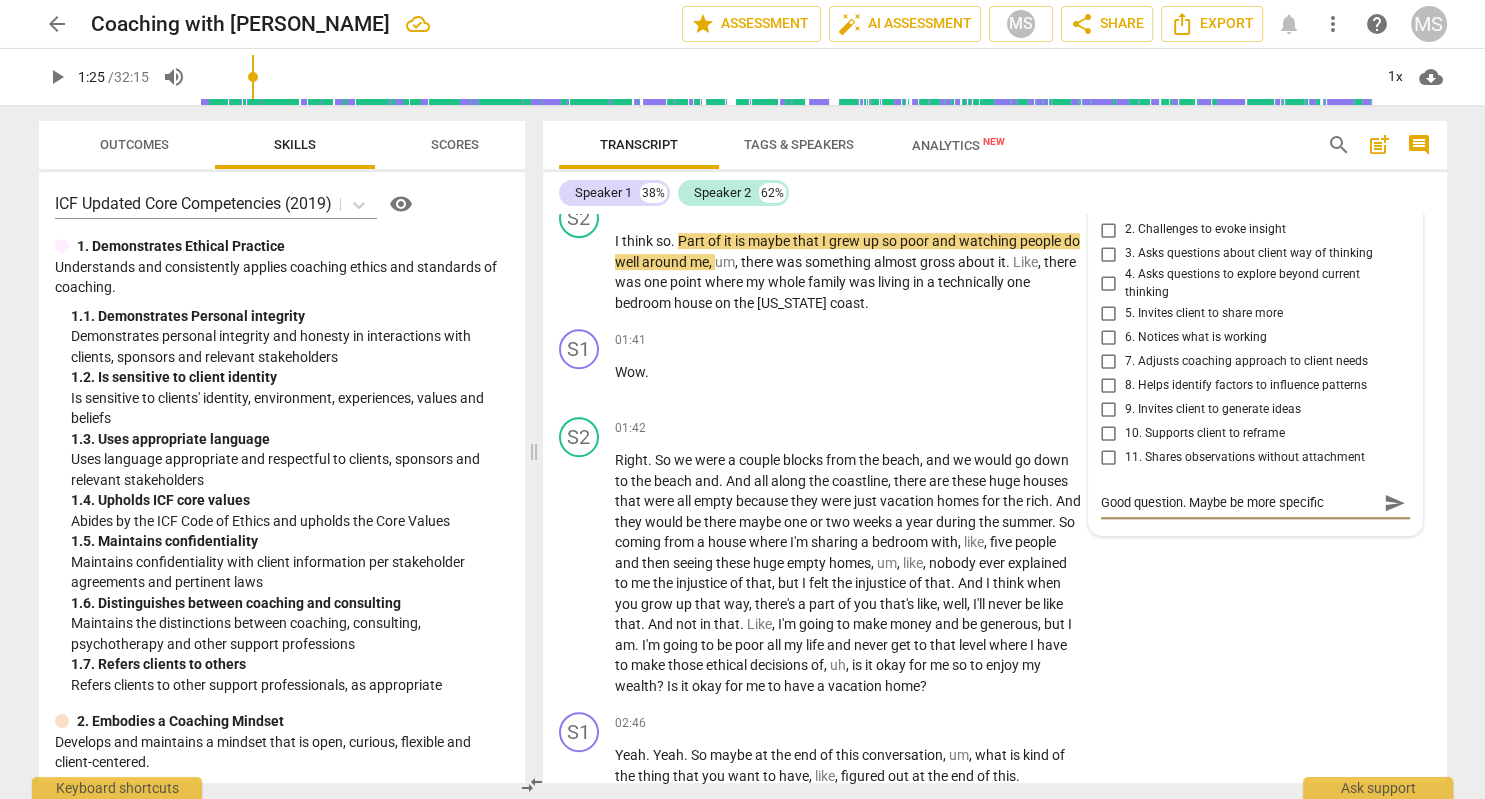 type on "Good question. Maybe be more specific" 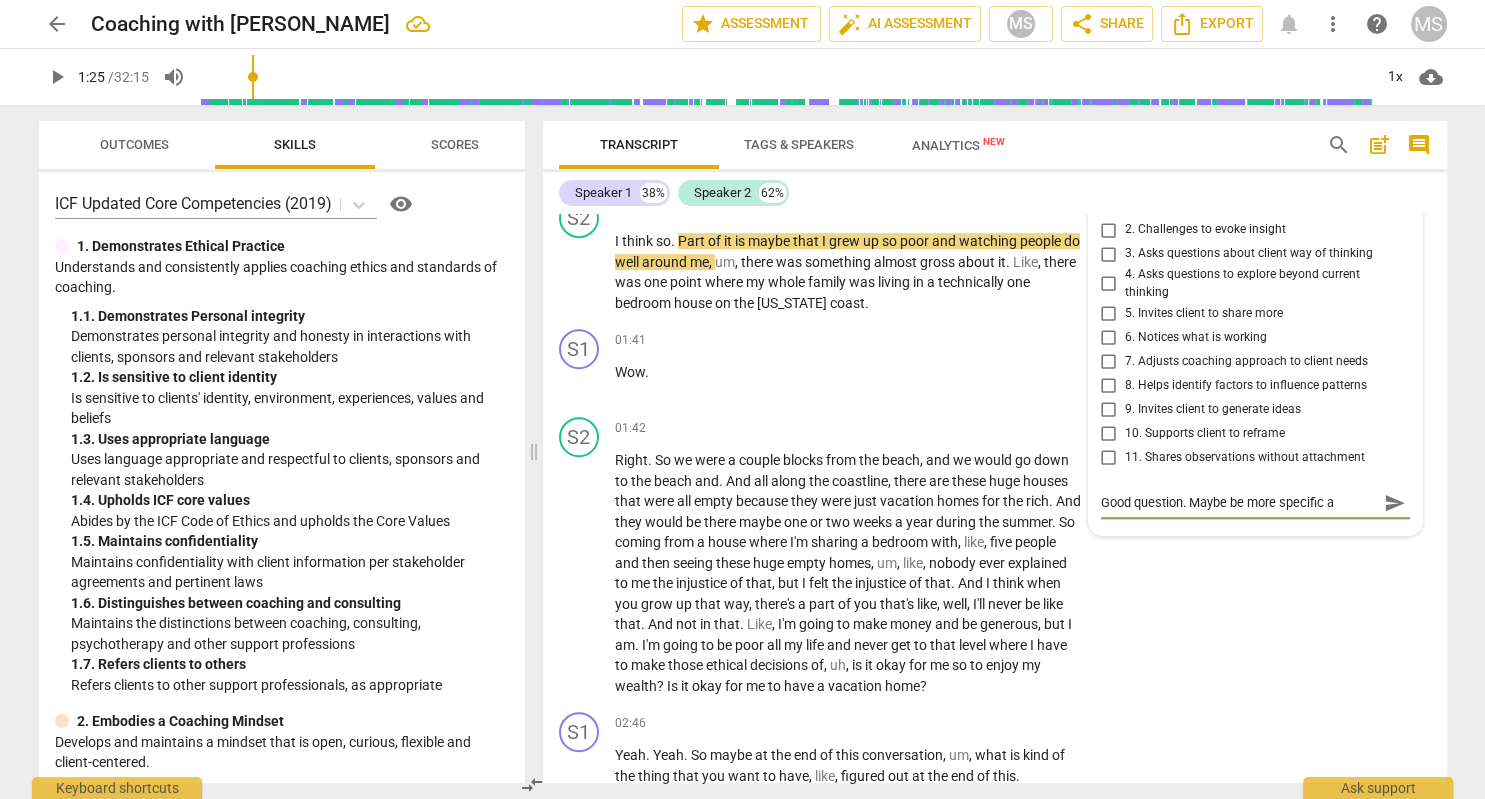type on "Good question. Maybe be more specific an" 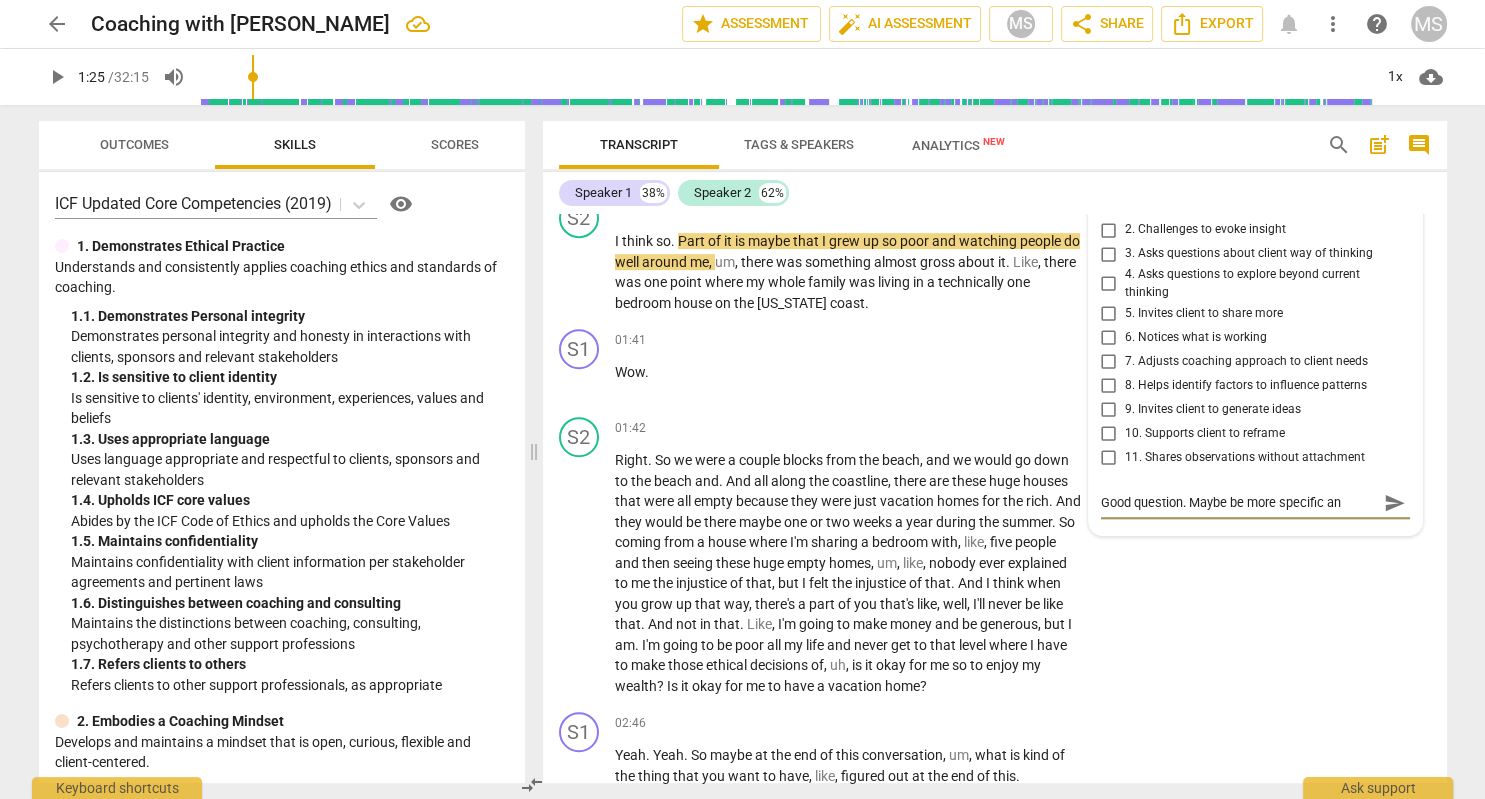 type on "Good question. Maybe be more specific and" 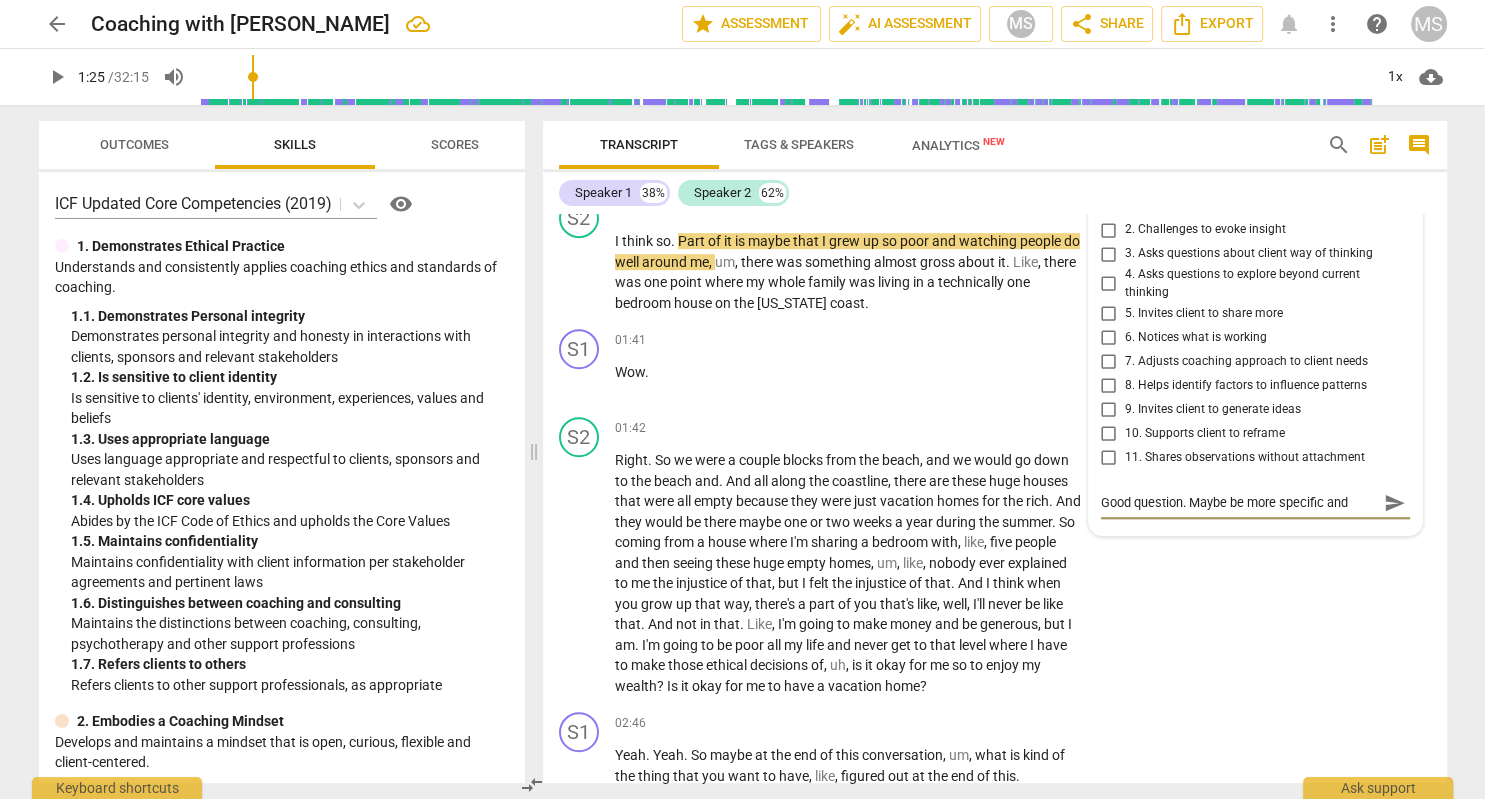 type on "Good question. Maybe be more specific and" 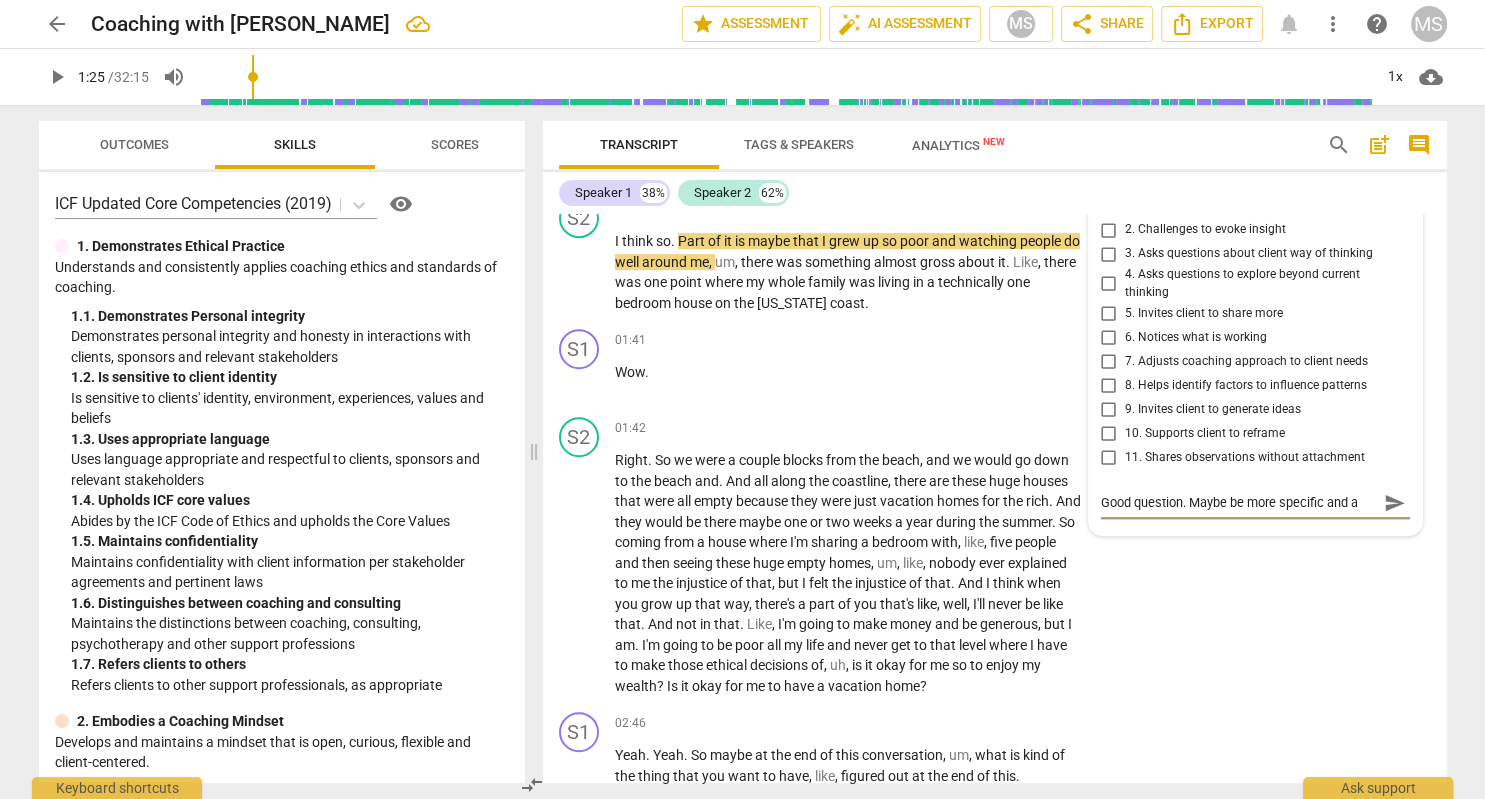 type on "Good question. Maybe be more specific and as" 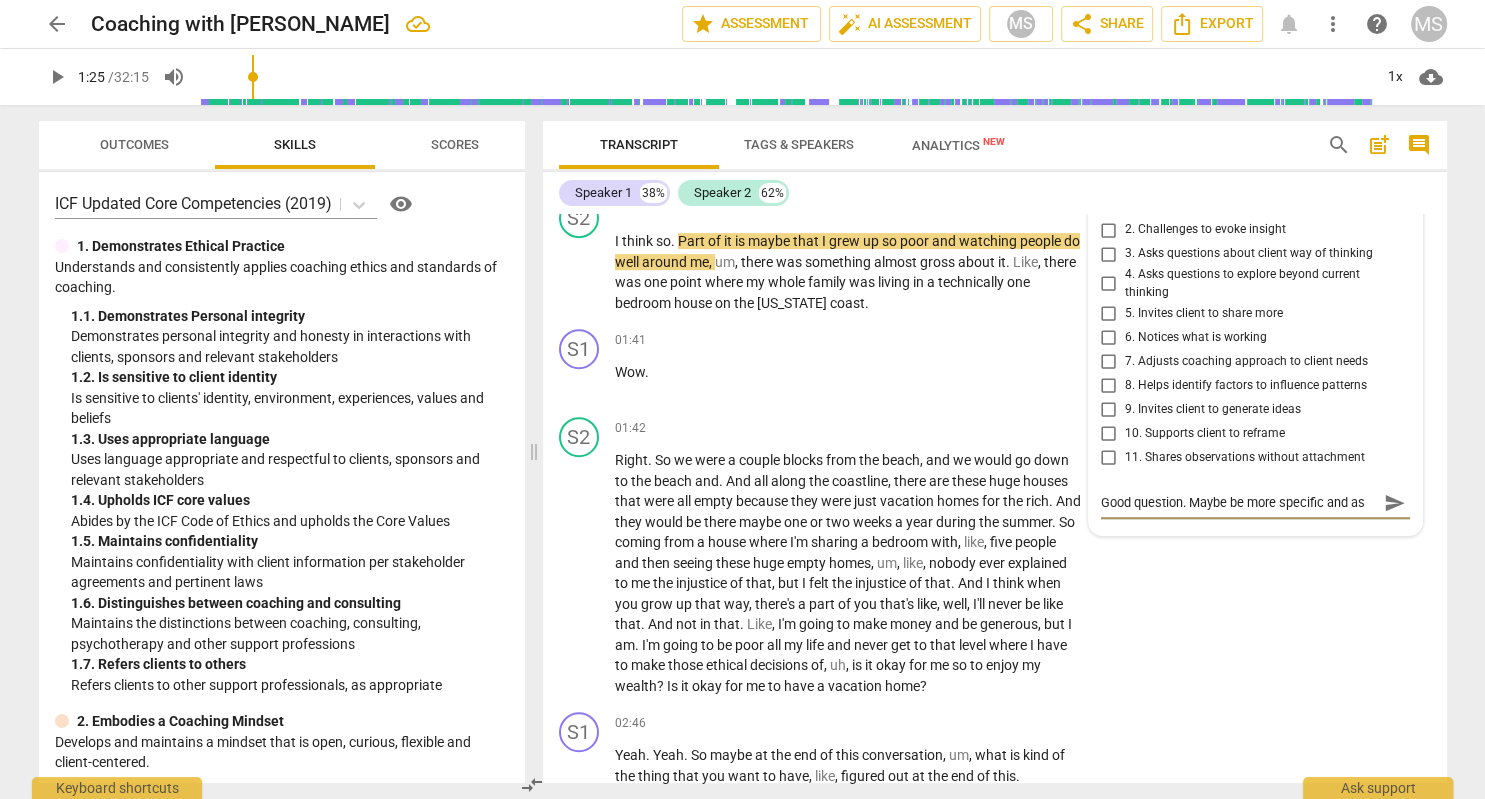 type on "Good question. Maybe be more specific and ask" 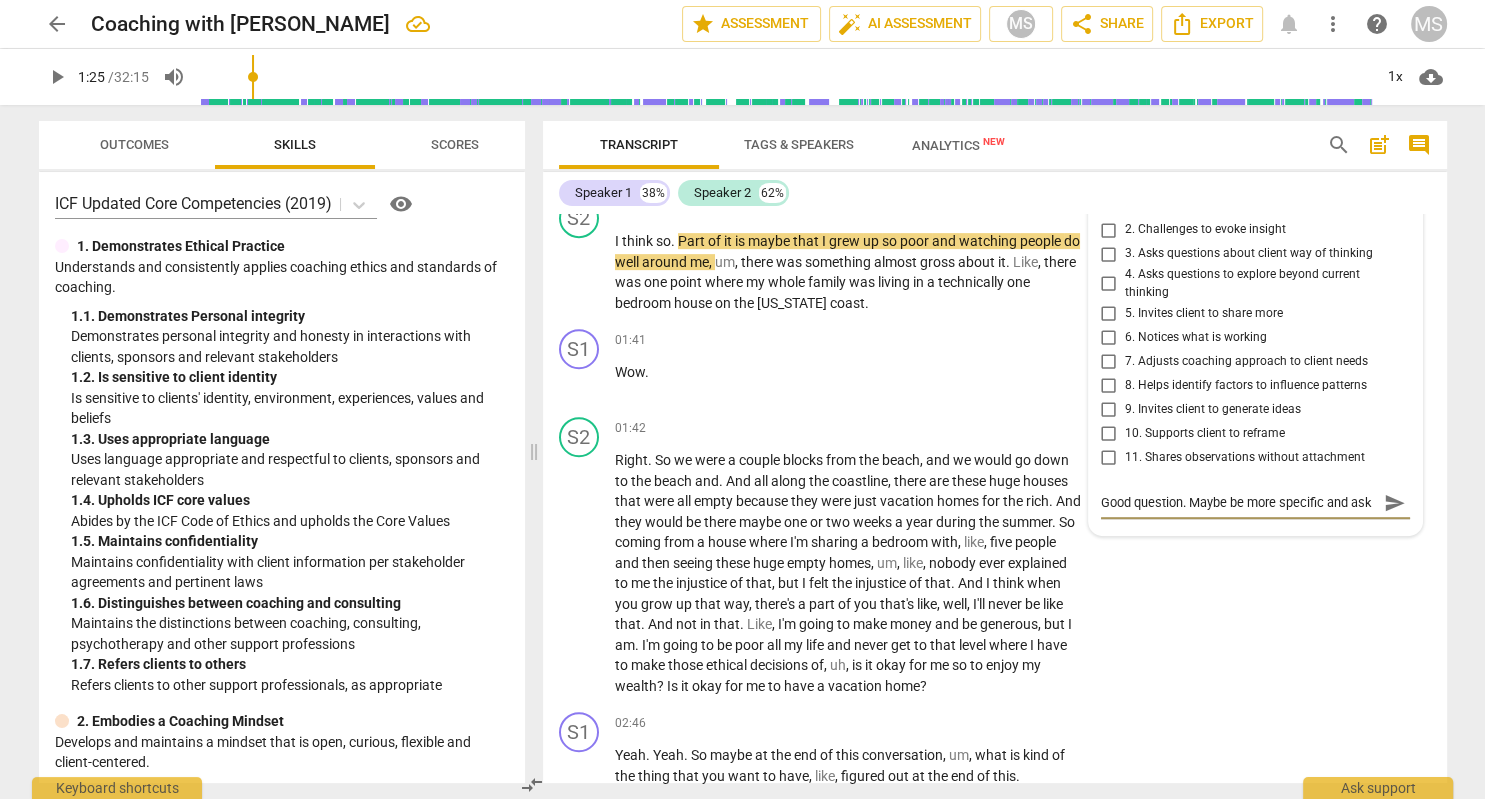 type on "Good question. Maybe be more specific and ask," 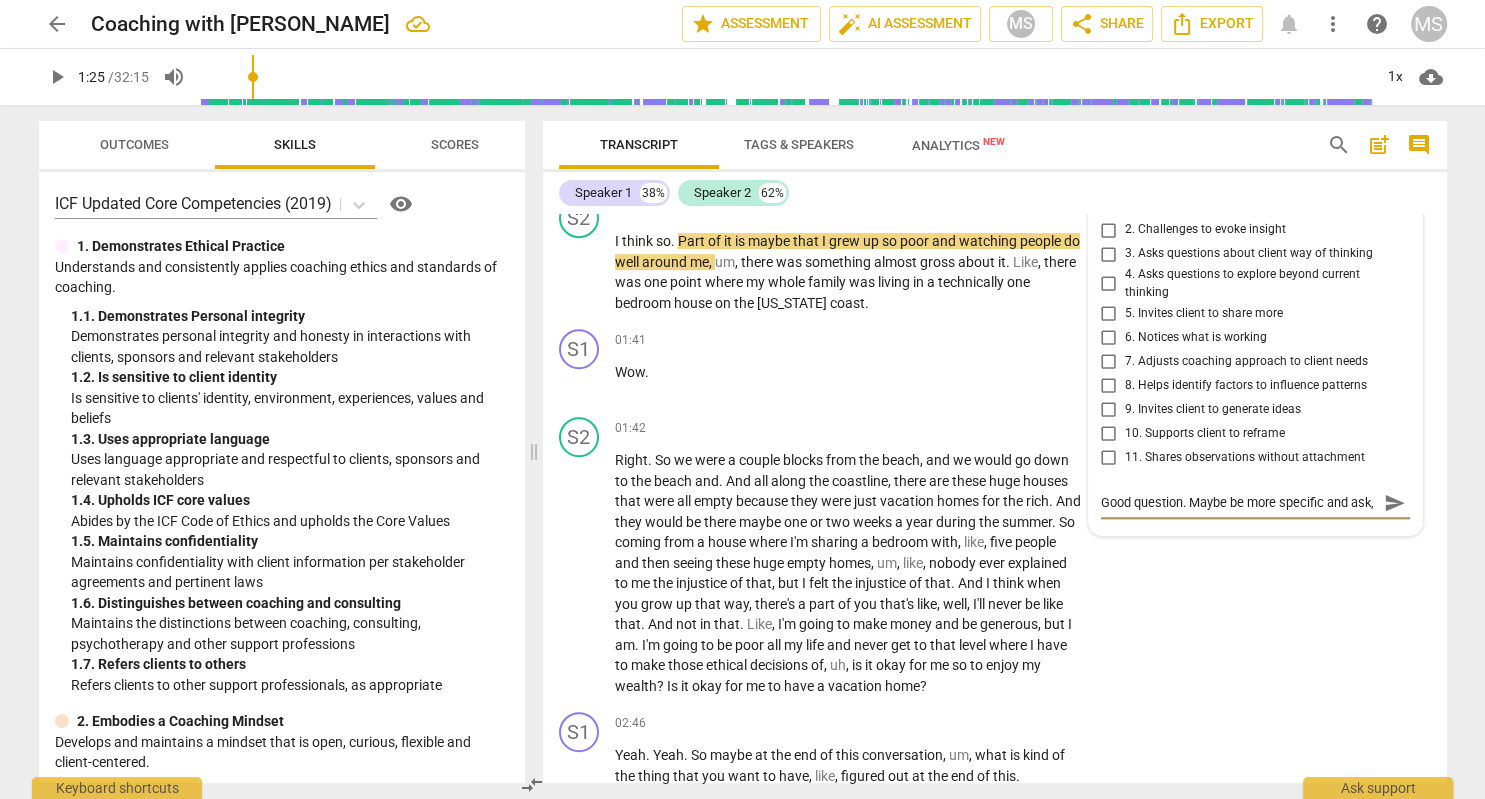 type on "Good question. Maybe be more specific and ask," 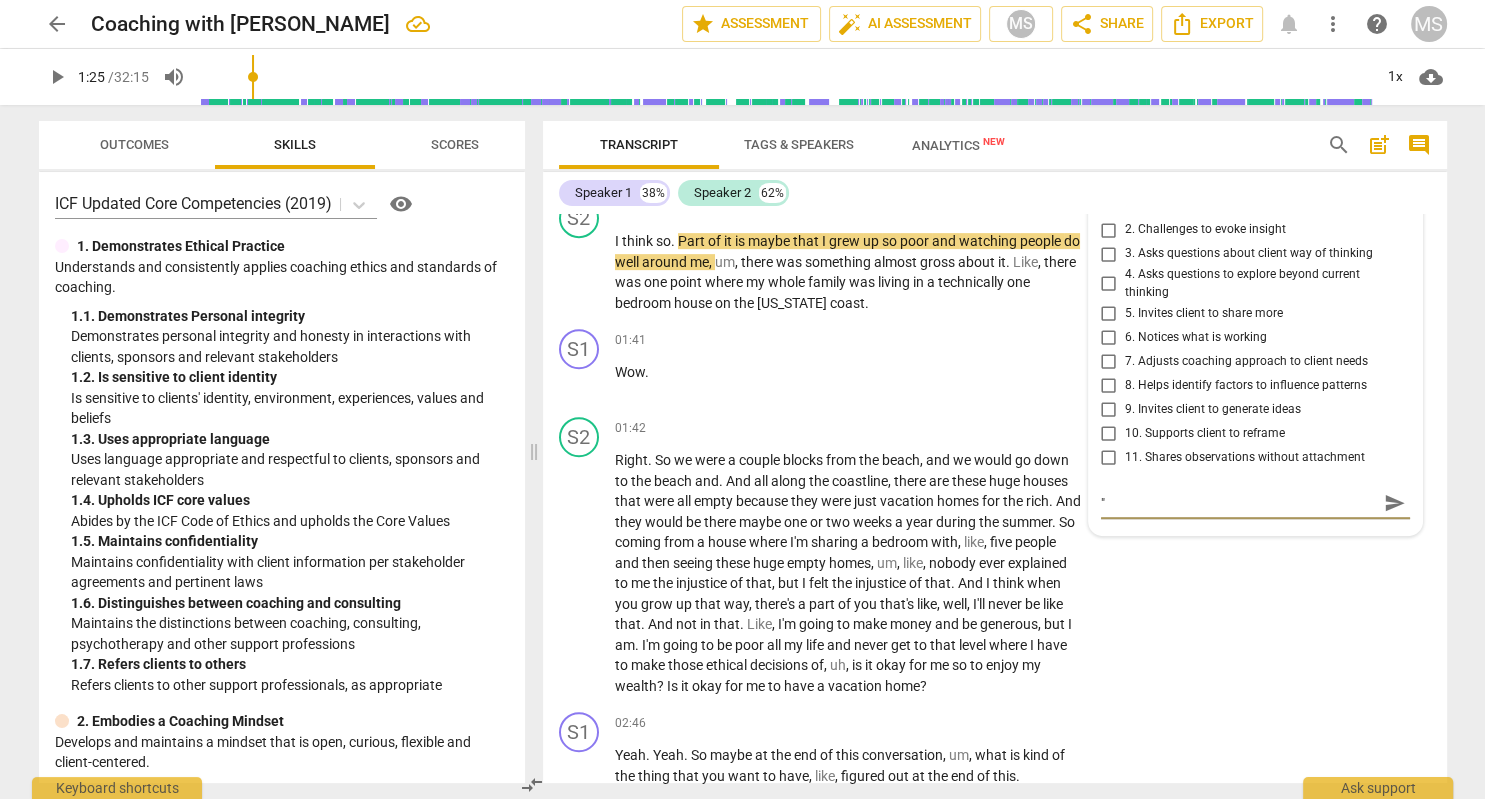 type on "Good question. Maybe be more specific and ask, "W" 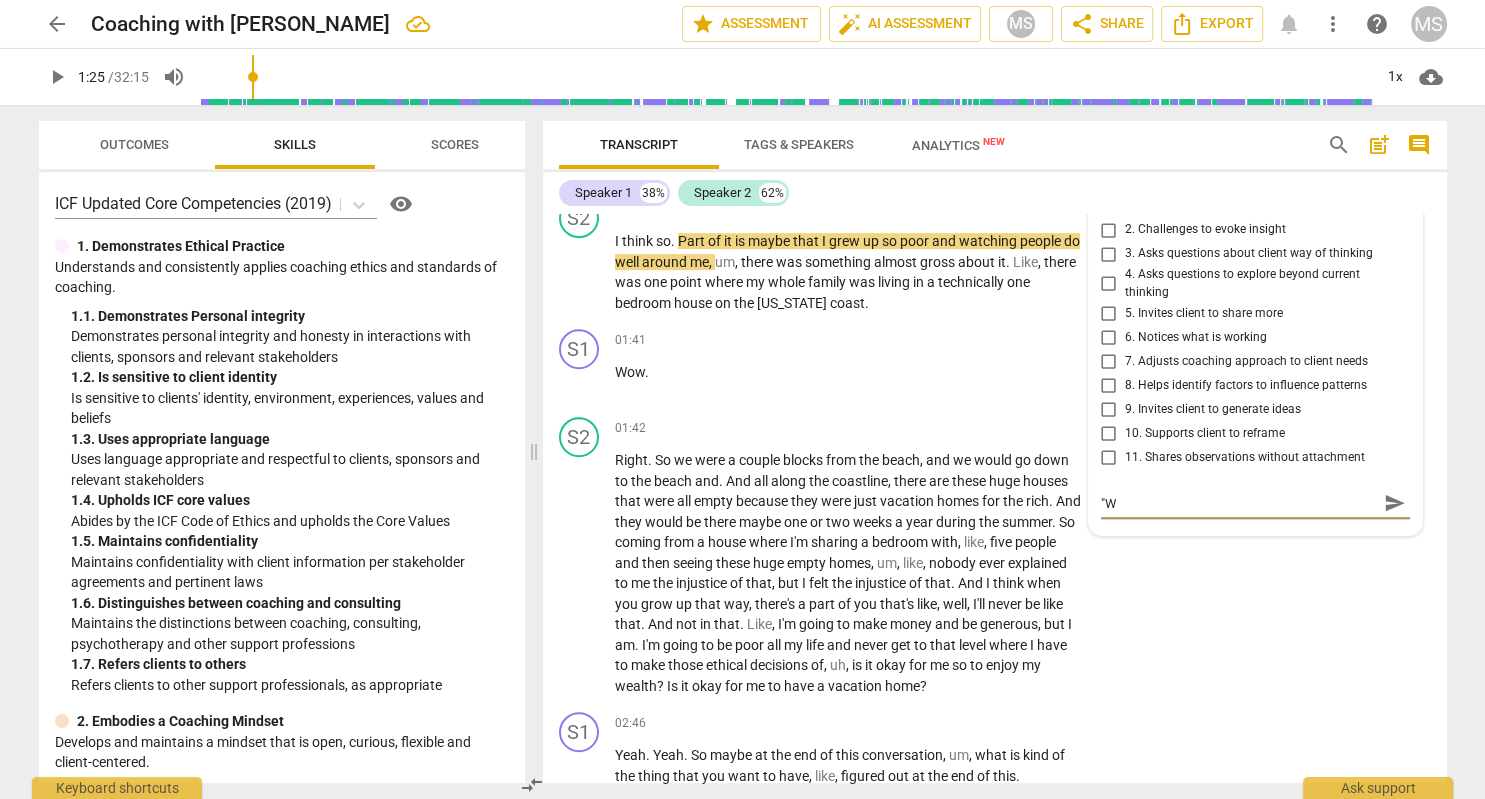 type on "Good question. Maybe be more specific and ask, "Wh" 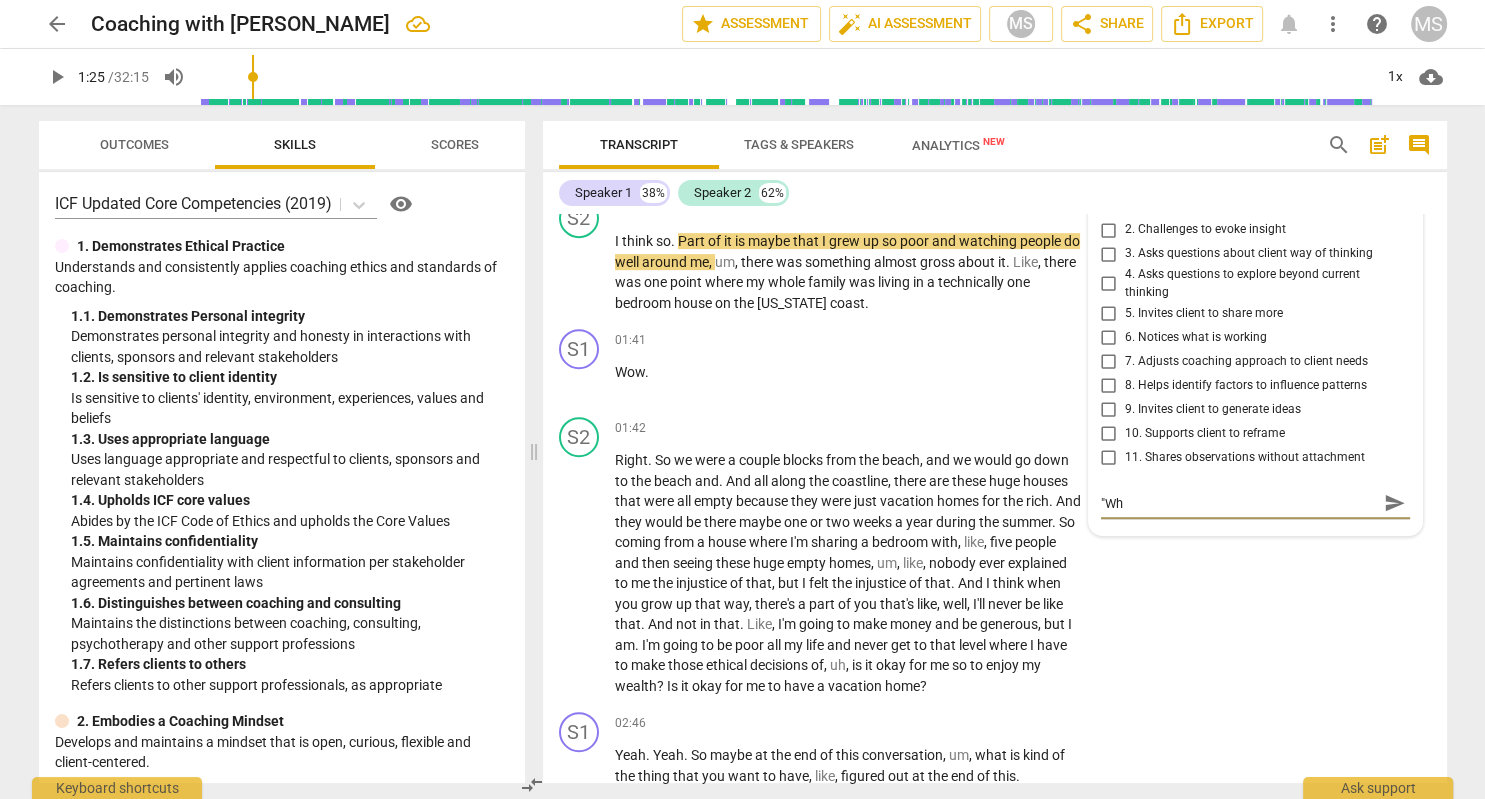 type on "Good question. Maybe be more specific and ask, "Wha" 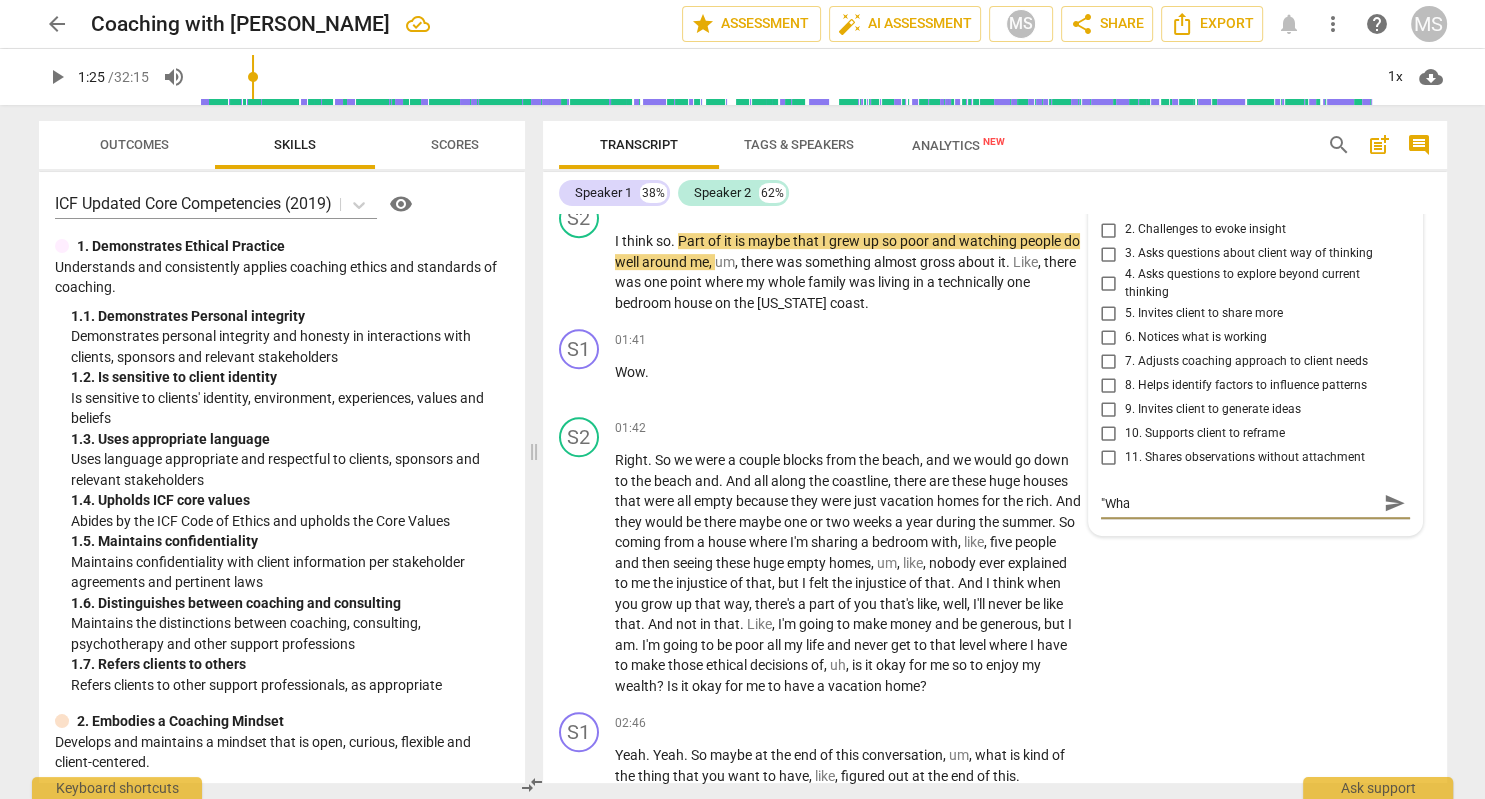 type on "Good question. Maybe be more specific and ask, "What" 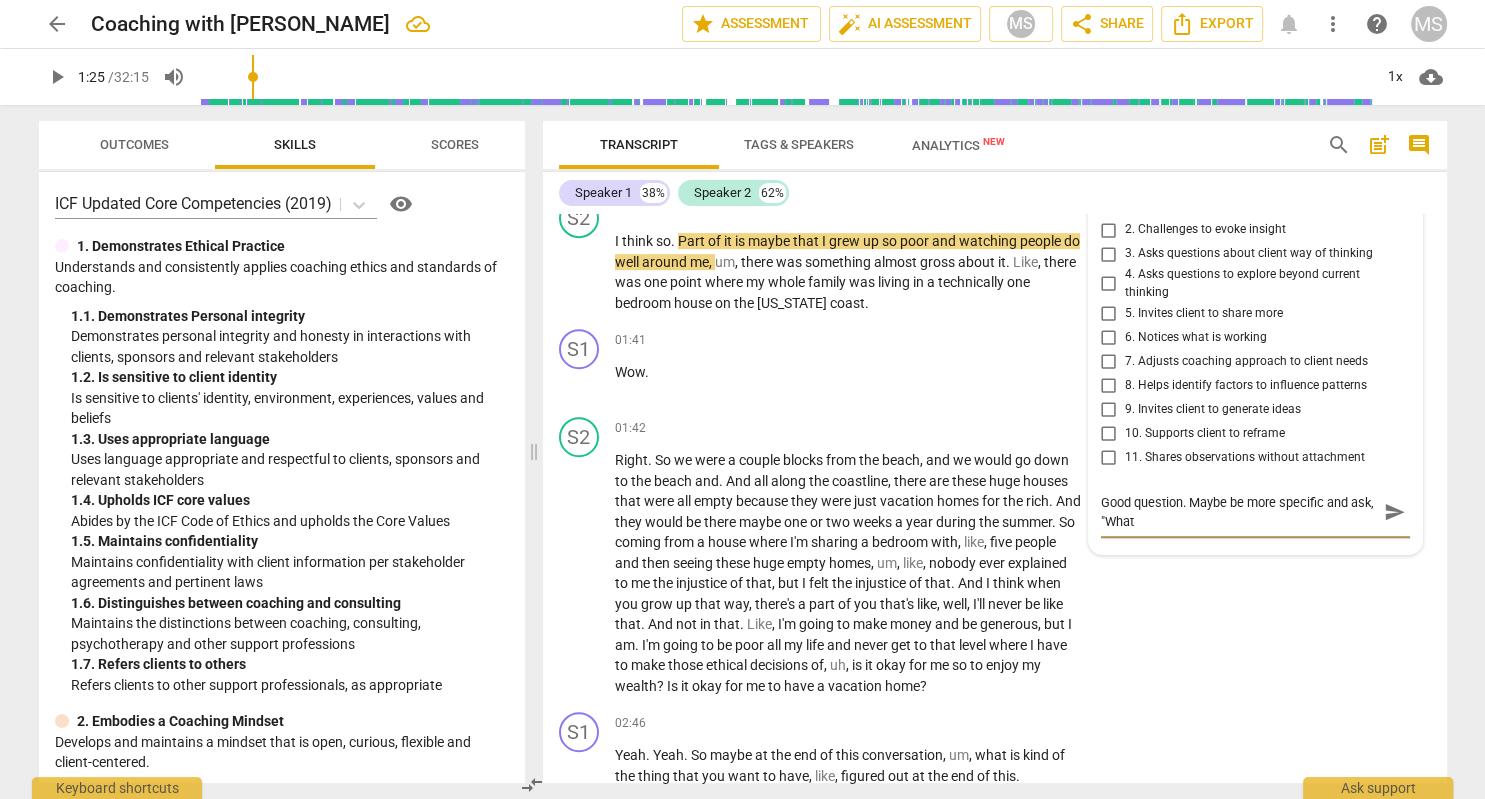 scroll, scrollTop: 0, scrollLeft: 0, axis: both 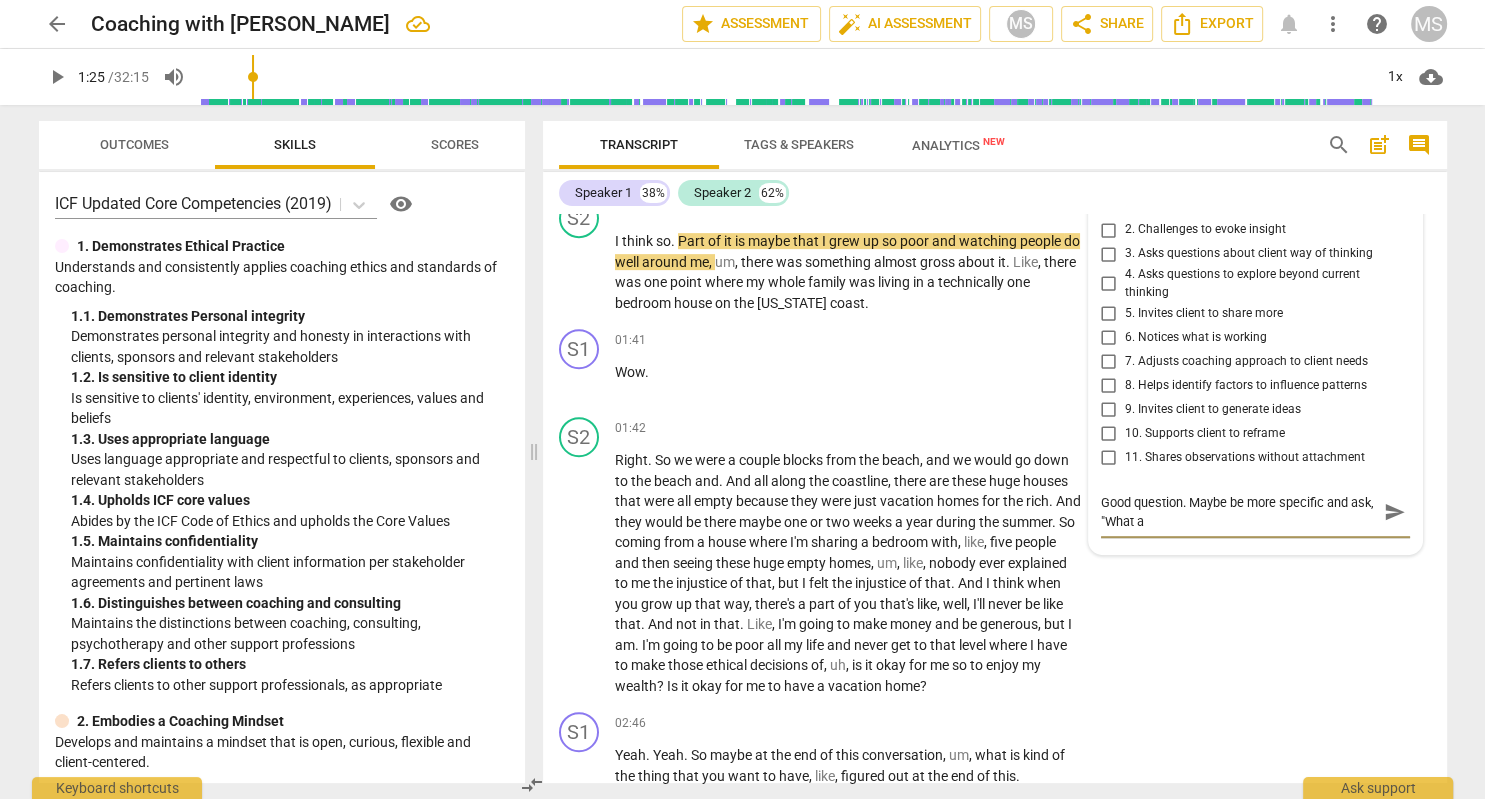 type on "Good question. Maybe be more specific and ask, "What ar" 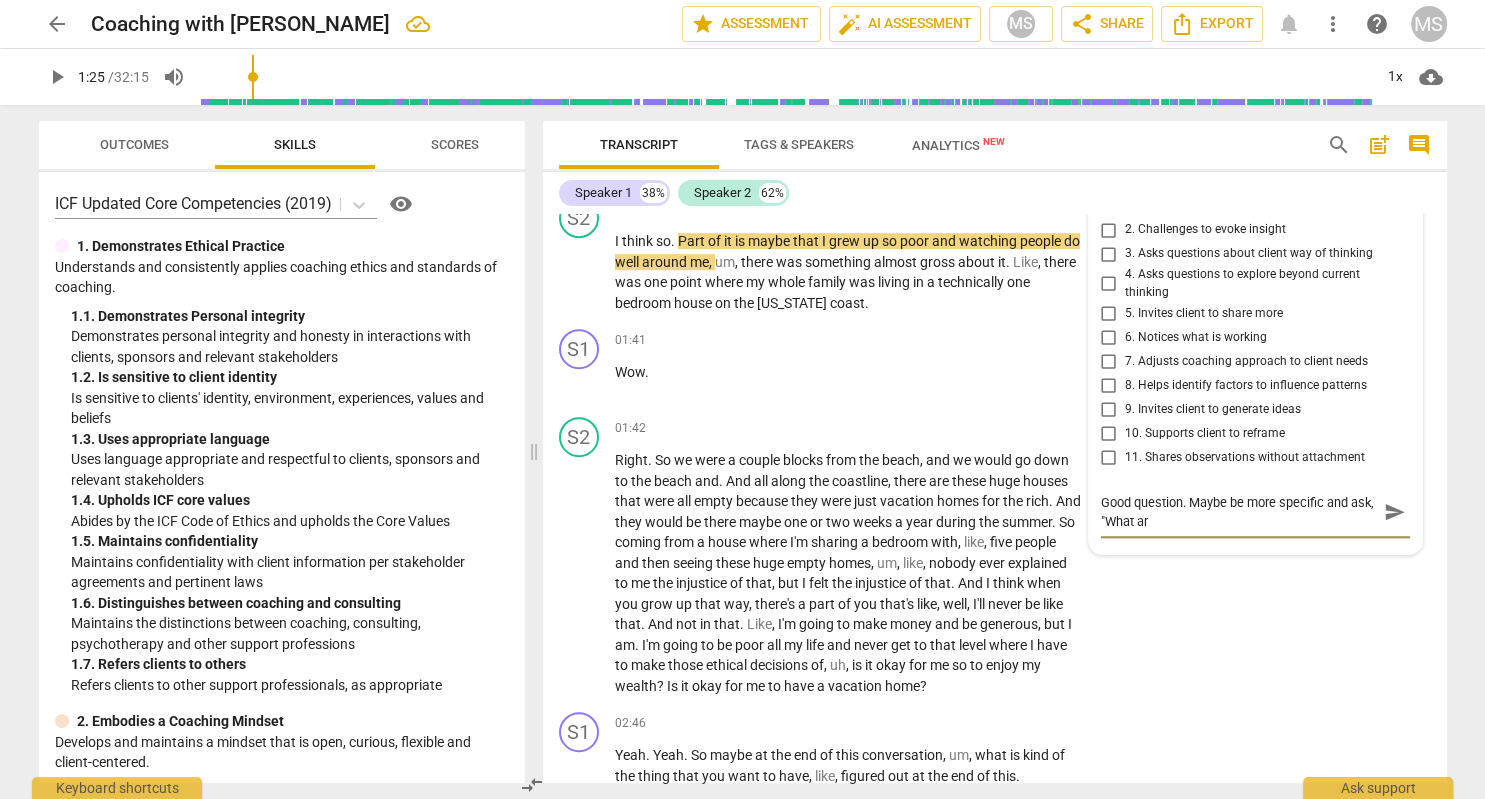 type on "Good question. Maybe be more specific and ask, "What are" 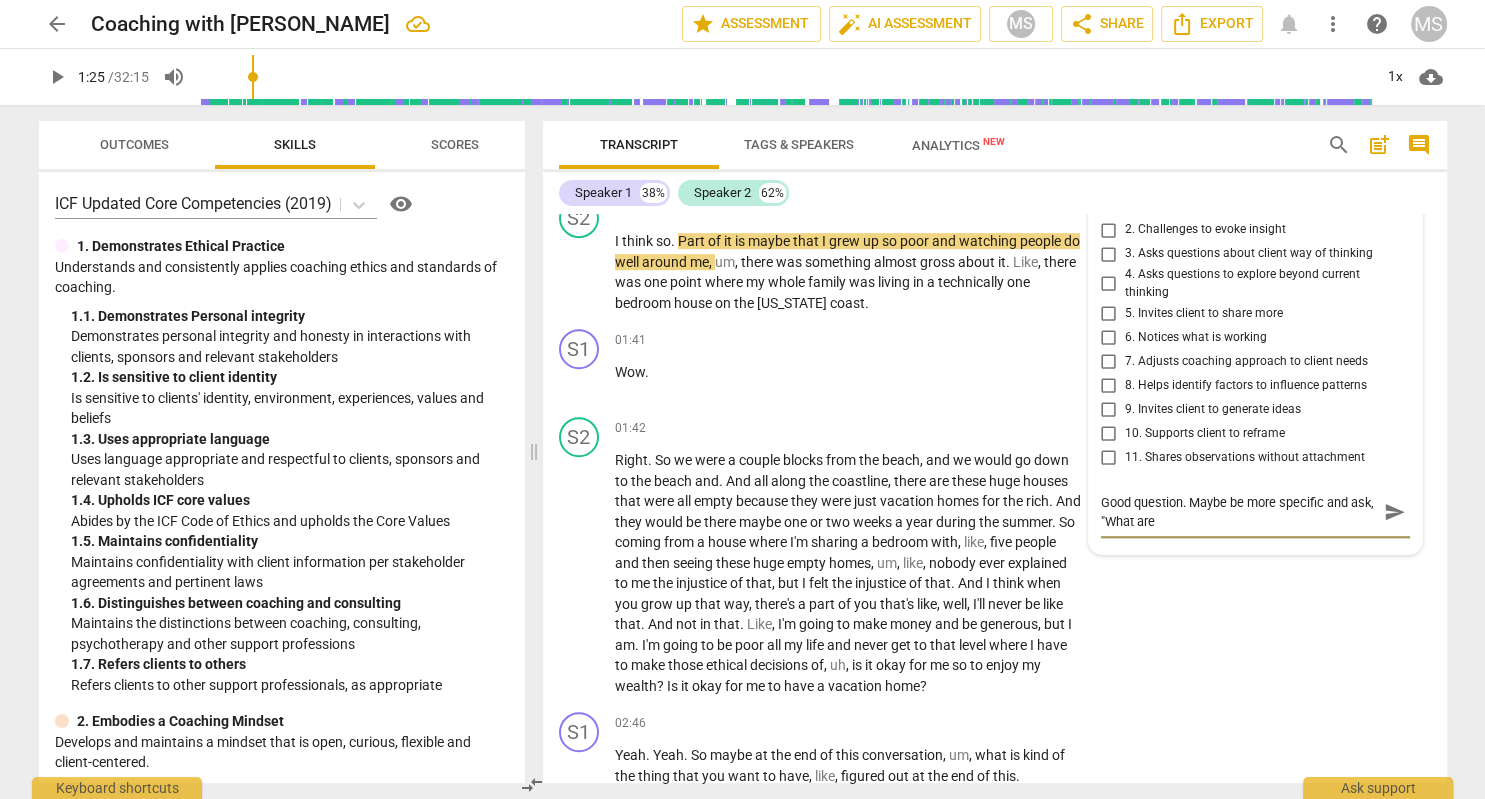 type on "Good question. Maybe be more specific and ask, "What are" 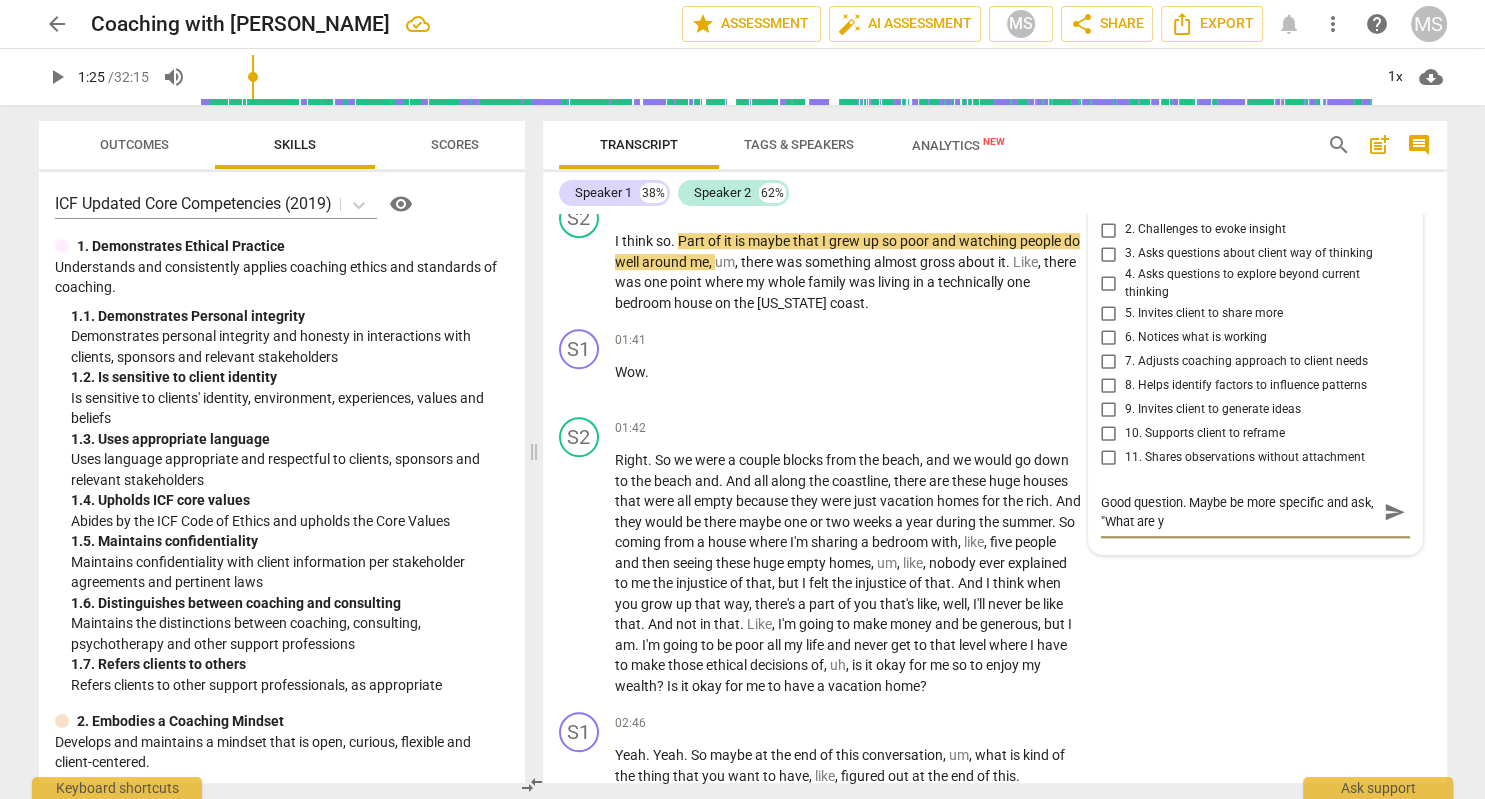 type on "Good question. Maybe be more specific and ask, "What are yo" 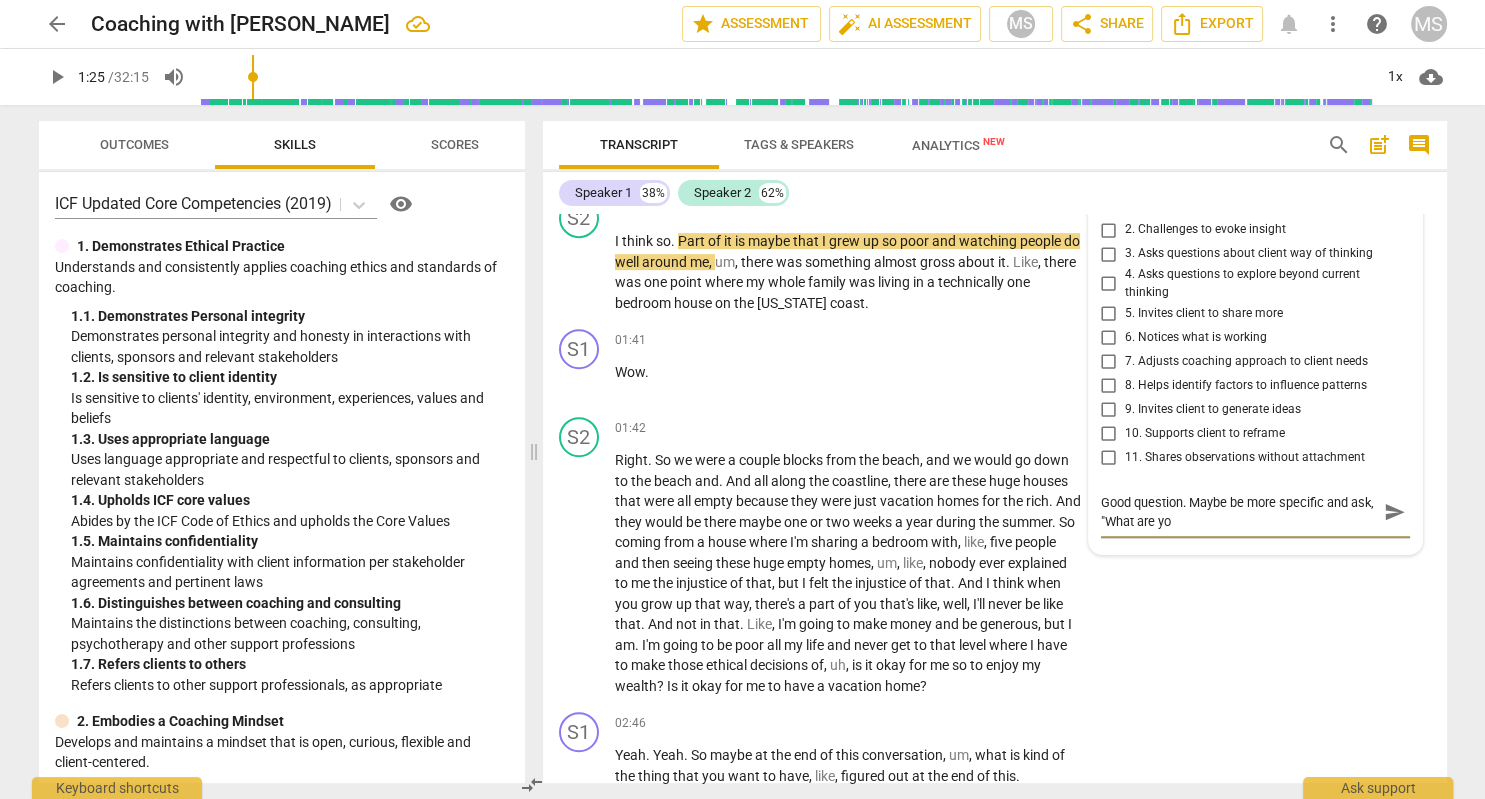 type on "Good question. Maybe be more specific and ask, "What are you" 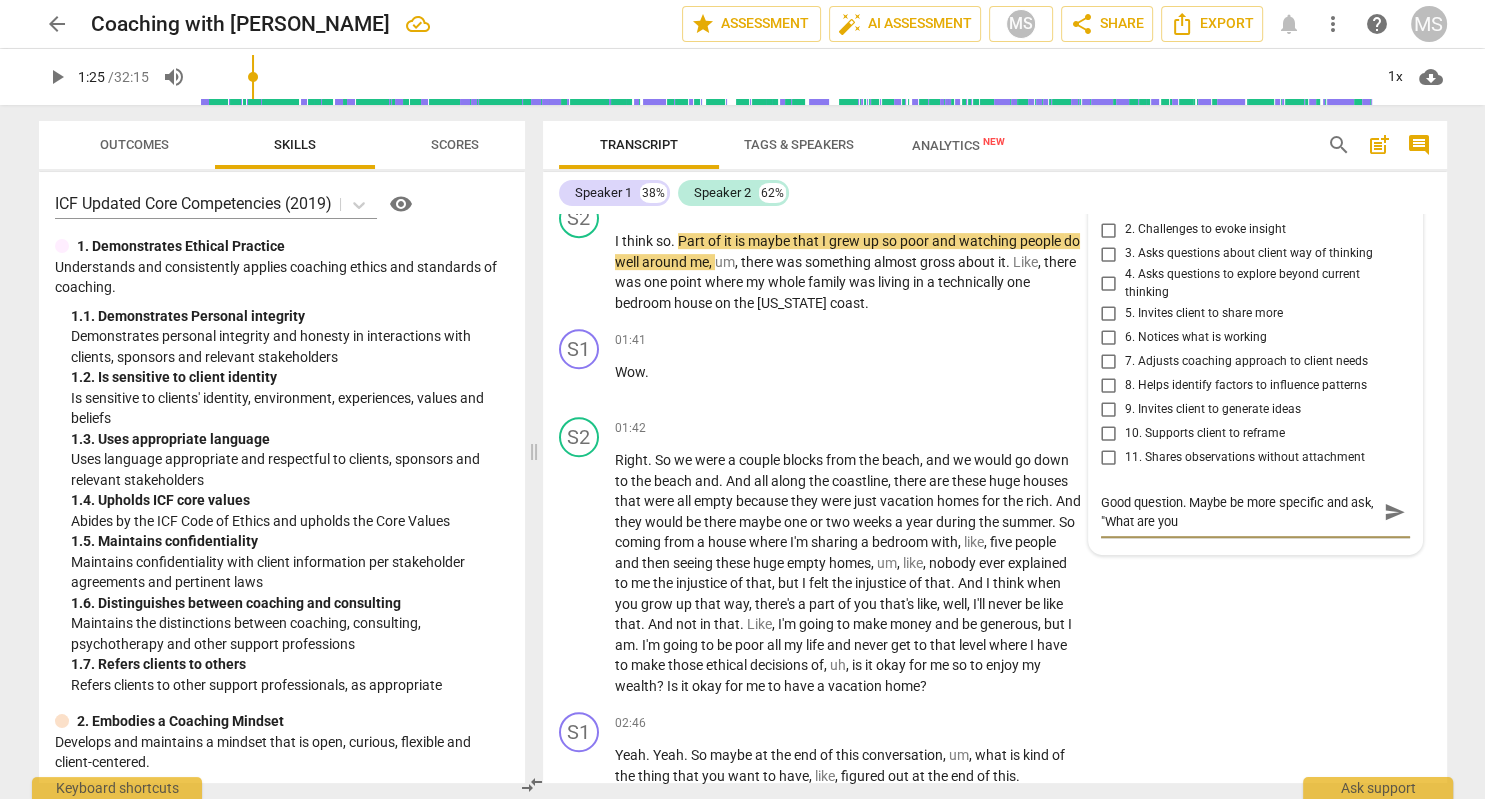 type on "Good question. Maybe be more specific and ask, "What are you" 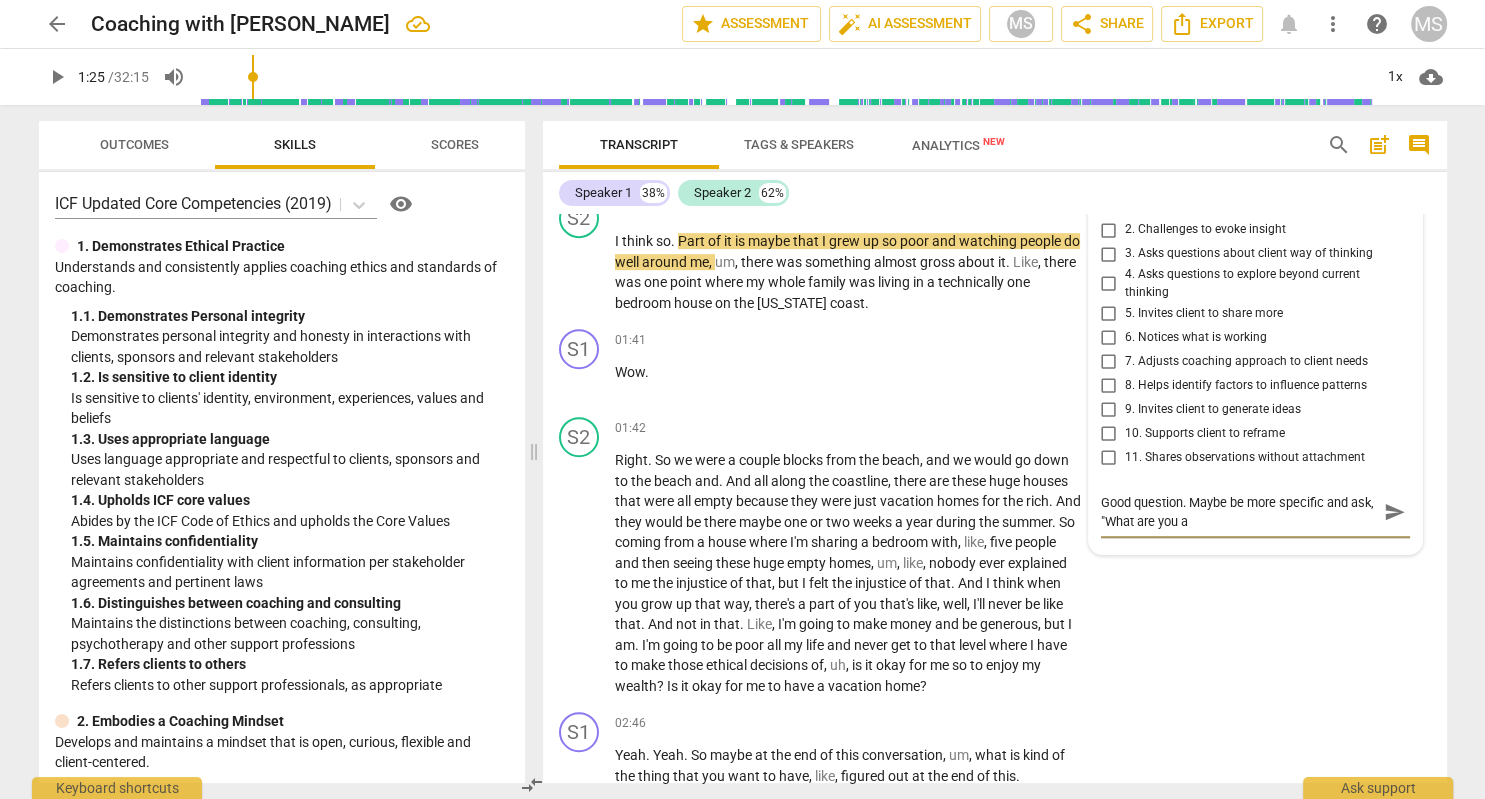type on "Good question. Maybe be more specific and ask, "What are you af" 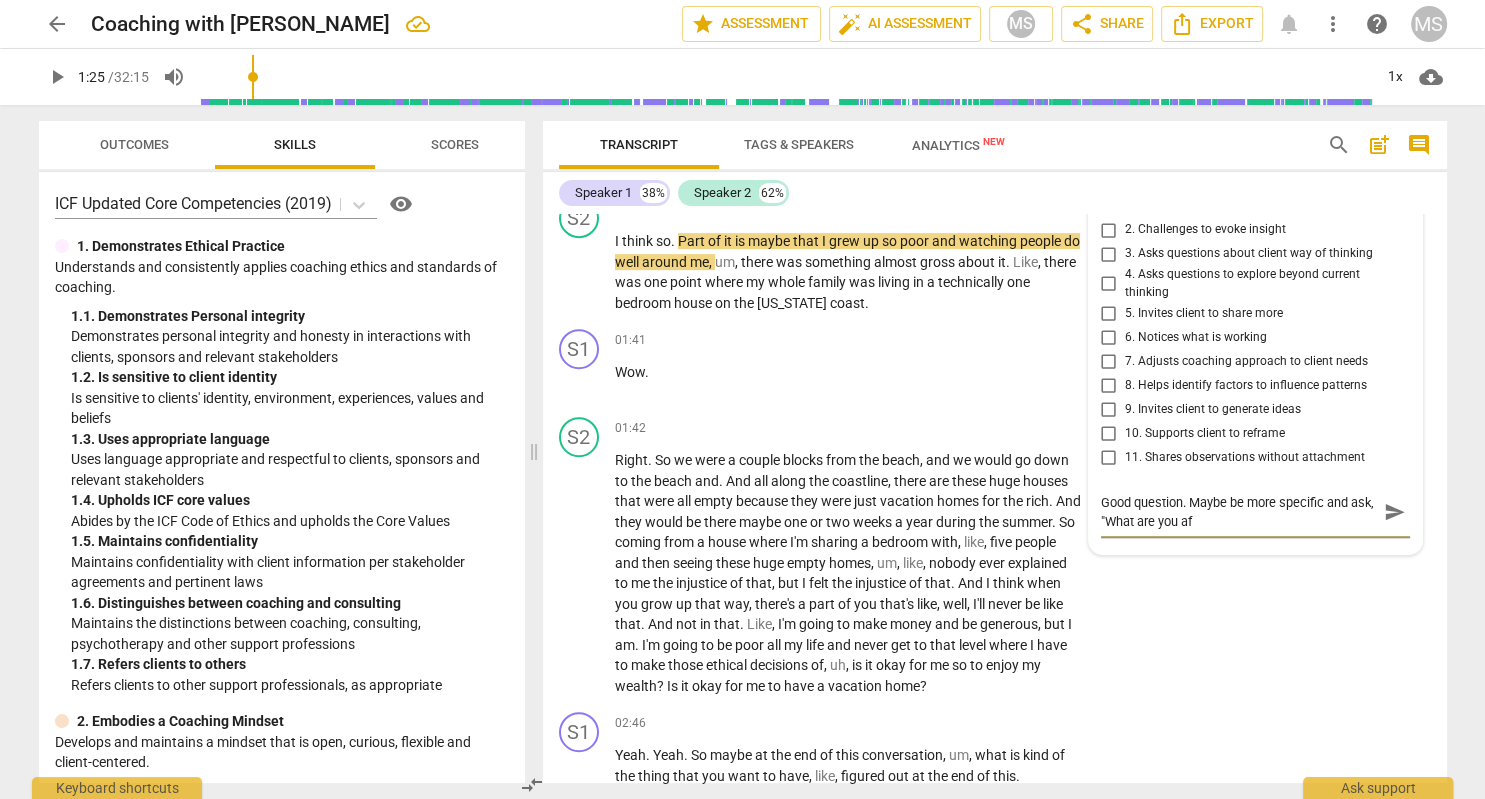 type on "Good question. Maybe be more specific and ask, "What are you afr" 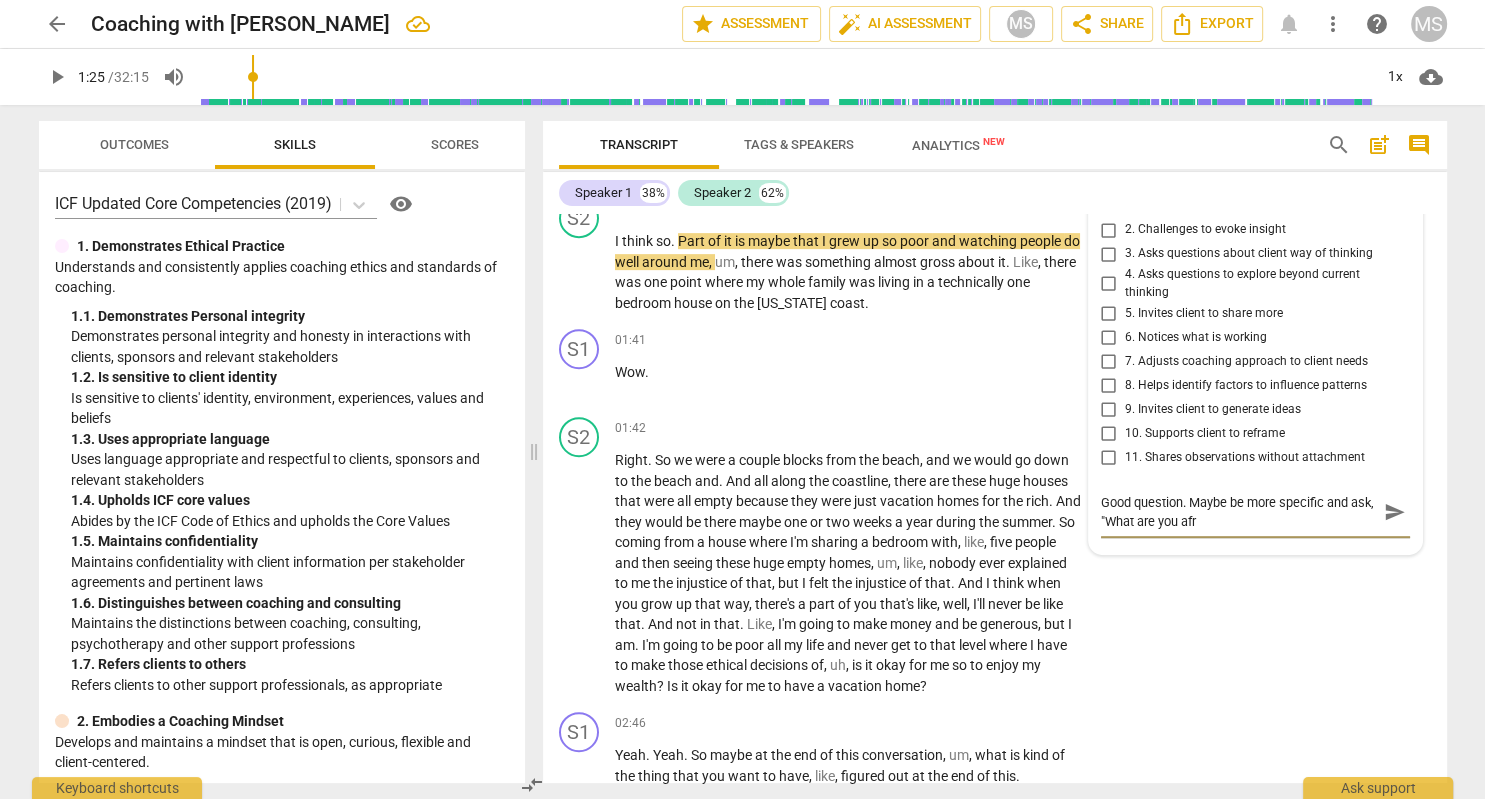 type on "Good question. Maybe be more specific and ask, "What are you afra" 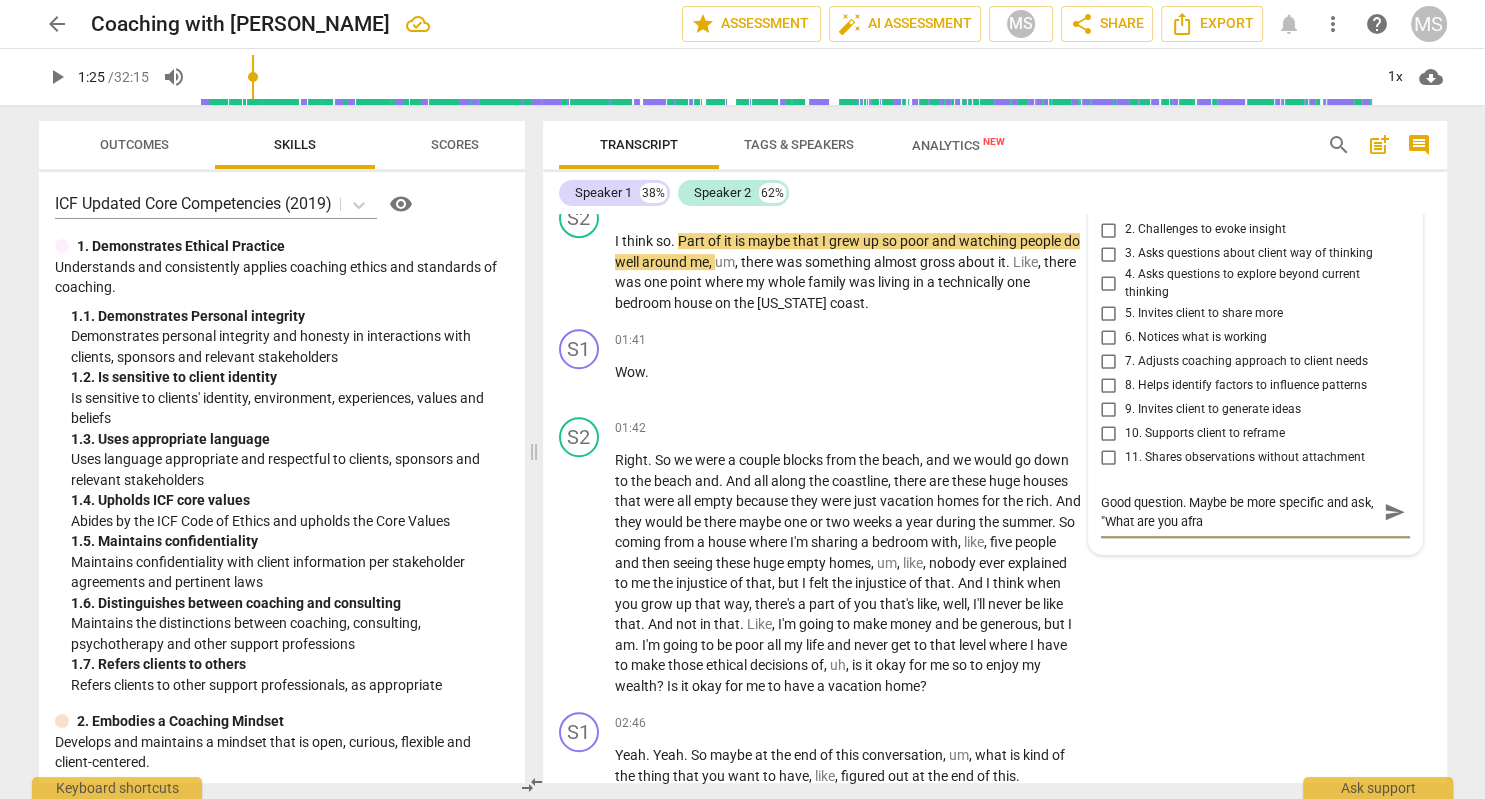 type on "Good question. Maybe be more specific and ask, "What are you afrai" 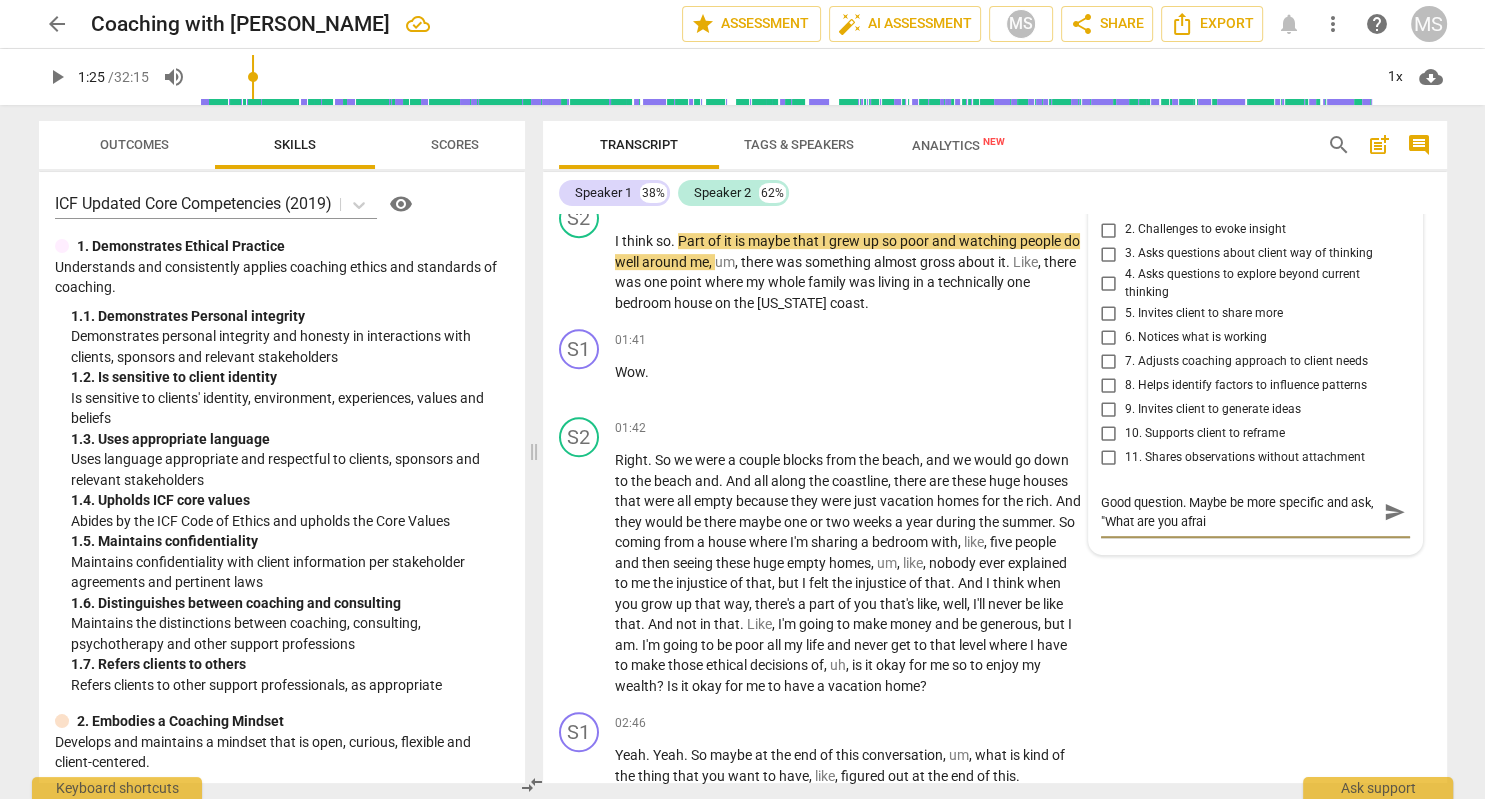 type on "Good question. Maybe be more specific and ask, "What are you afraid" 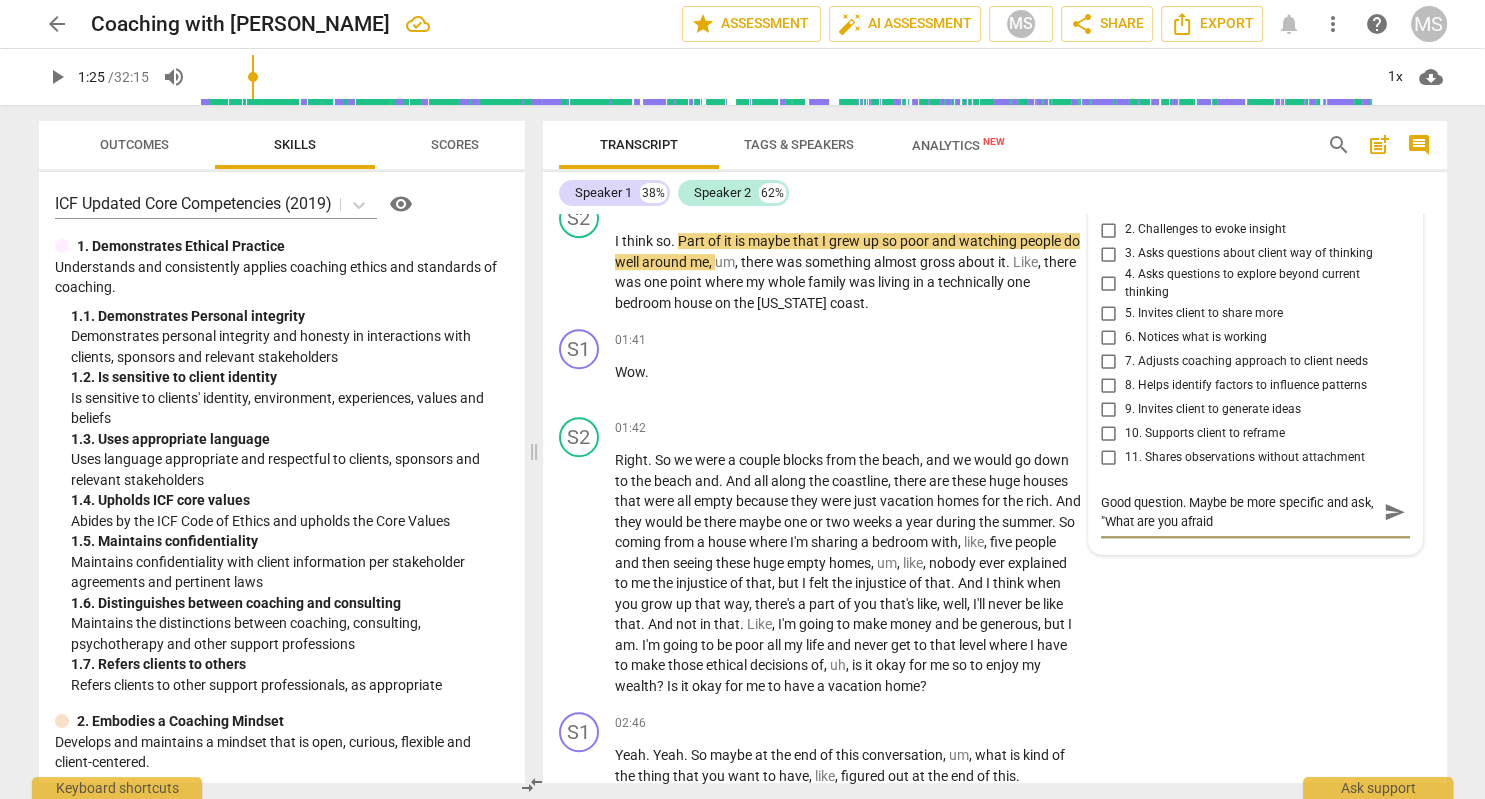 type on "Good question. Maybe be more specific and ask, "What are you afraid" 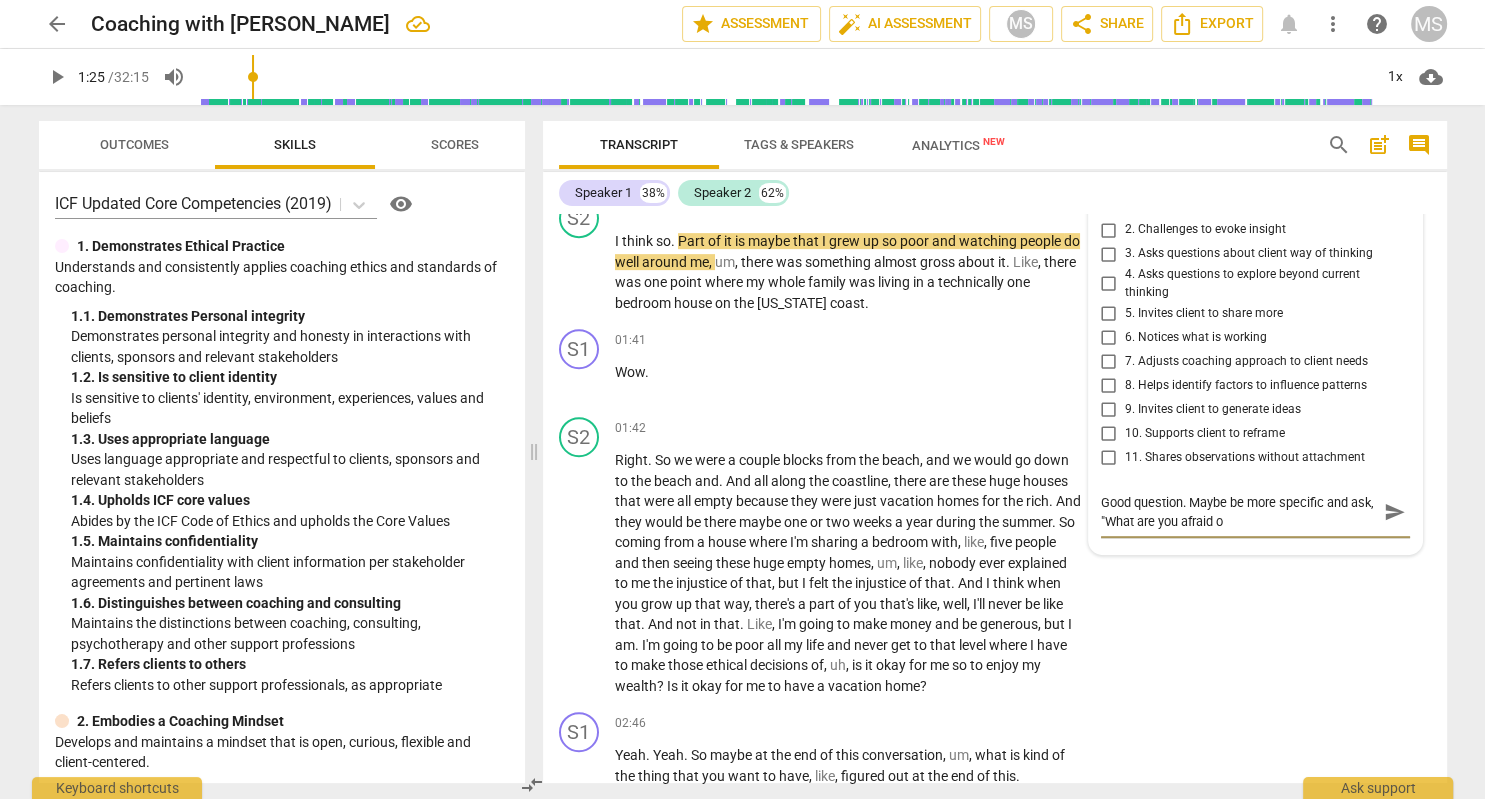 type on "Good question. Maybe be more specific and ask, "What are you afraid of" 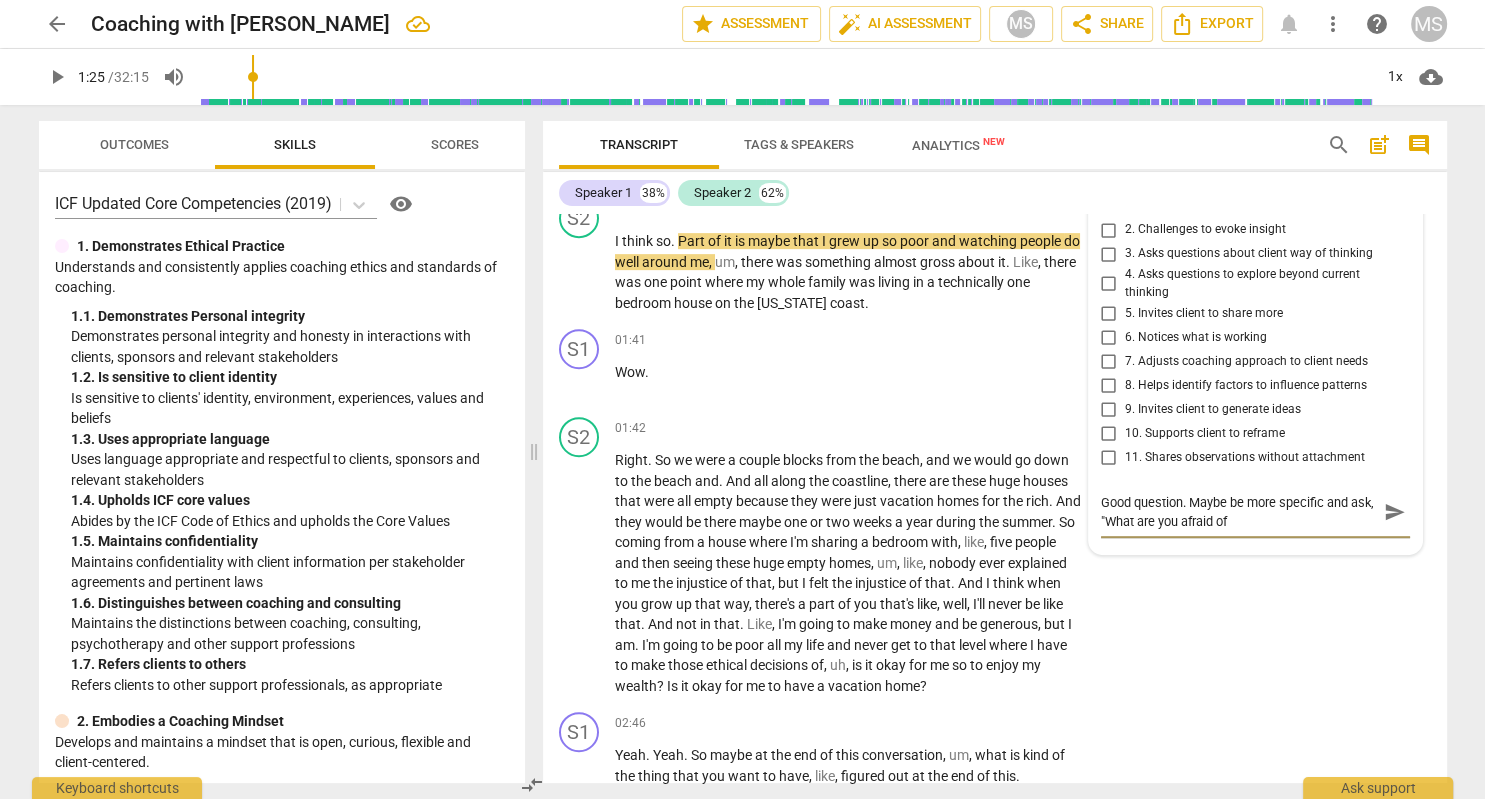 type on "Good question. Maybe be more specific and ask, "What are you afraid of?" 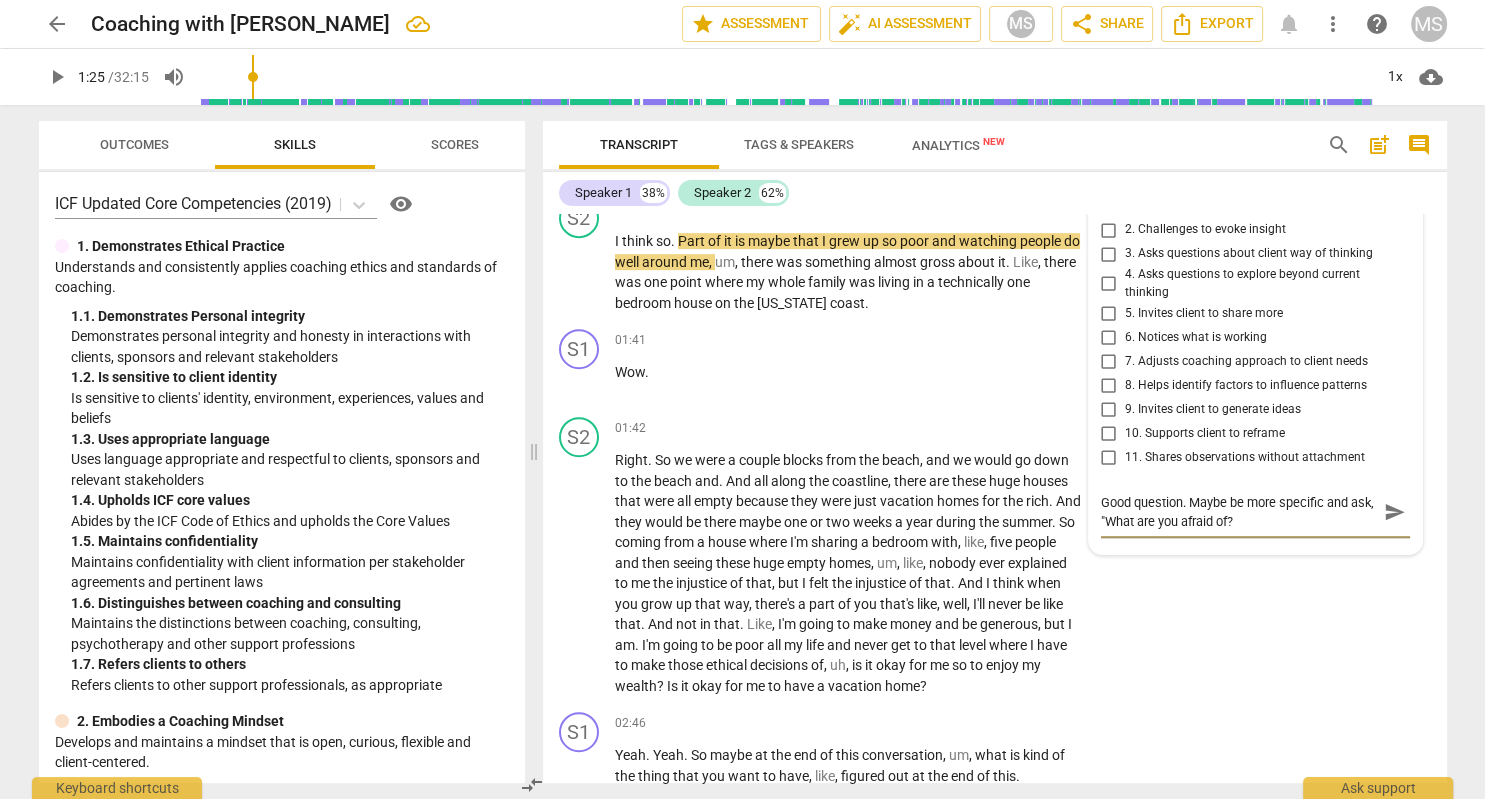 type on "Good question. Maybe be more specific and ask, "What are you afraid of?"" 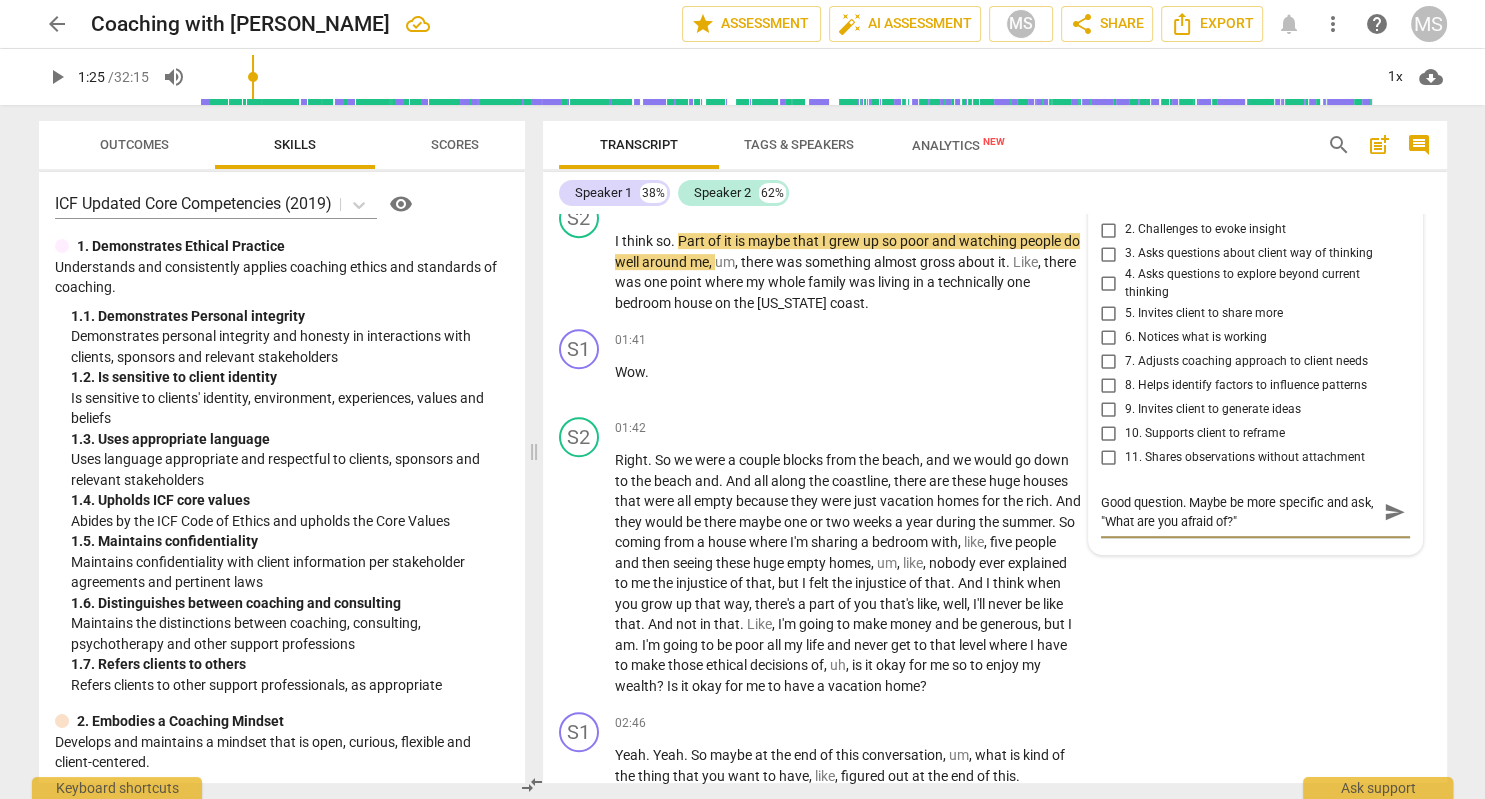 type on "Good question. Maybe be more specific and ask, "What are you afraid of?"" 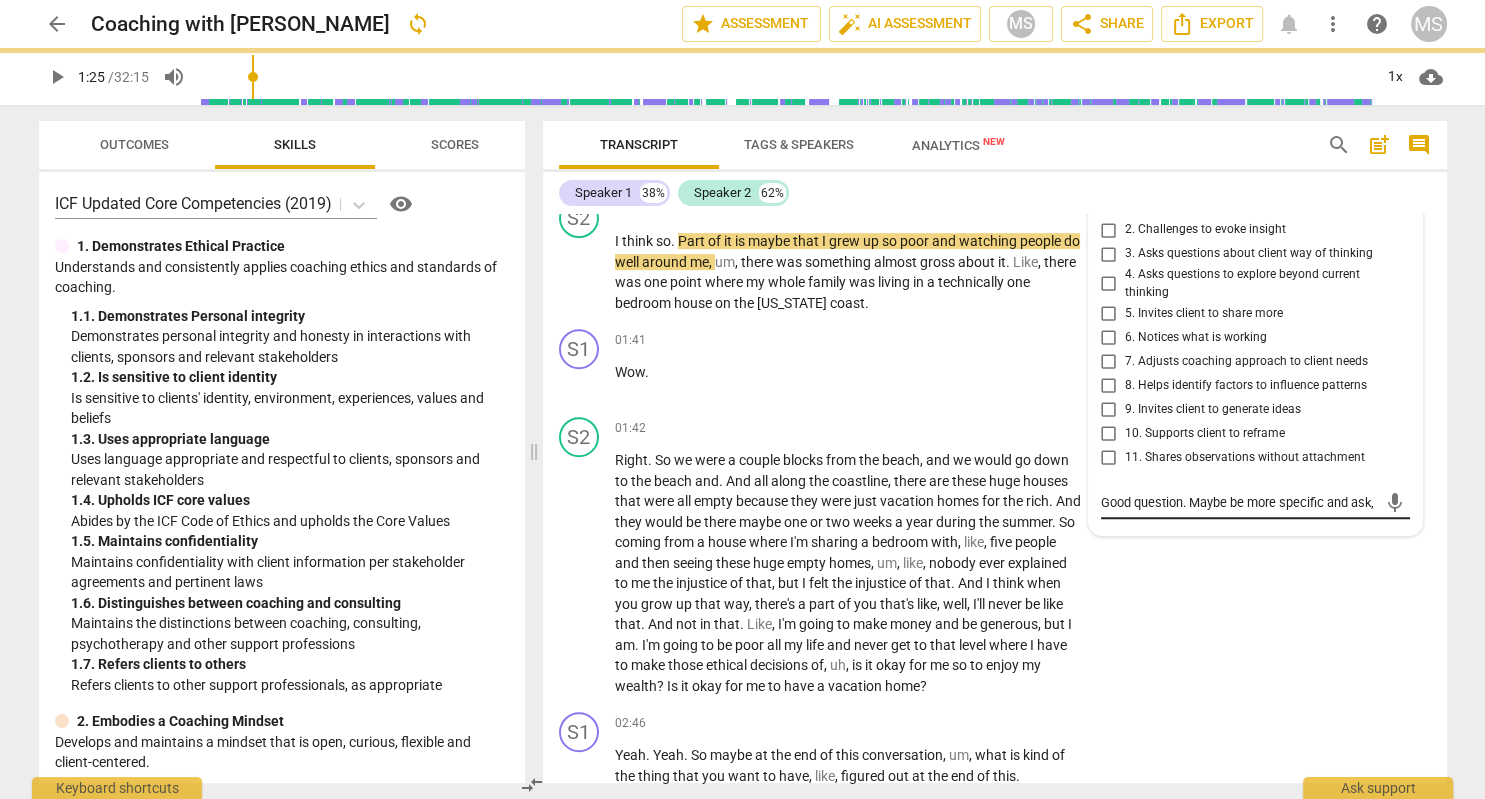 type 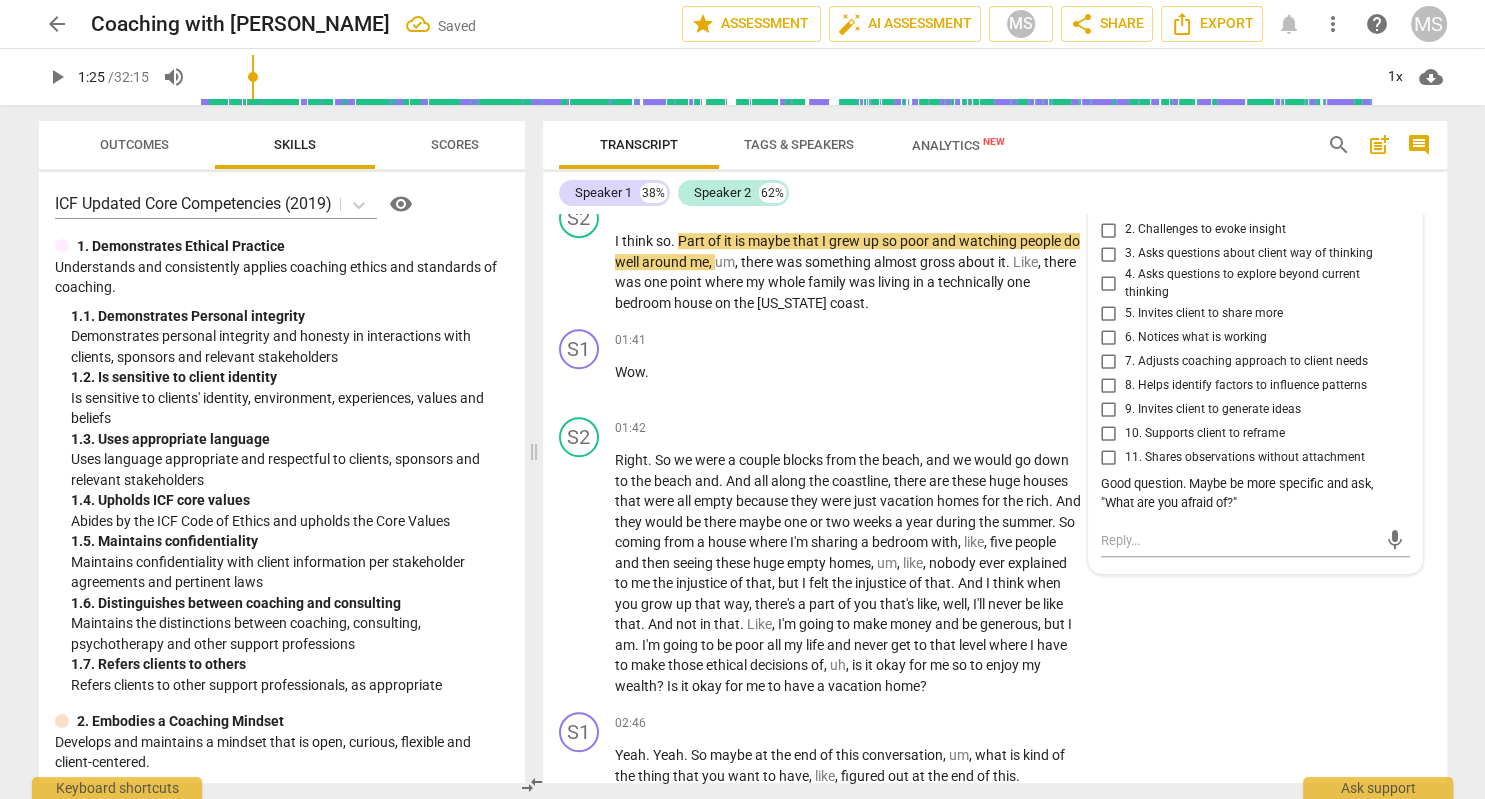 click on "play_arrow" at bounding box center [57, 77] 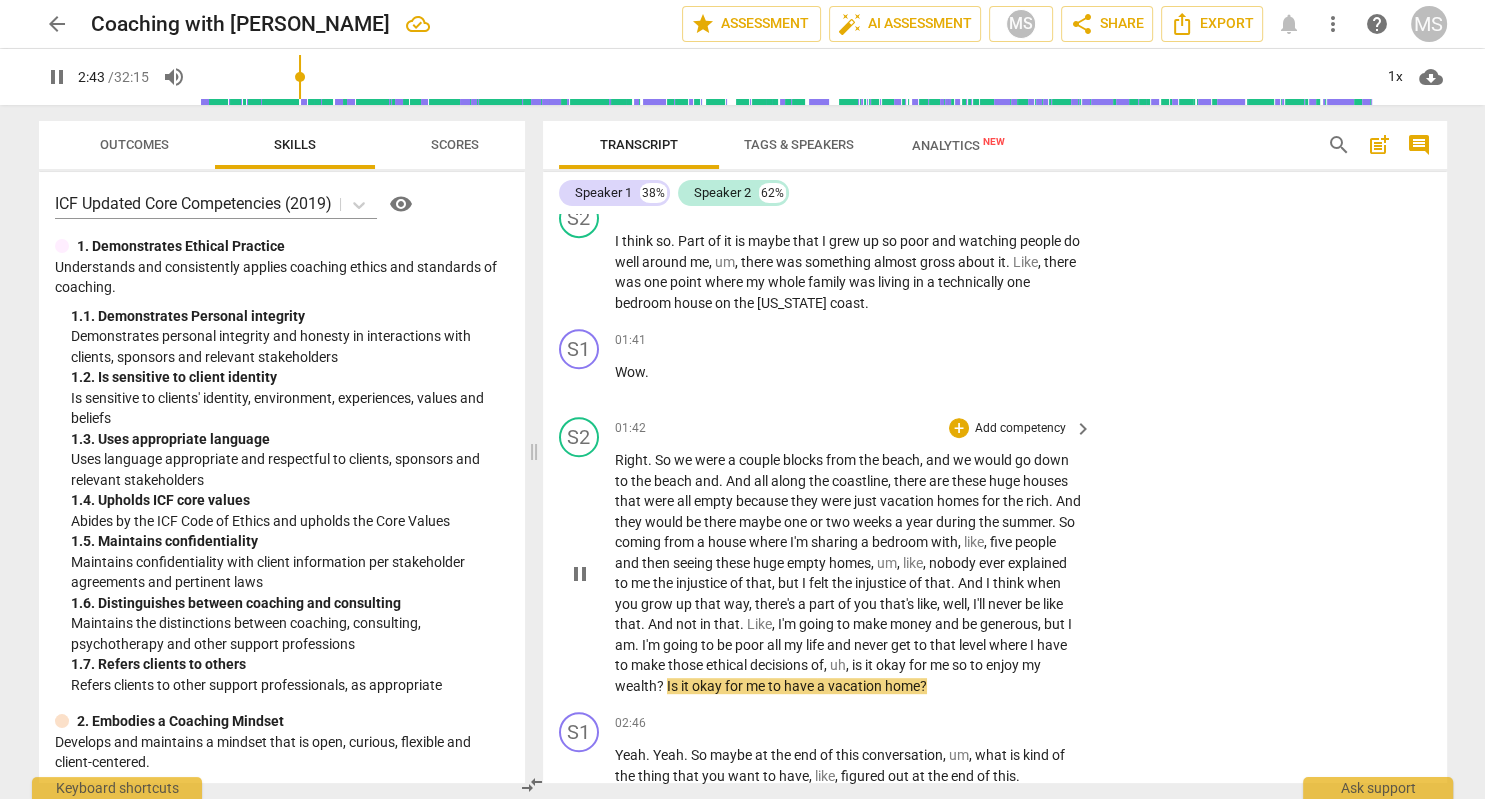 scroll, scrollTop: 1061, scrollLeft: 0, axis: vertical 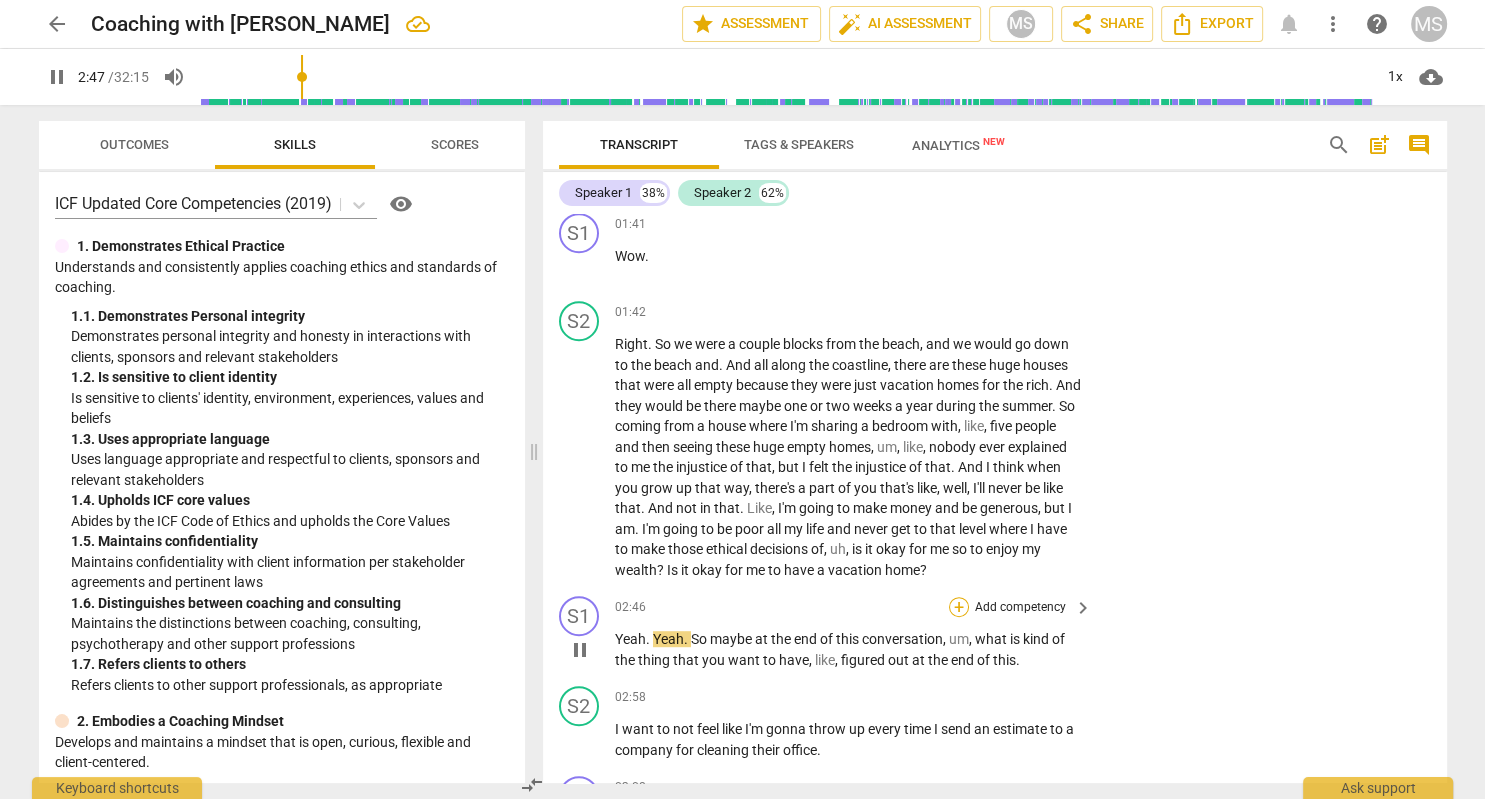 click on "+" at bounding box center (959, 607) 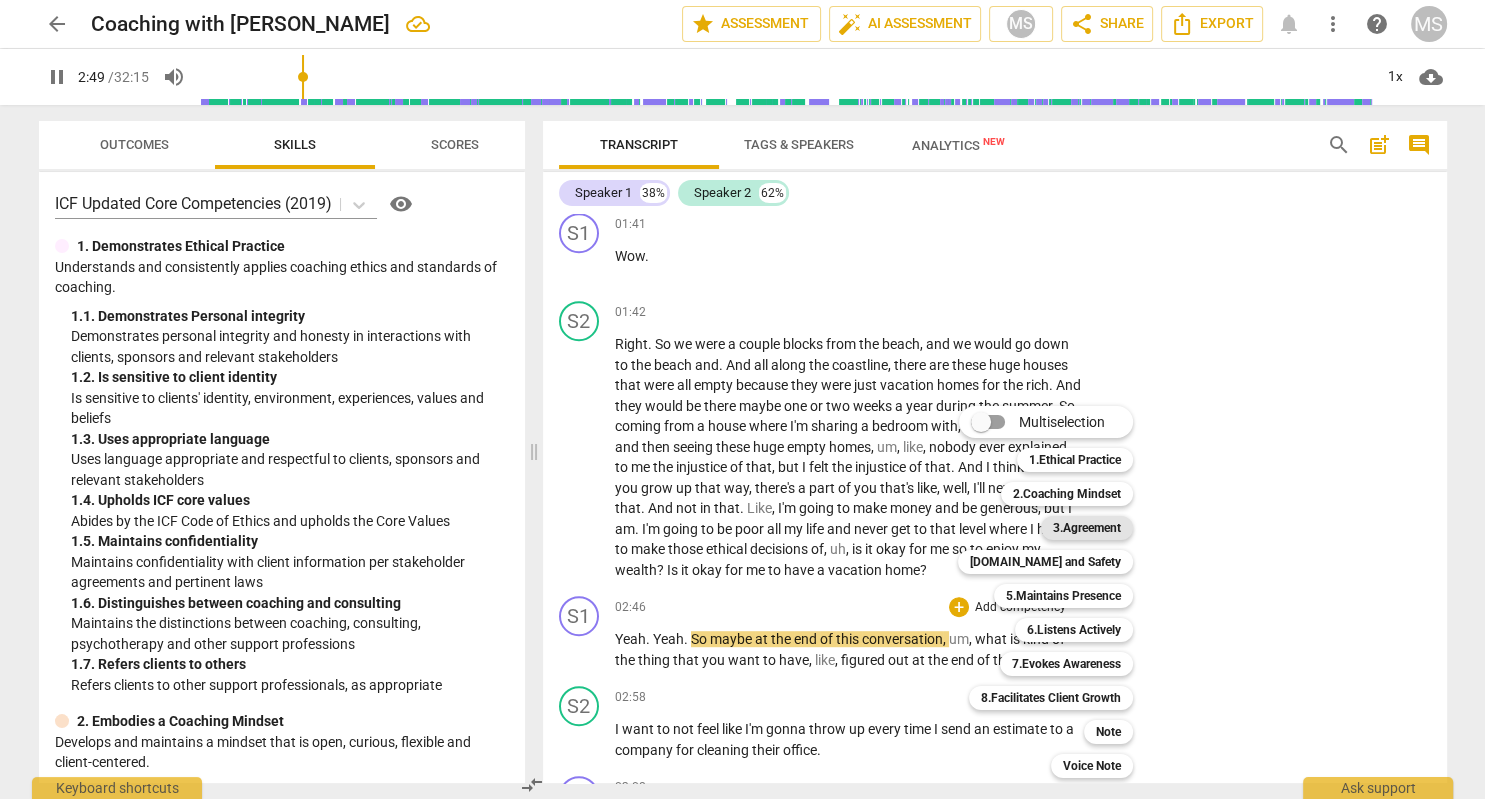 click on "3.Agreement" at bounding box center [1087, 528] 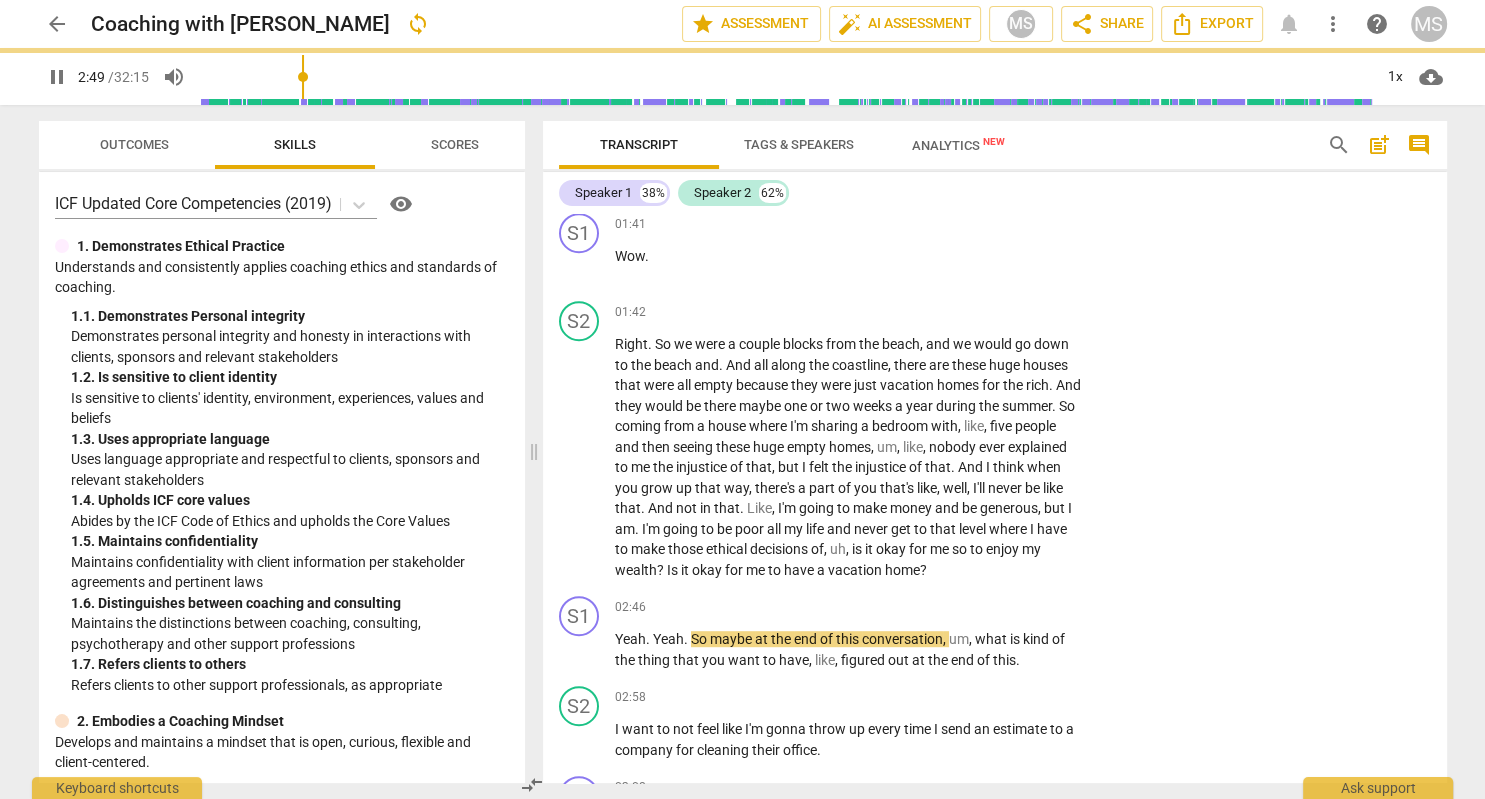 type on "170" 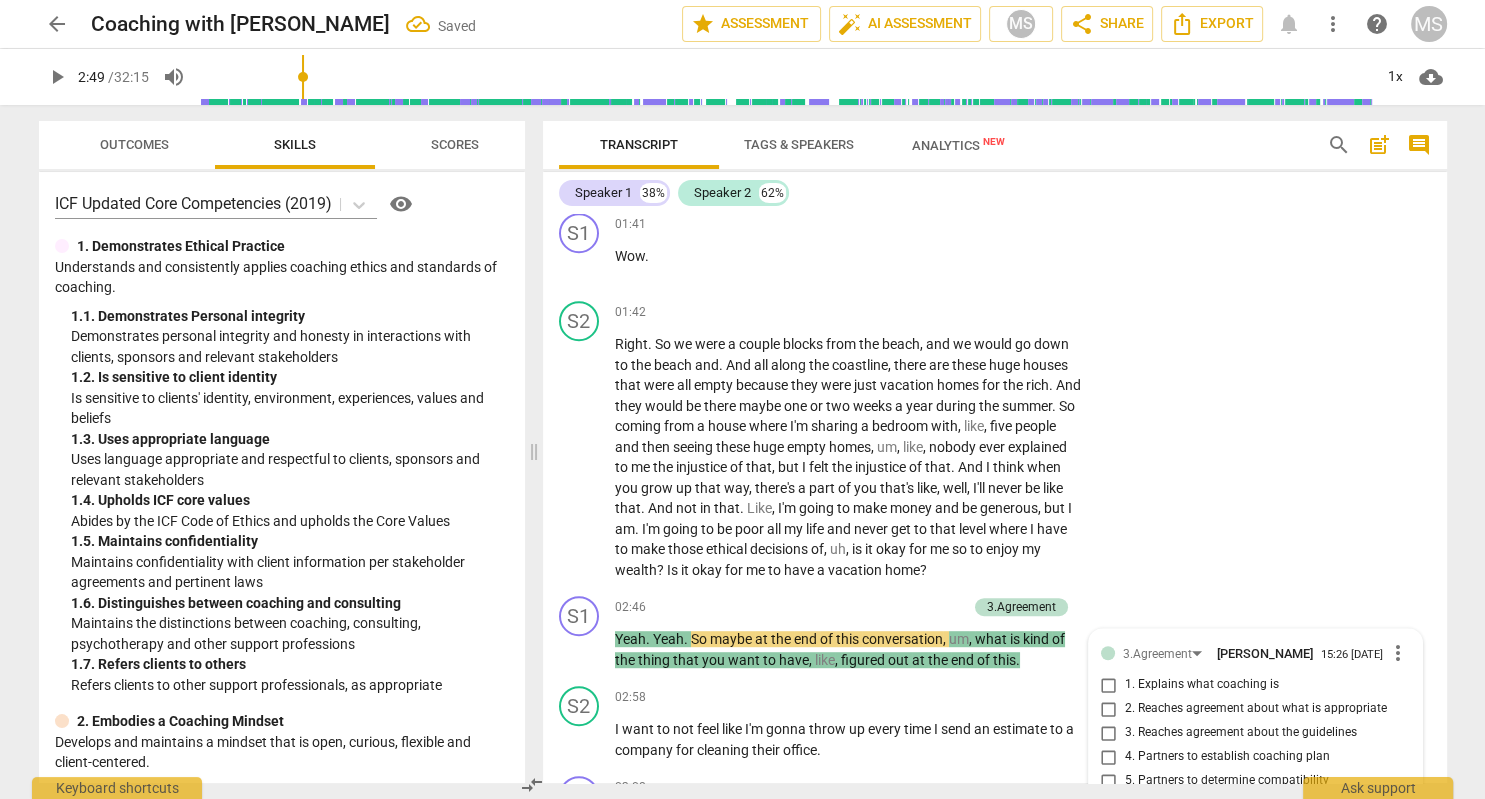 scroll, scrollTop: 1527, scrollLeft: 0, axis: vertical 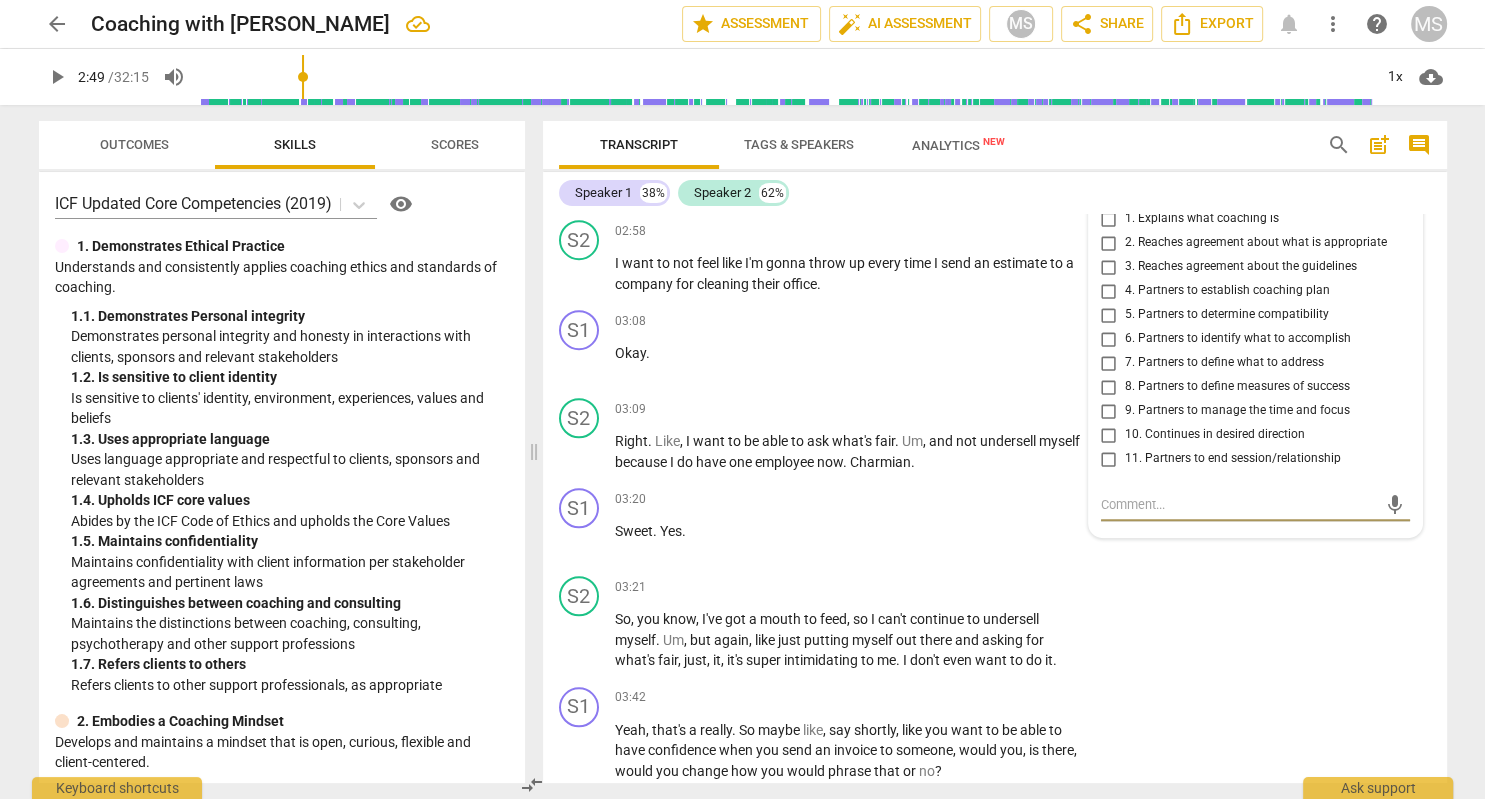 type on "G" 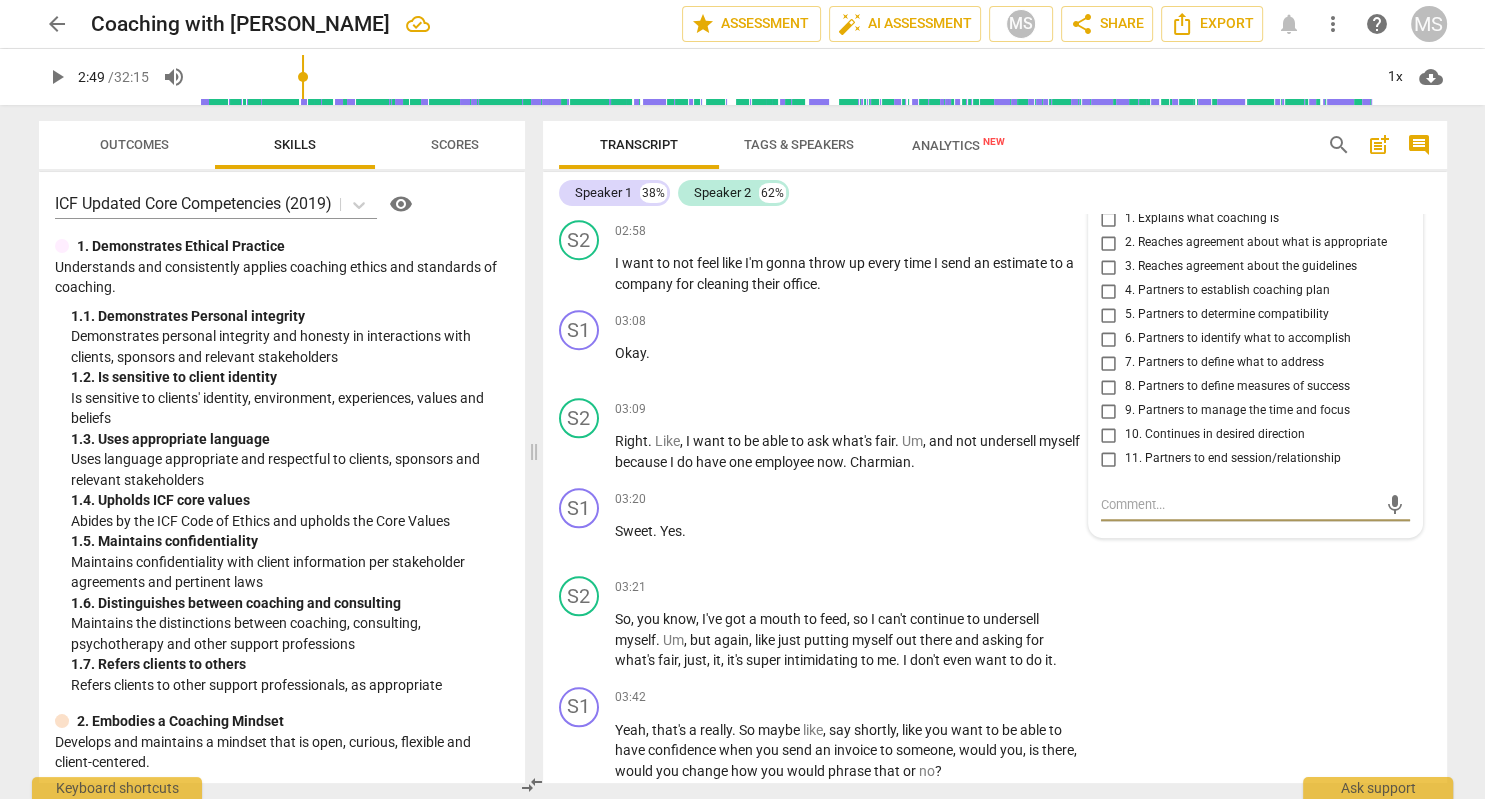 type on "G" 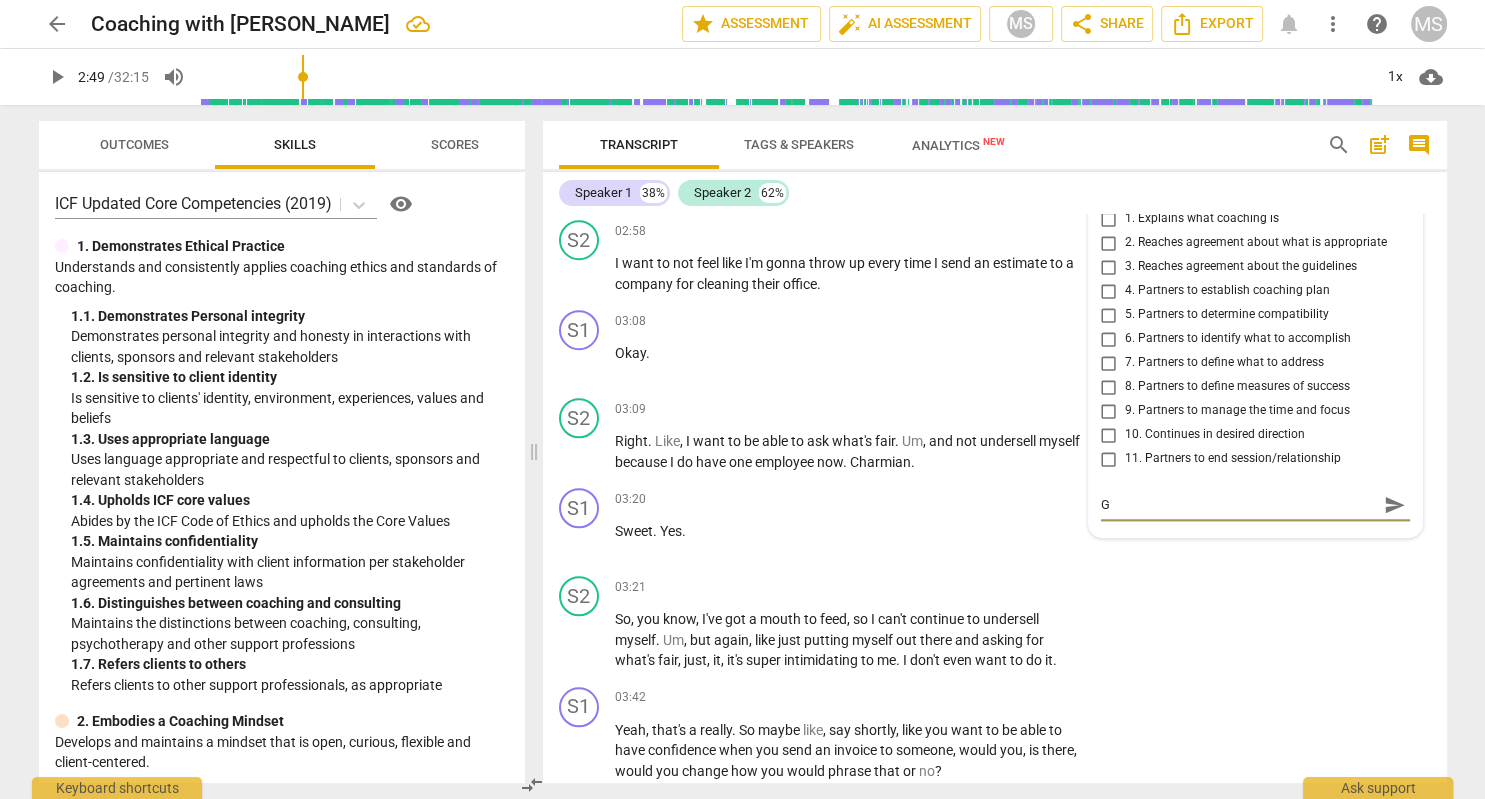 type on "Go" 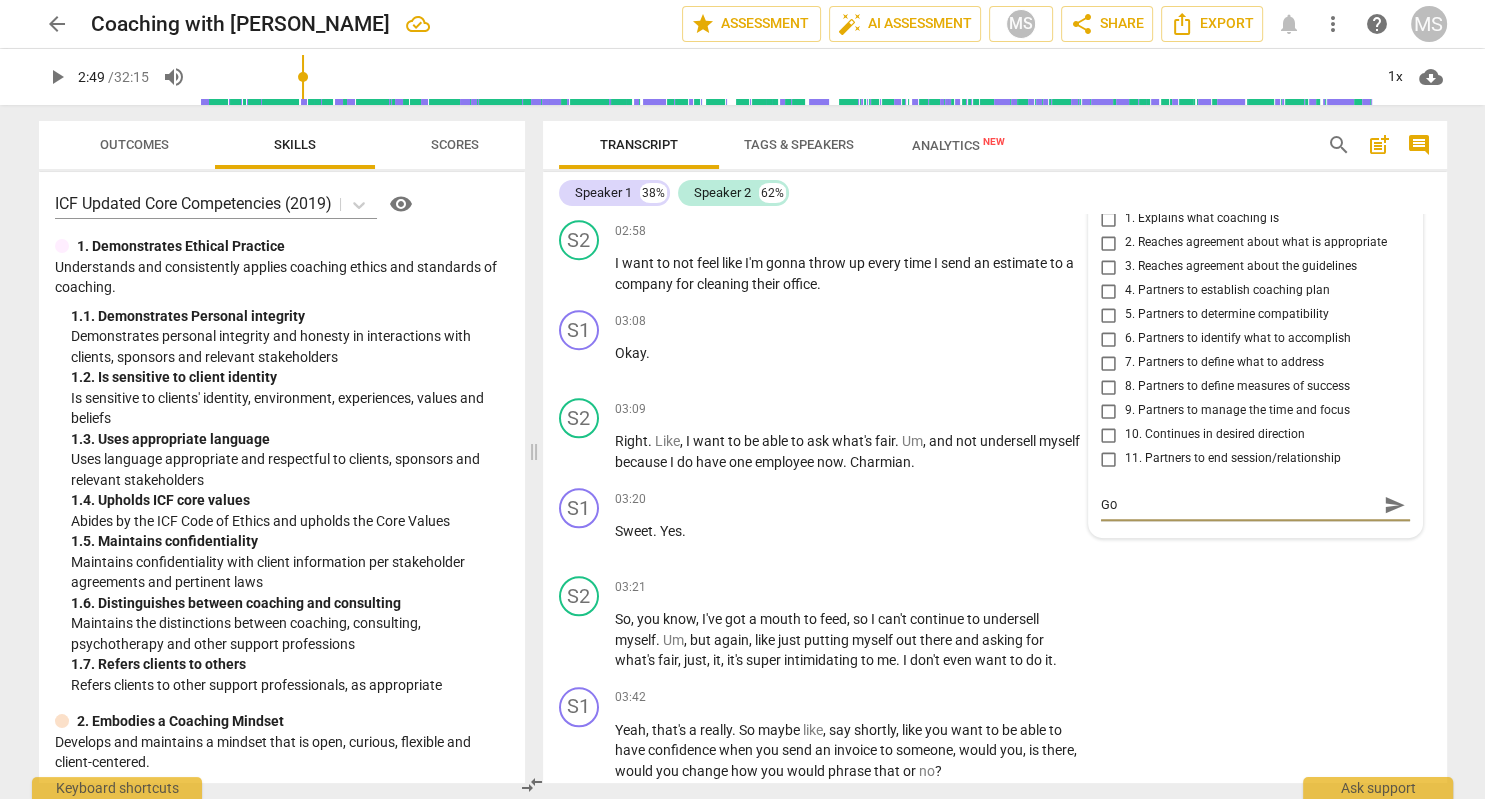 type on "Goo" 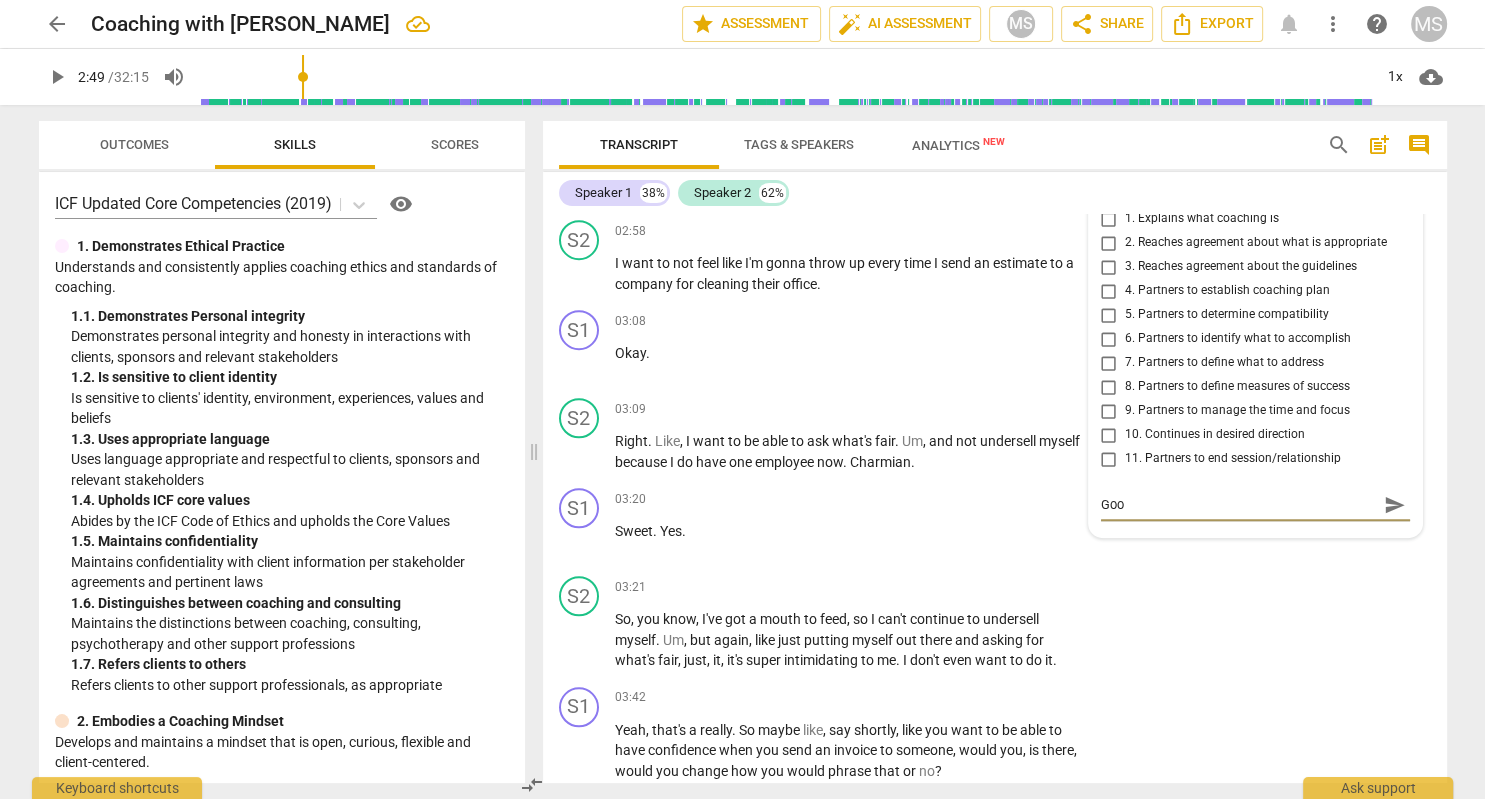 type on "Good" 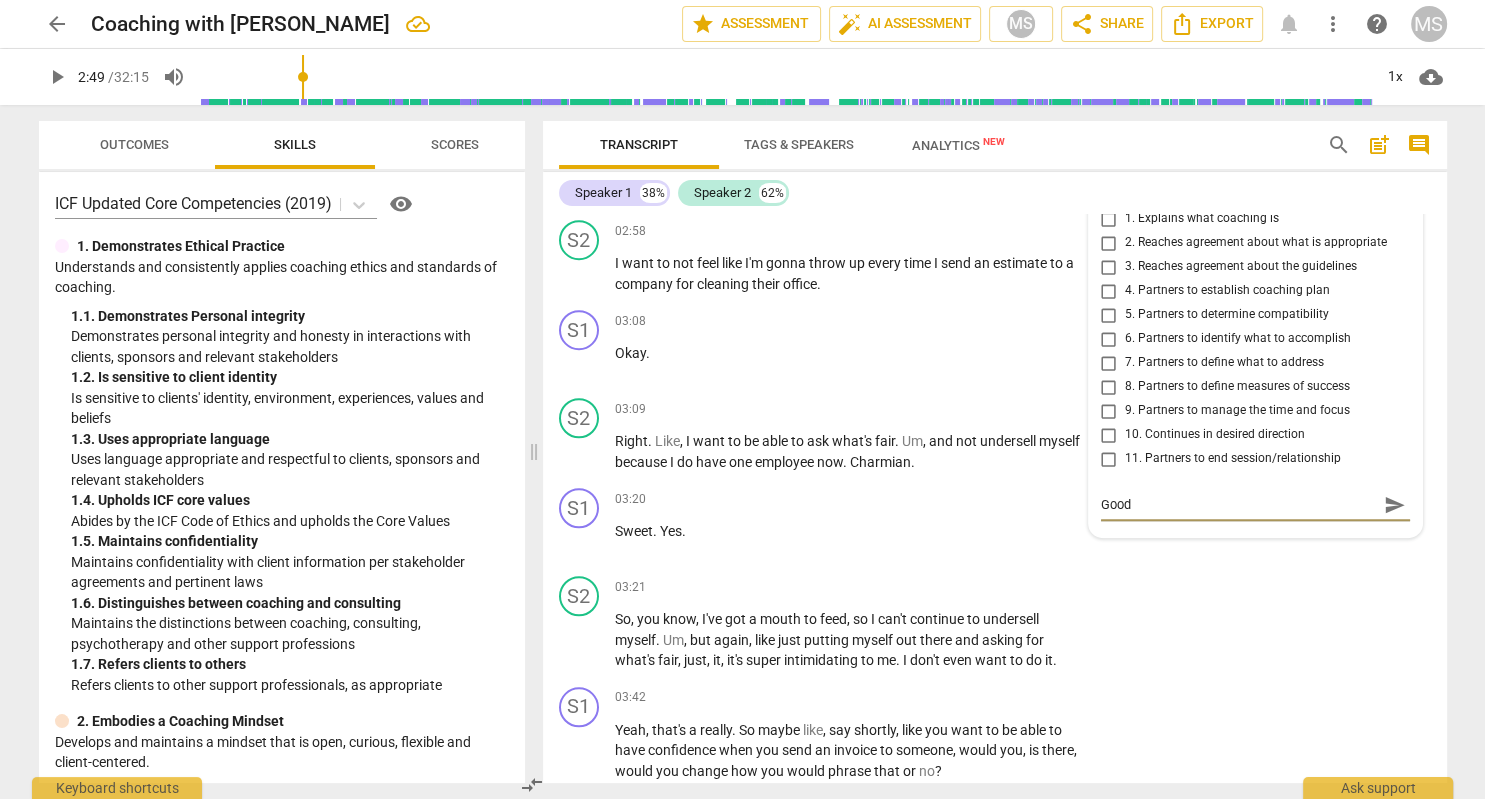 type on "Good" 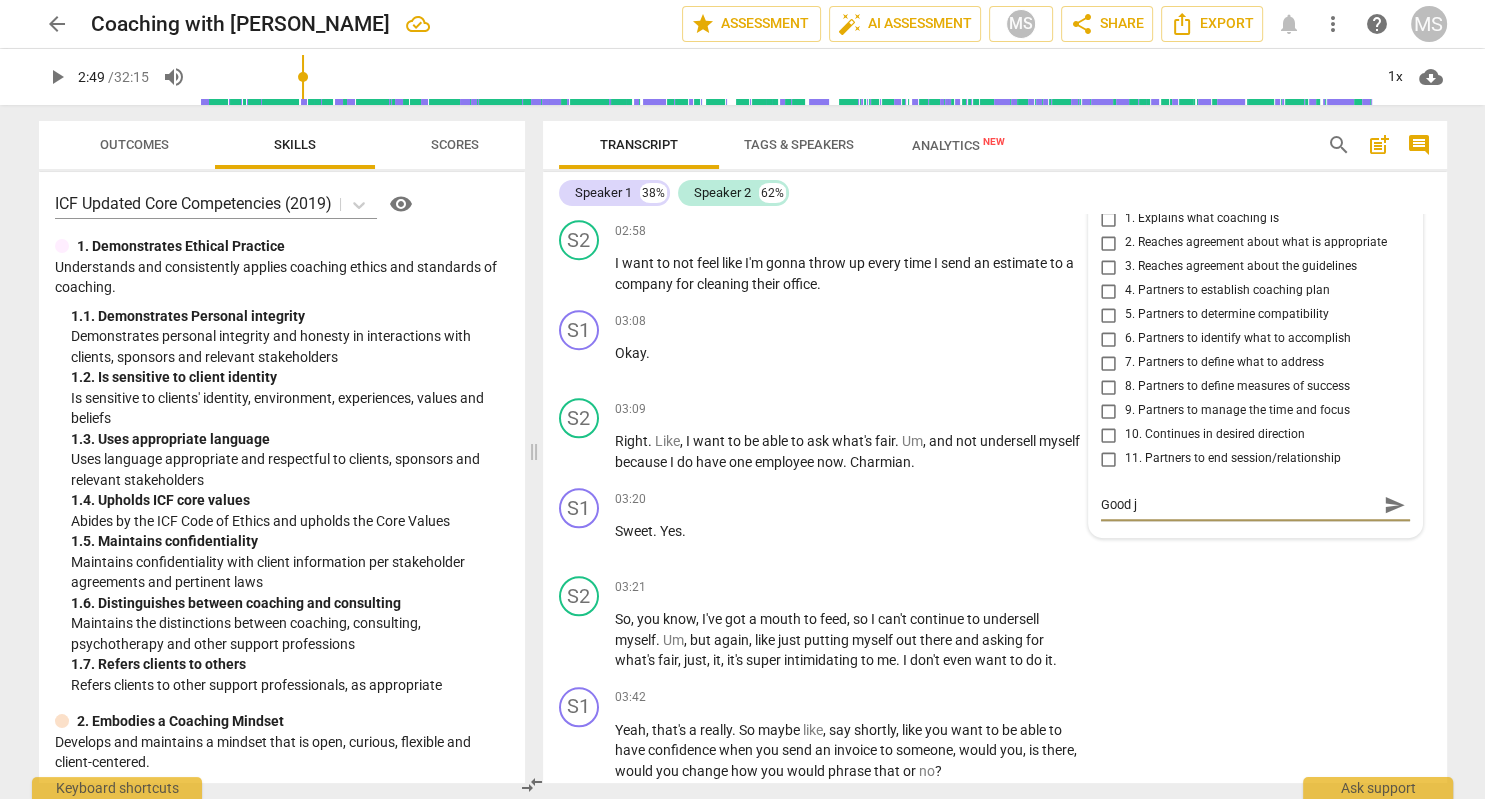 type on "Good jo" 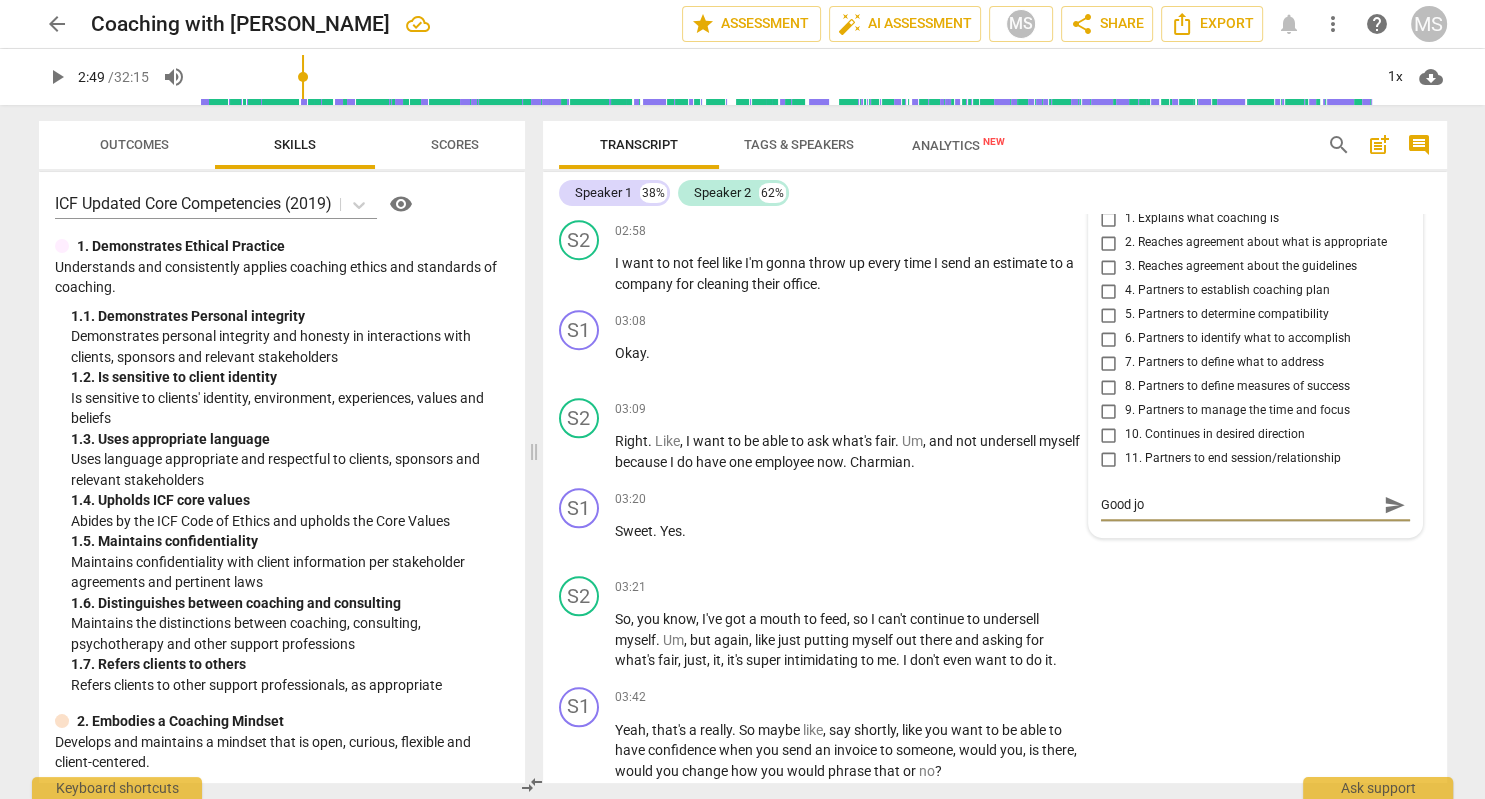 type on "Good job" 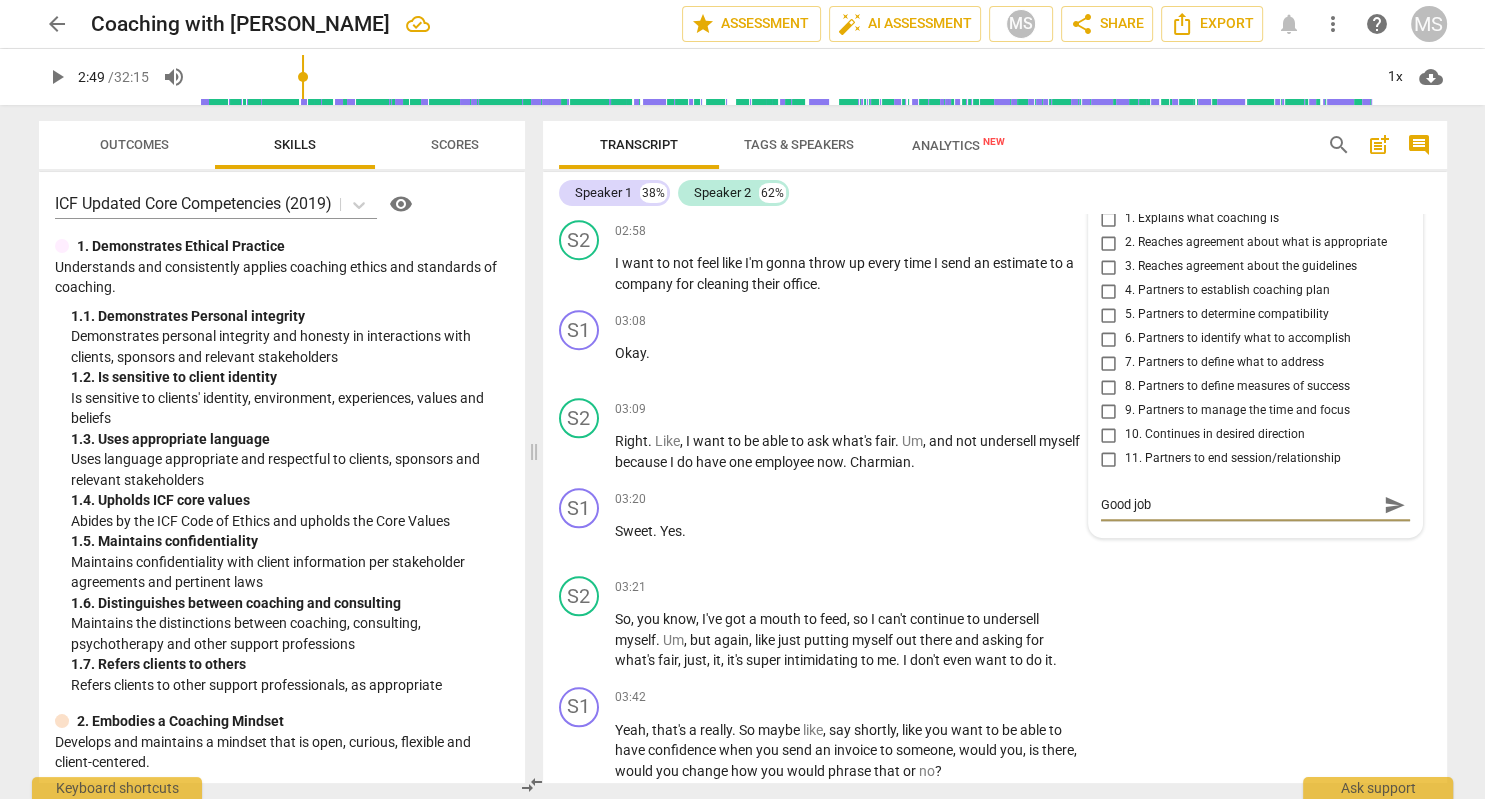 type on "Good job" 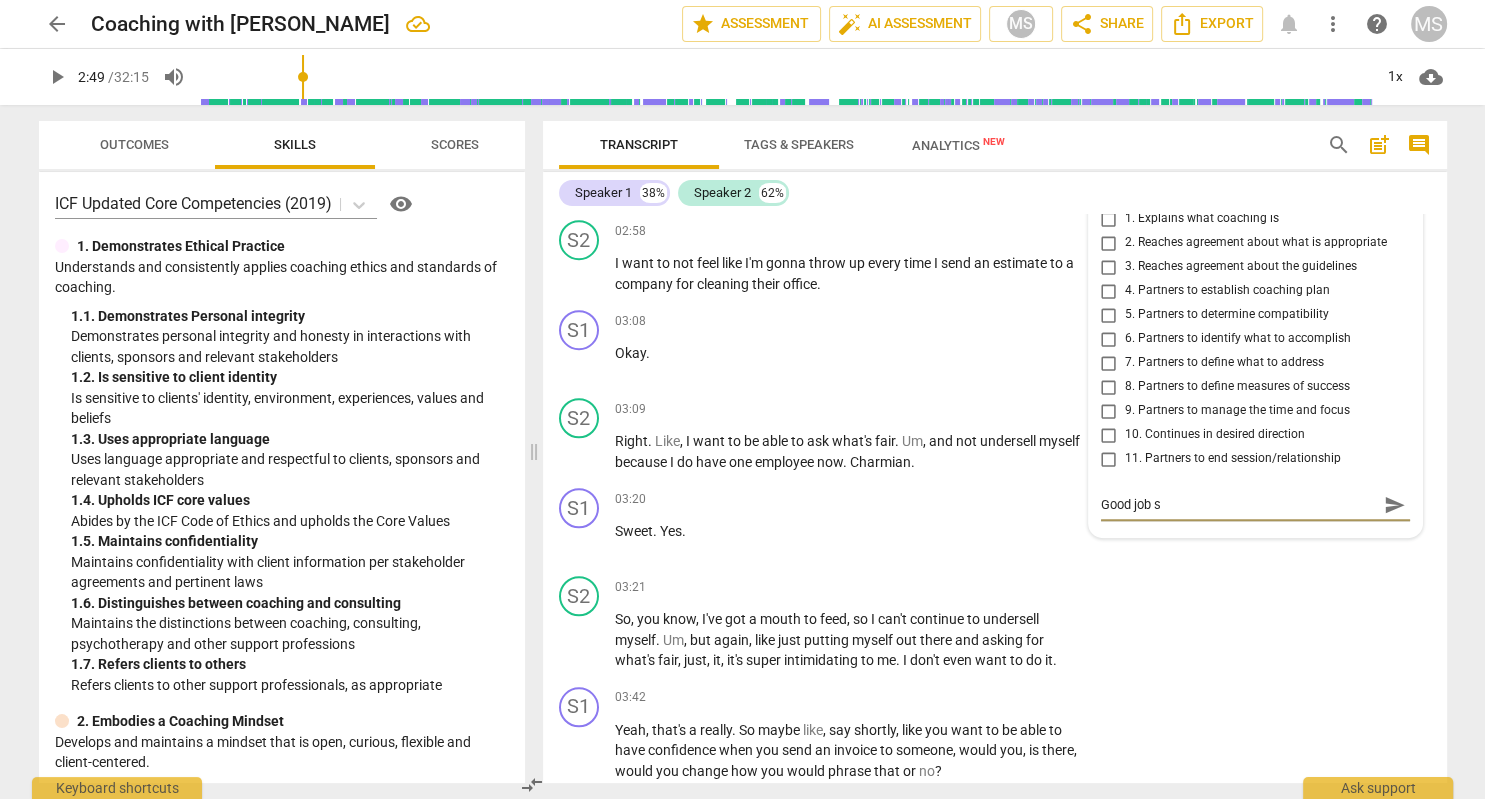 type on "Good job se" 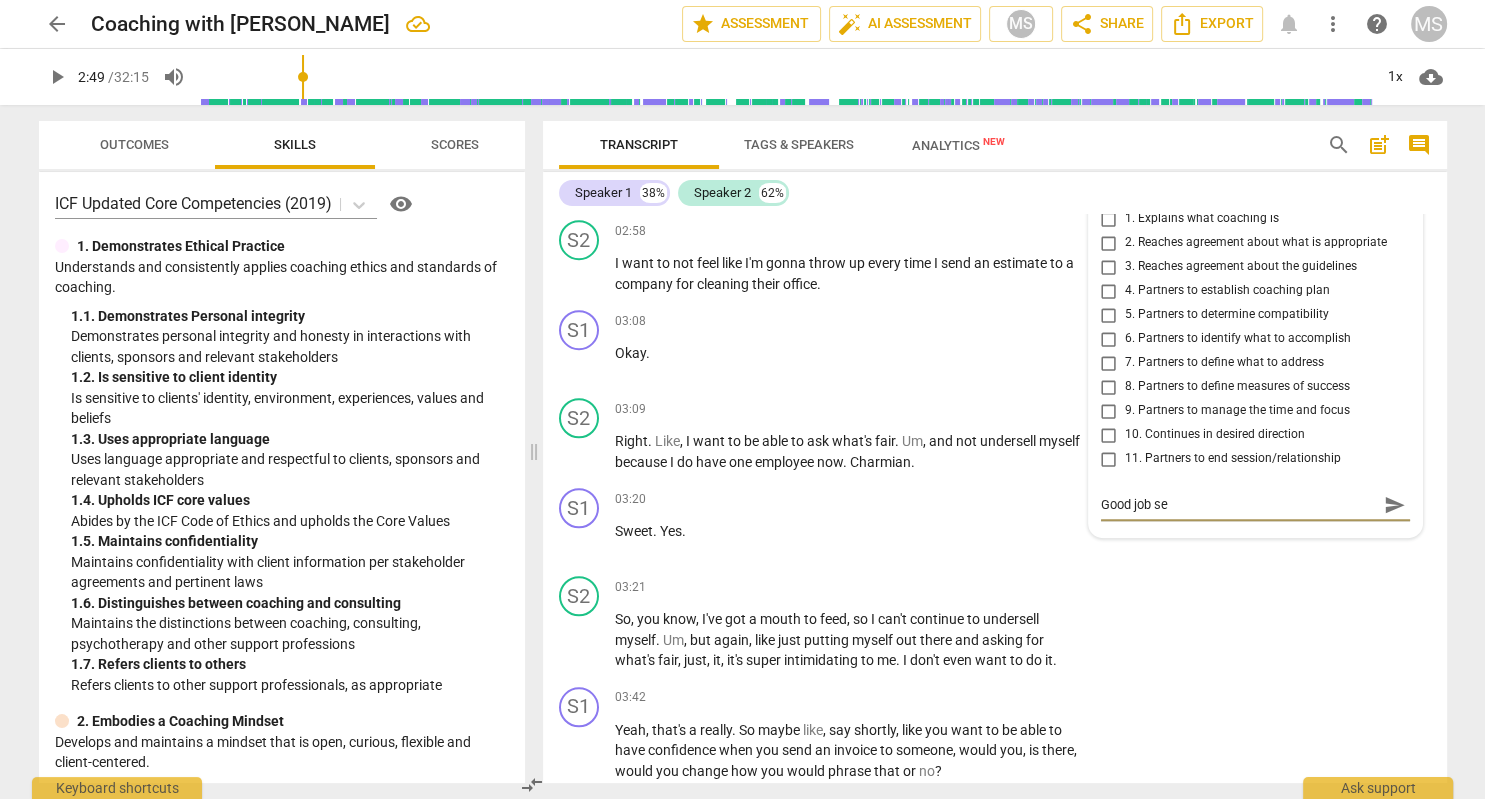 type on "Good job set" 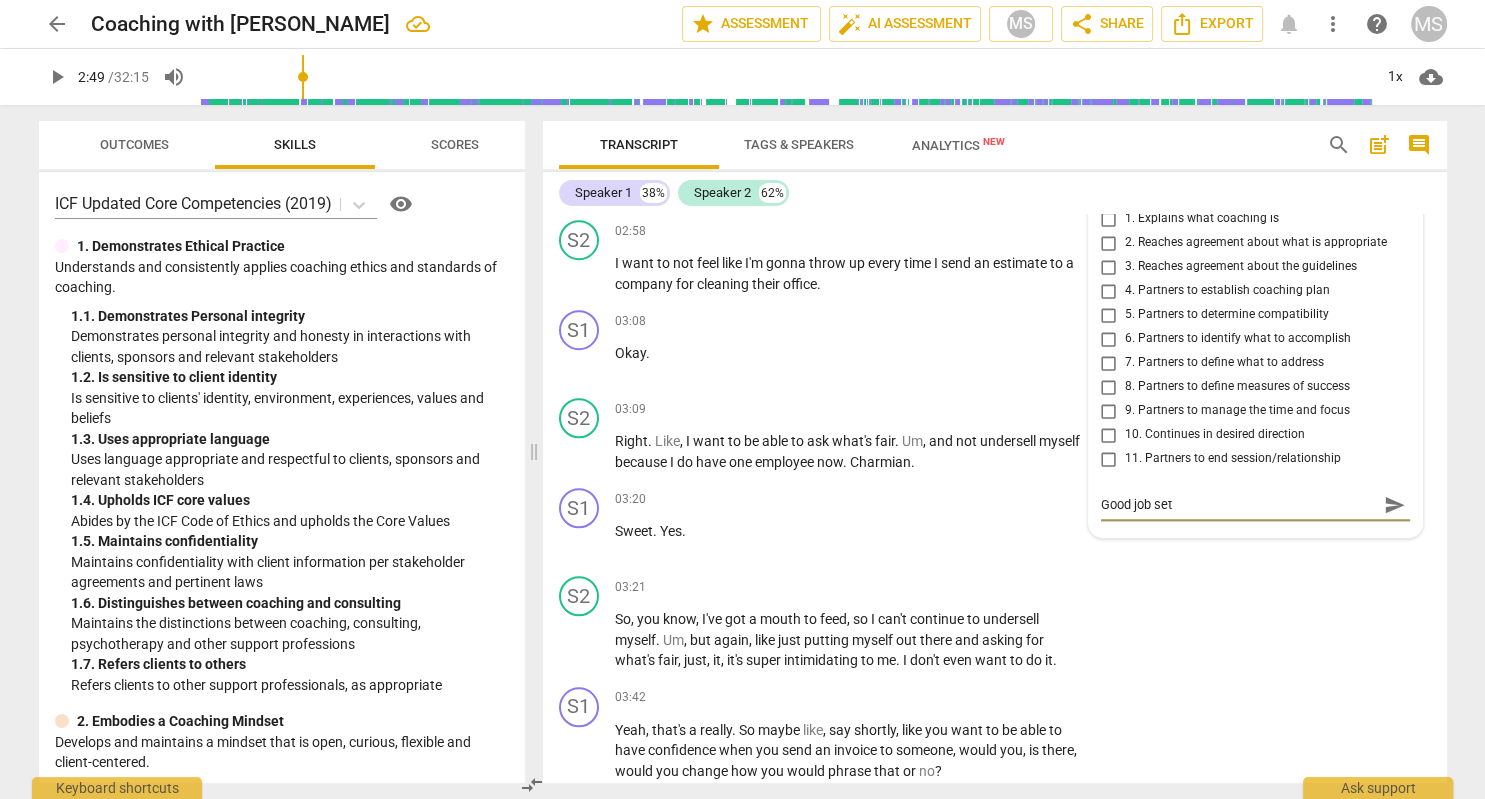 type on "Good job sett" 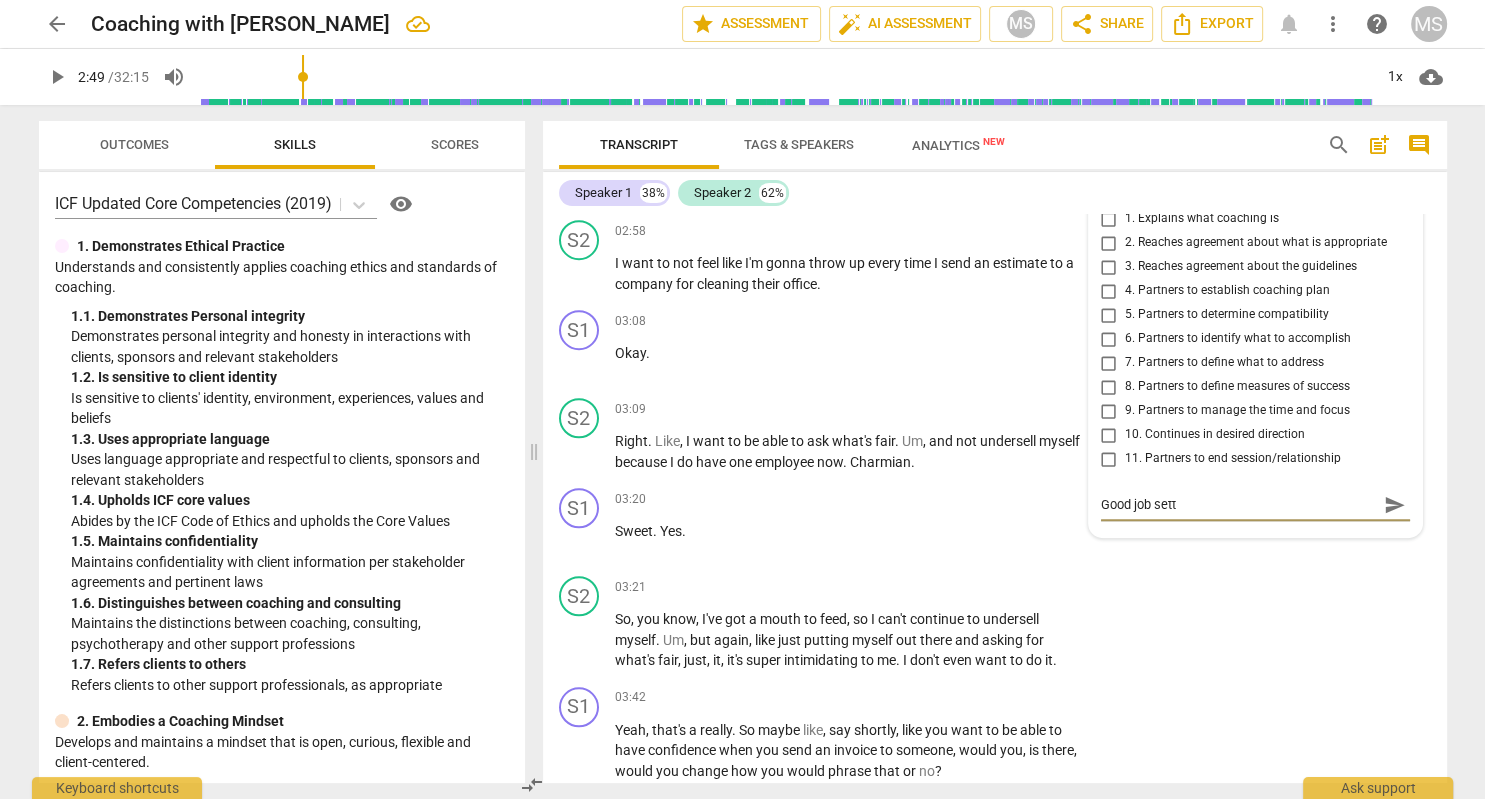 type on "Good job setti" 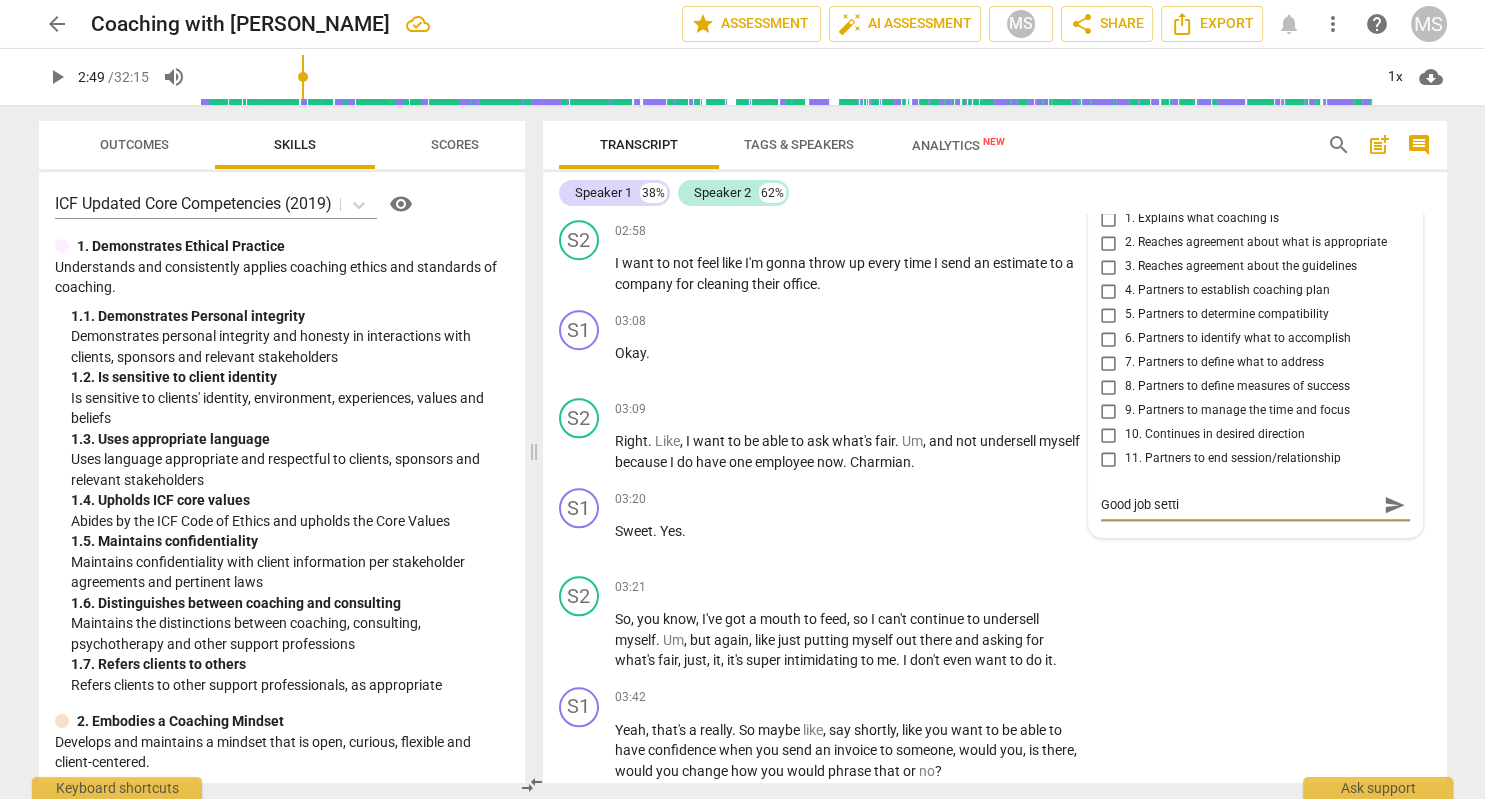 type on "Good job settin" 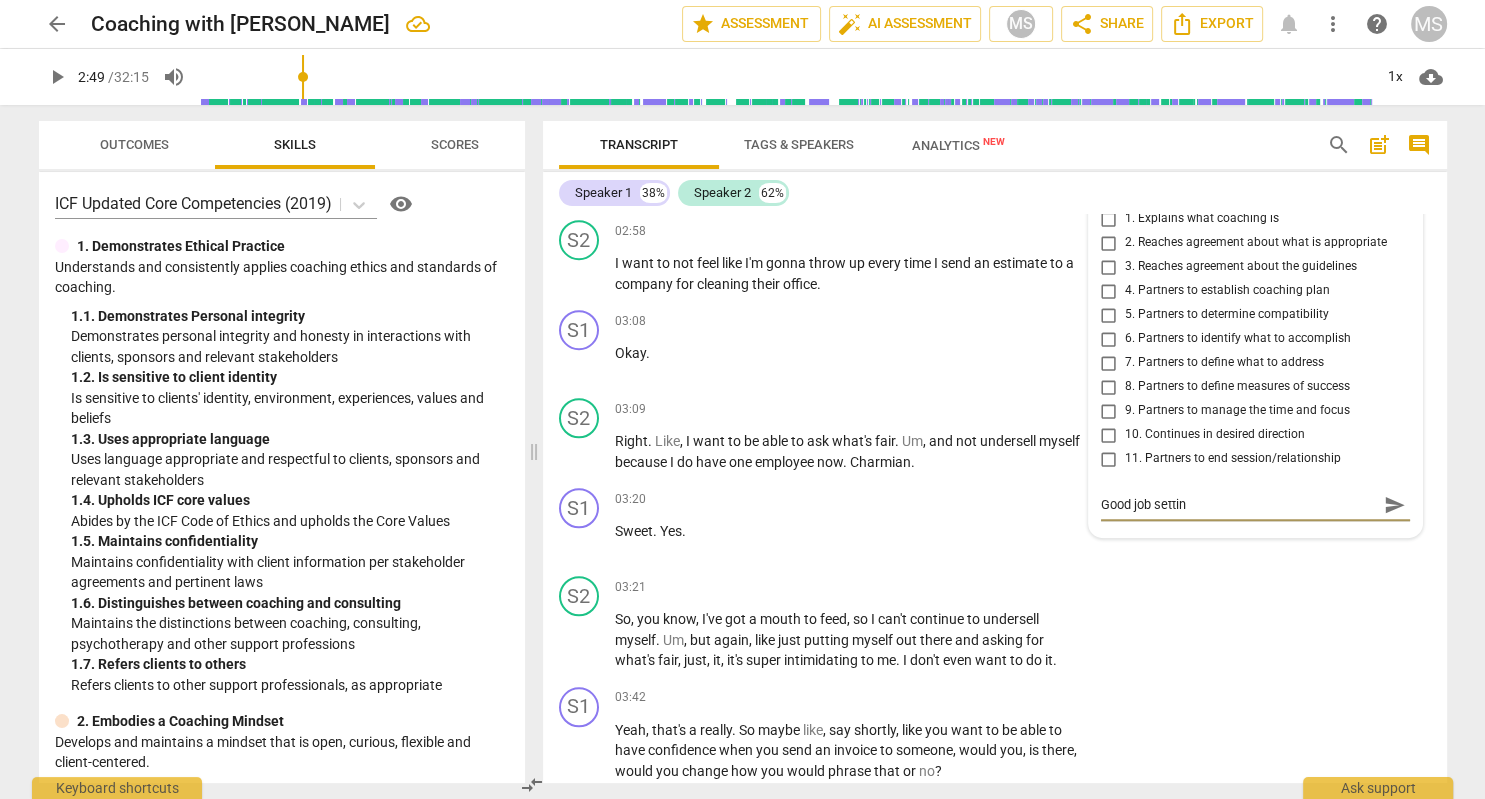 type on "Good job setting" 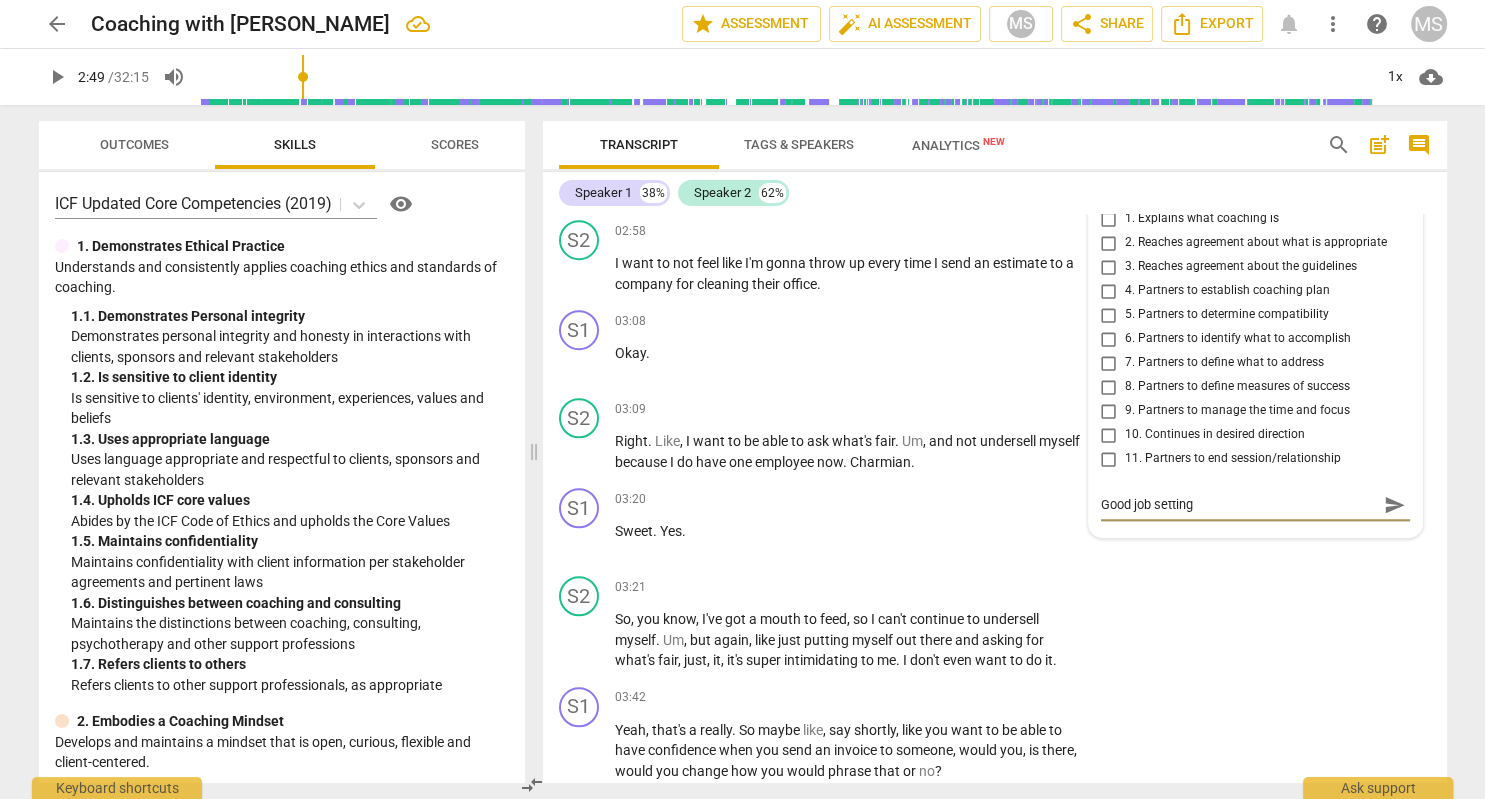 type on "Good job settin" 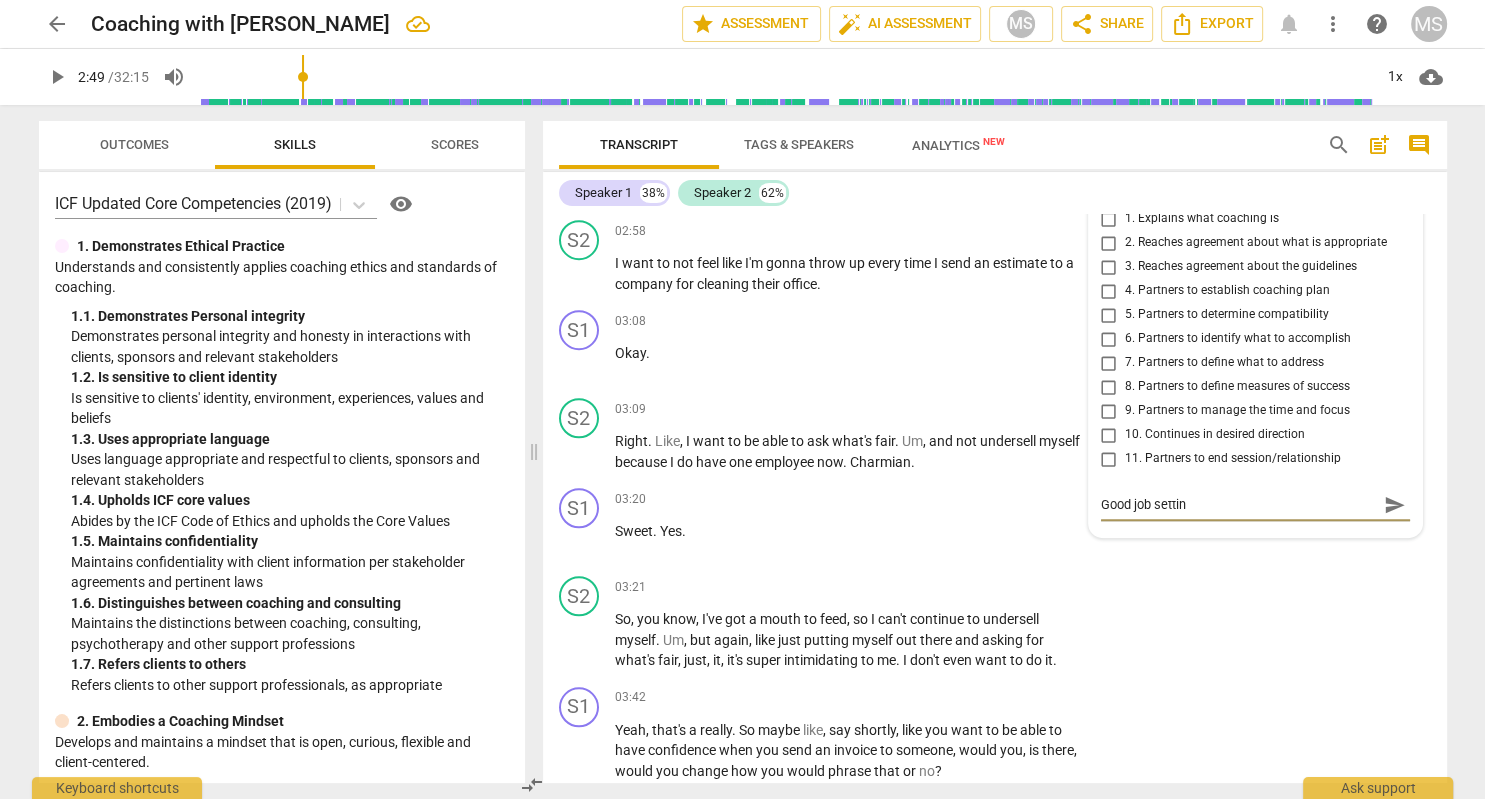 type on "Good job setti" 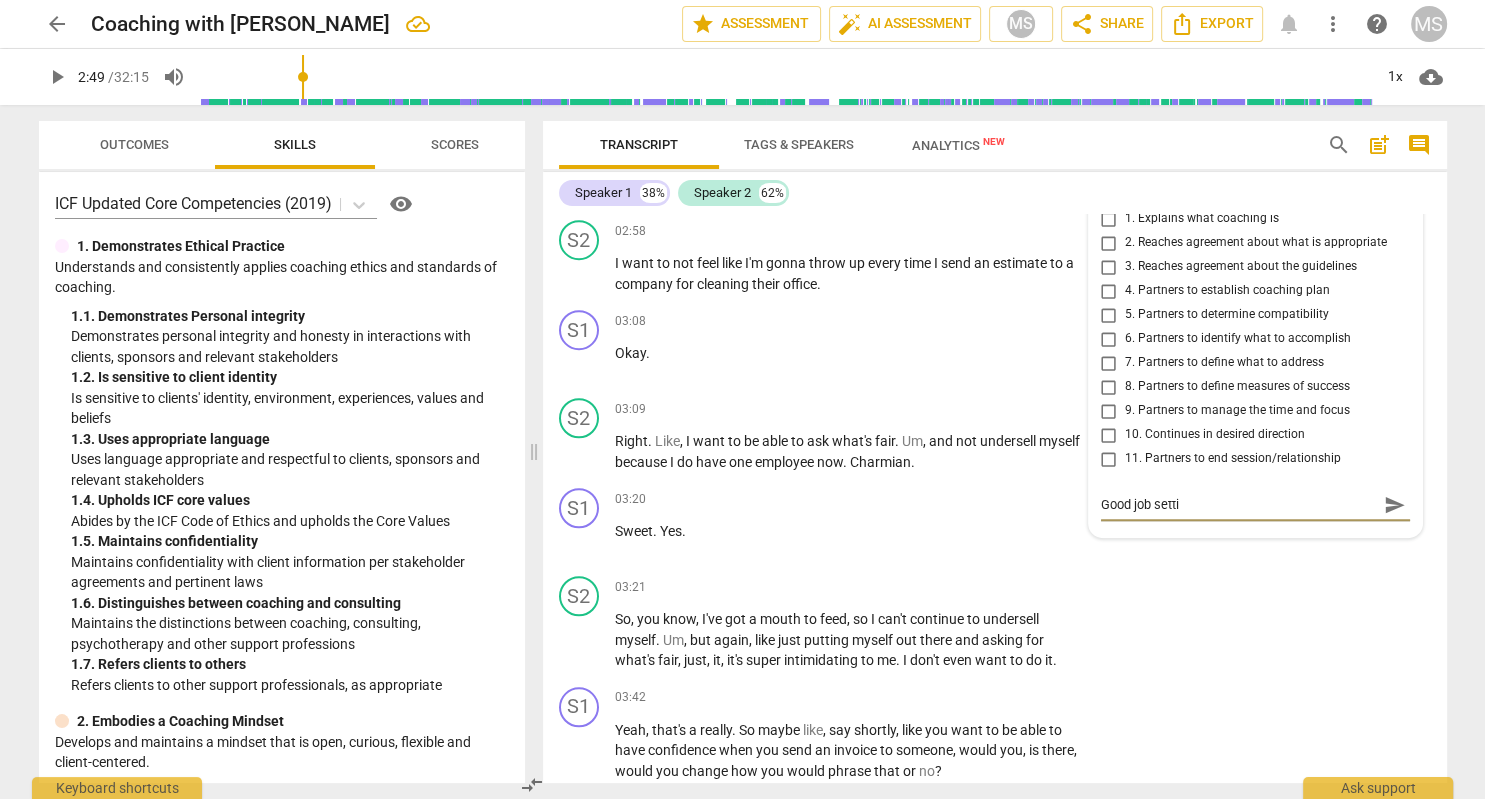 type on "Good job sett" 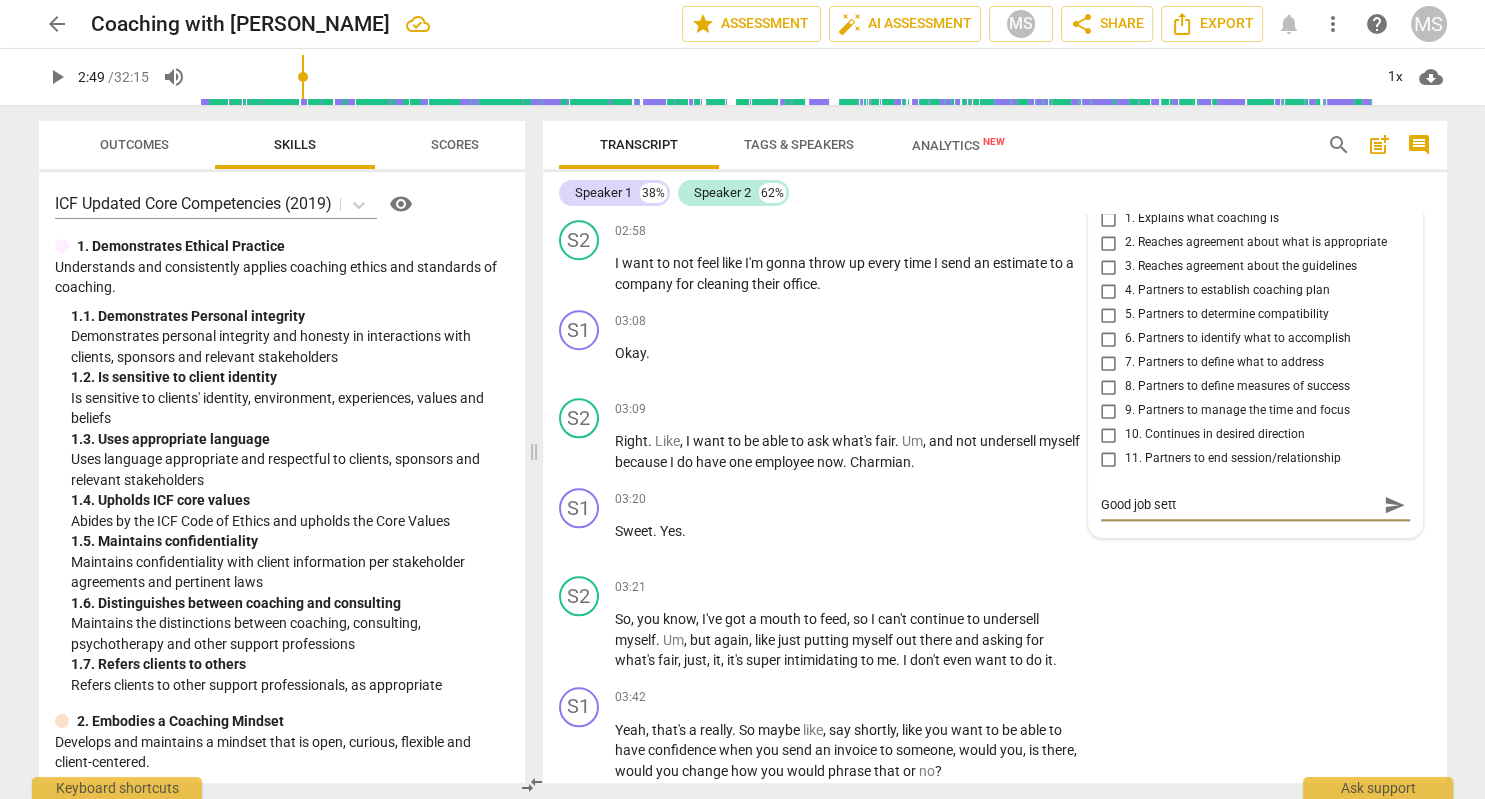 type on "Good job set" 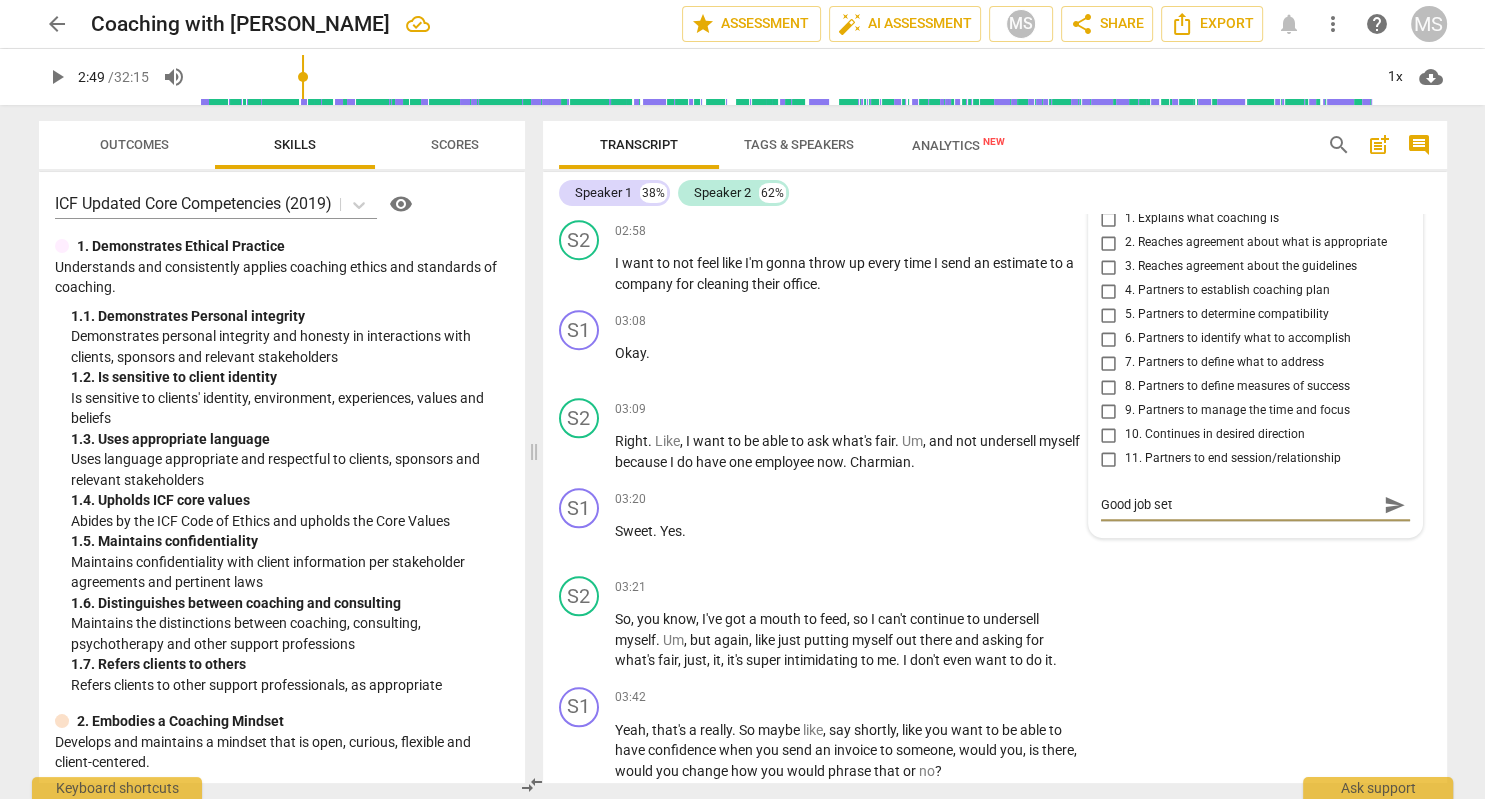 type on "Good job se" 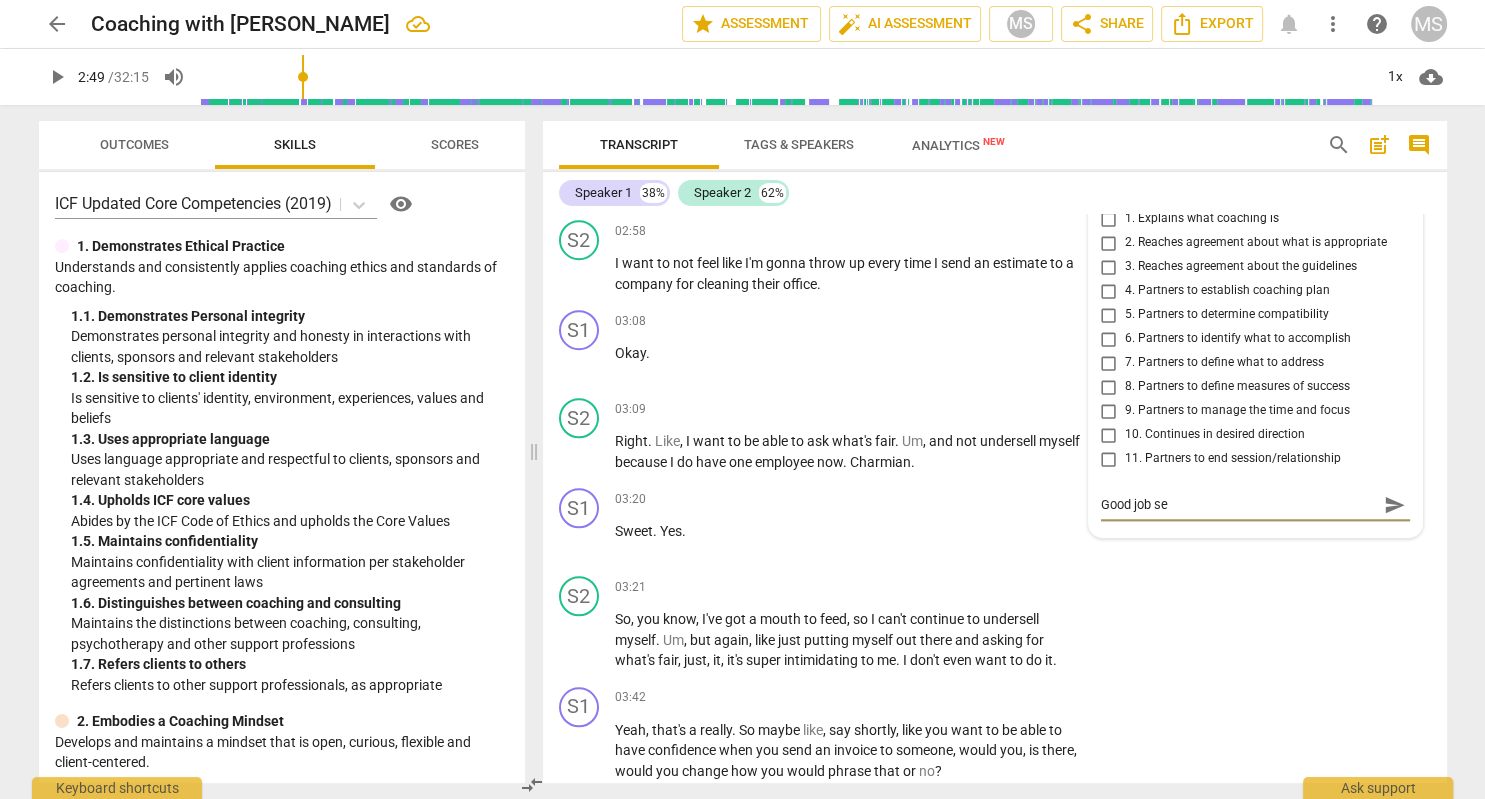 type on "Good job s" 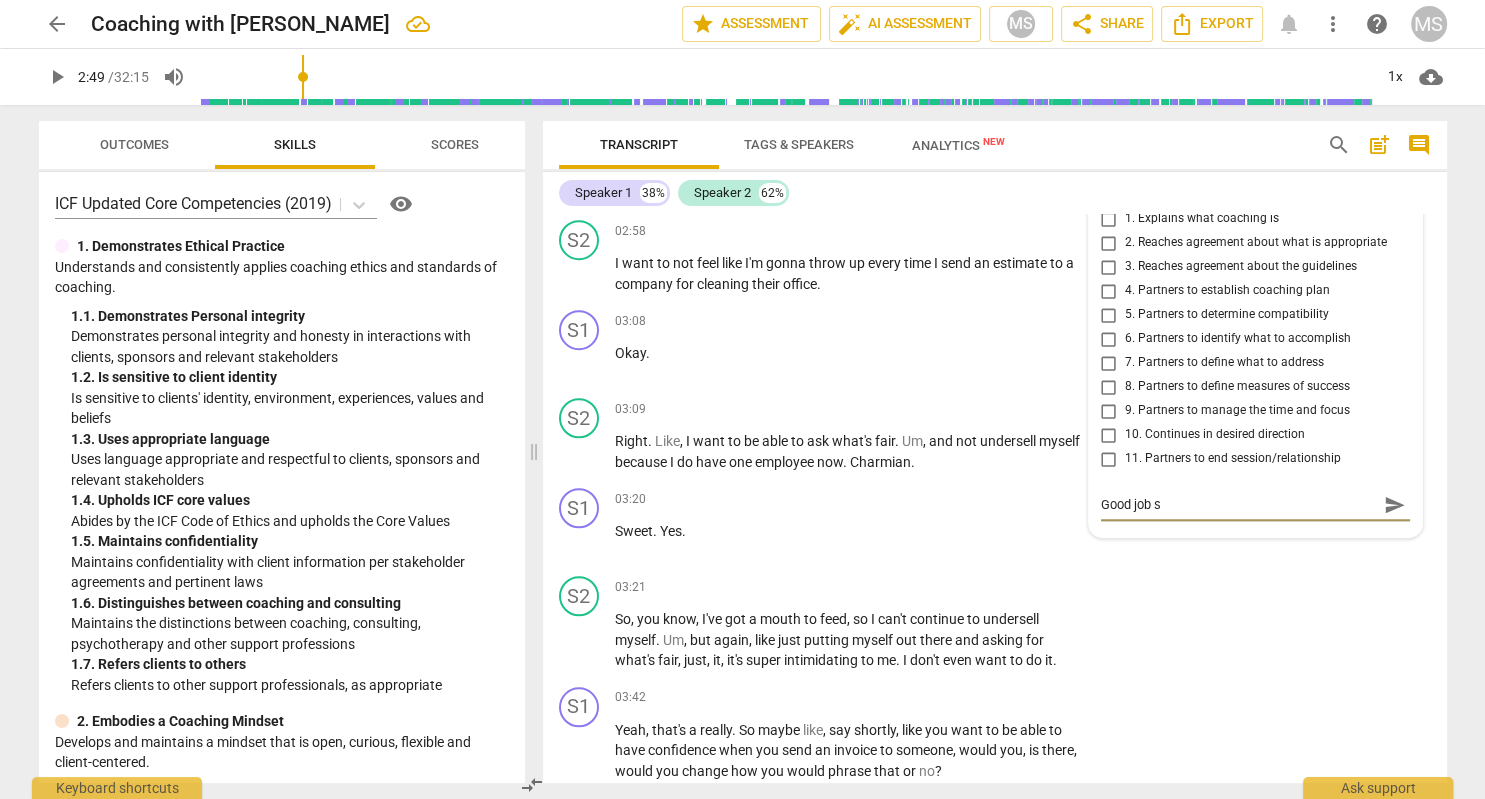 type on "Good job" 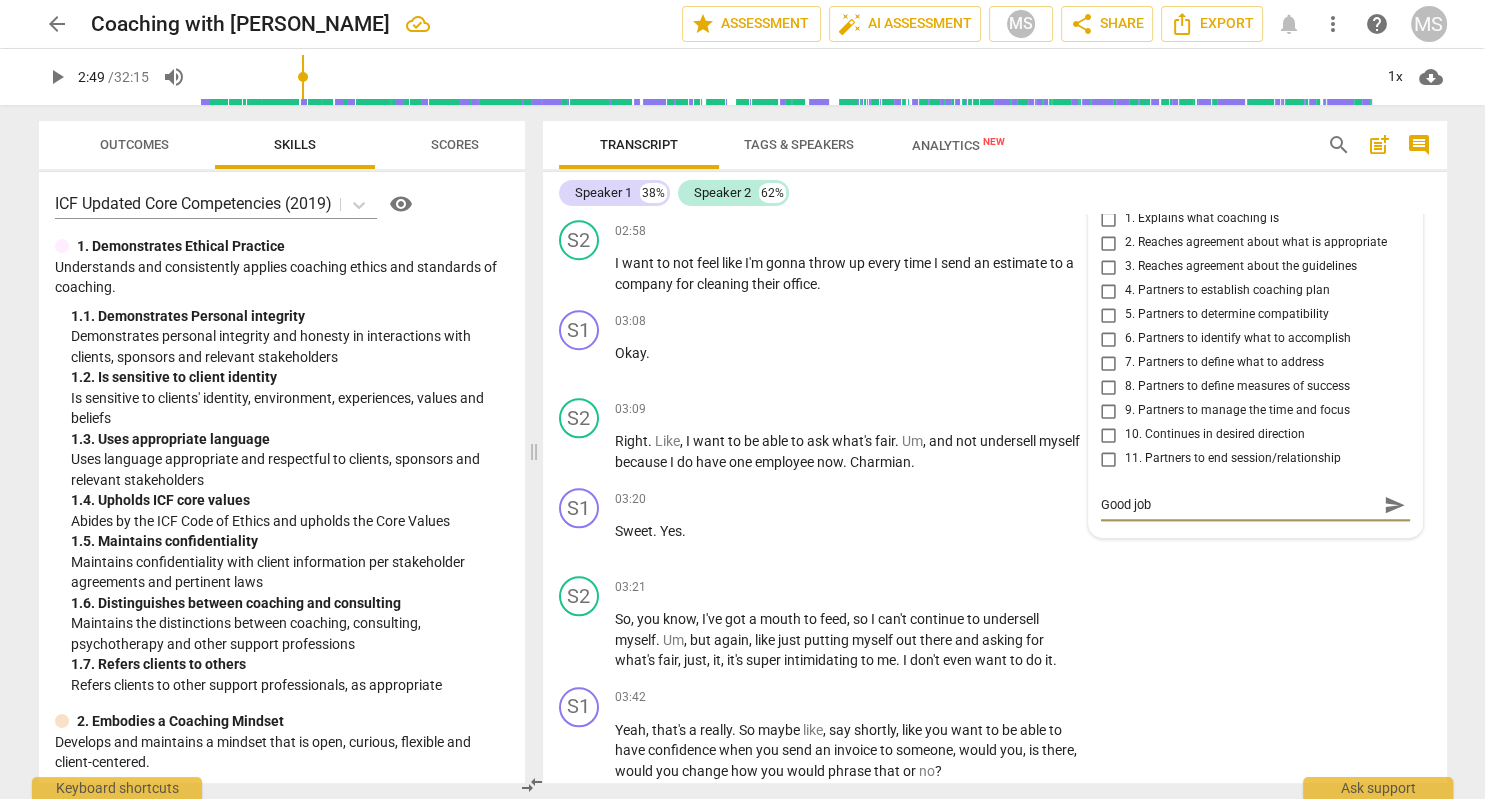 type on "Good job a" 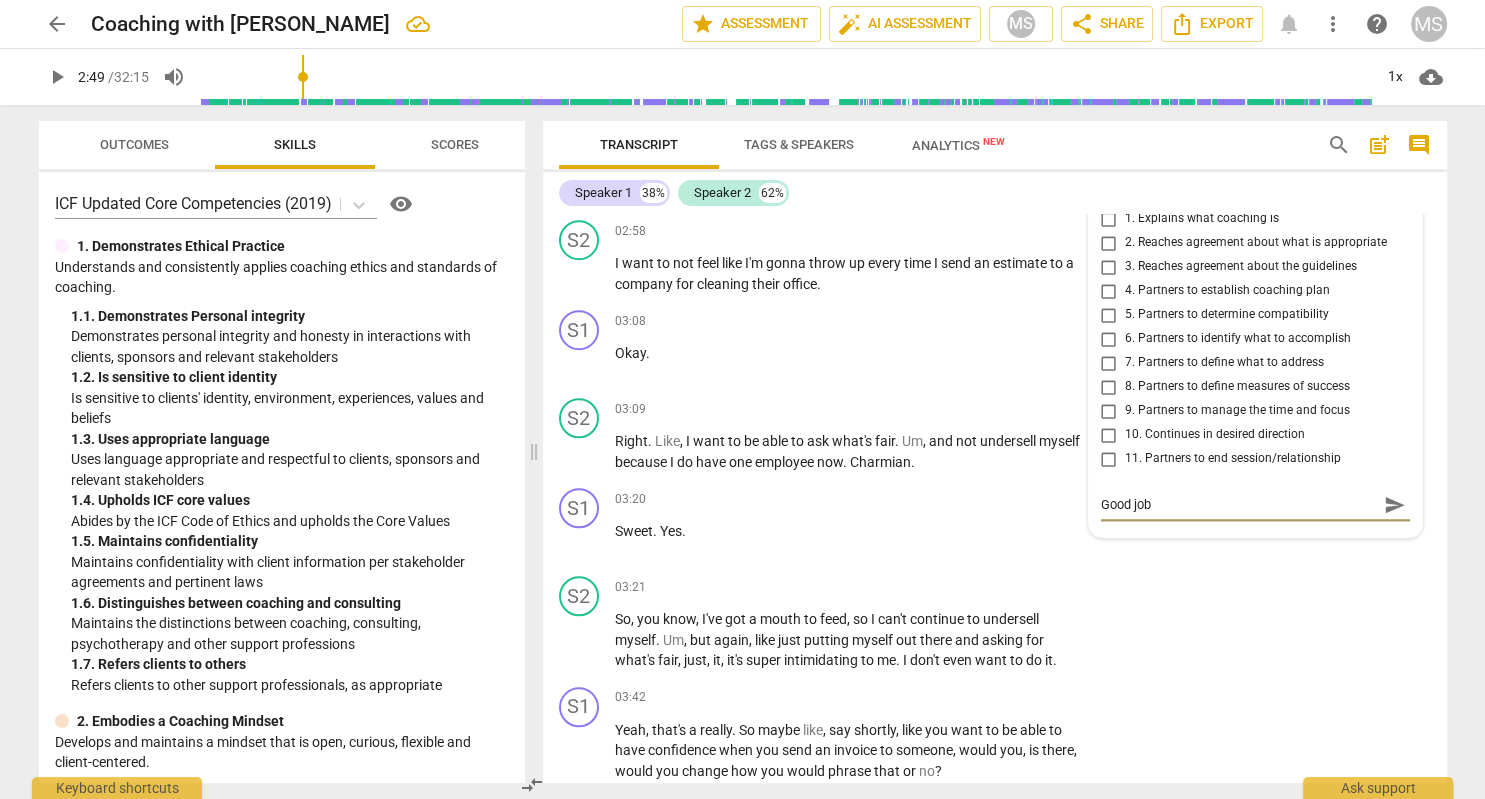 type on "Good job a" 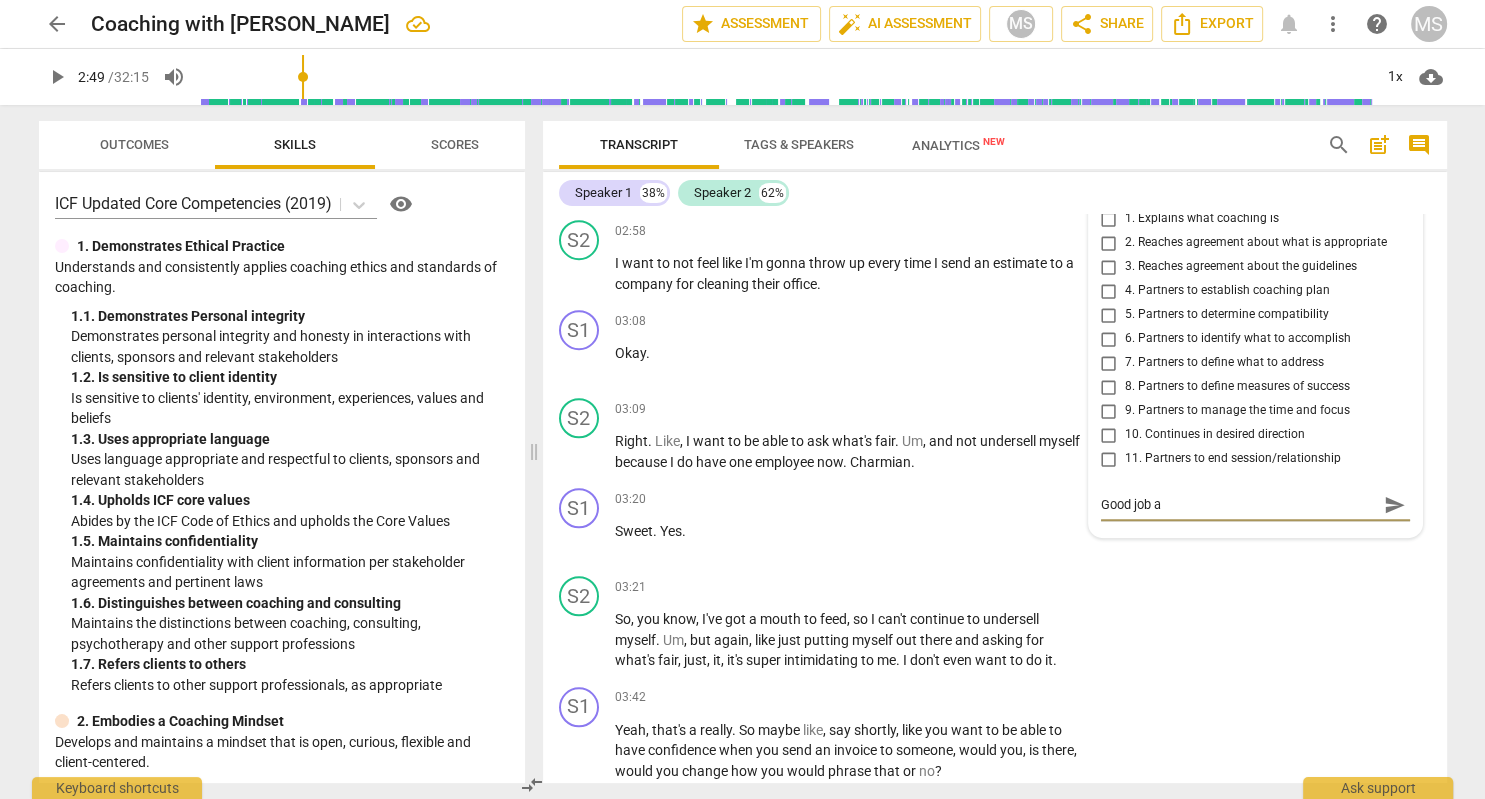 type on "Good job as" 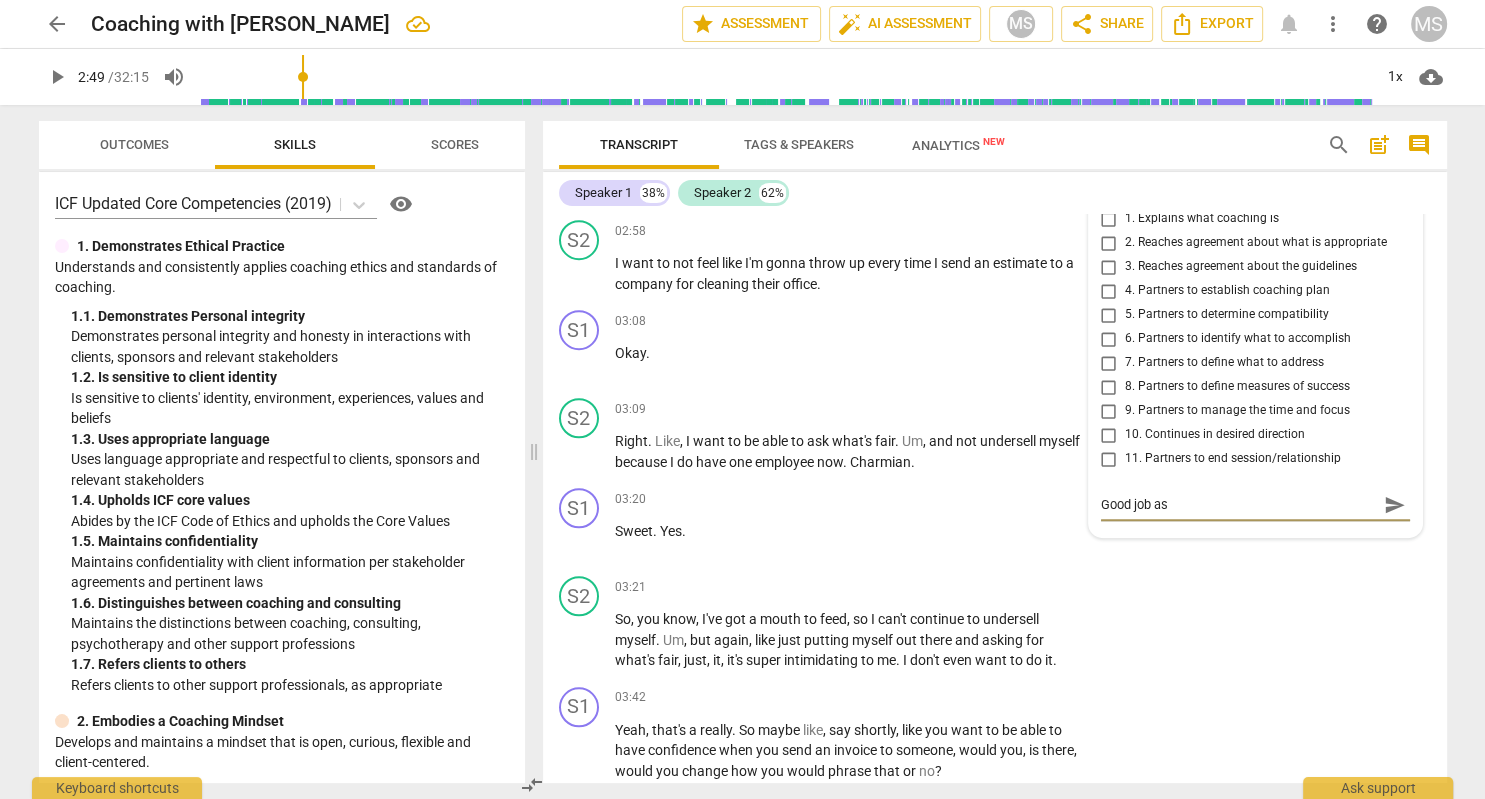type on "Good job ask" 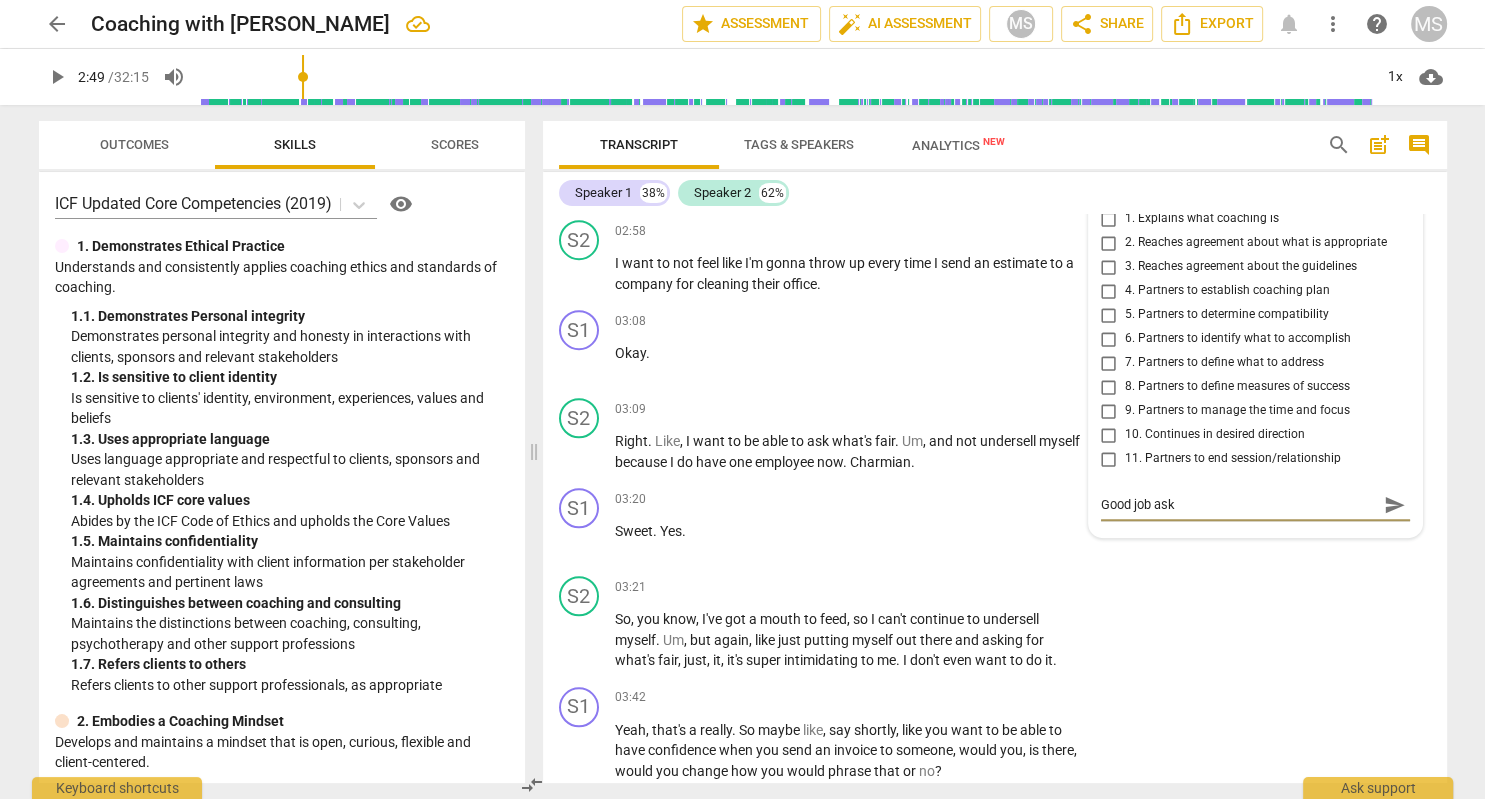 type 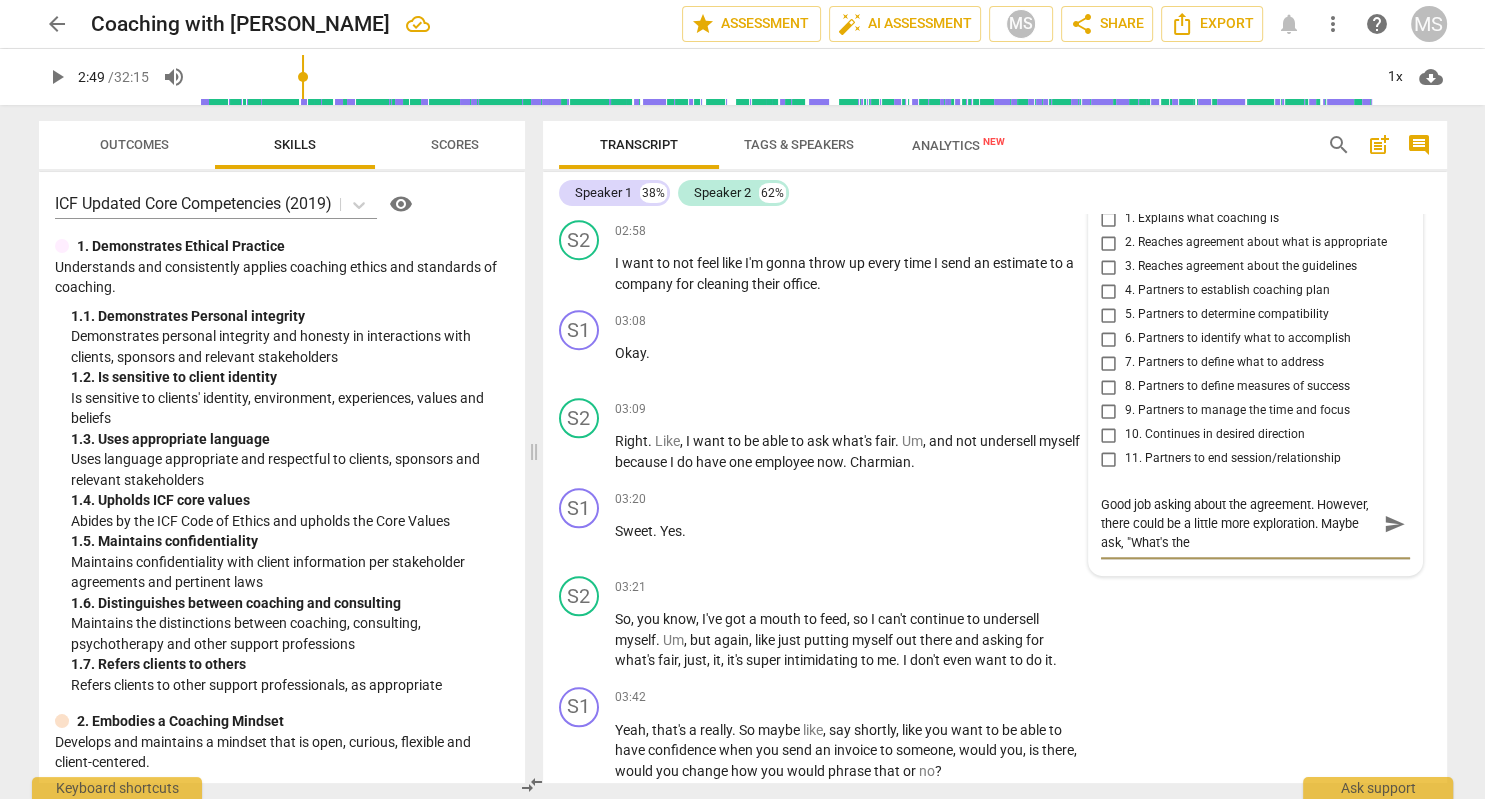 scroll, scrollTop: 0, scrollLeft: 0, axis: both 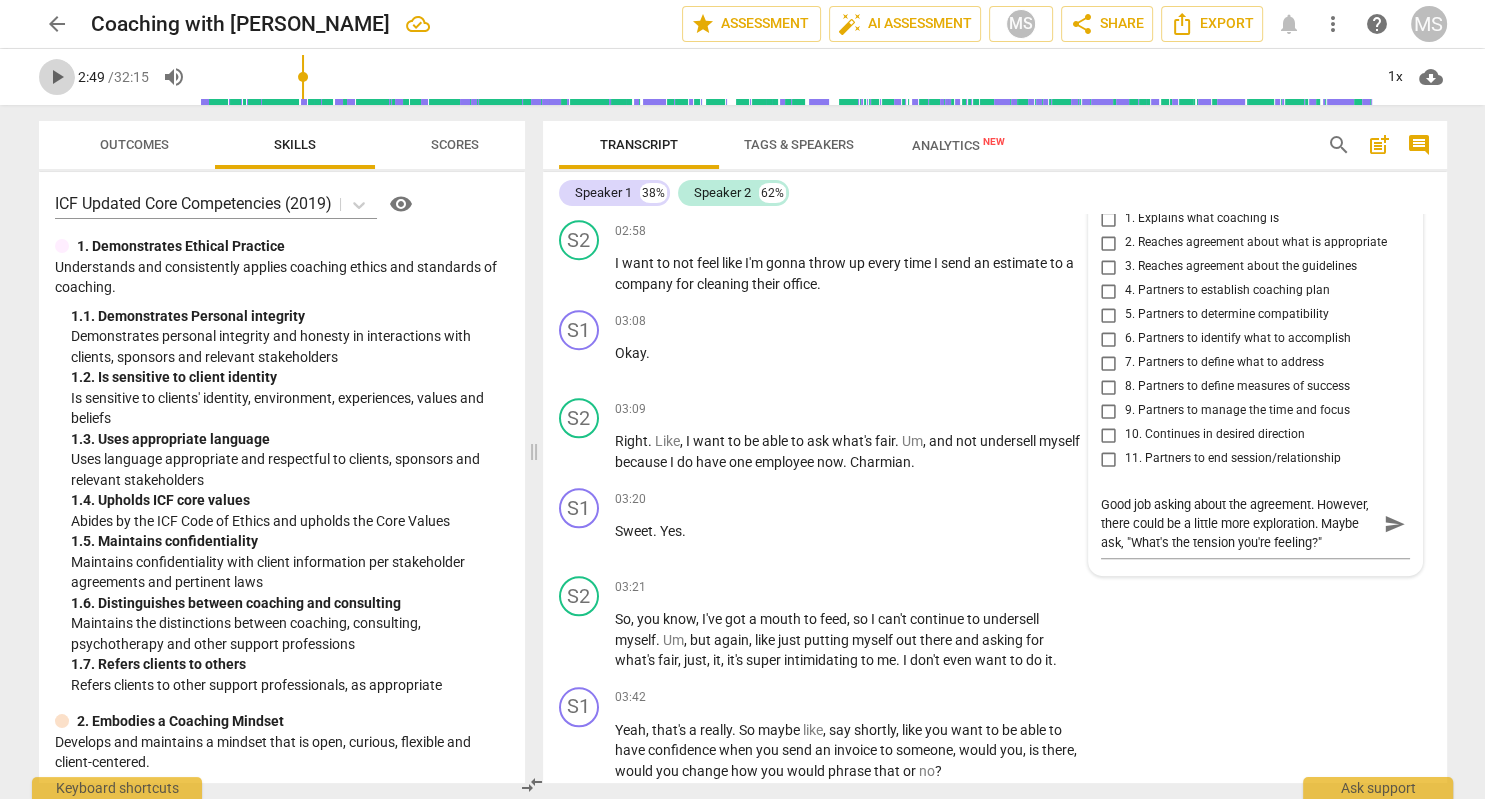 click on "play_arrow" at bounding box center (57, 77) 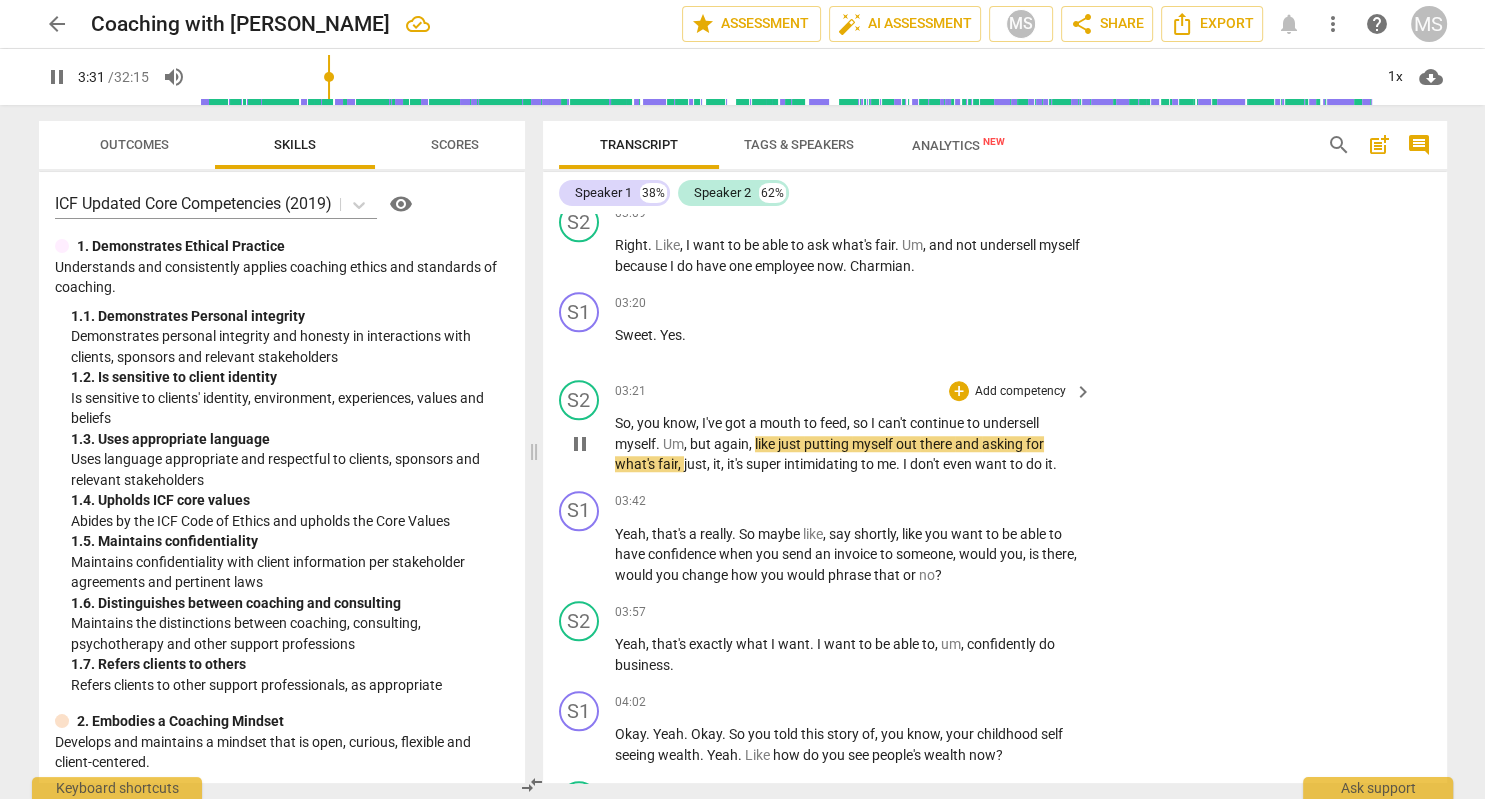 scroll, scrollTop: 1757, scrollLeft: 0, axis: vertical 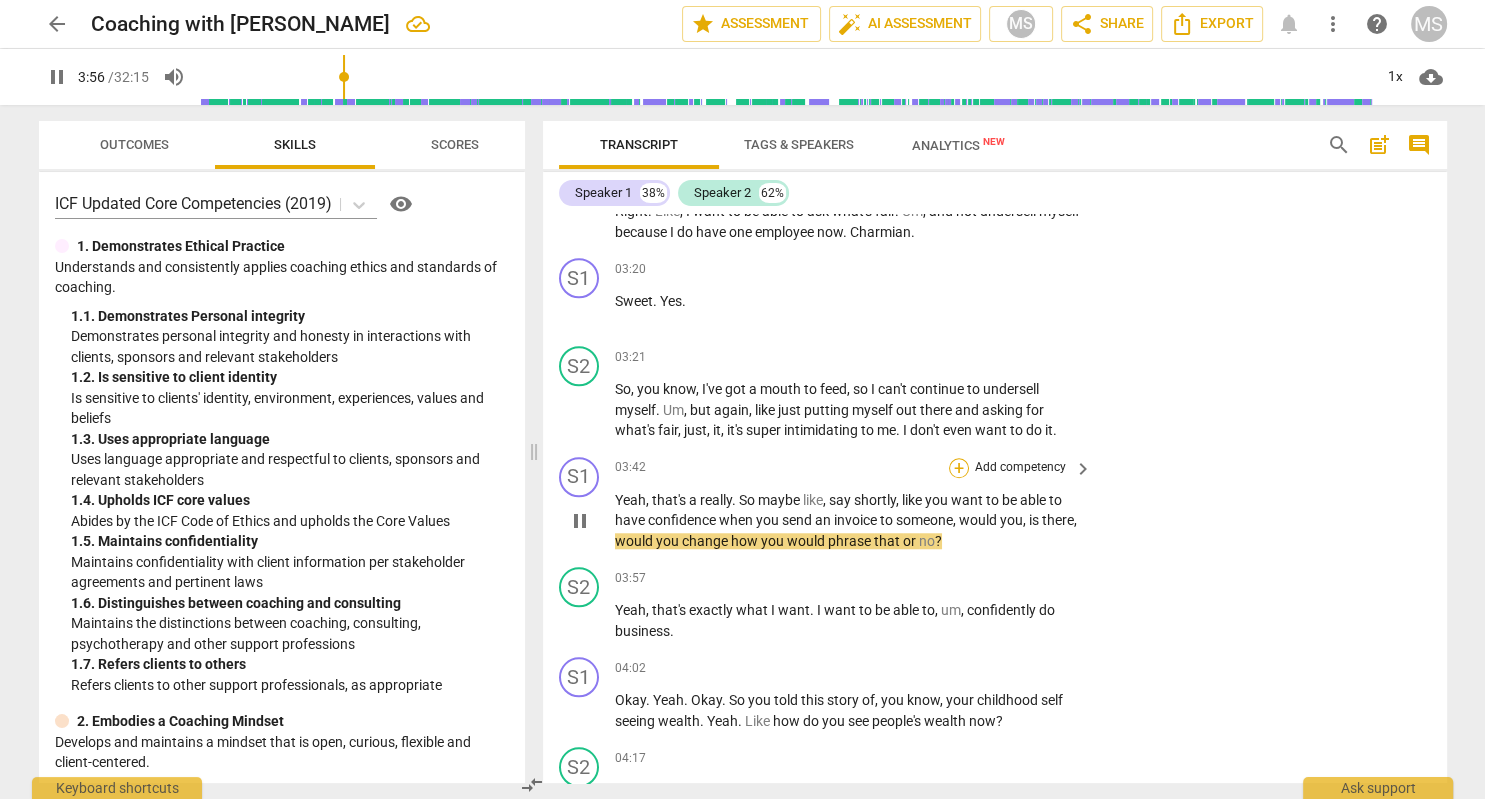 click on "+" at bounding box center (959, 468) 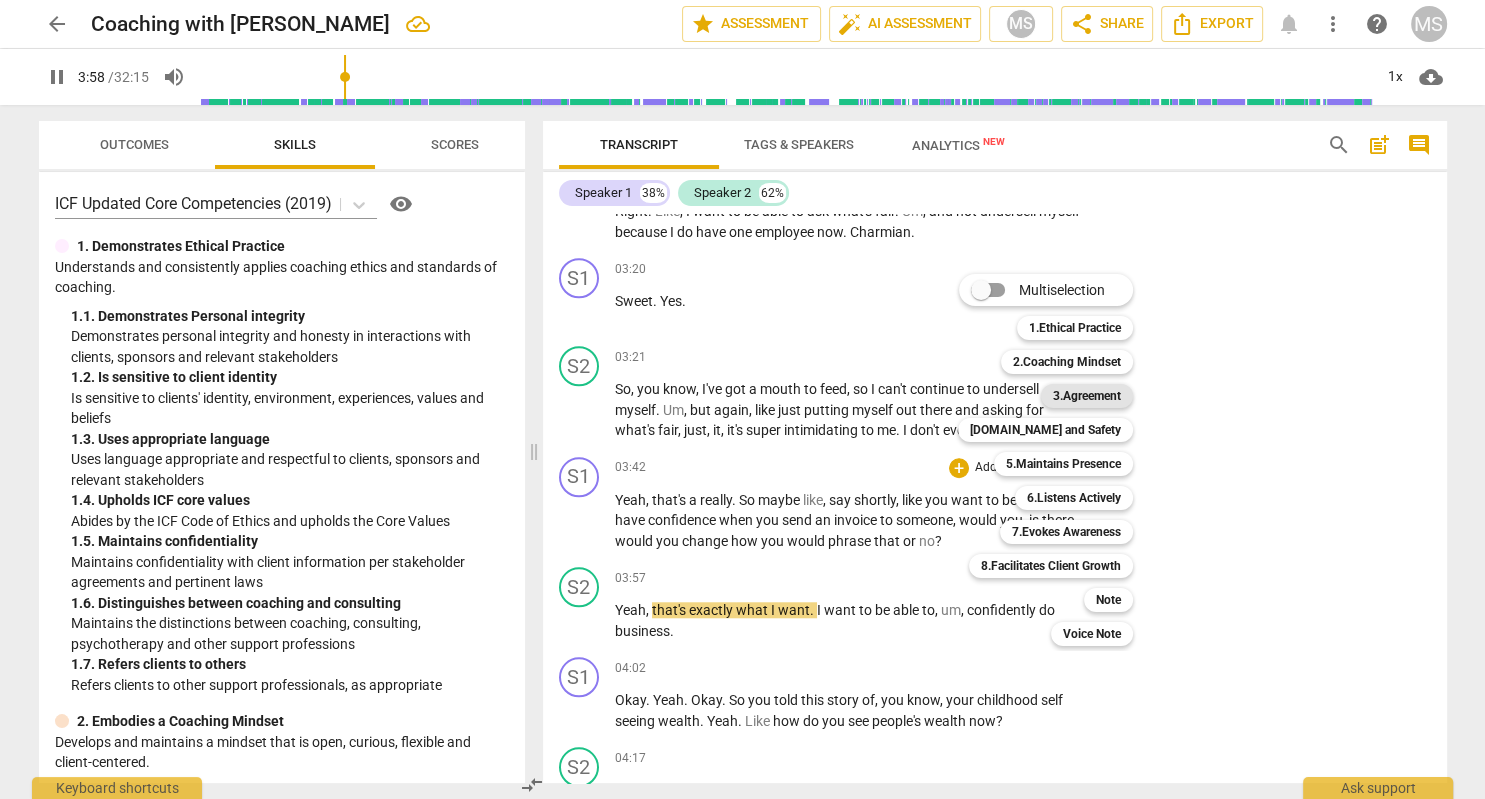 click on "3.Agreement" at bounding box center (1087, 396) 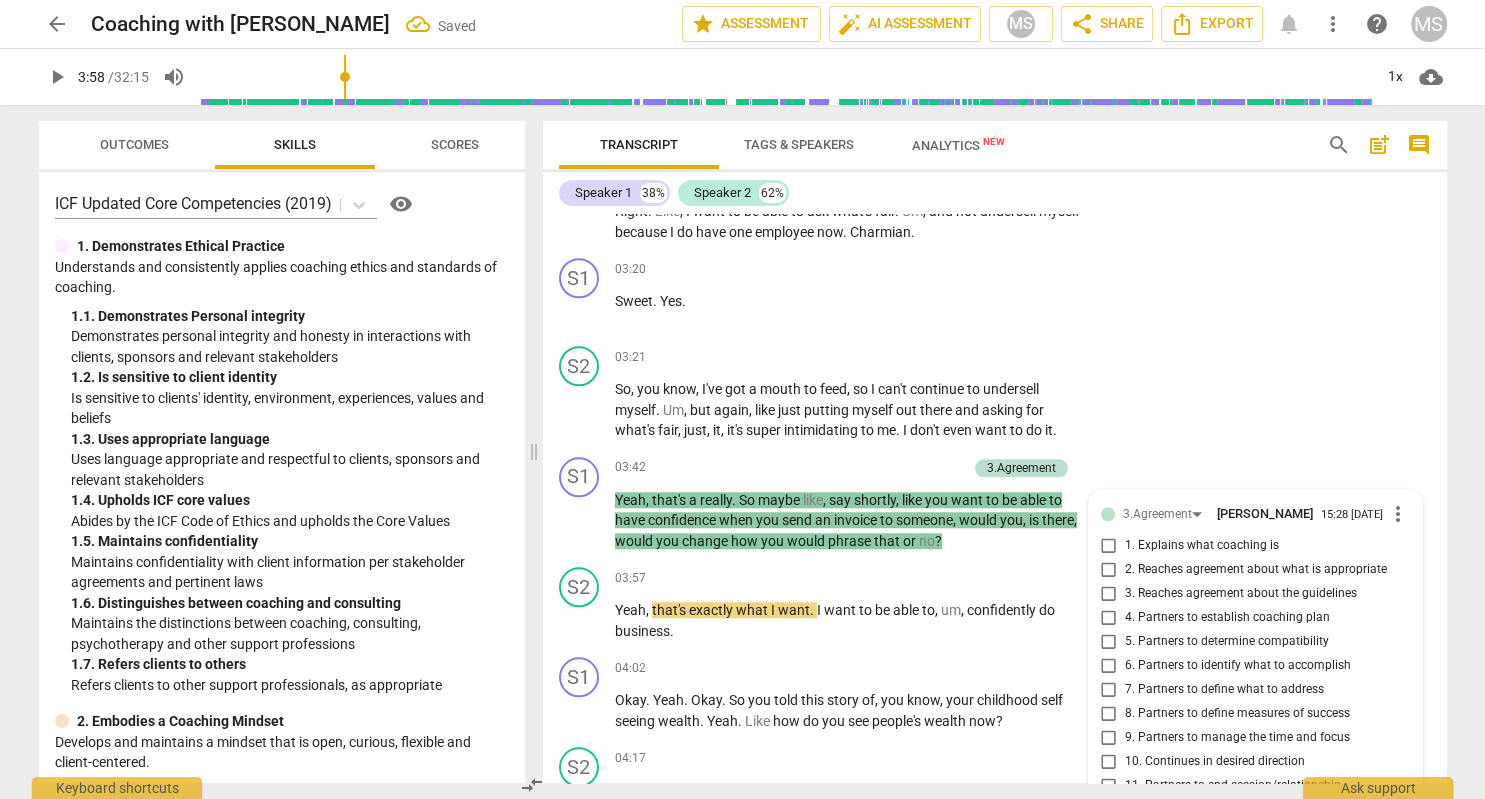 scroll, scrollTop: 2082, scrollLeft: 0, axis: vertical 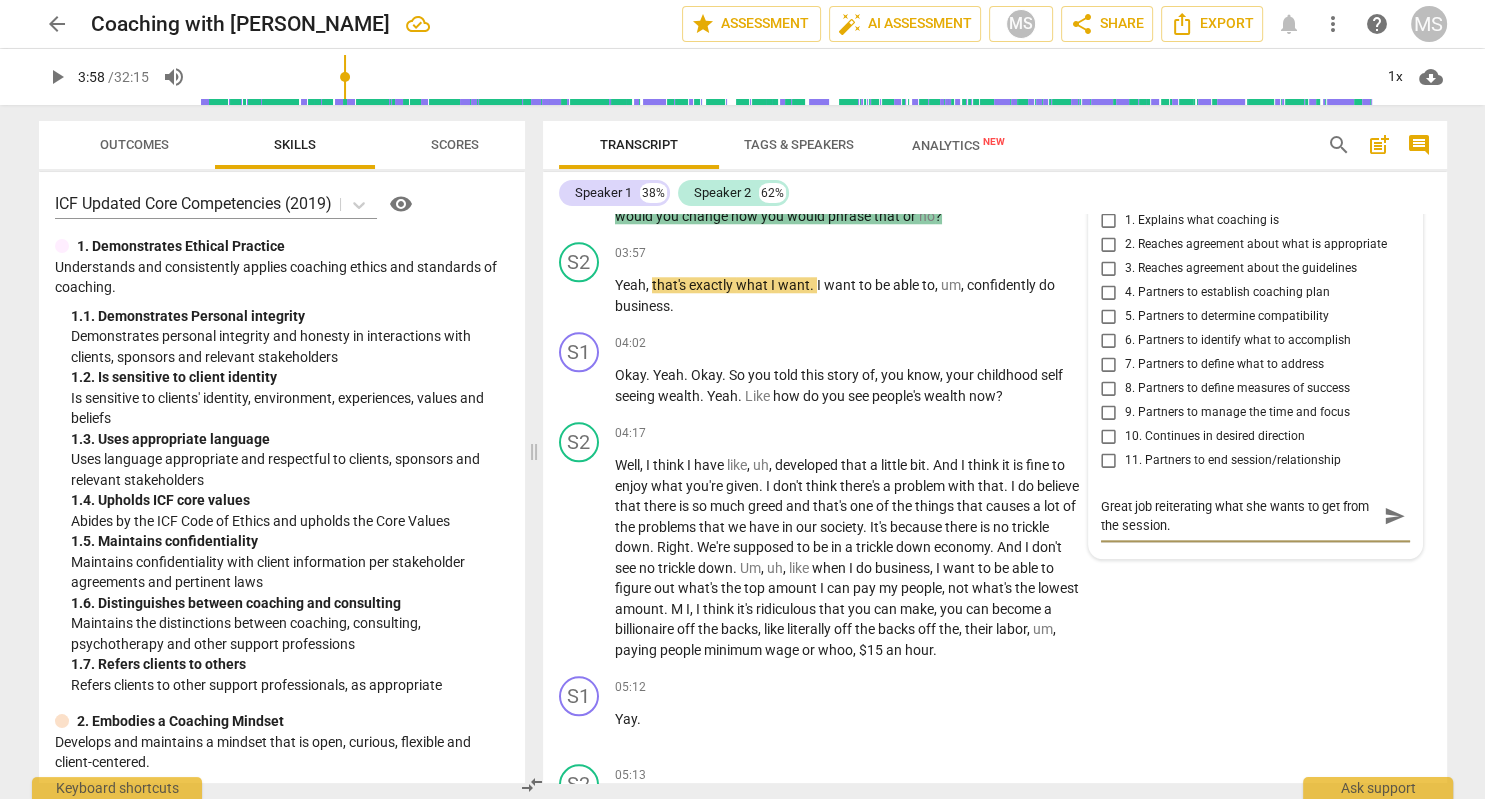 click on "6. Partners to identify what to accomplish" at bounding box center (1109, 341) 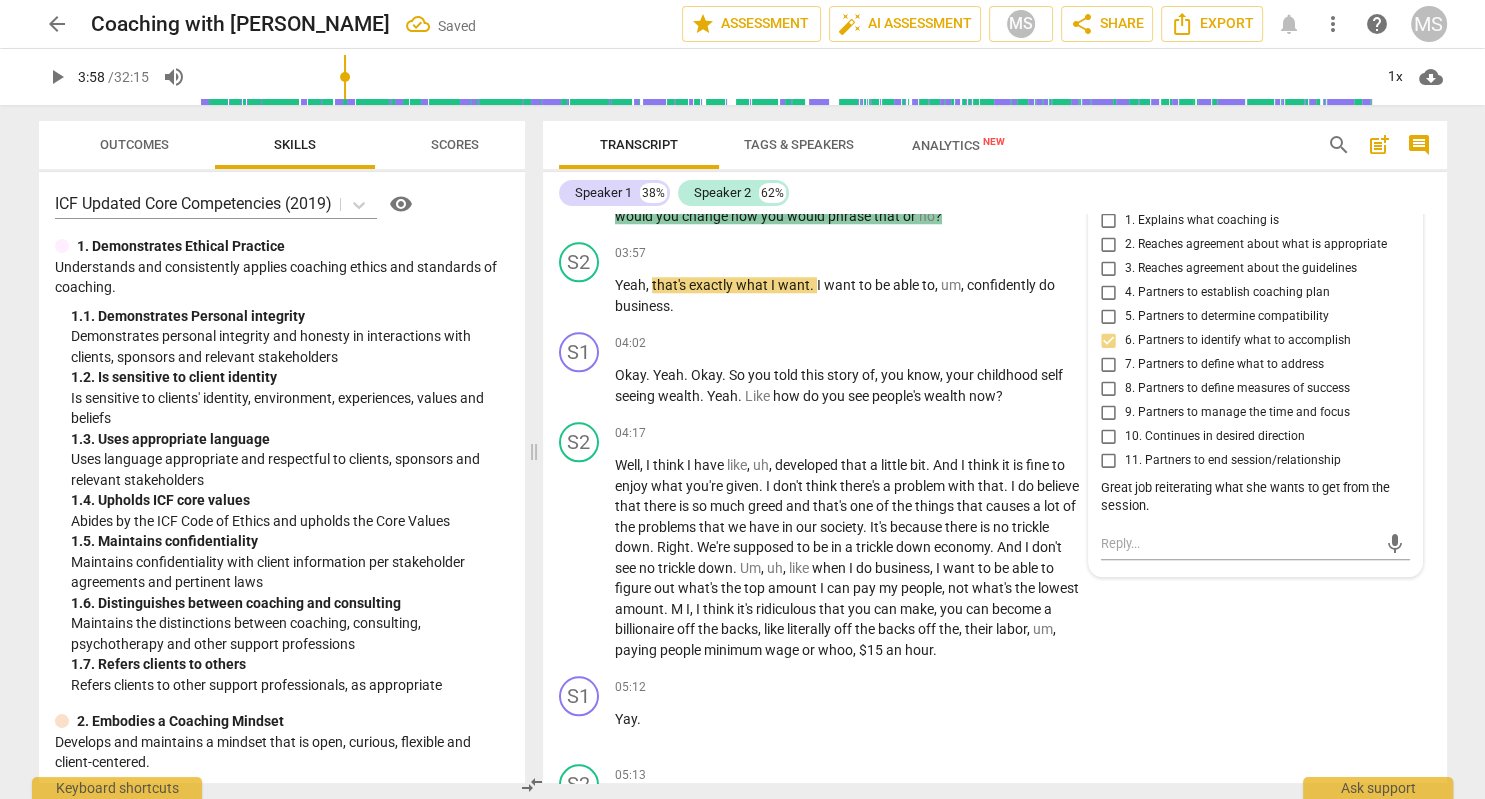 click on "7. Partners to define what to address" at bounding box center (1109, 365) 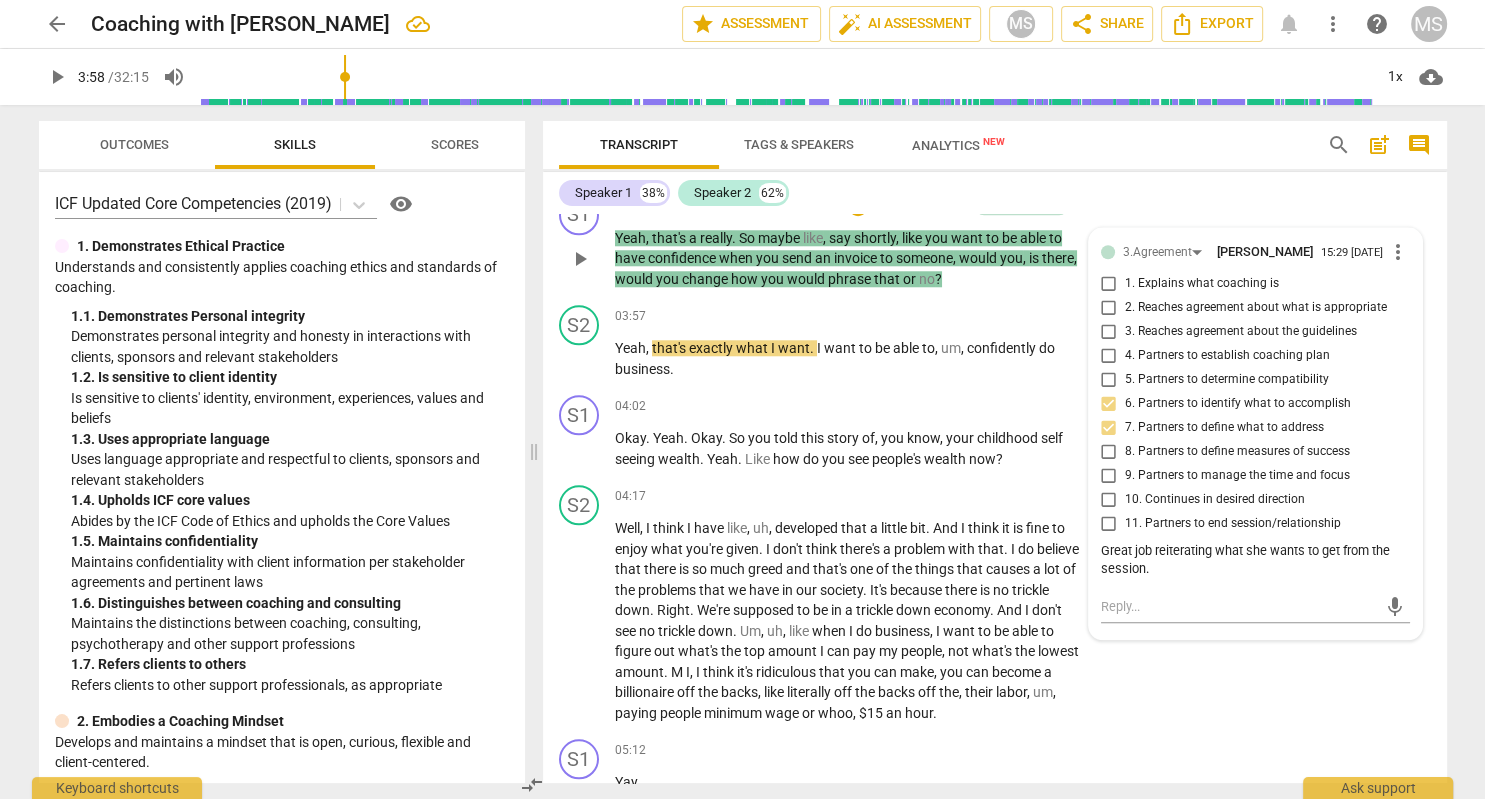 scroll, scrollTop: 1967, scrollLeft: 0, axis: vertical 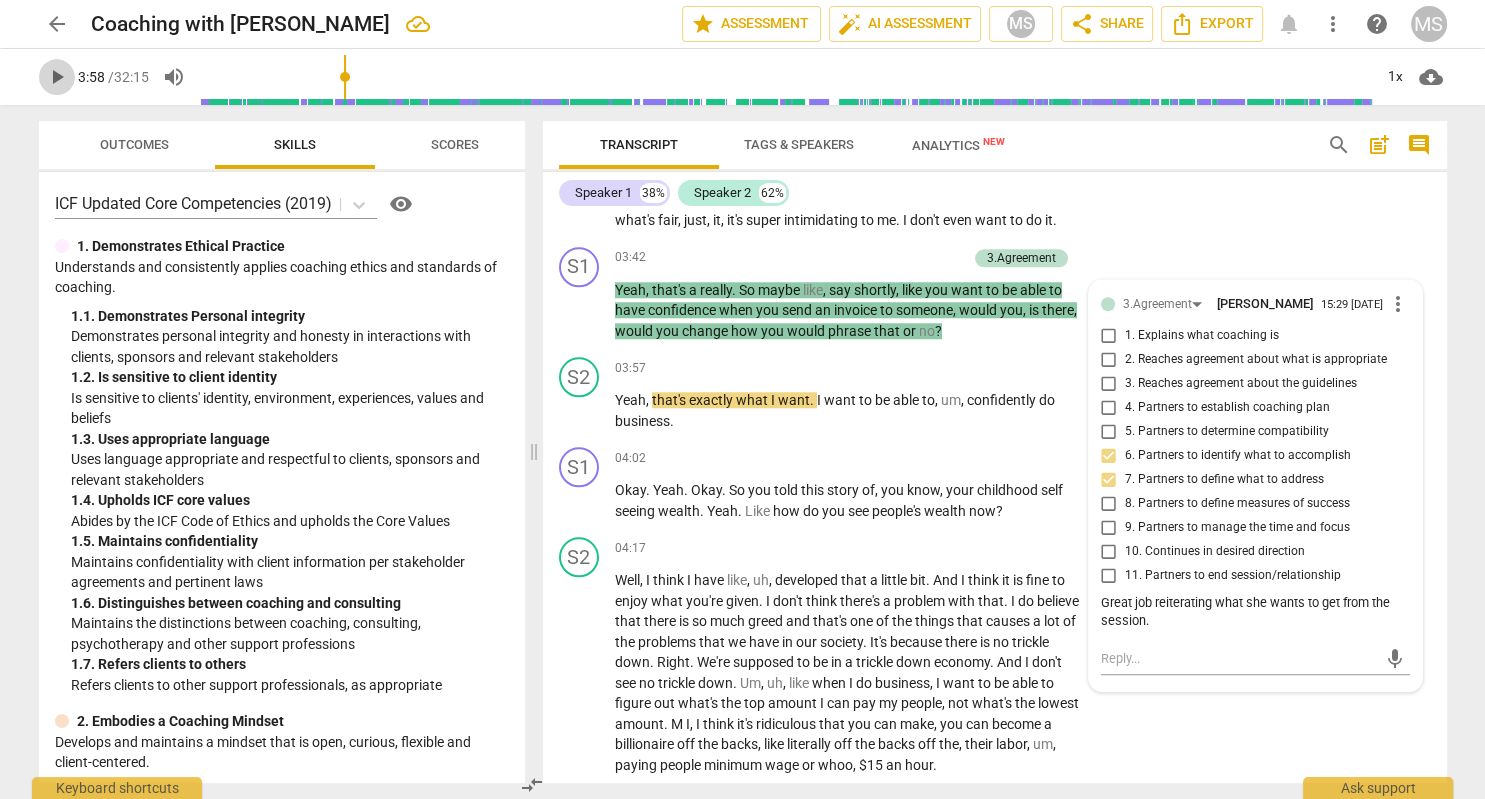 click on "play_arrow" at bounding box center (57, 77) 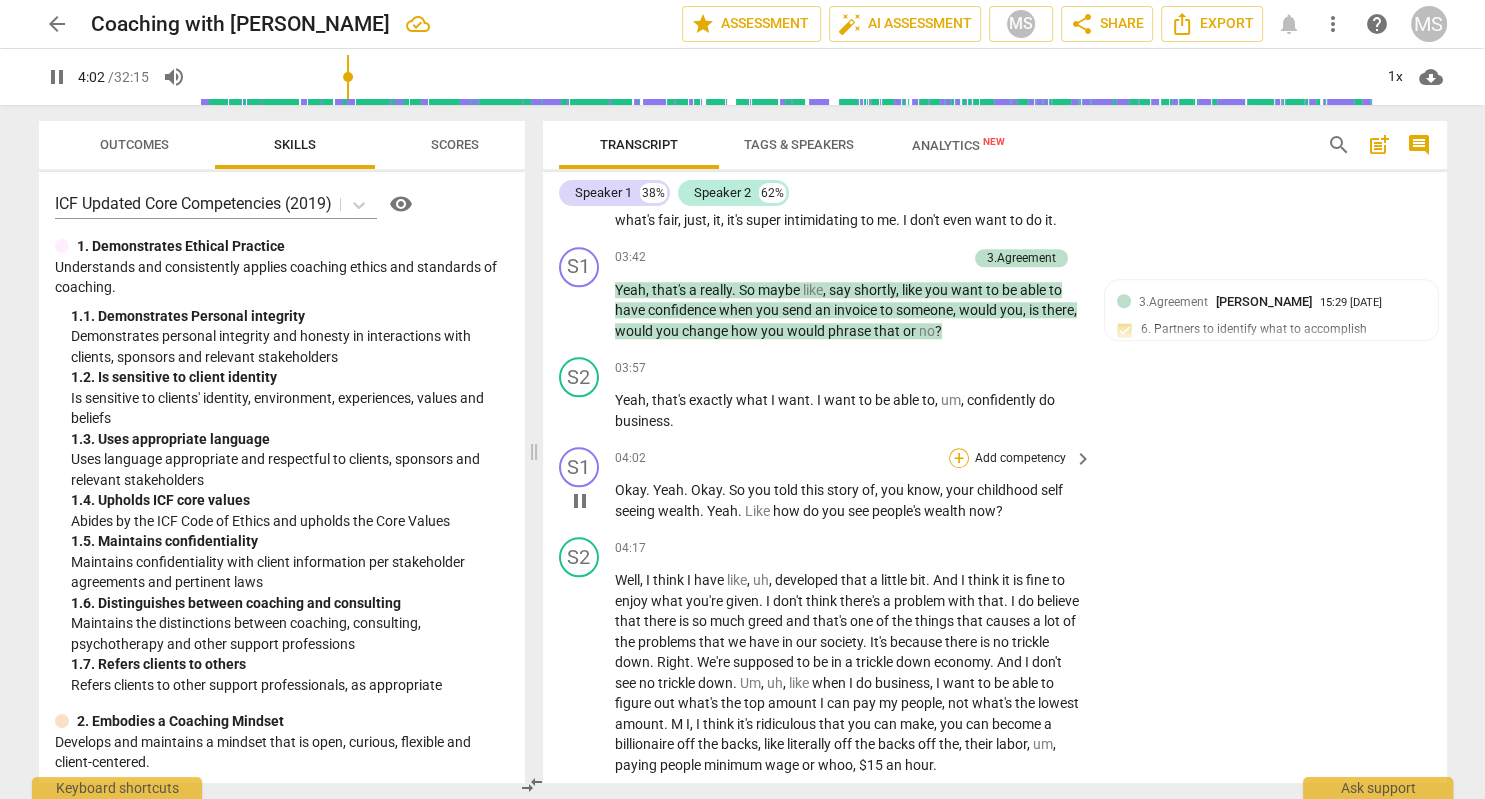 click on "+" at bounding box center (959, 458) 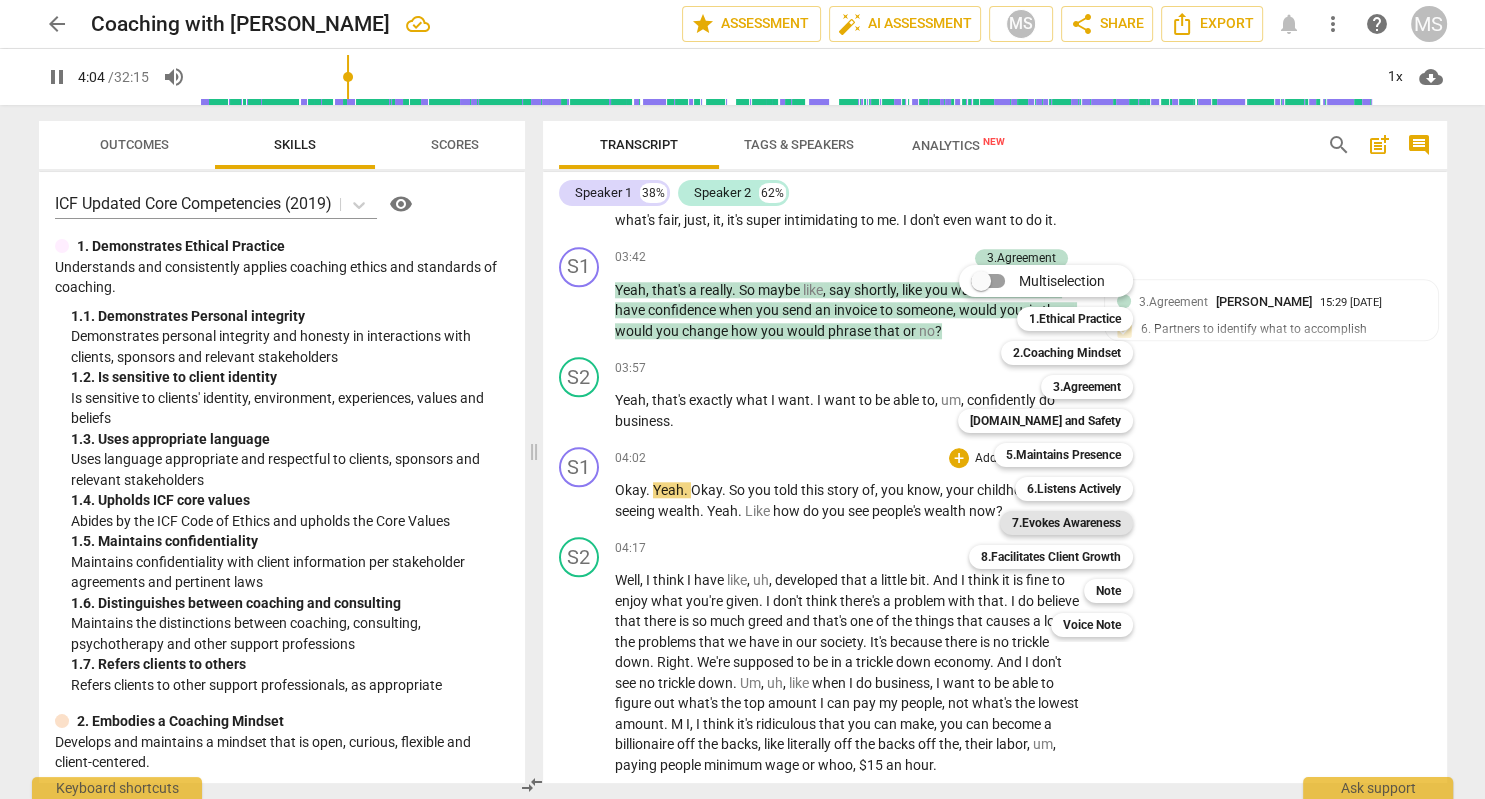 click on "7.Evokes Awareness" at bounding box center [1066, 523] 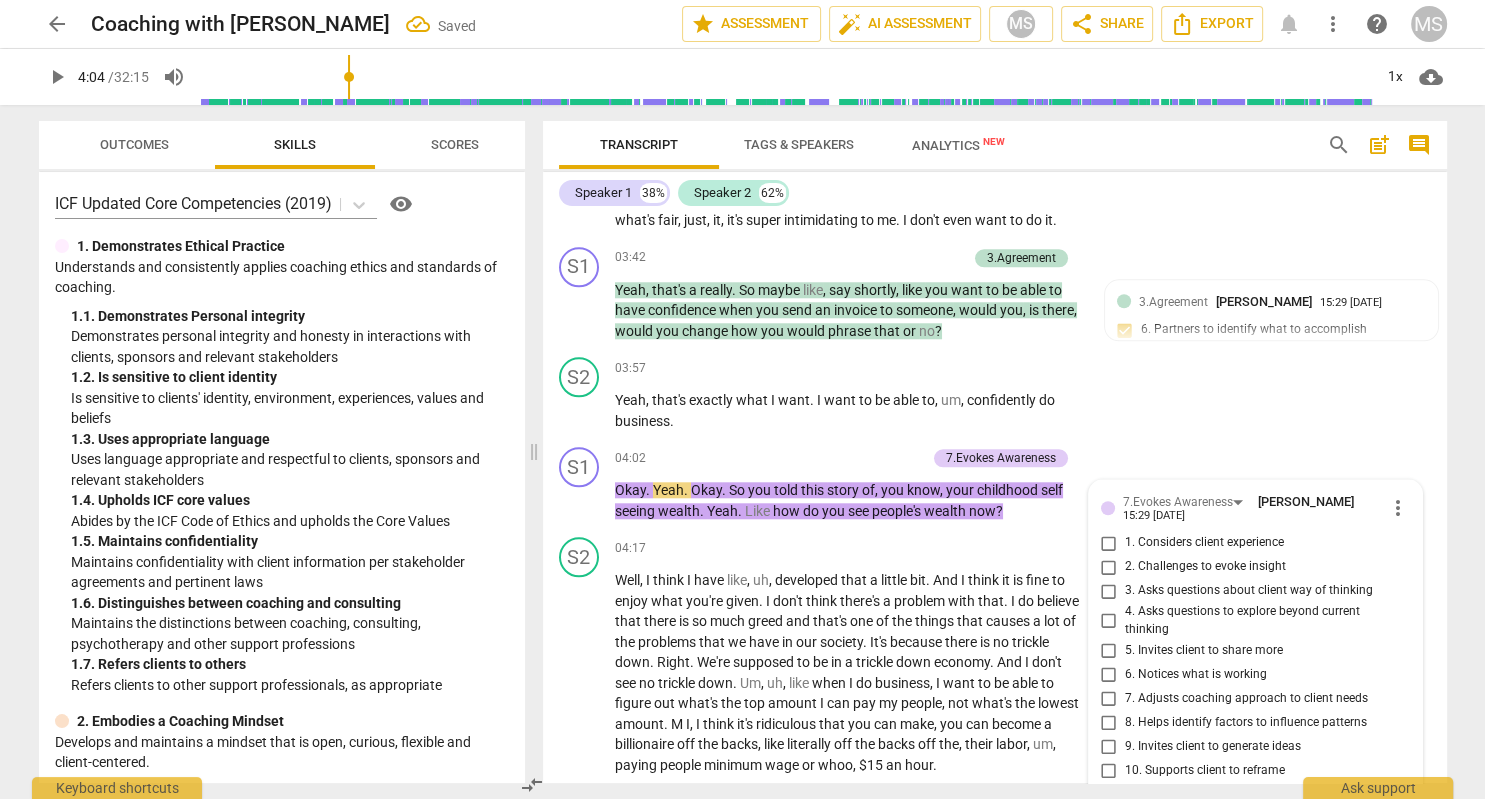 scroll, scrollTop: 2301, scrollLeft: 0, axis: vertical 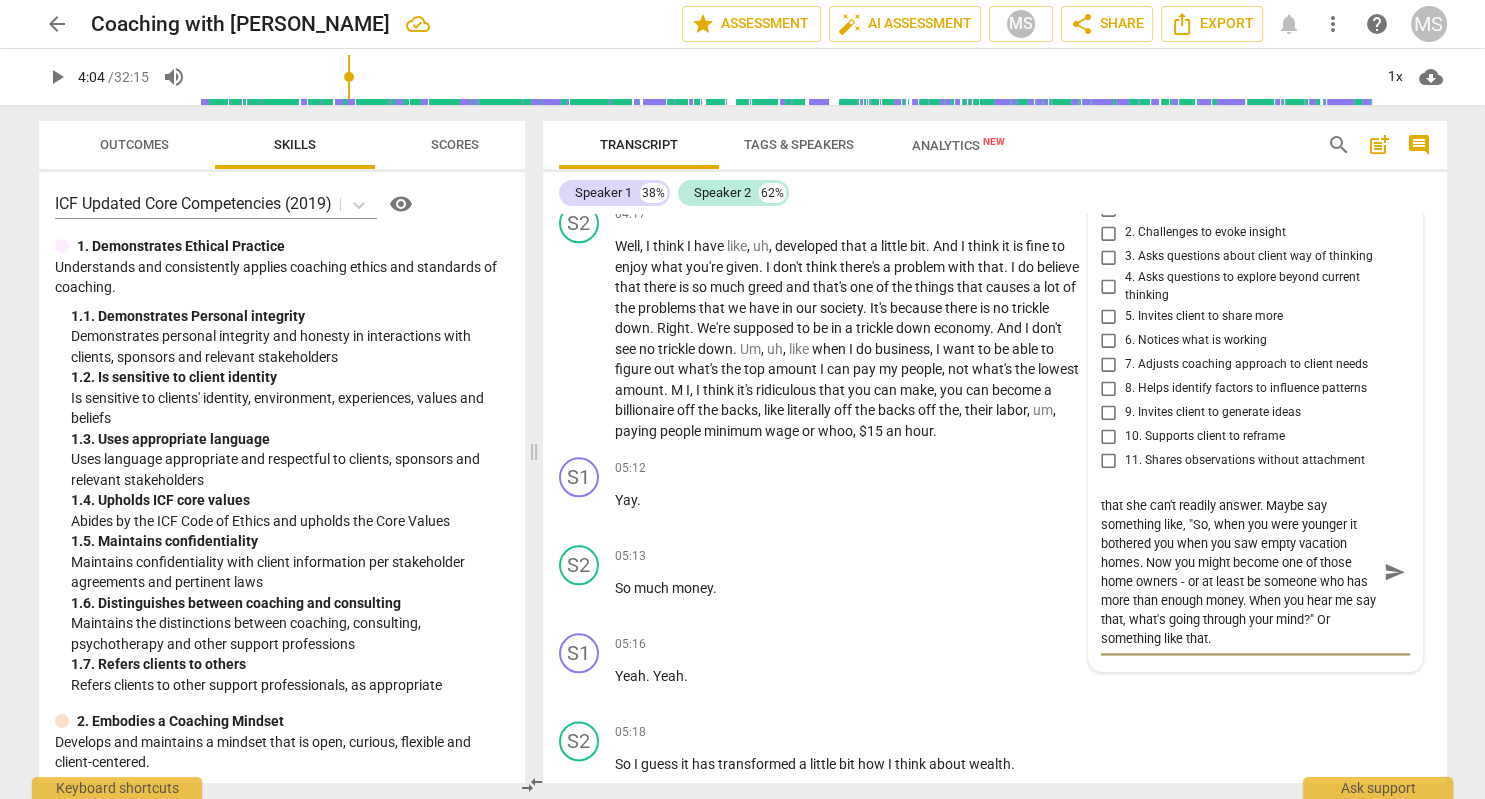 click on "send" at bounding box center [1395, 573] 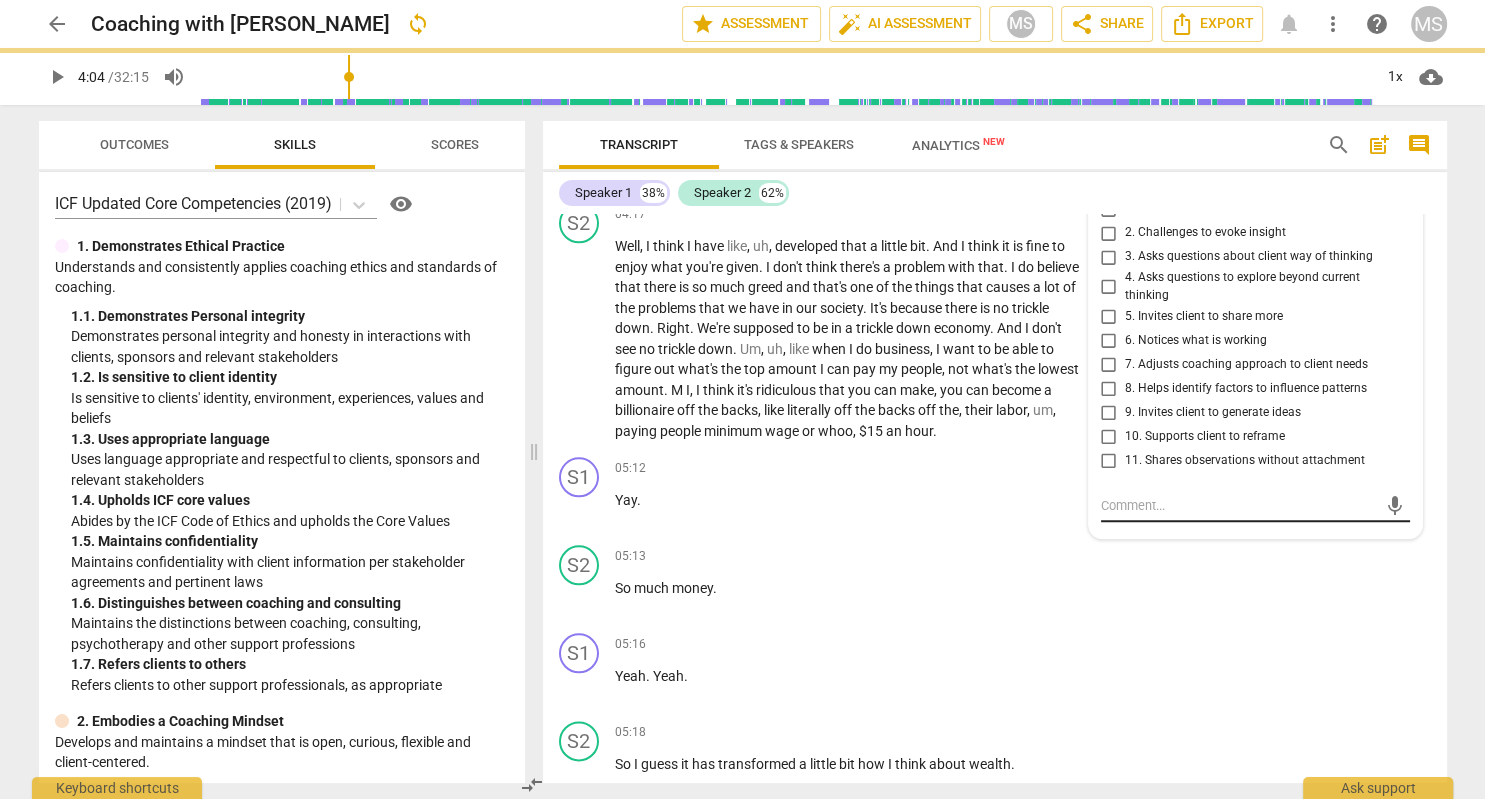 scroll, scrollTop: 0, scrollLeft: 0, axis: both 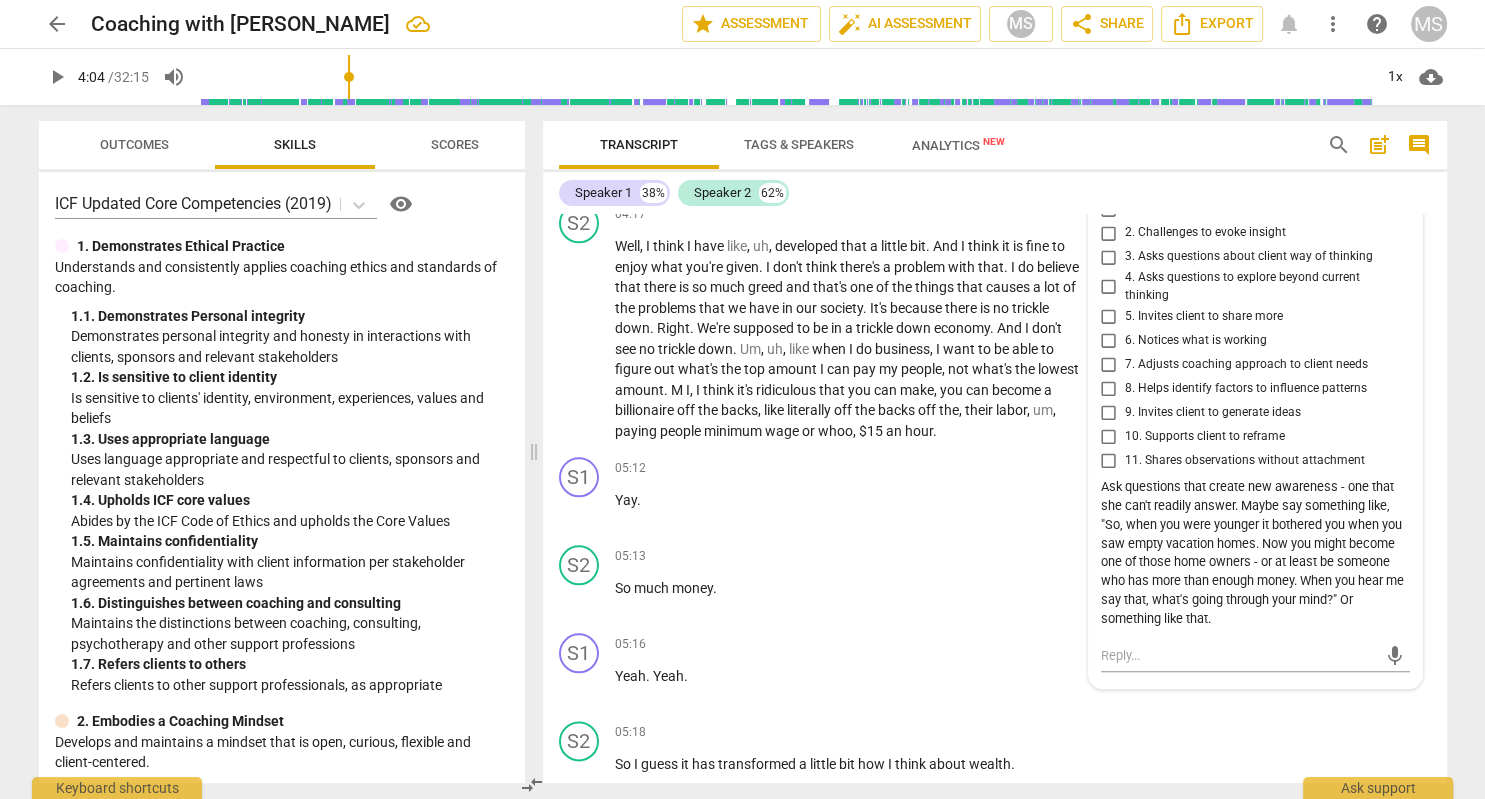 click on "play_arrow" at bounding box center [57, 77] 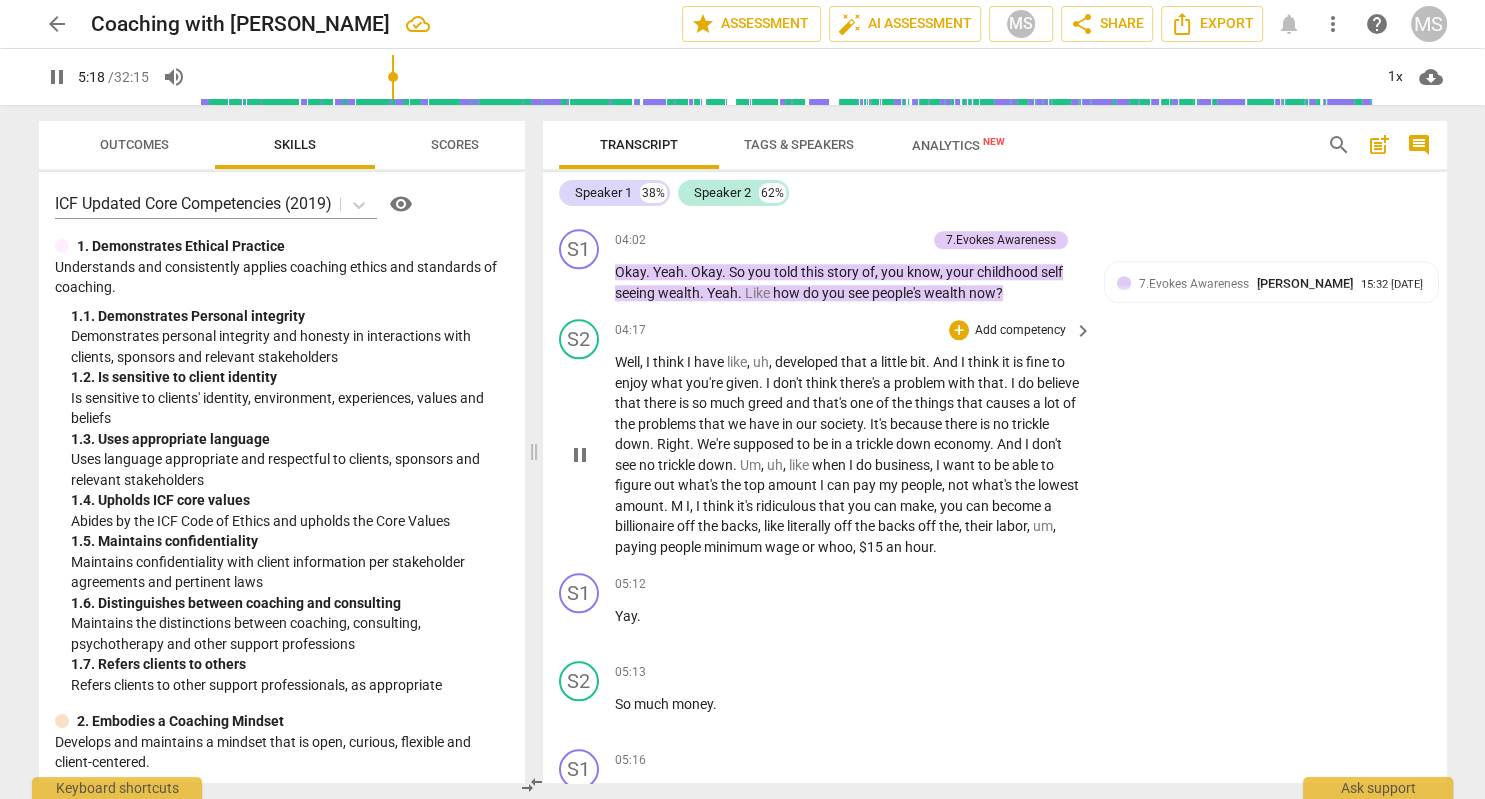 scroll, scrollTop: 2831, scrollLeft: 0, axis: vertical 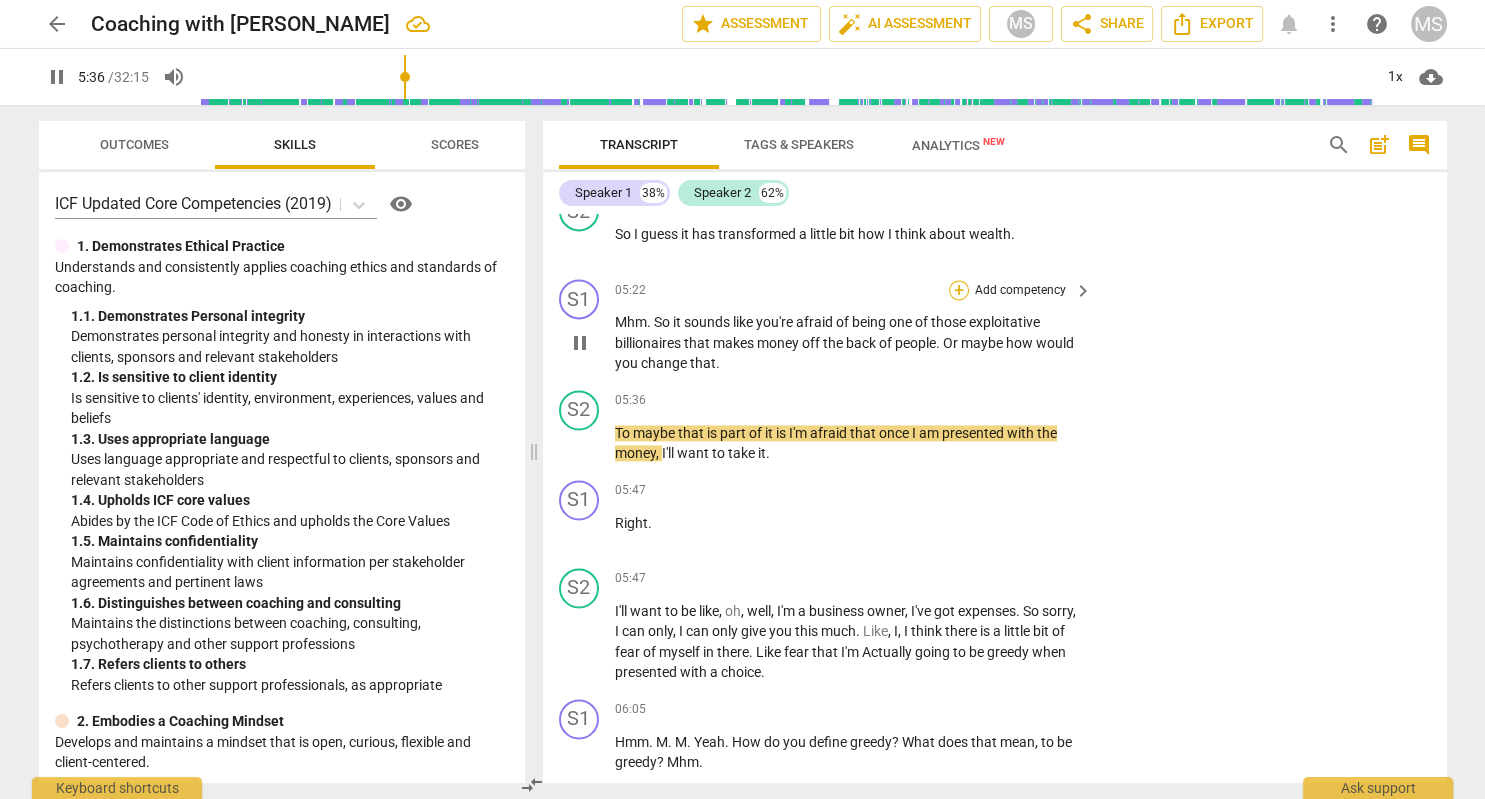 click on "+" at bounding box center (959, 290) 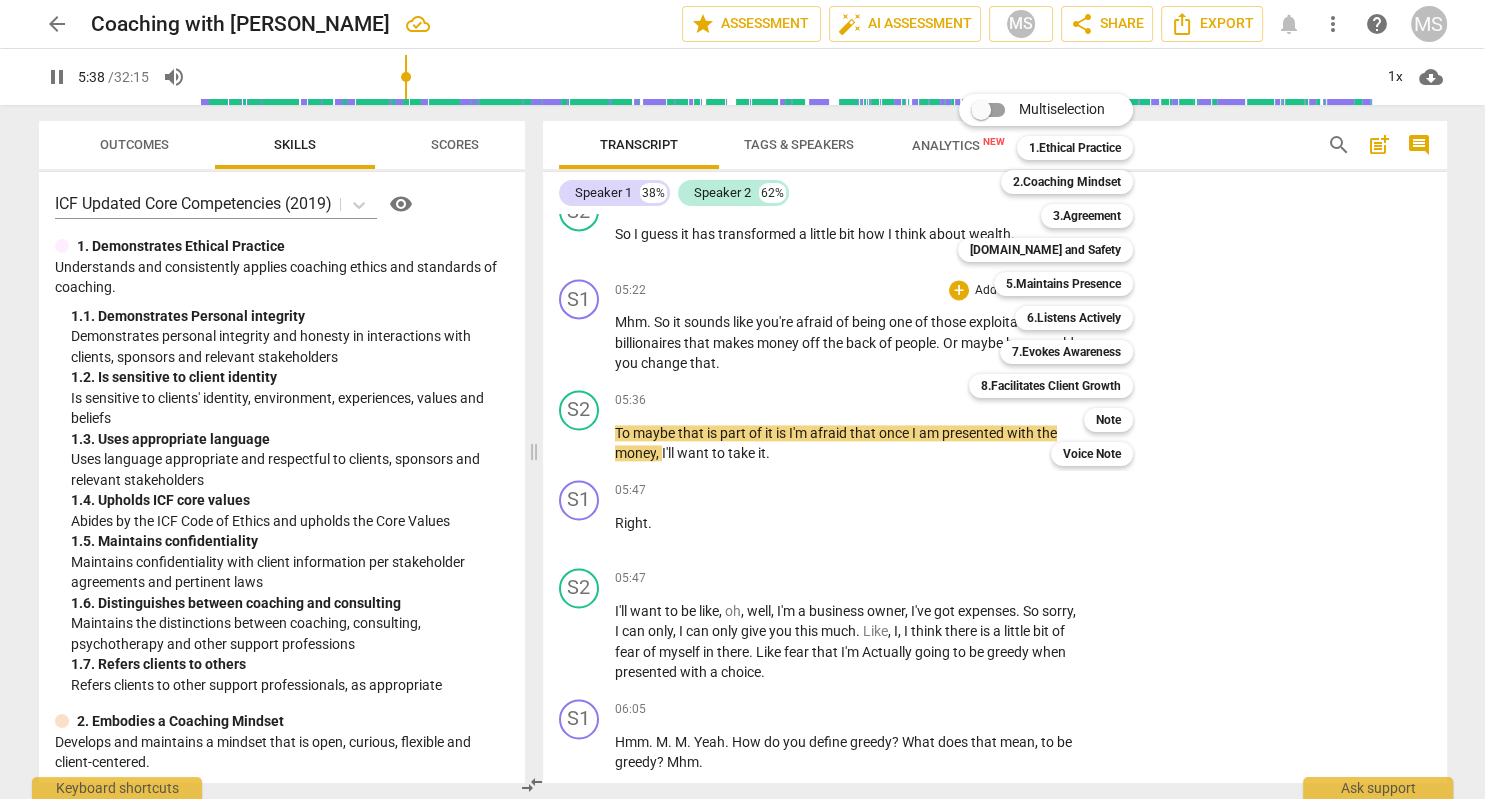 click at bounding box center (742, 399) 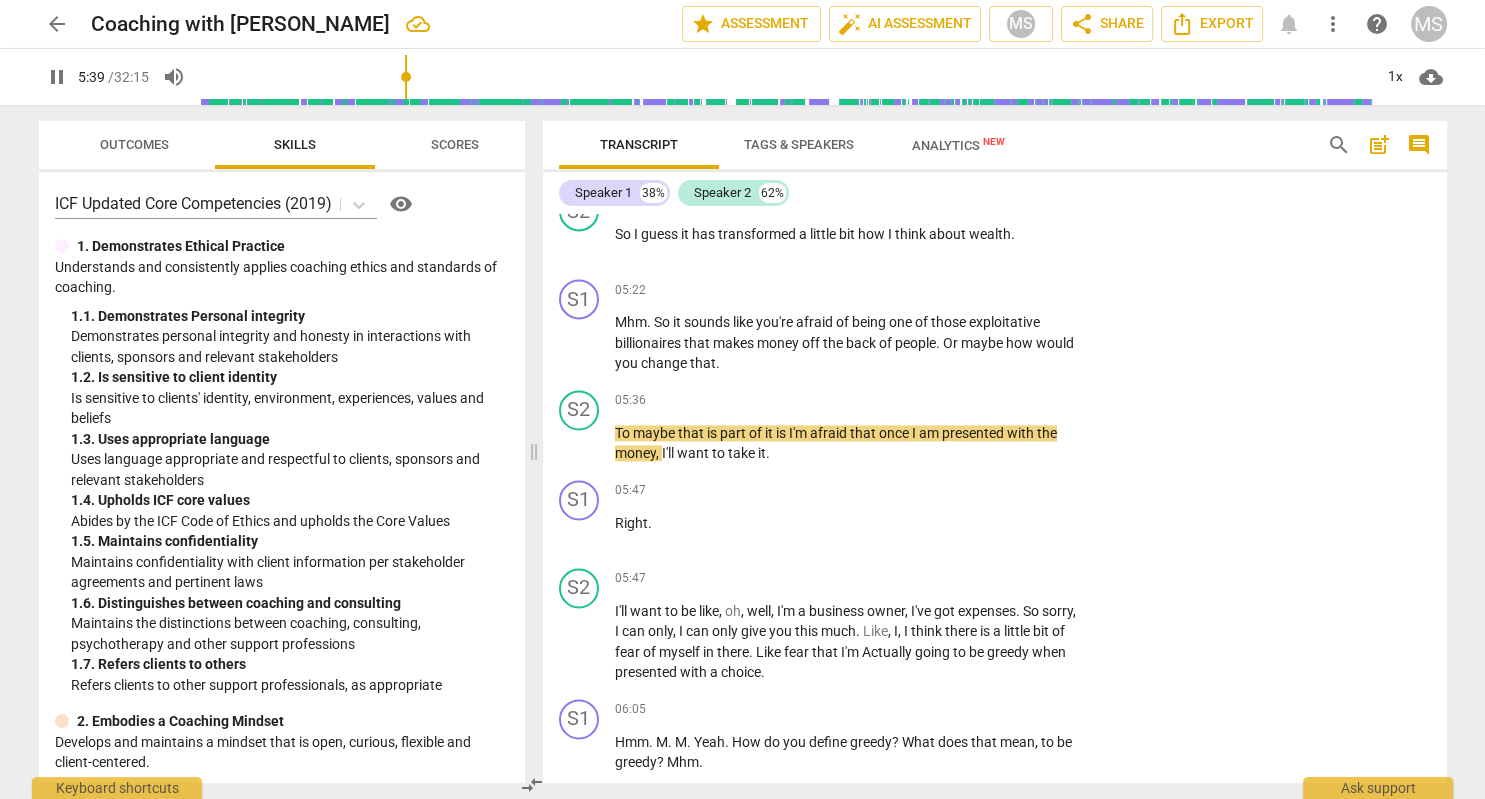 click on "pause" at bounding box center [57, 77] 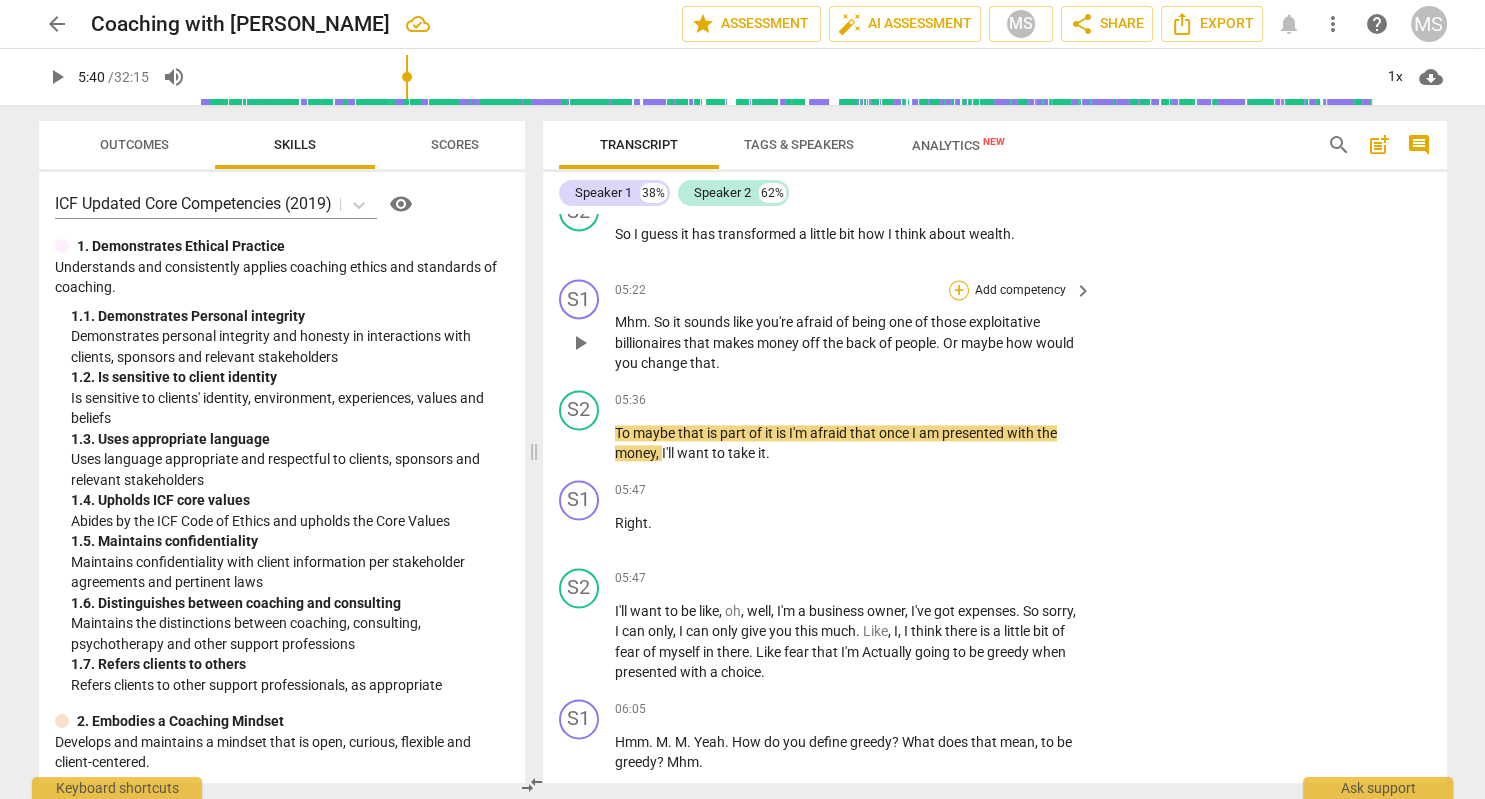 click on "+" at bounding box center [959, 290] 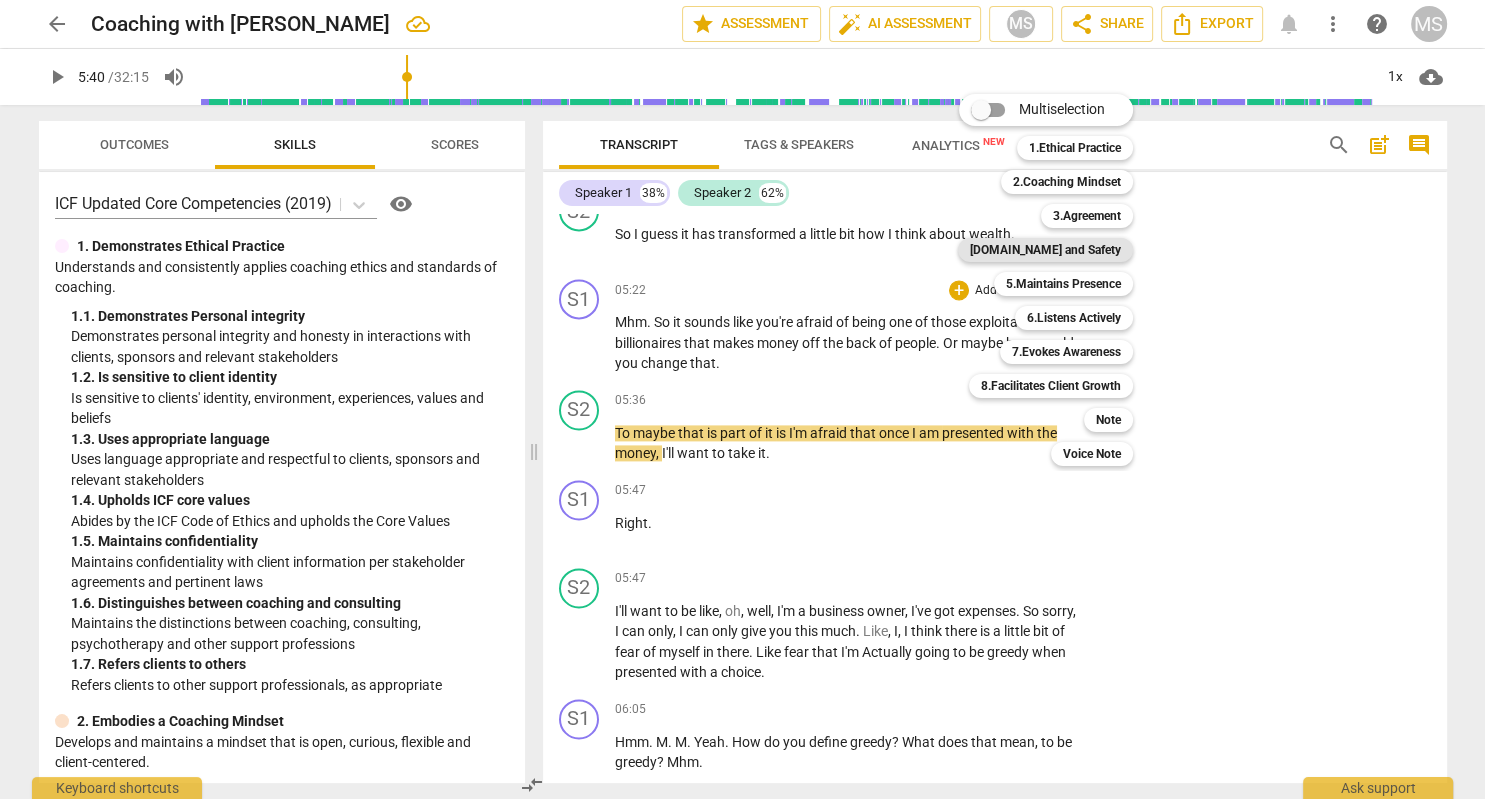 click on "[DOMAIN_NAME] and Safety" at bounding box center (1045, 250) 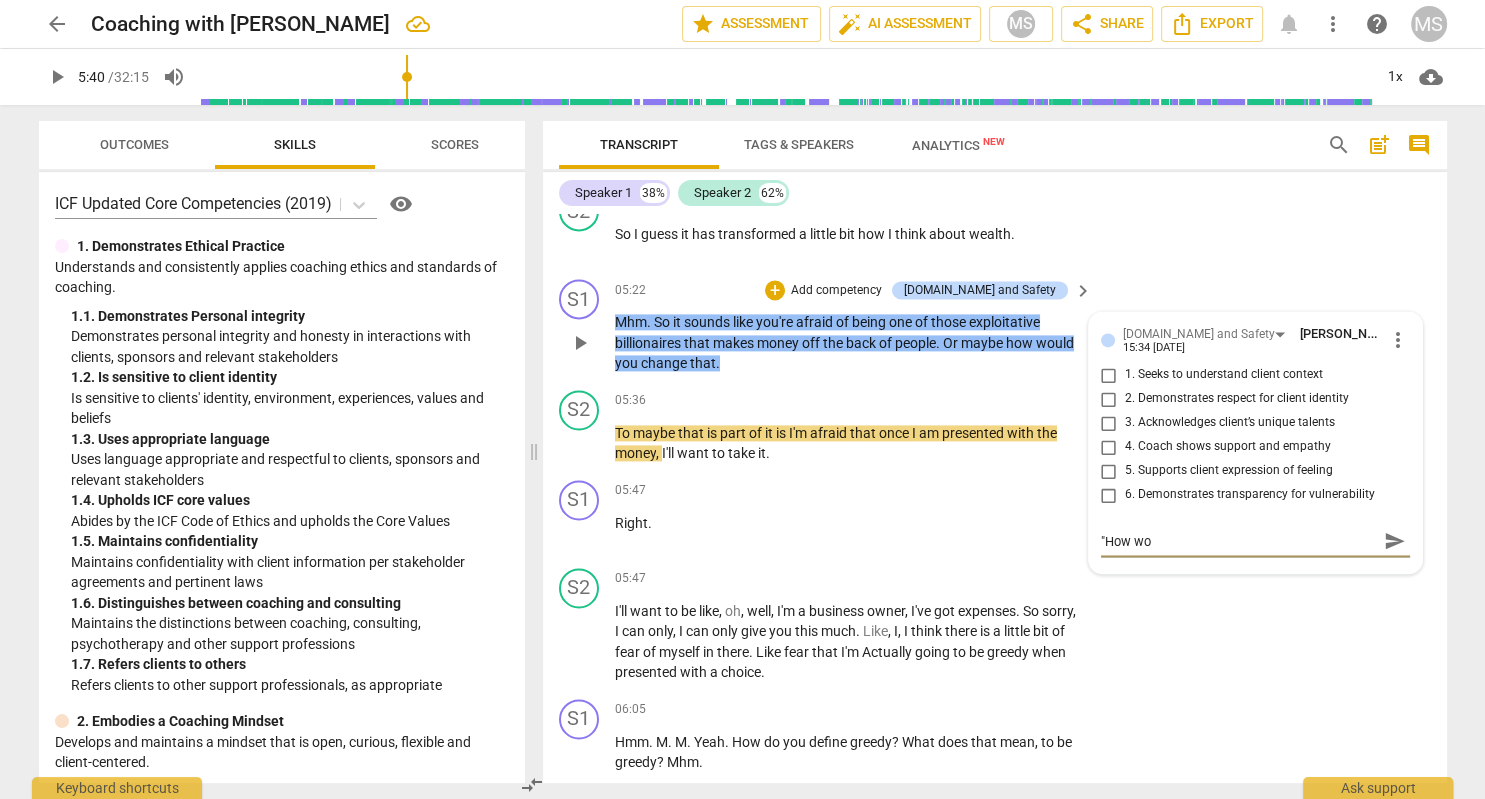 scroll, scrollTop: 0, scrollLeft: 0, axis: both 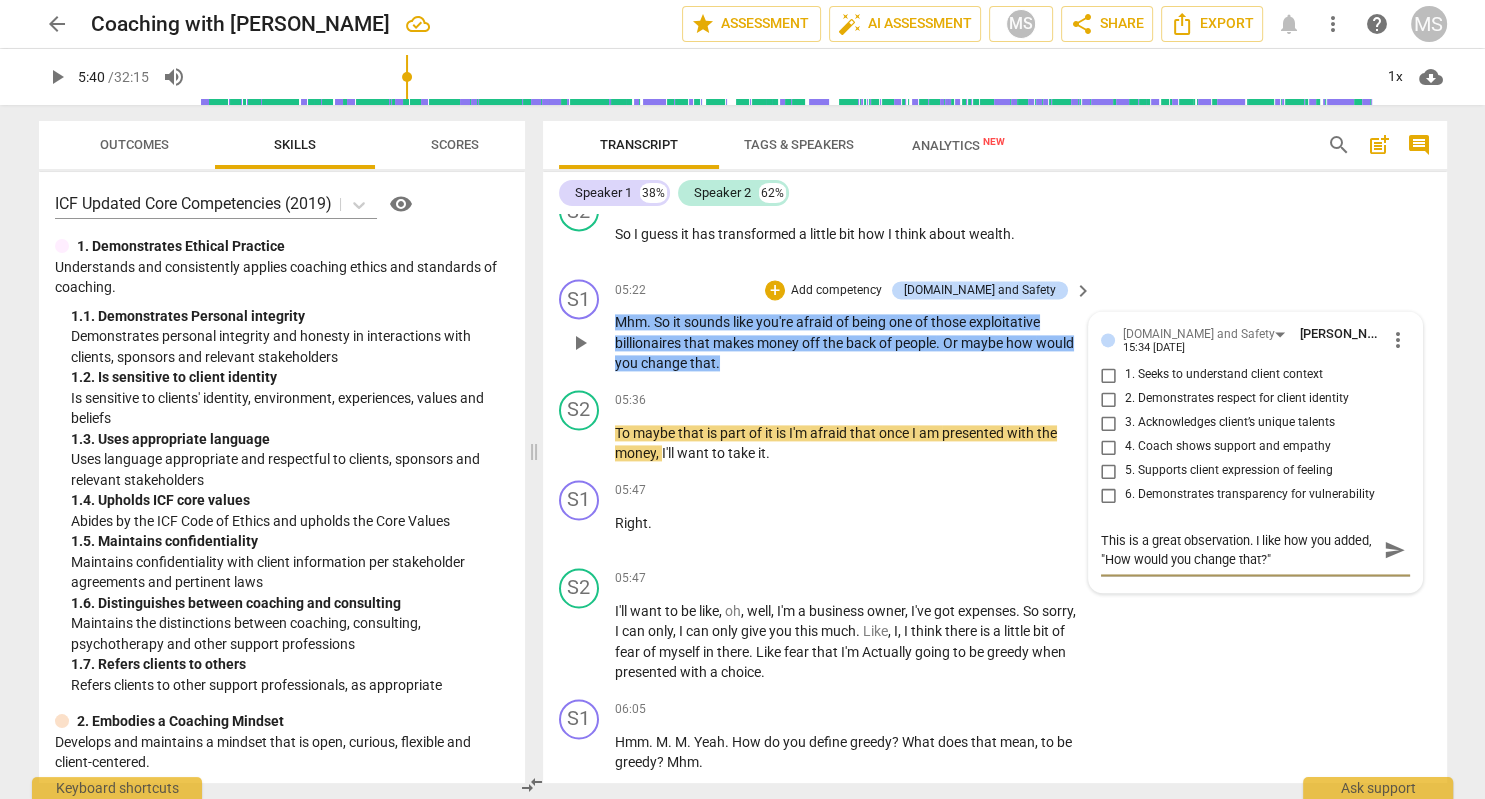 click on "send" at bounding box center (1395, 550) 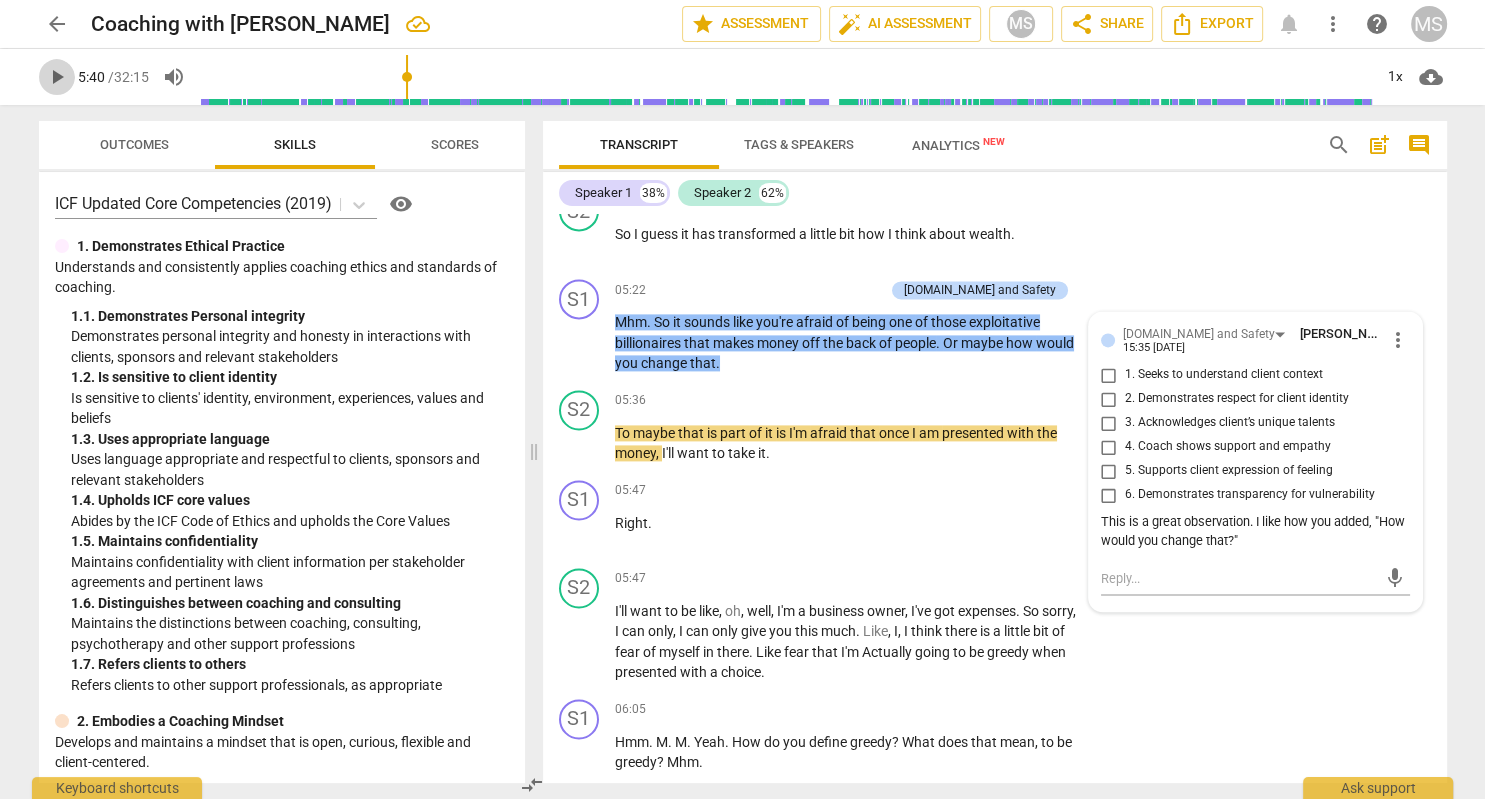 click on "play_arrow" at bounding box center (57, 77) 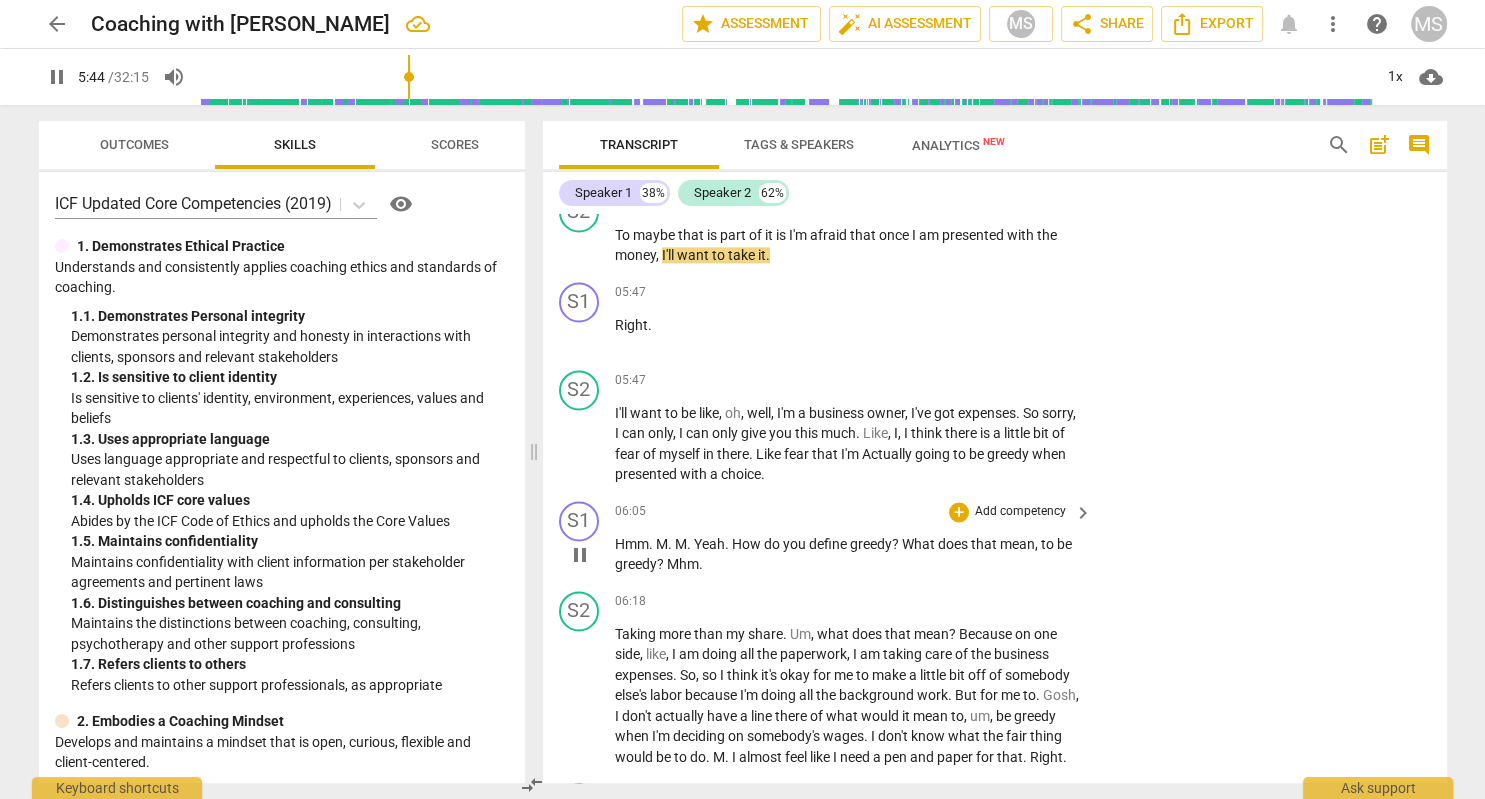scroll, scrollTop: 3061, scrollLeft: 0, axis: vertical 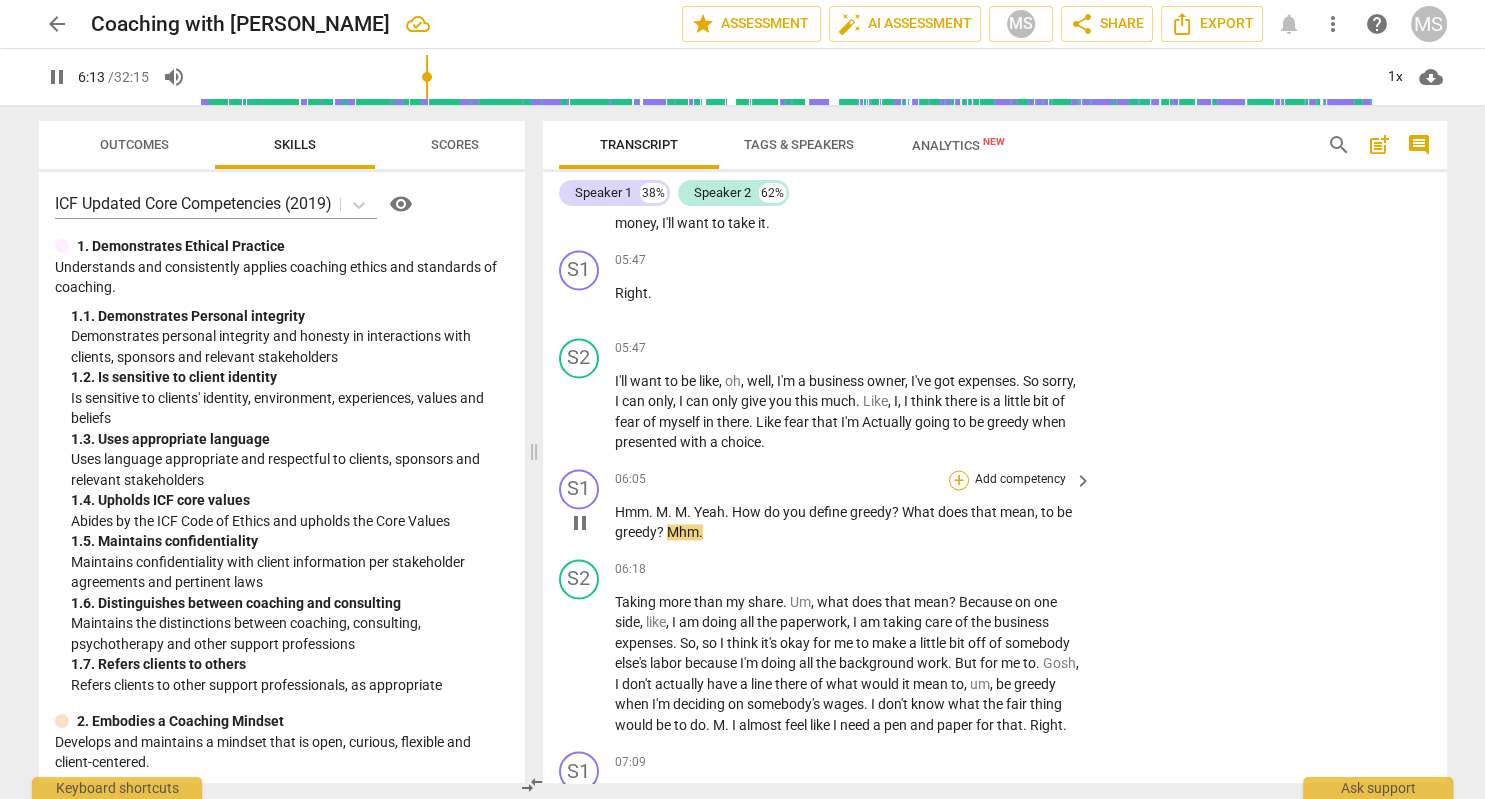 click on "+" at bounding box center [959, 480] 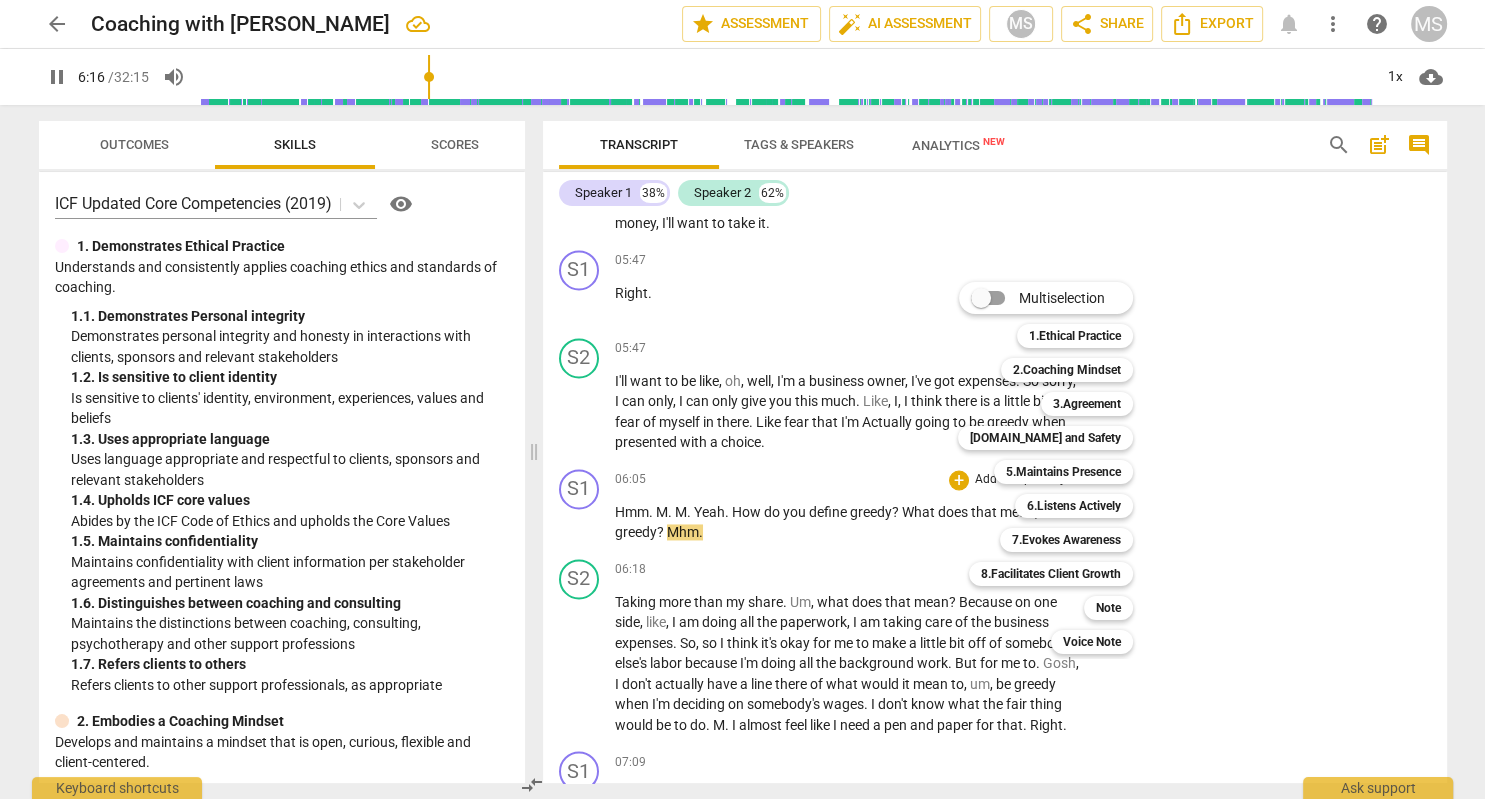 click at bounding box center (742, 399) 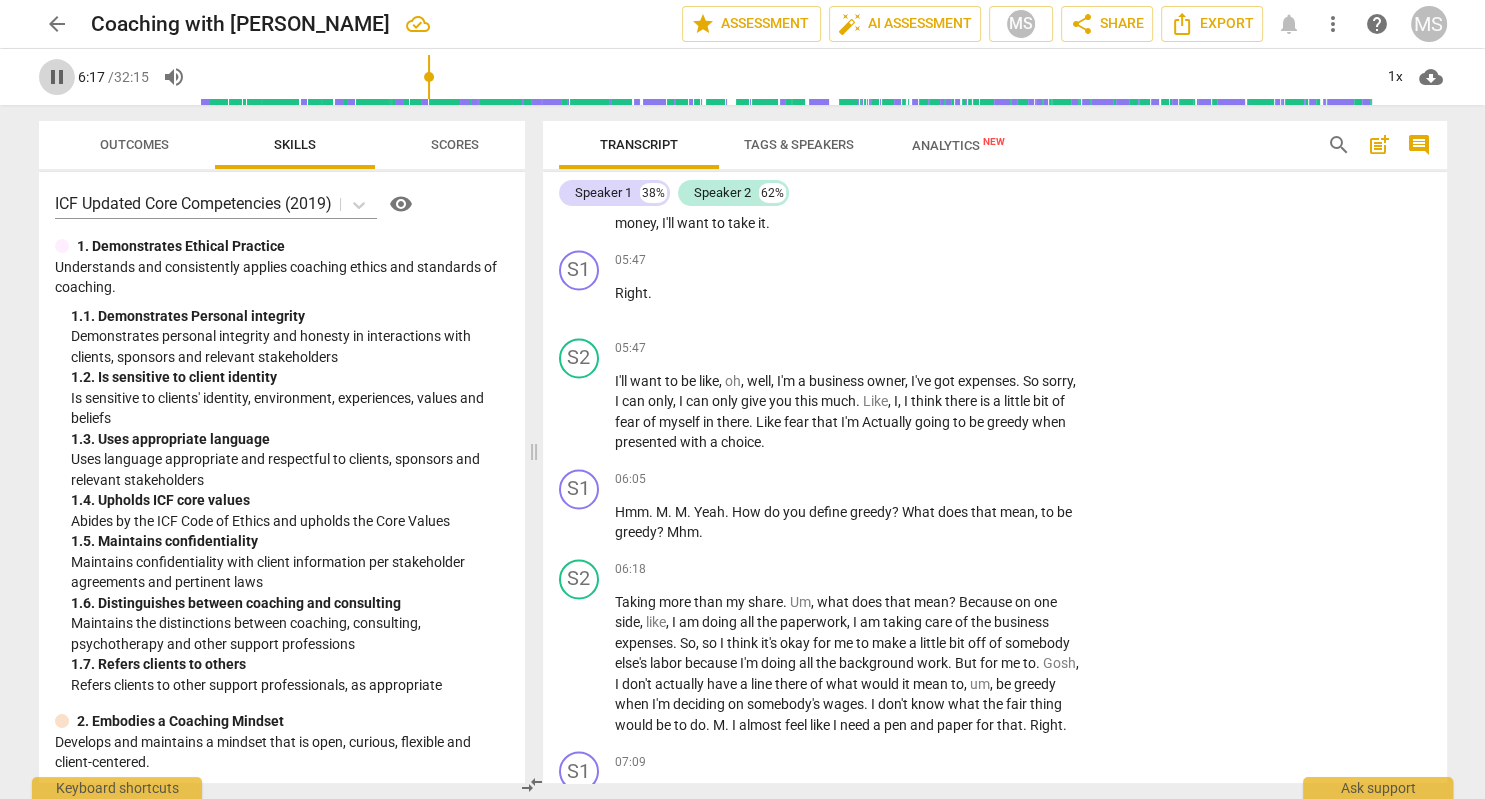 click on "pause" at bounding box center (57, 77) 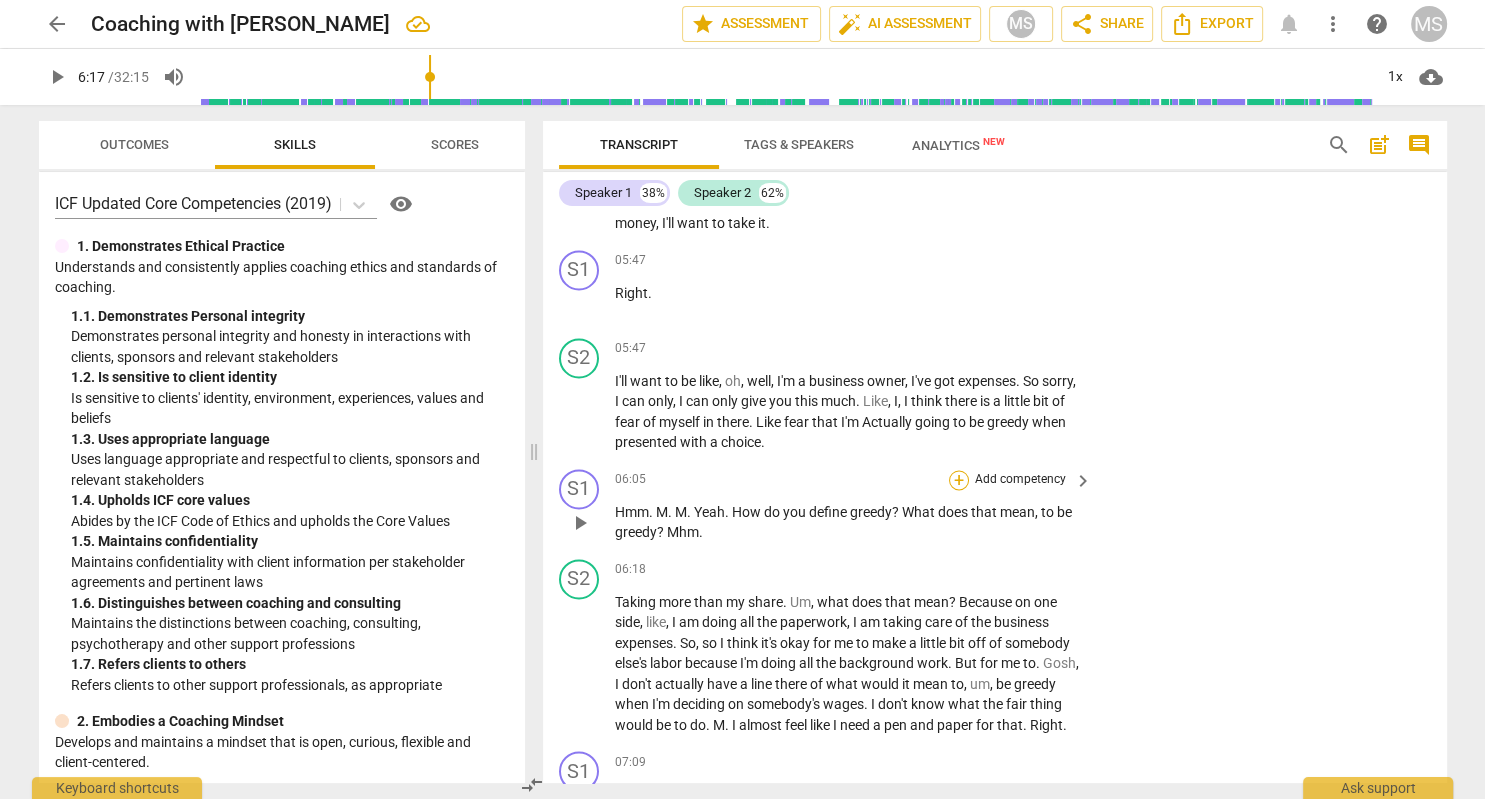 click on "+" at bounding box center [959, 480] 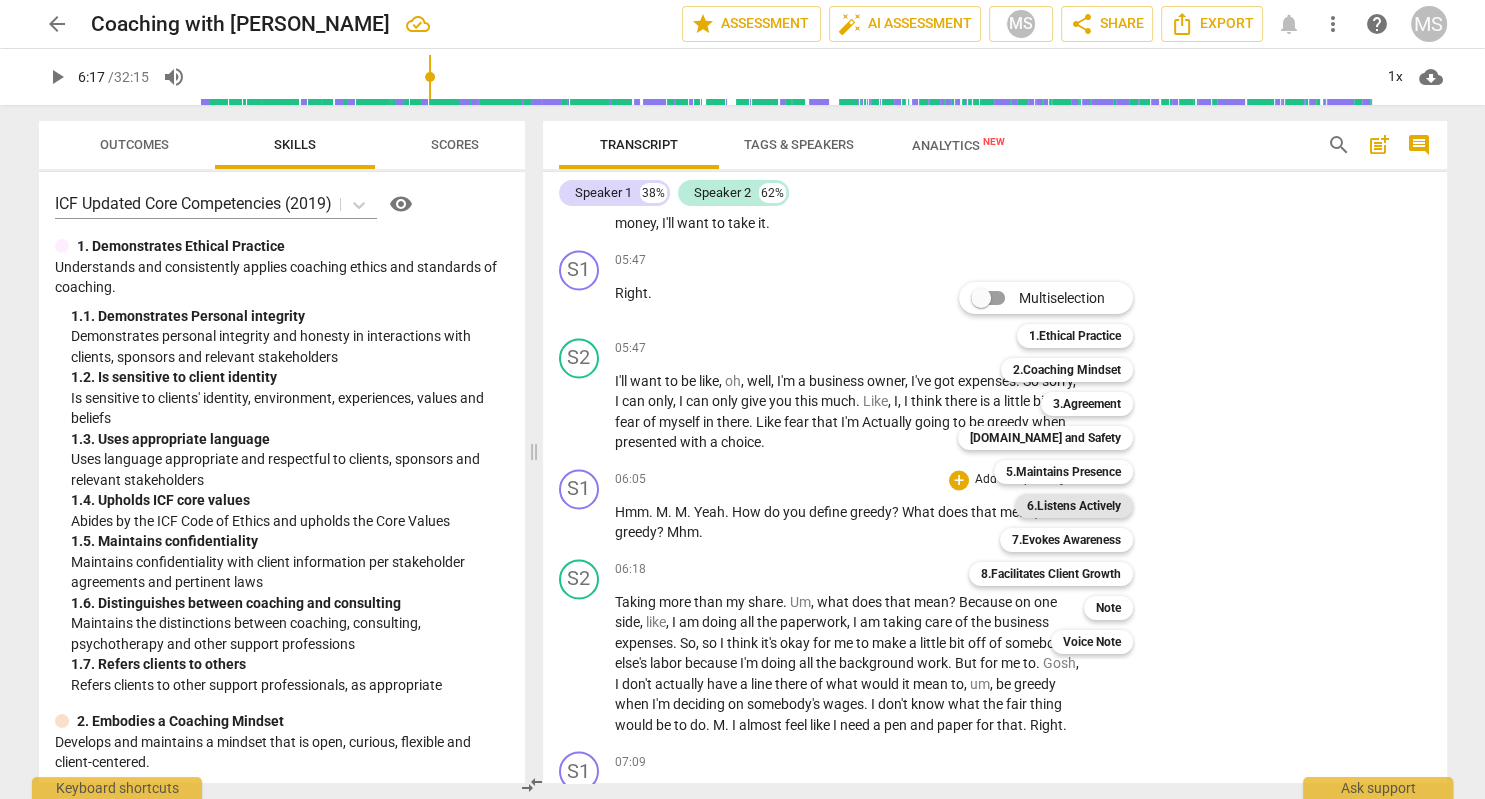click on "6.Listens Actively" at bounding box center [1074, 506] 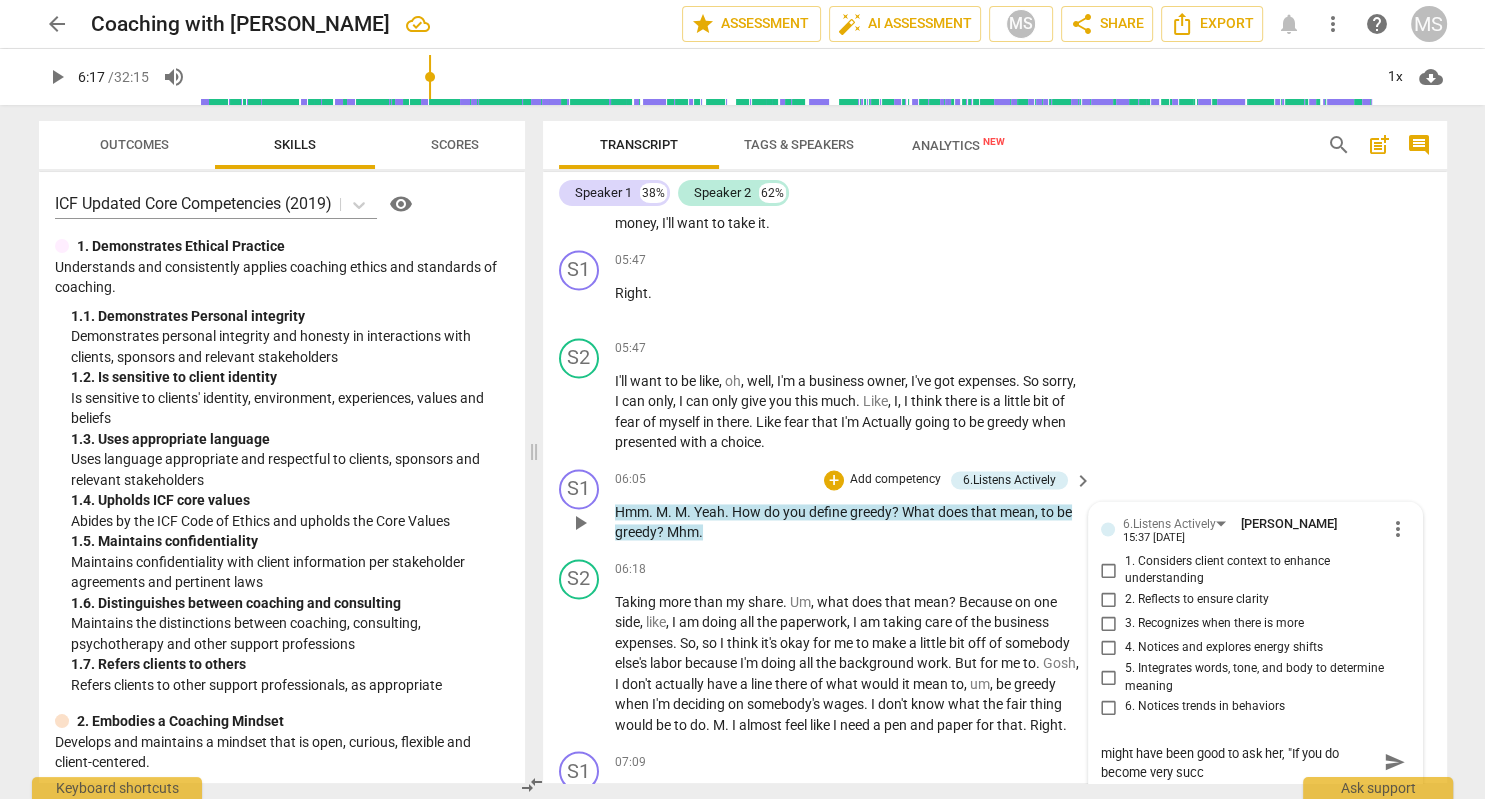 scroll, scrollTop: 0, scrollLeft: 0, axis: both 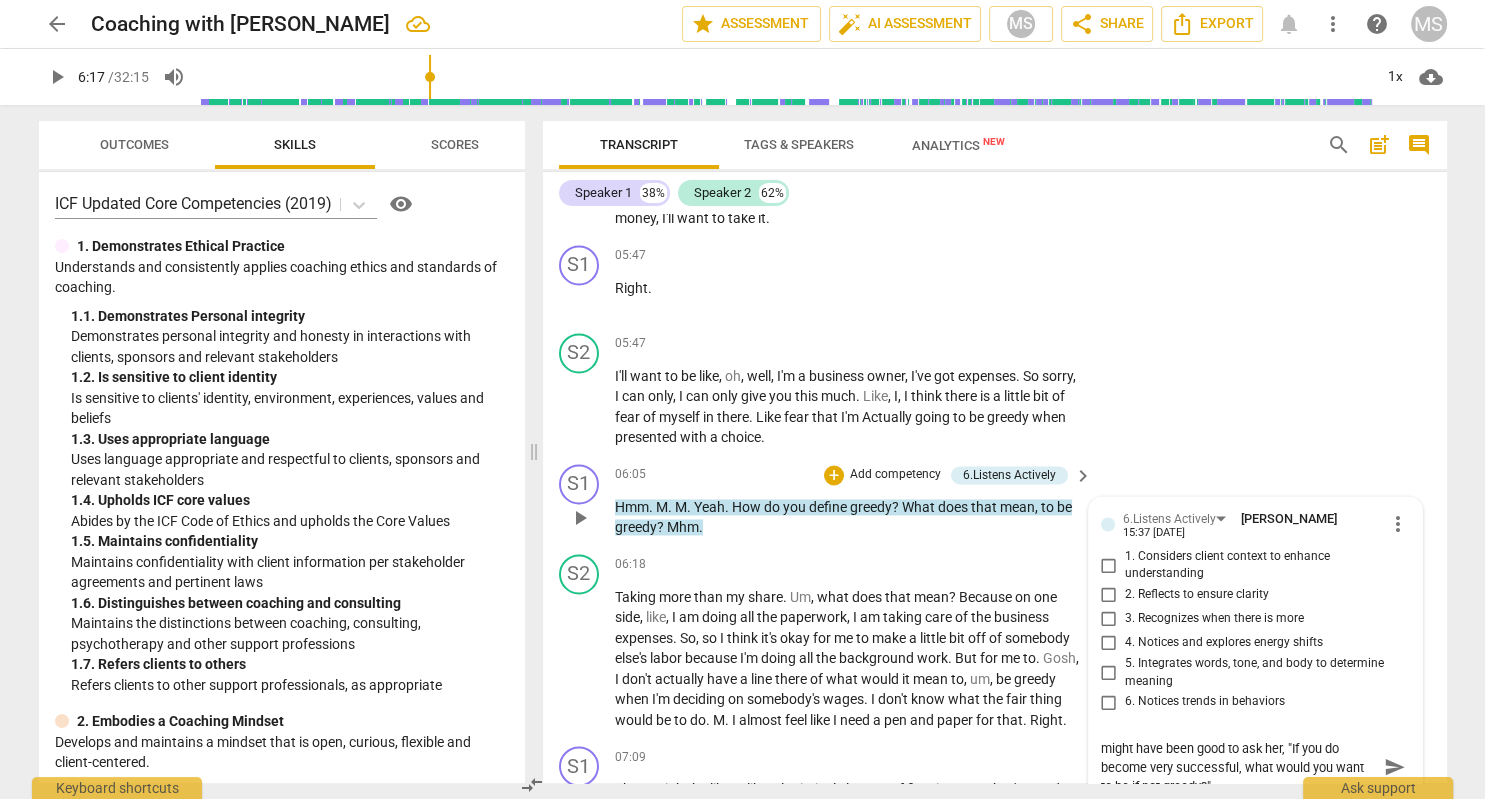 click on "send" at bounding box center [1395, 767] 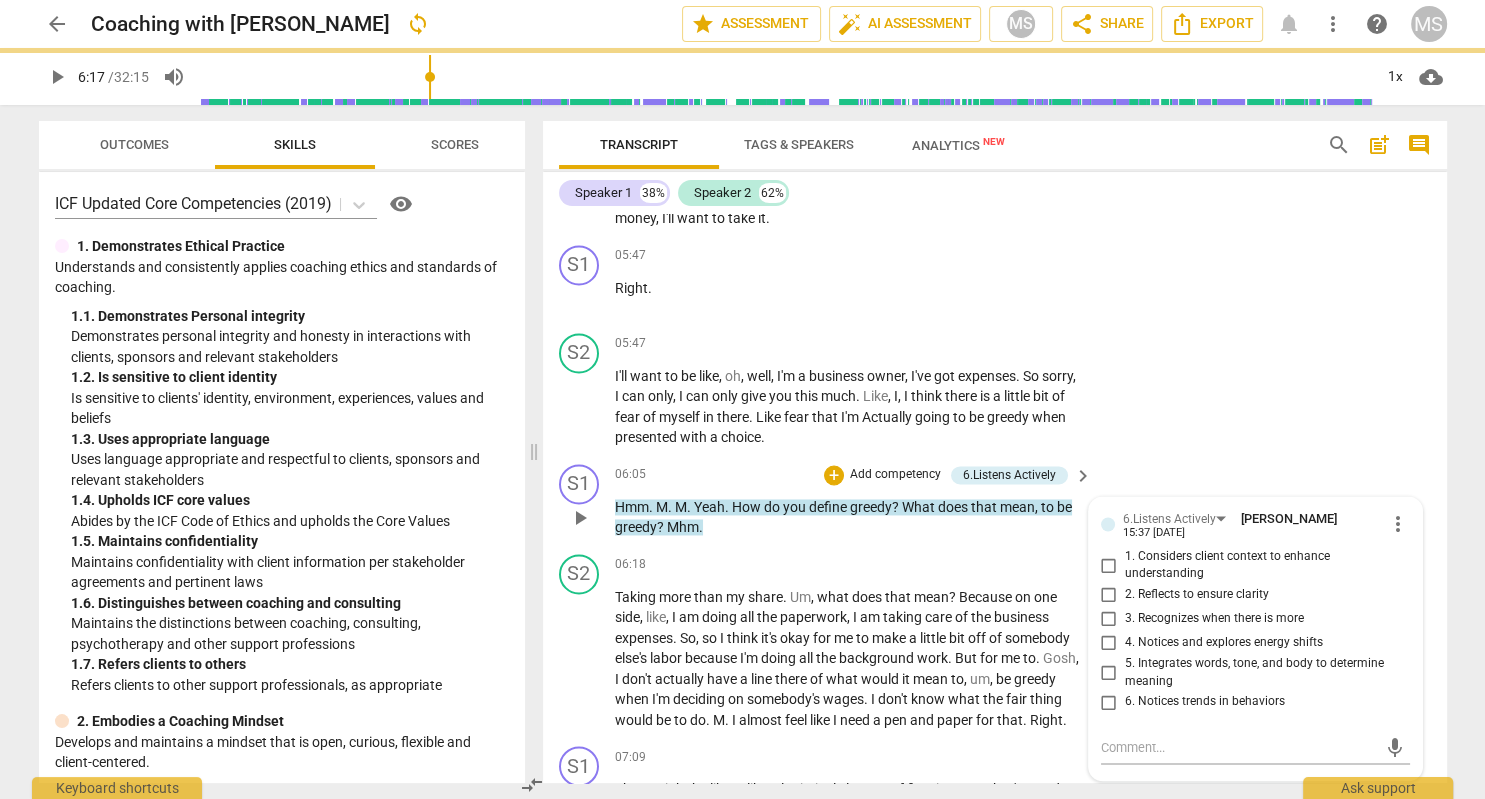 scroll, scrollTop: 0, scrollLeft: 0, axis: both 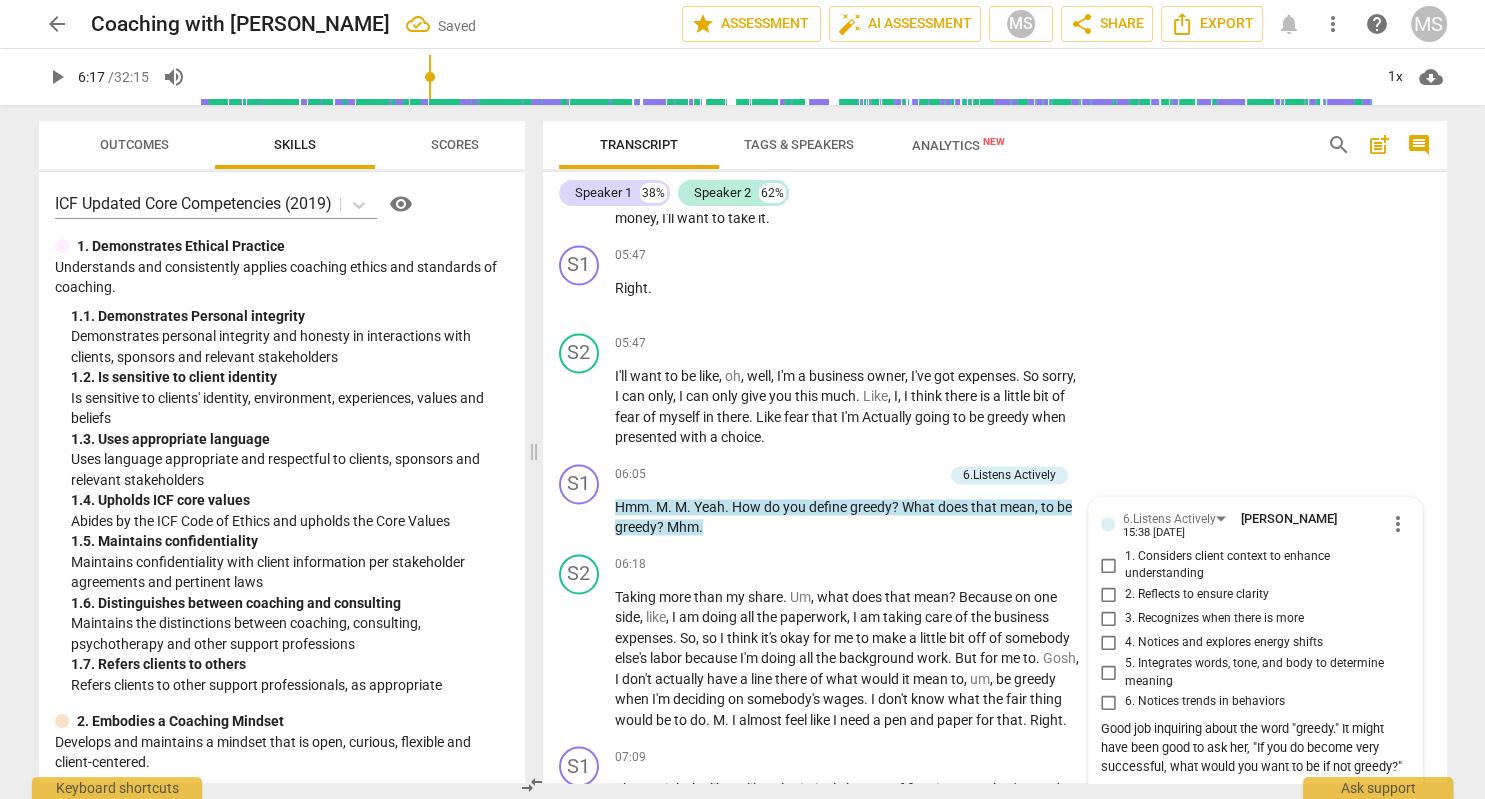 click on "play_arrow" at bounding box center (57, 77) 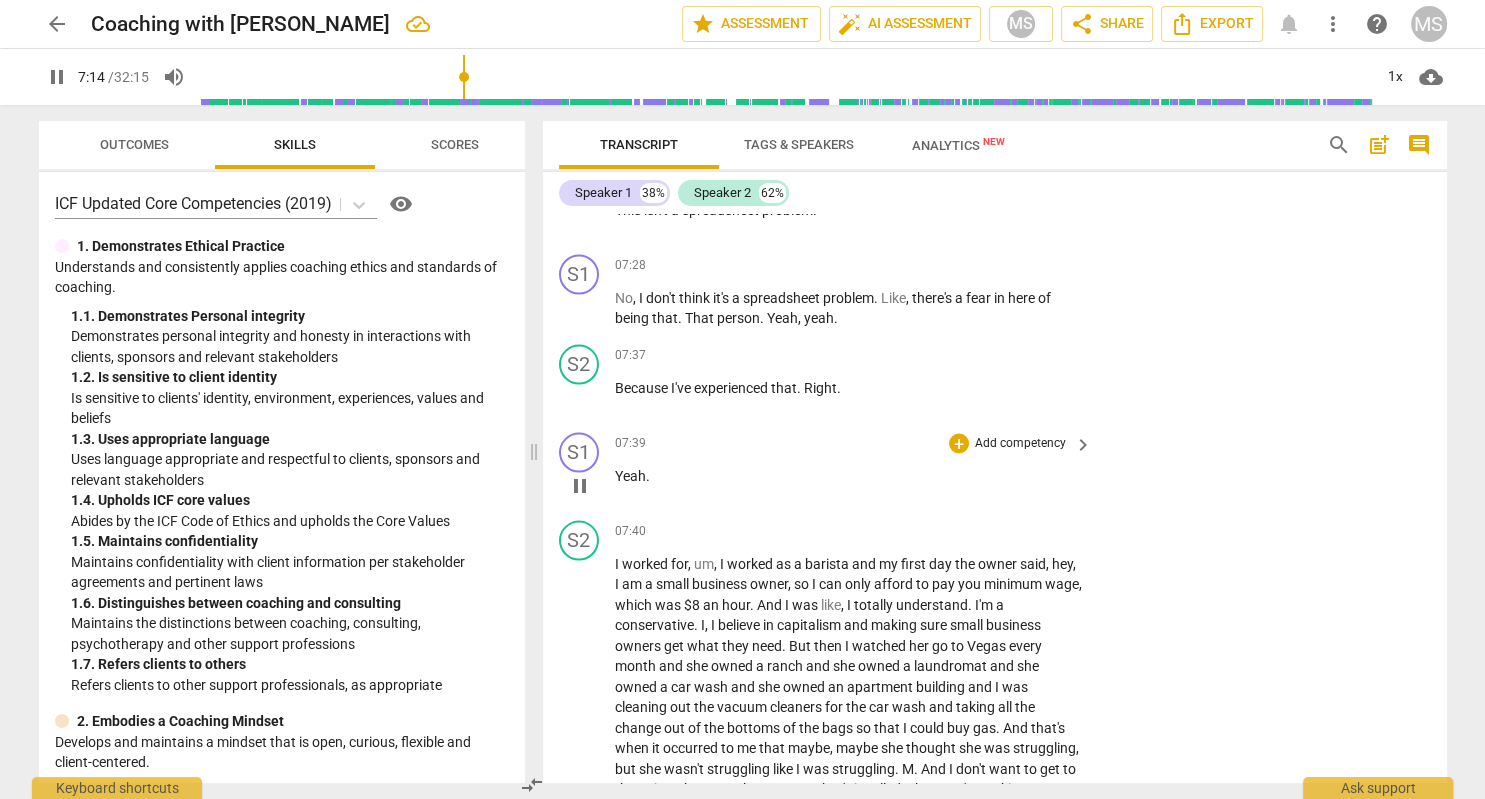 scroll, scrollTop: 3642, scrollLeft: 0, axis: vertical 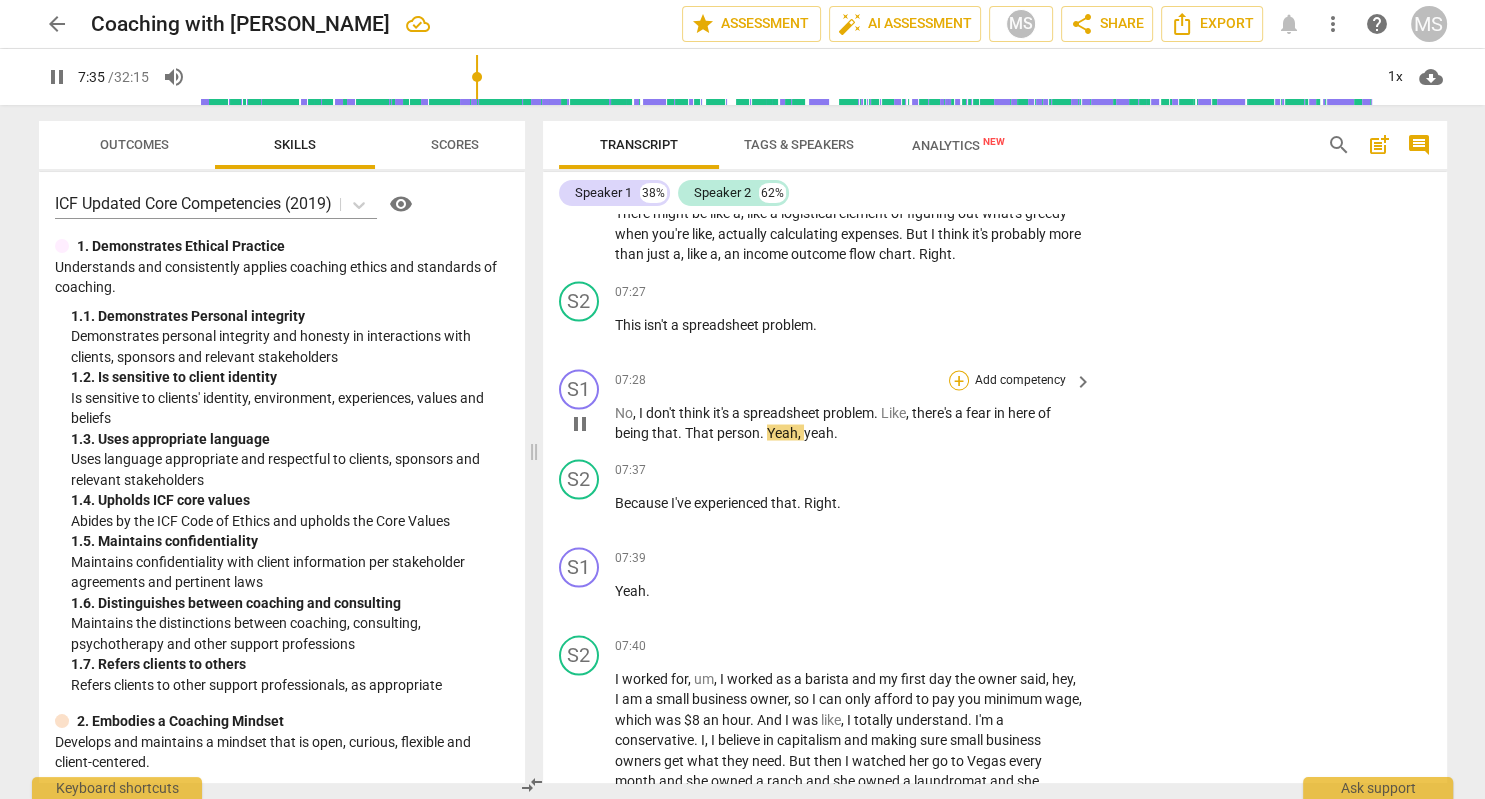 click on "+" at bounding box center [959, 380] 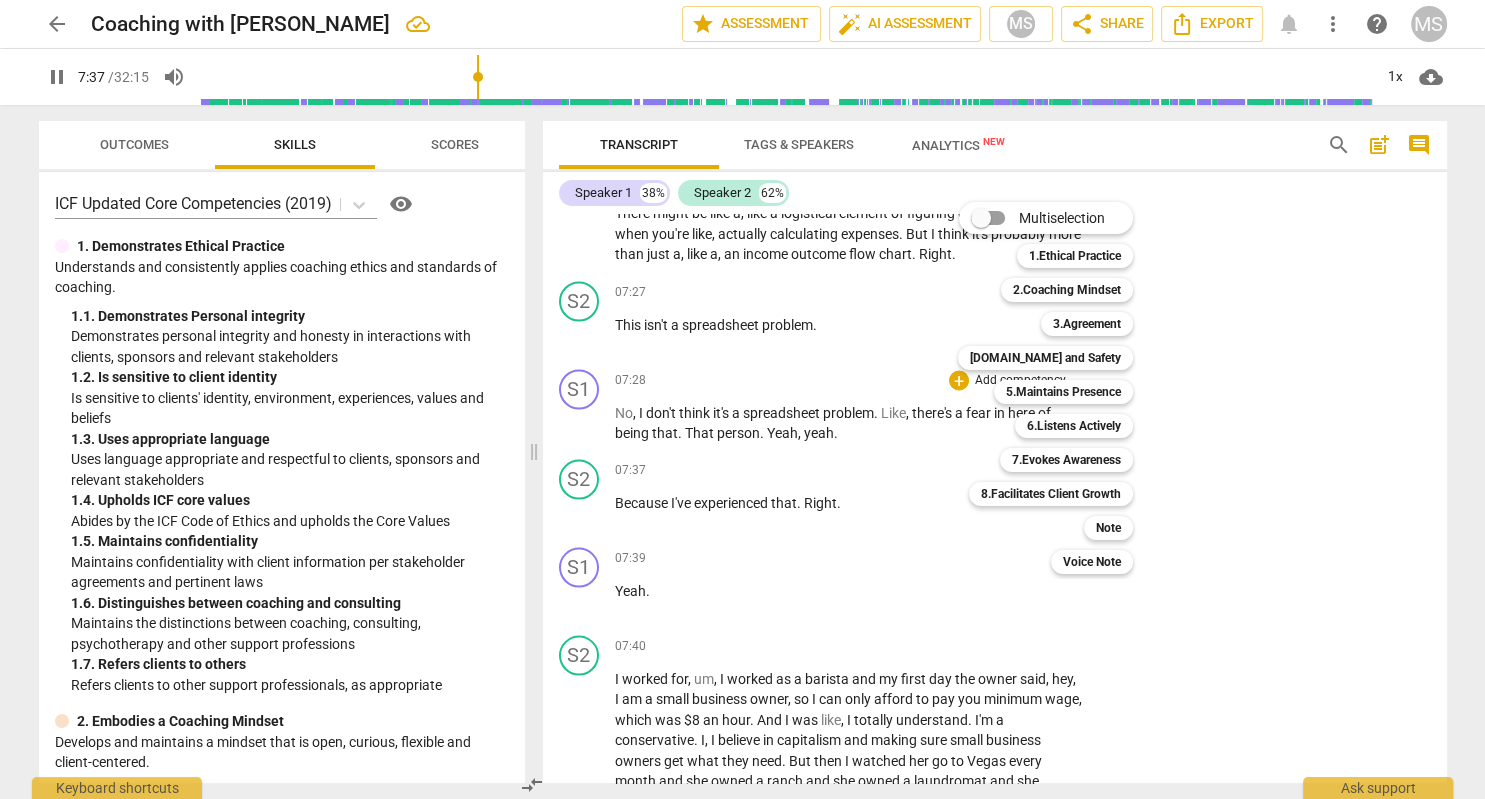 click at bounding box center [742, 399] 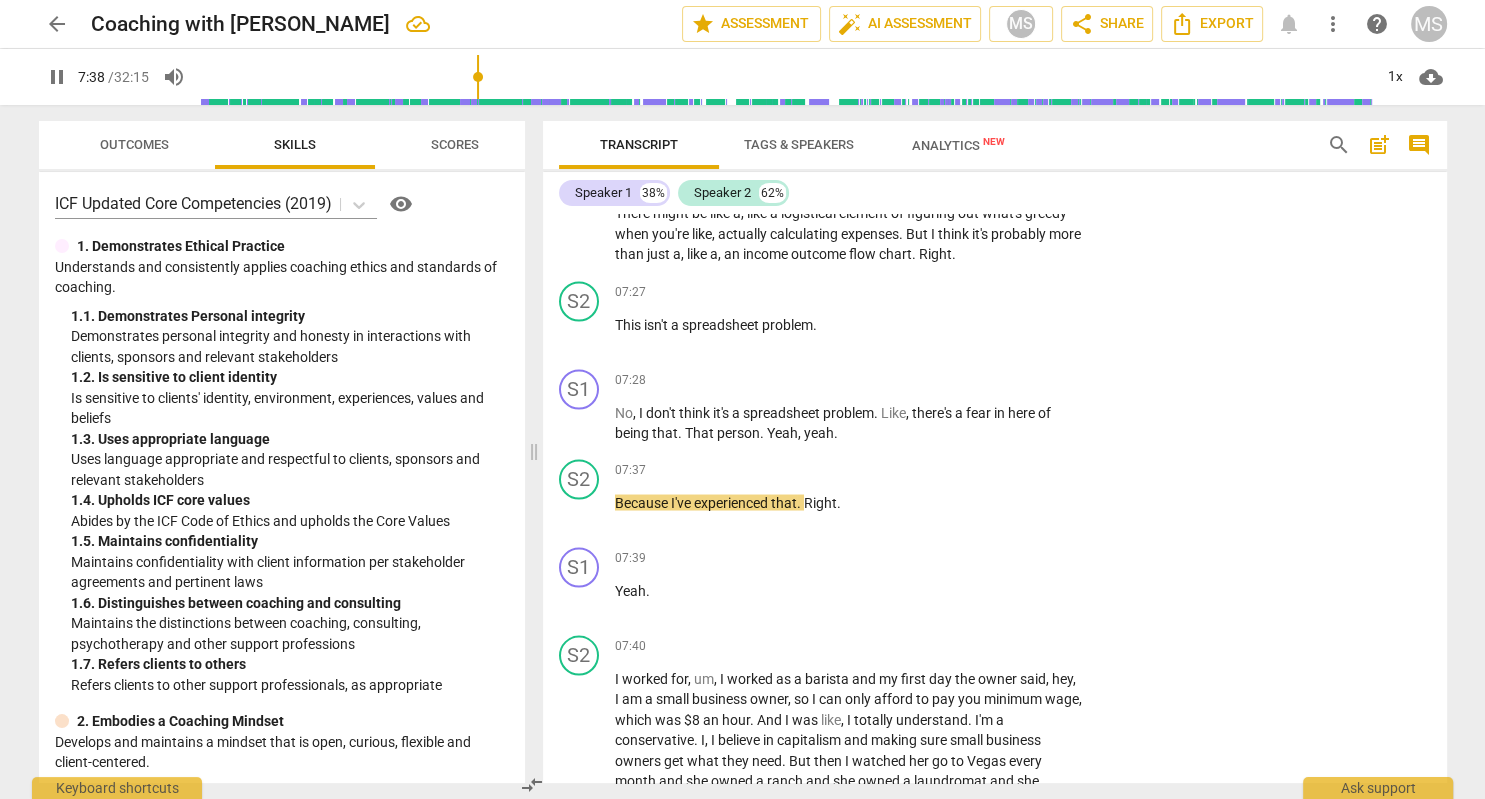 click on "pause" at bounding box center (57, 77) 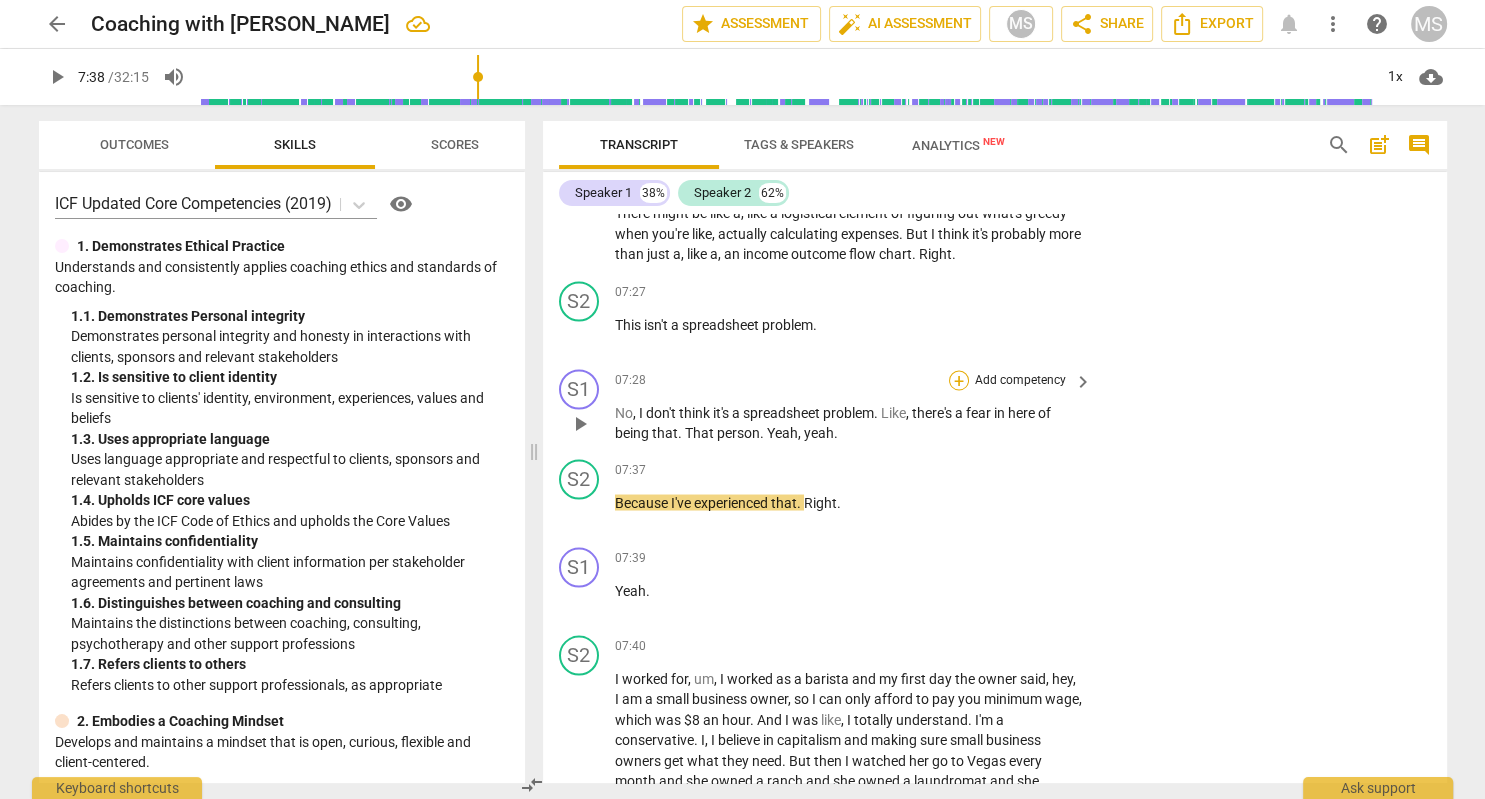 click on "+" at bounding box center [959, 380] 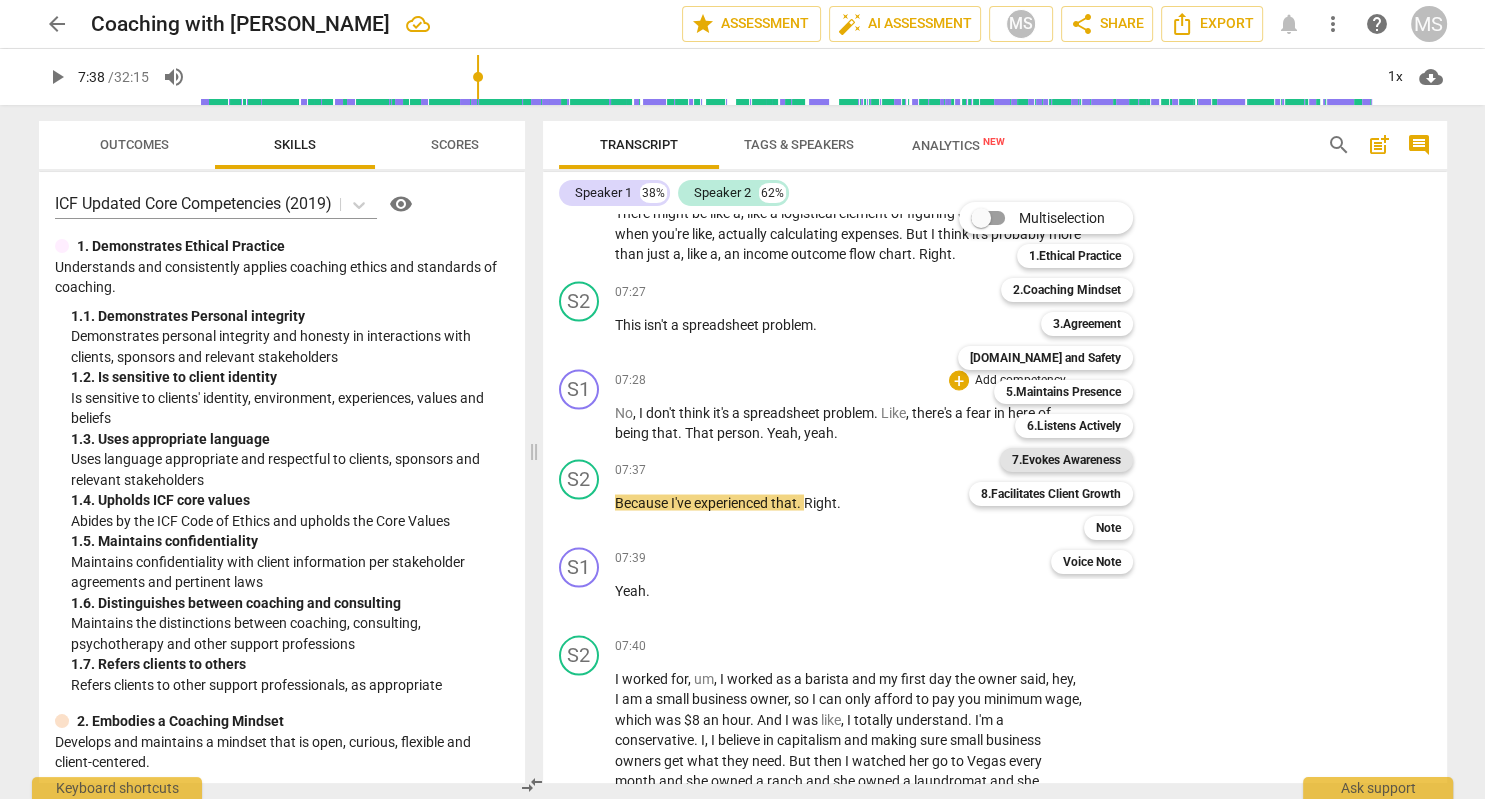 click on "7.Evokes Awareness" at bounding box center [1066, 460] 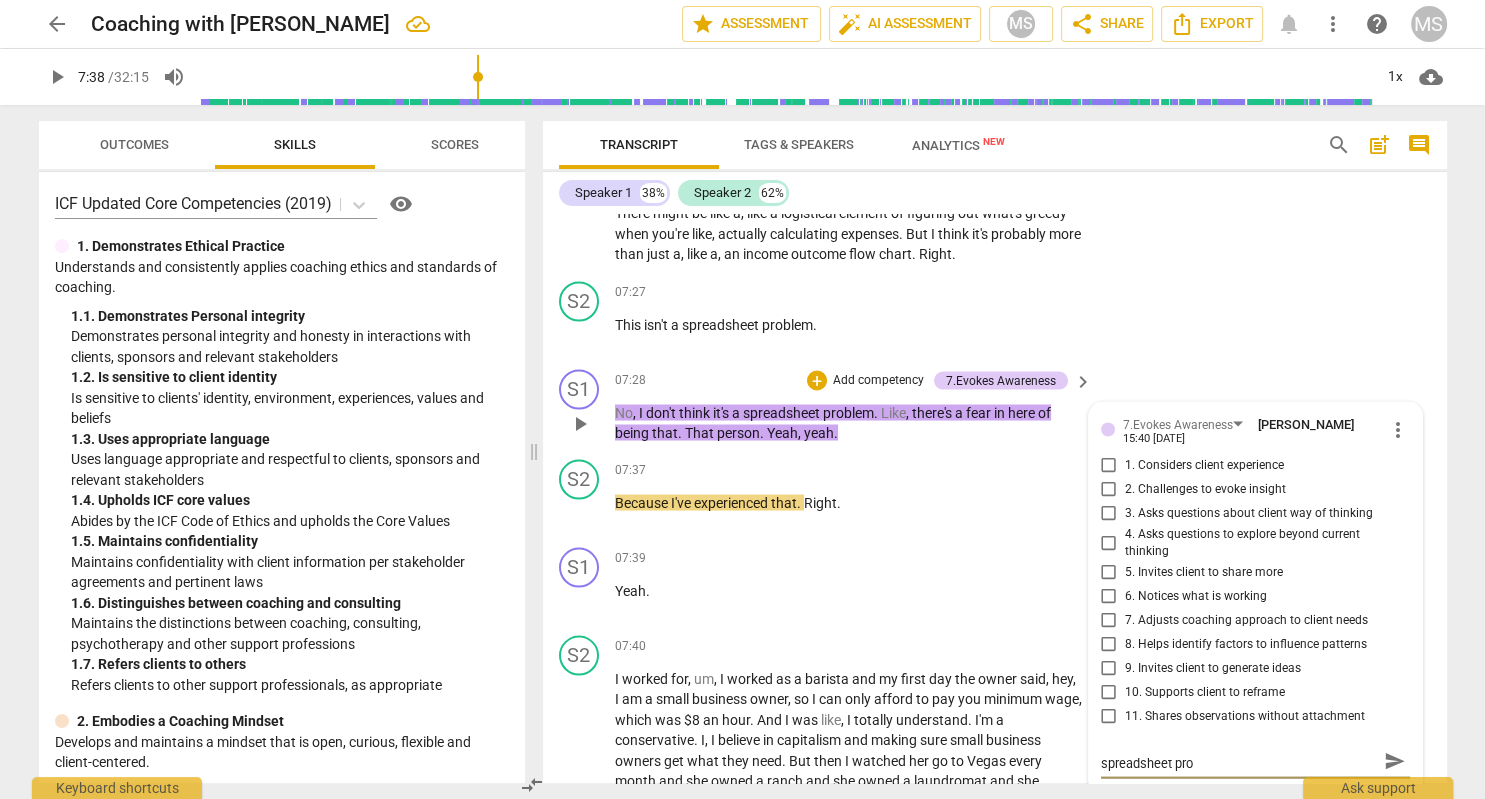 scroll, scrollTop: 0, scrollLeft: 0, axis: both 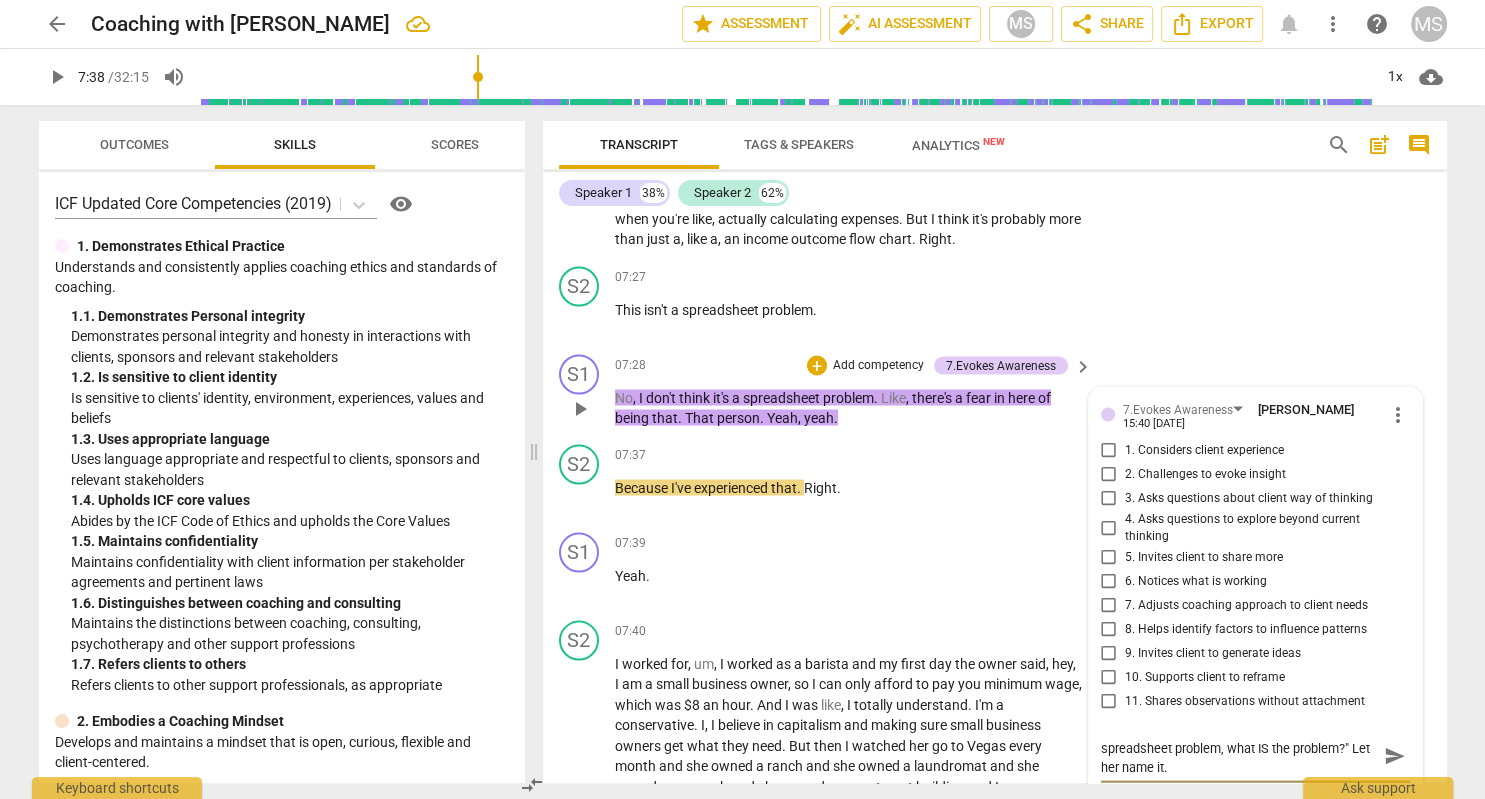 click on "send" at bounding box center [1395, 756] 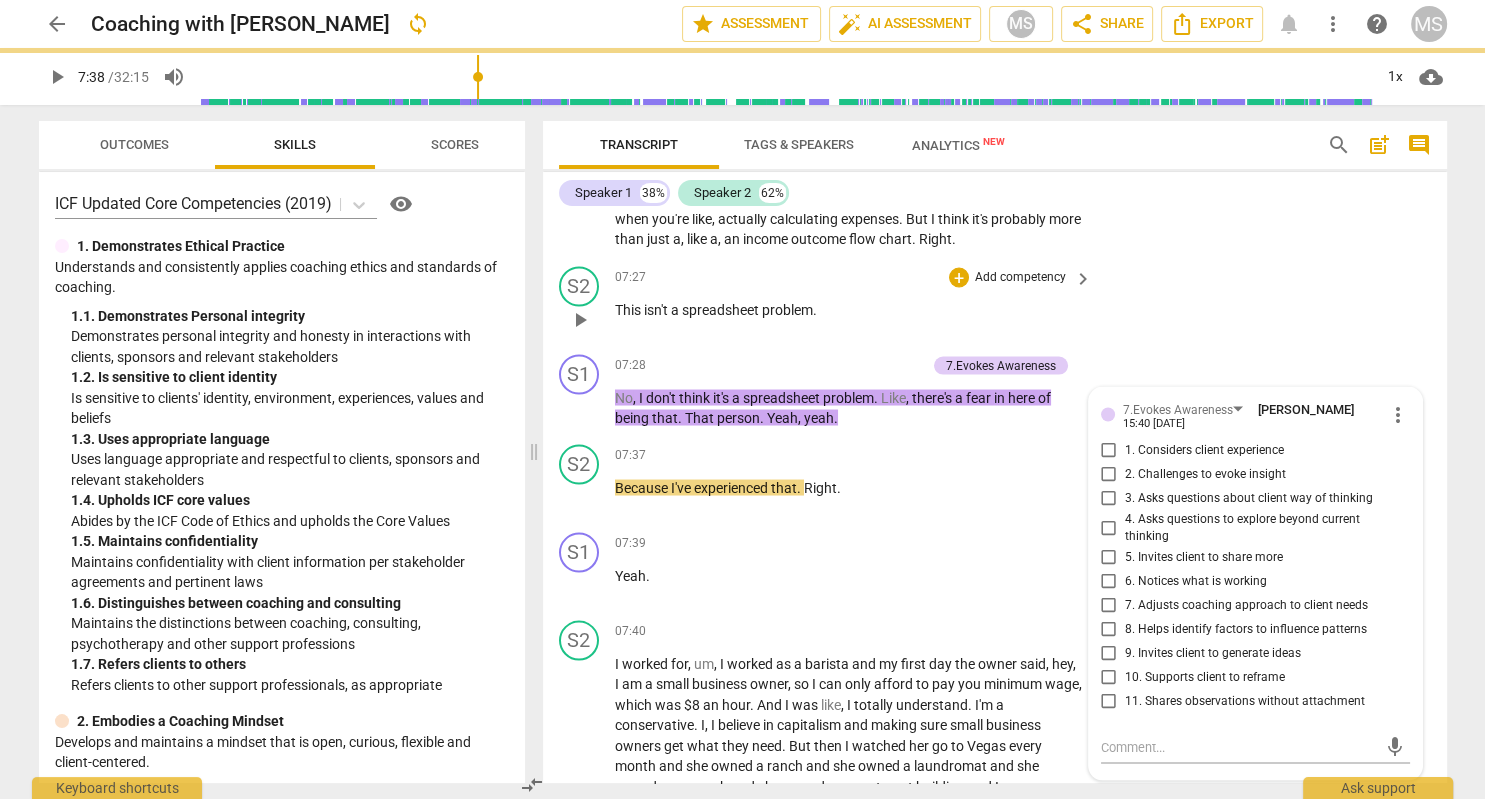 scroll, scrollTop: 0, scrollLeft: 0, axis: both 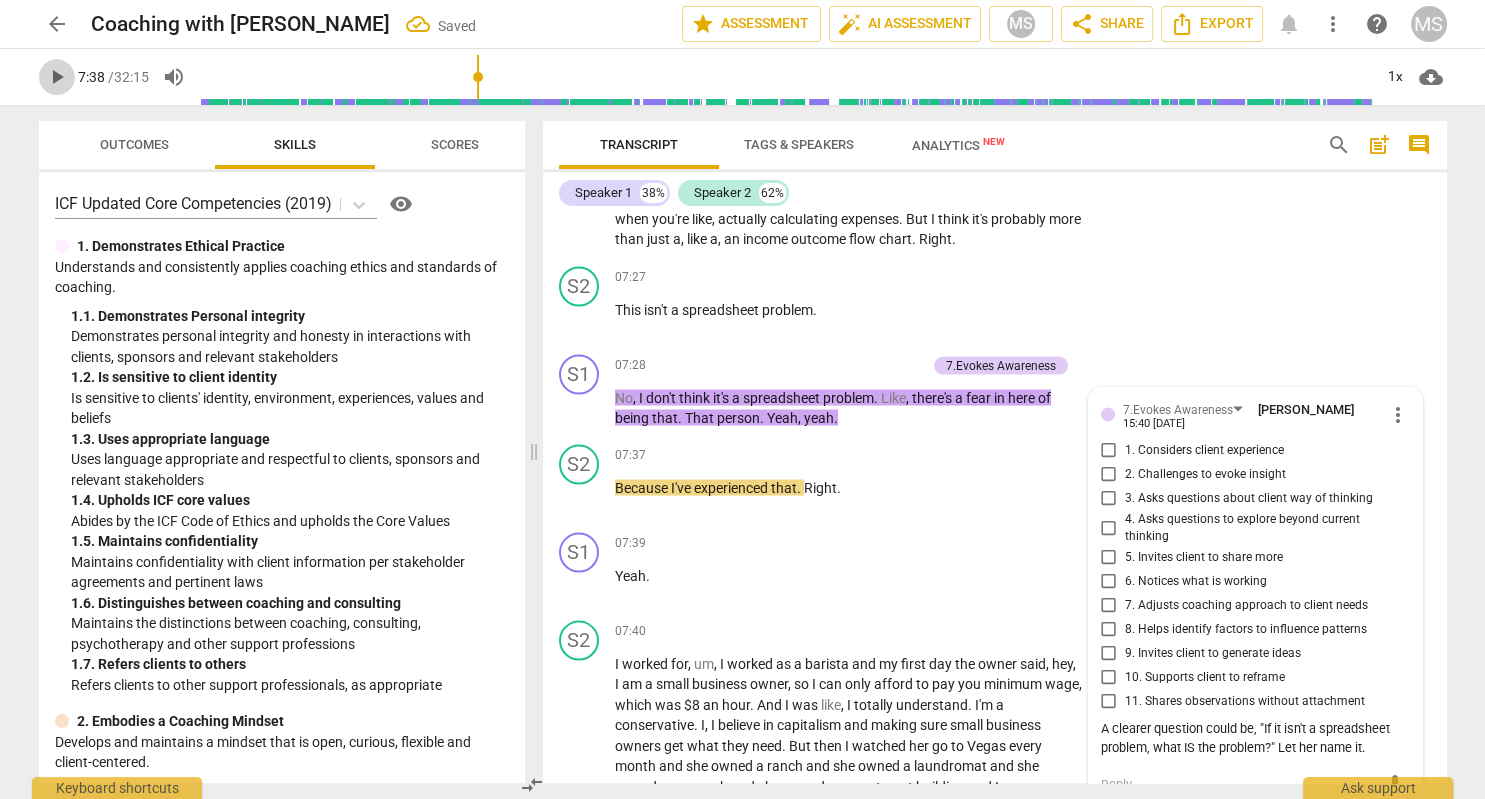 click on "play_arrow" at bounding box center (57, 77) 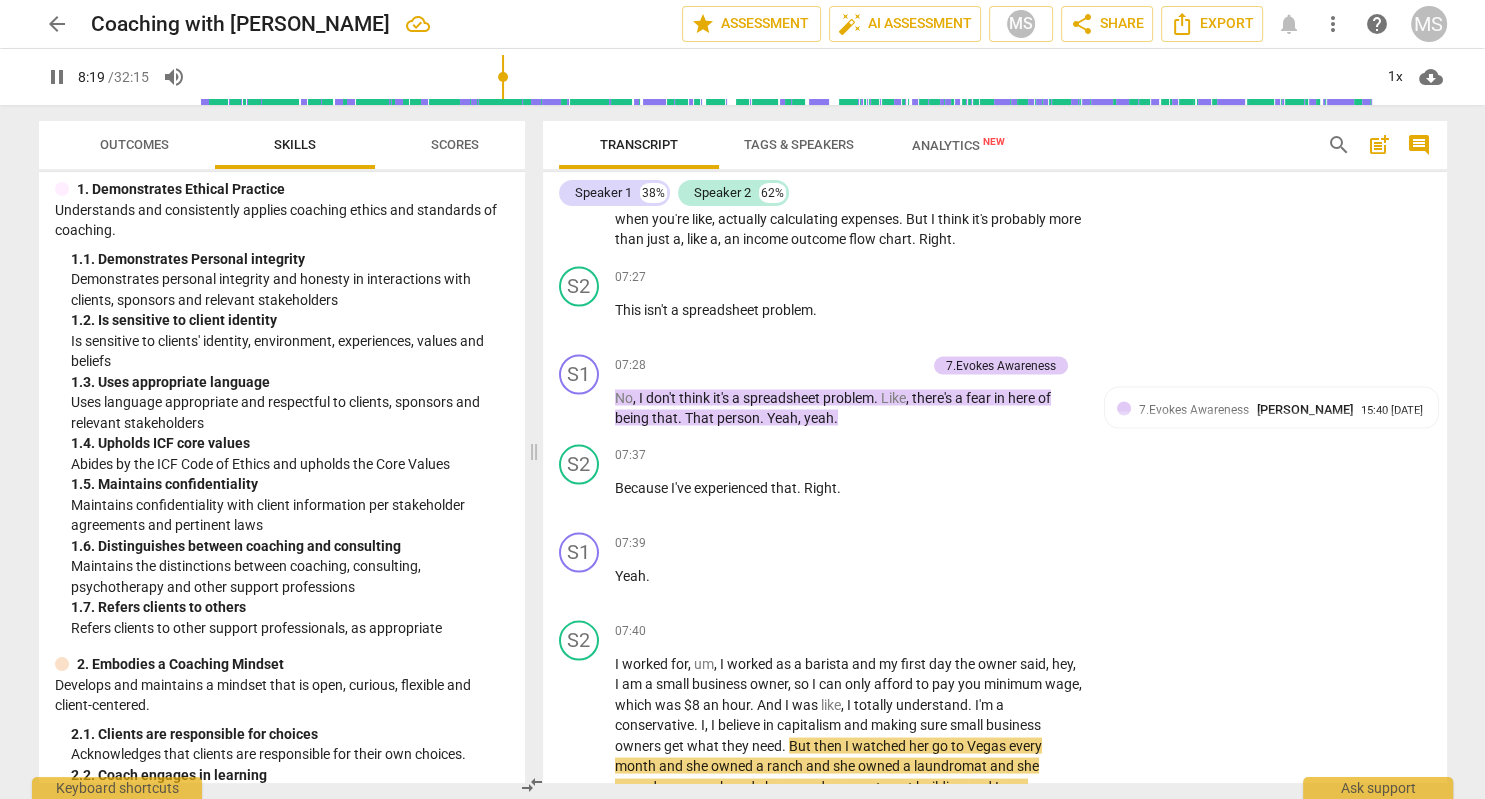 scroll, scrollTop: 115, scrollLeft: 0, axis: vertical 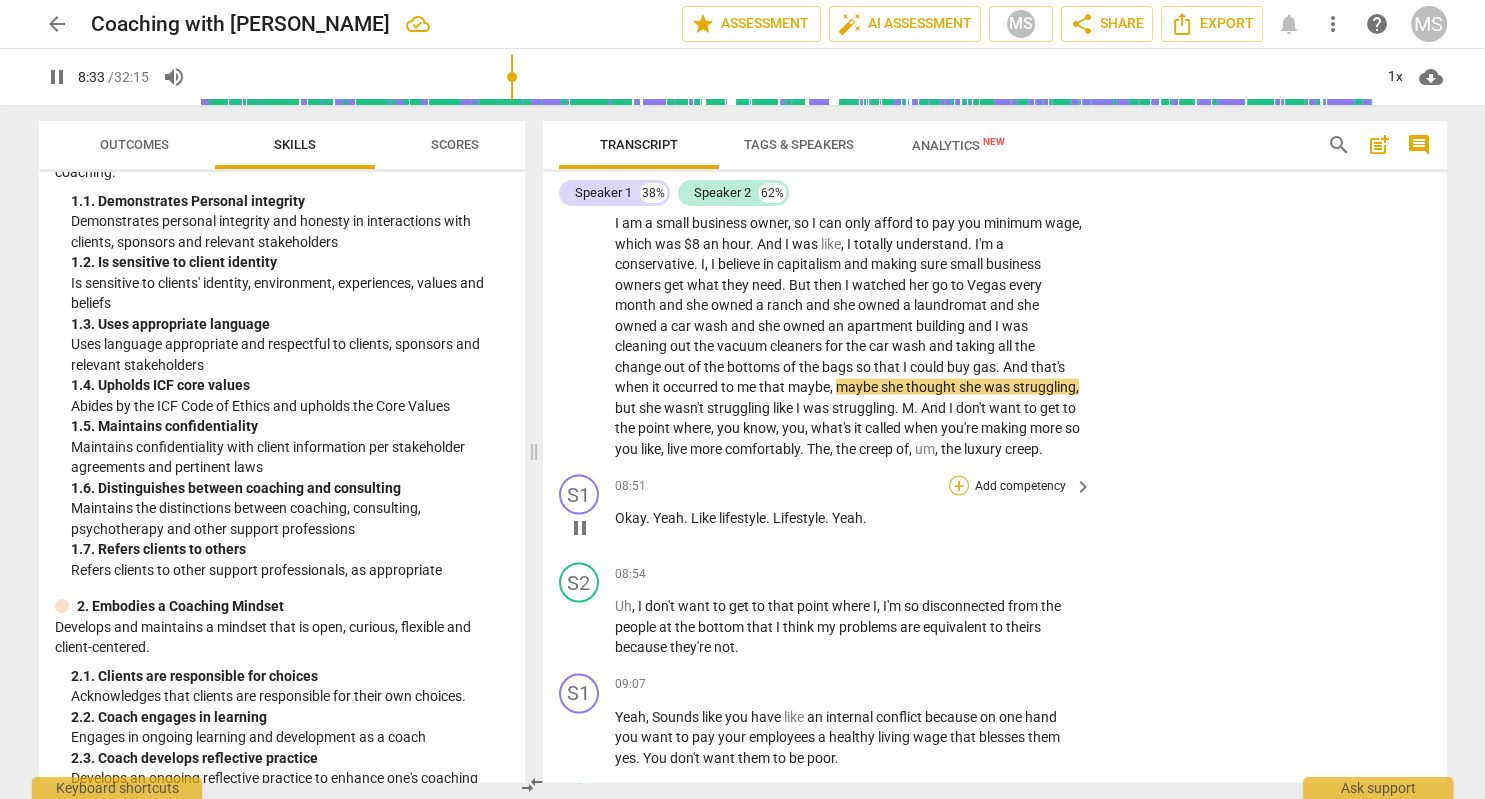 click on "+" at bounding box center [959, 486] 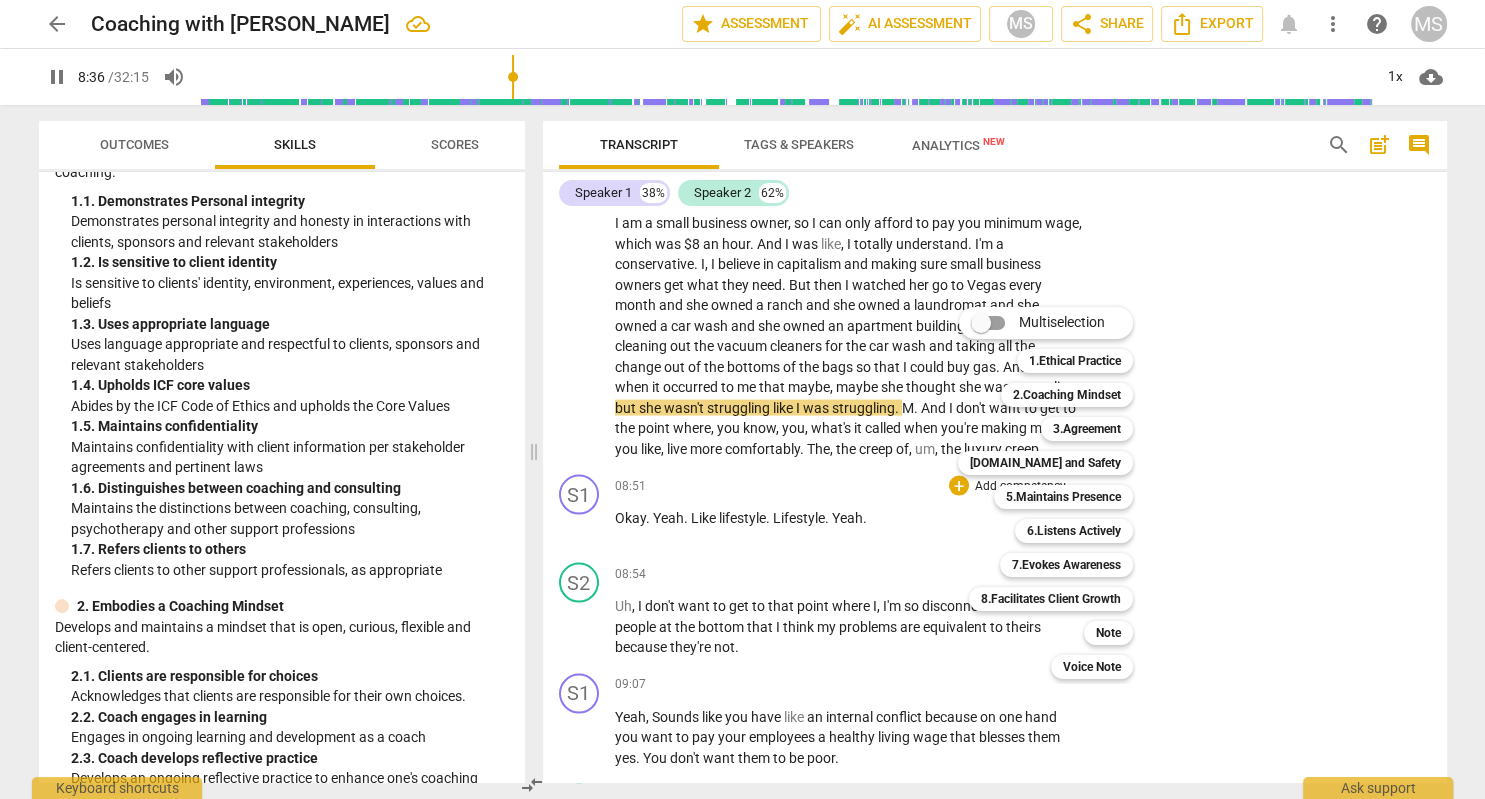 click at bounding box center [742, 399] 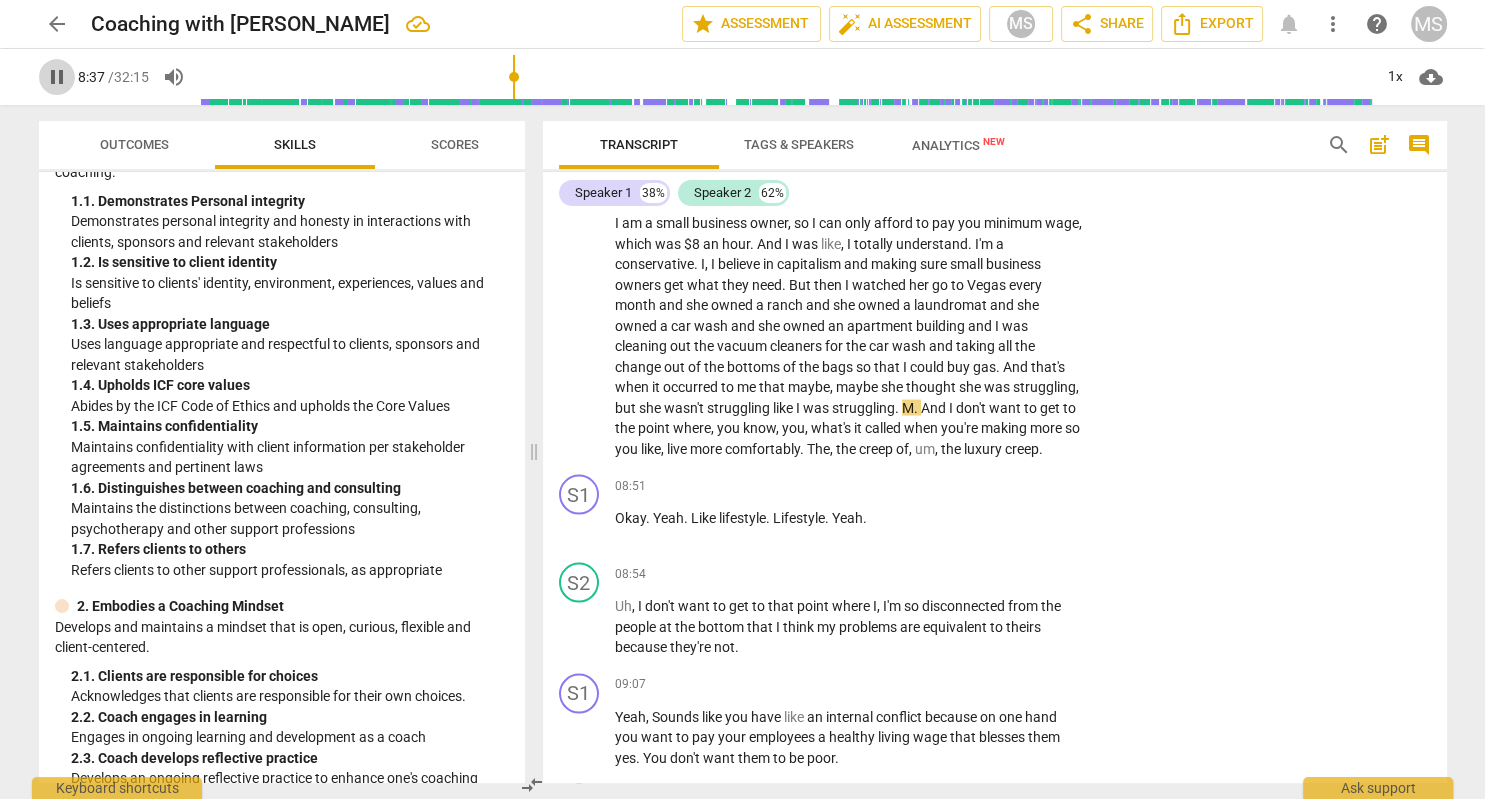 click on "pause" at bounding box center [57, 77] 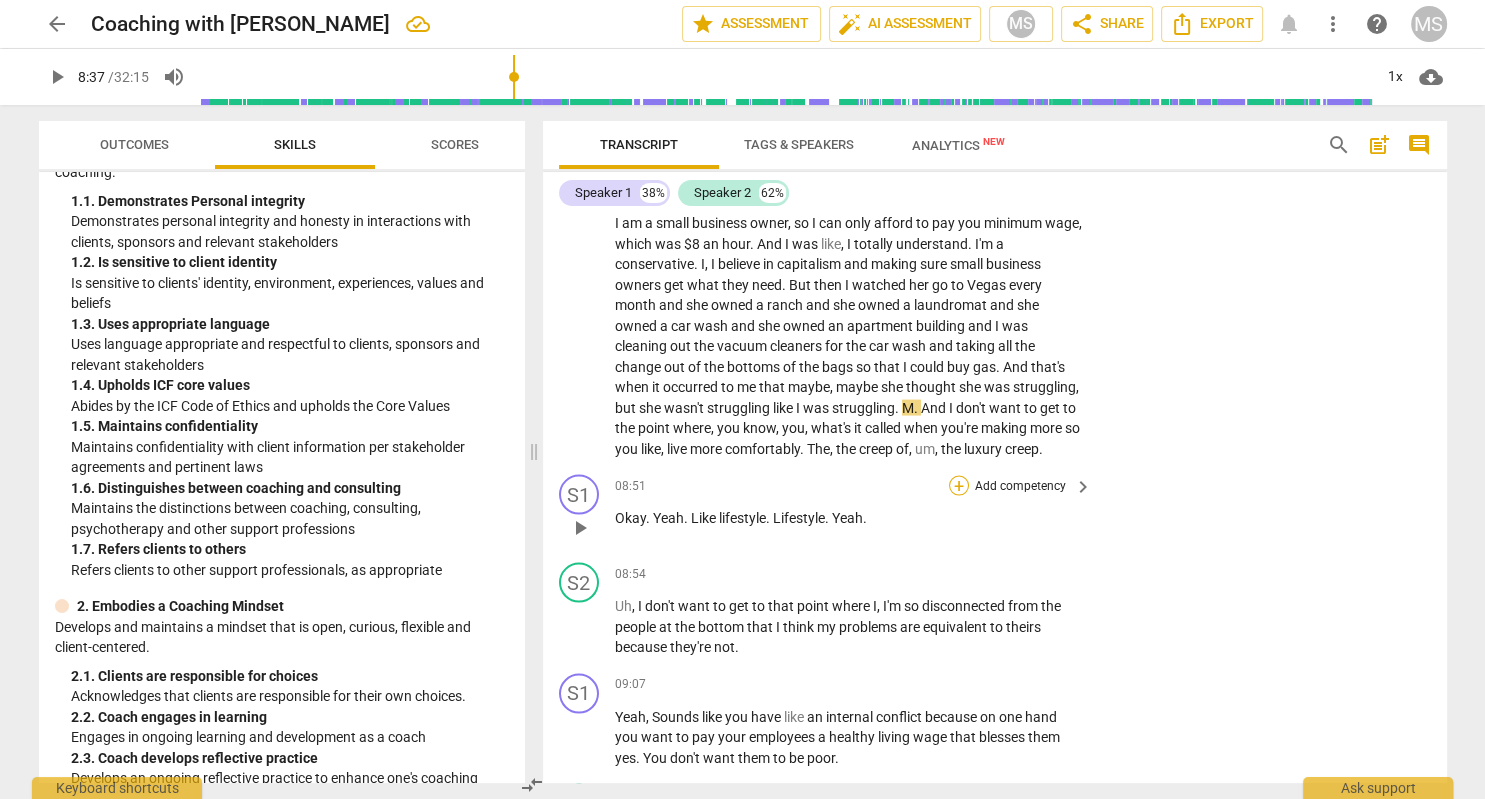 click on "+" at bounding box center [959, 486] 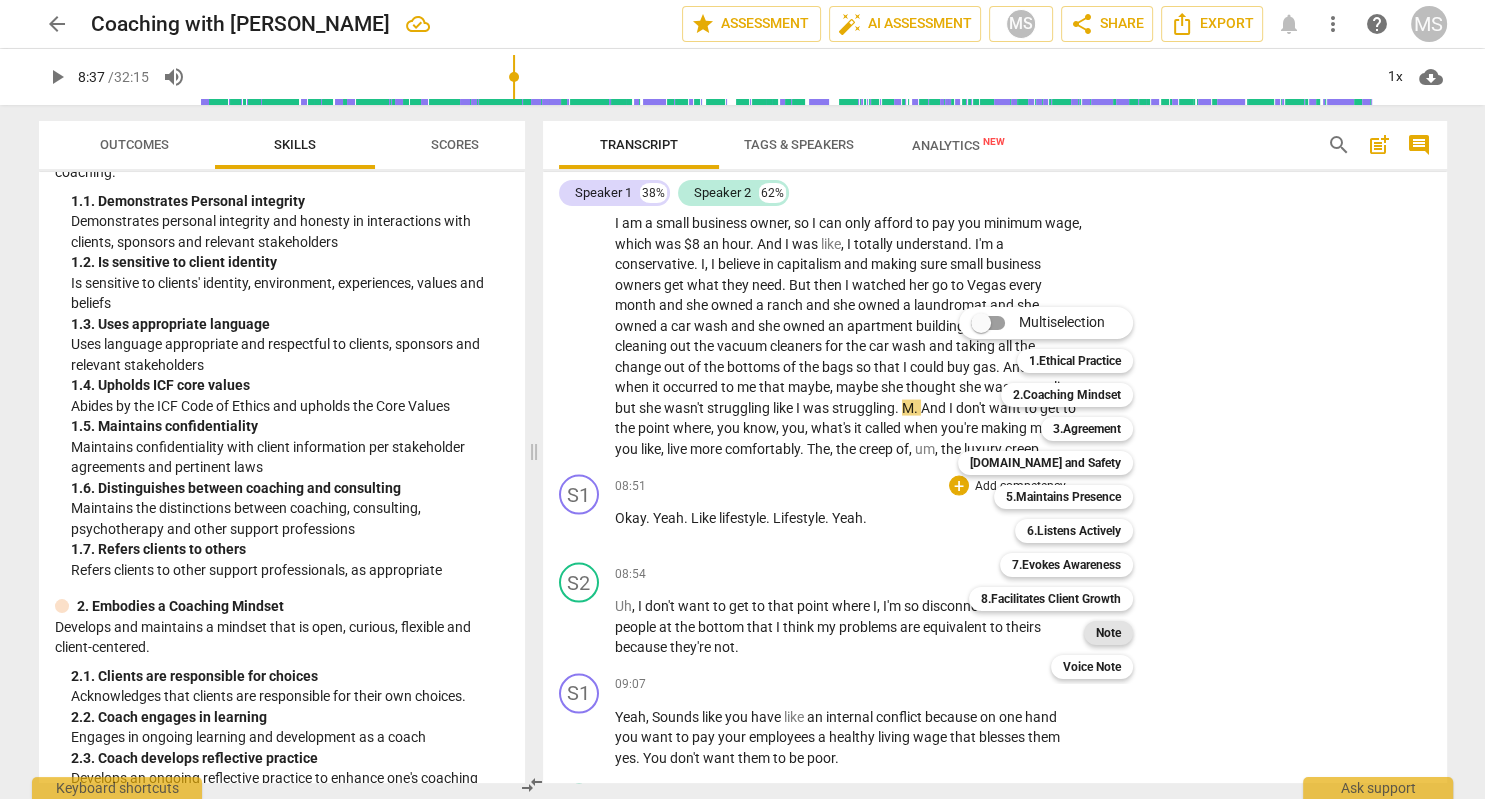 click on "Note" at bounding box center (1108, 633) 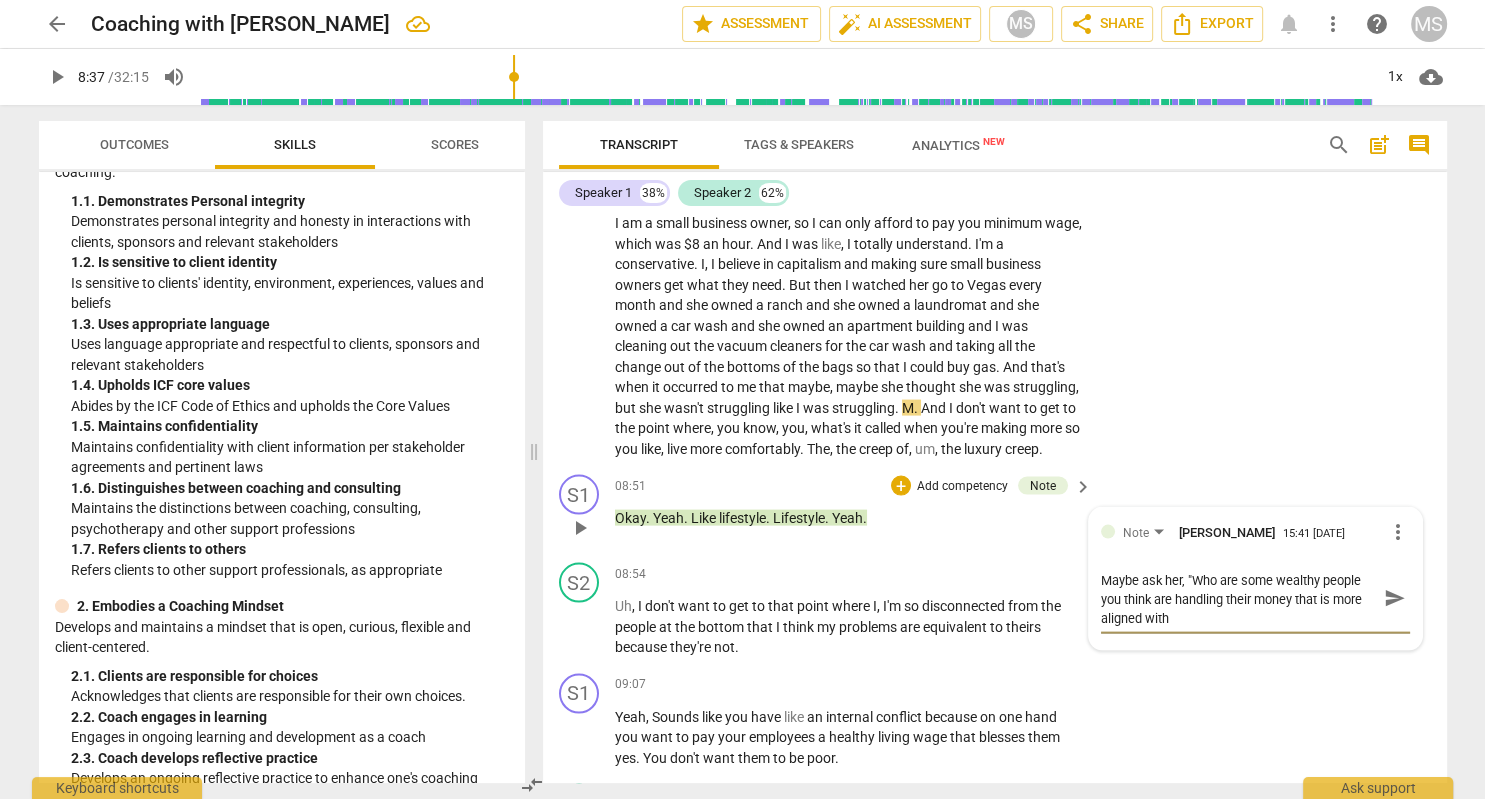 scroll, scrollTop: 0, scrollLeft: 0, axis: both 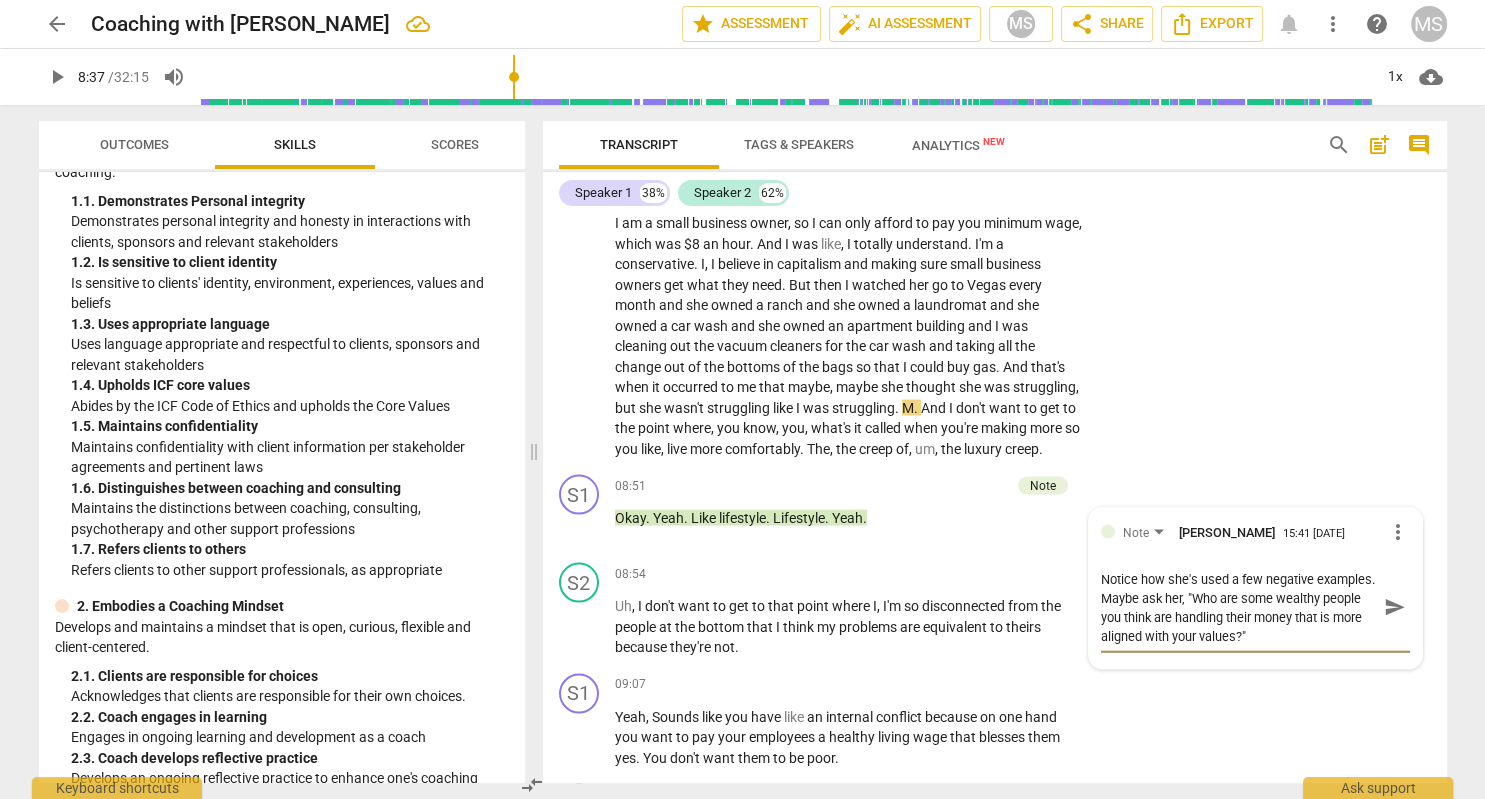 click on "play_arrow" at bounding box center (57, 77) 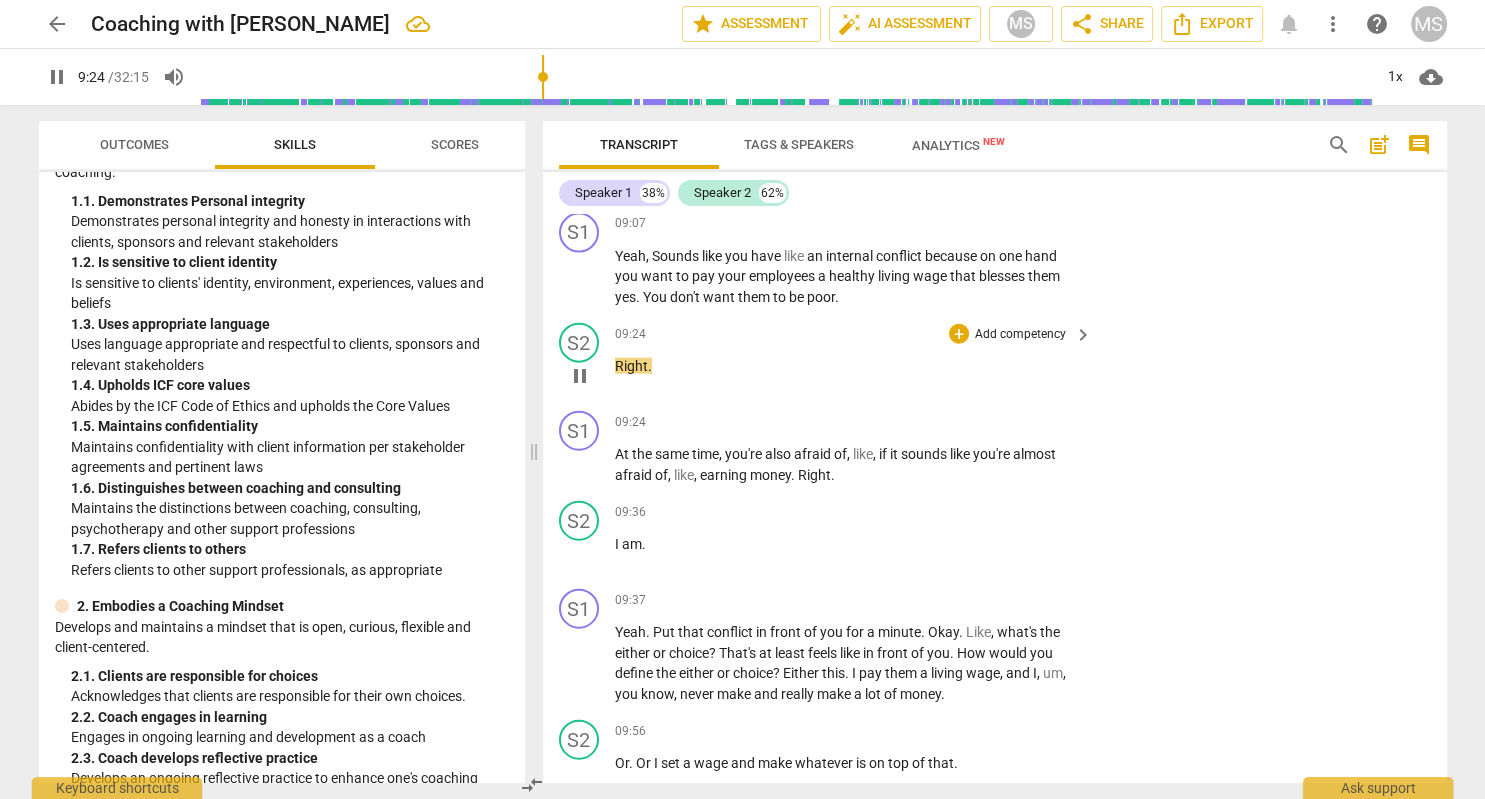 scroll, scrollTop: 4693, scrollLeft: 0, axis: vertical 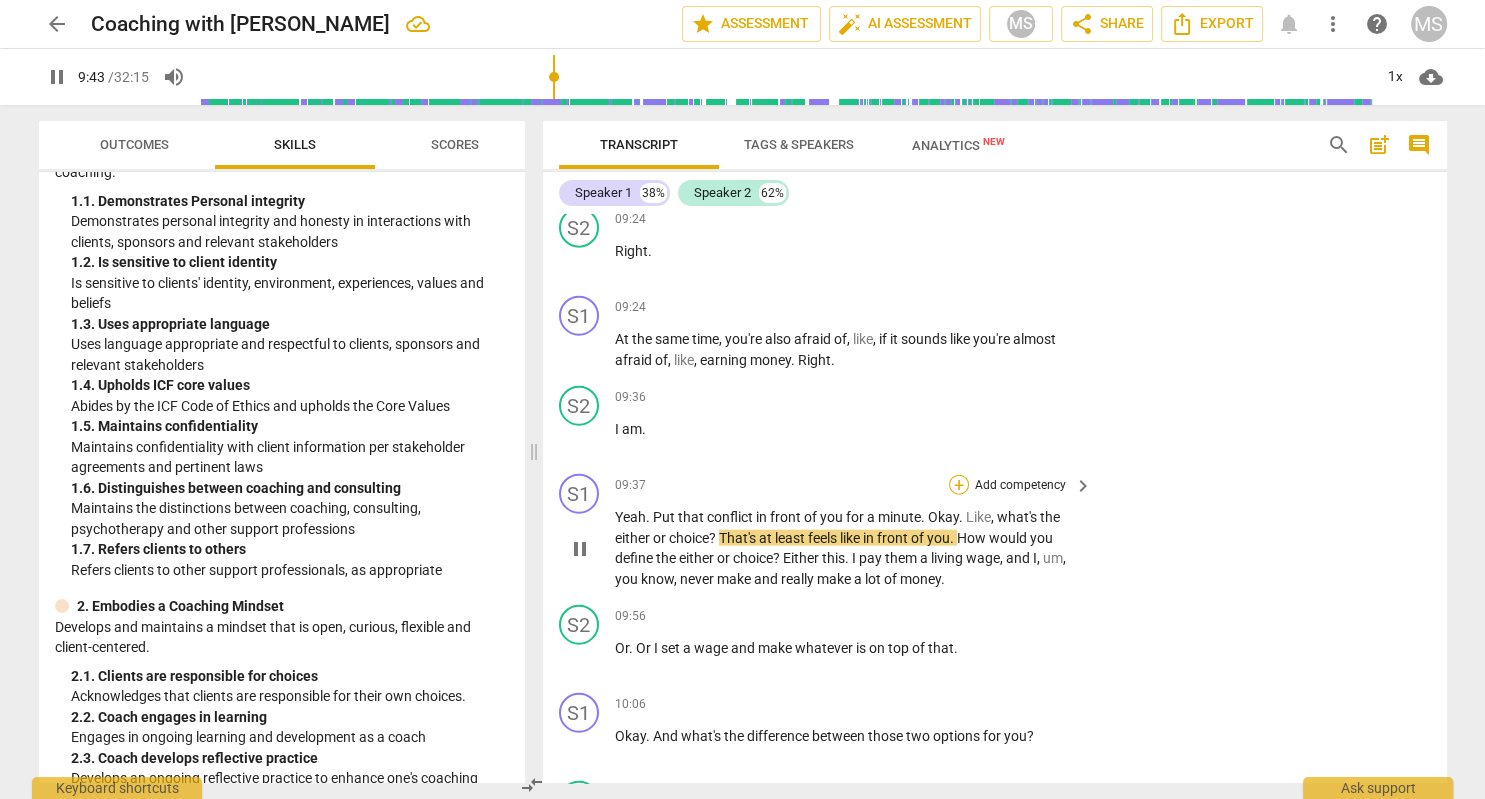 click on "+" at bounding box center [959, 485] 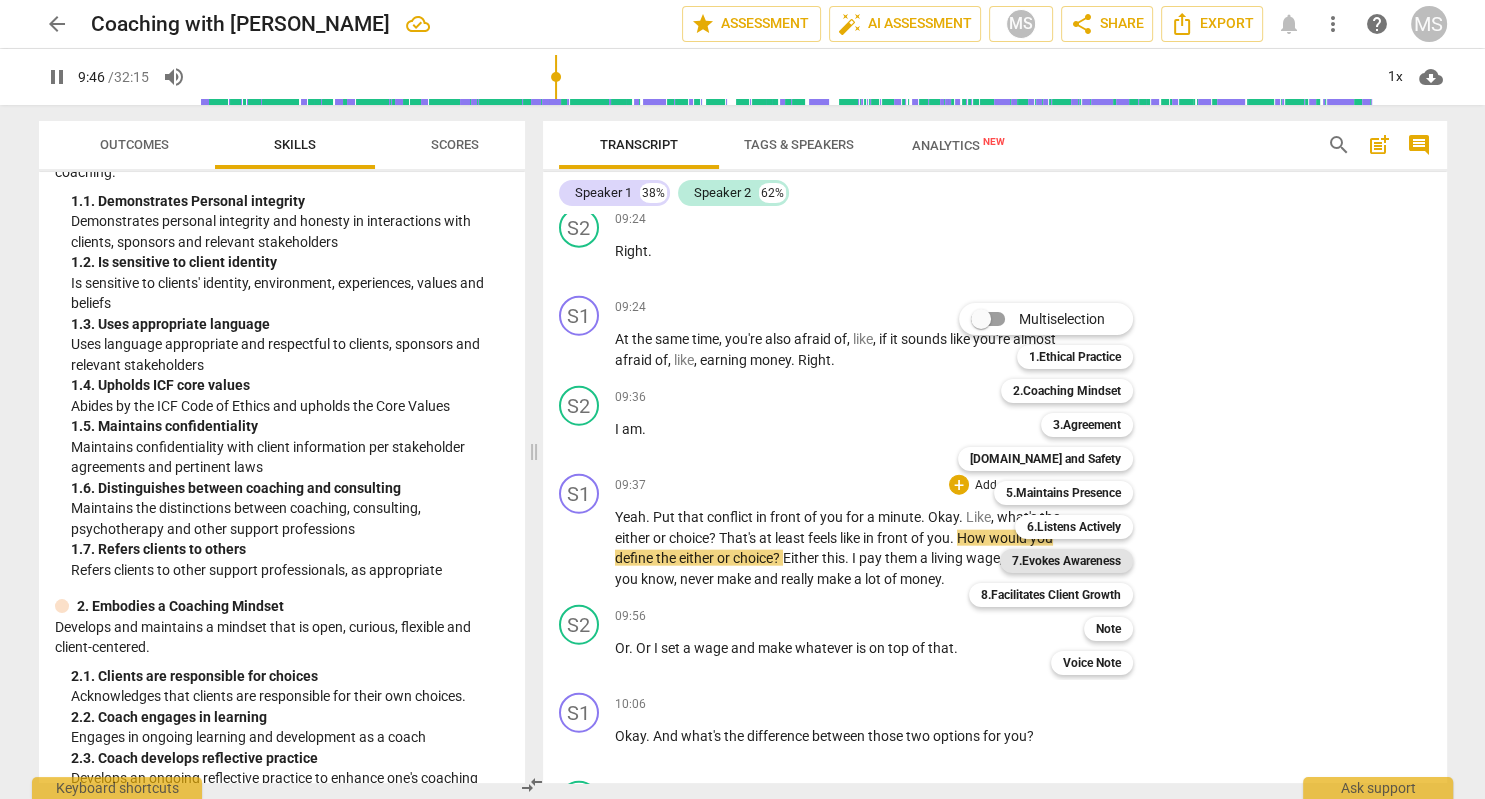 click on "7.Evokes Awareness" at bounding box center [1066, 561] 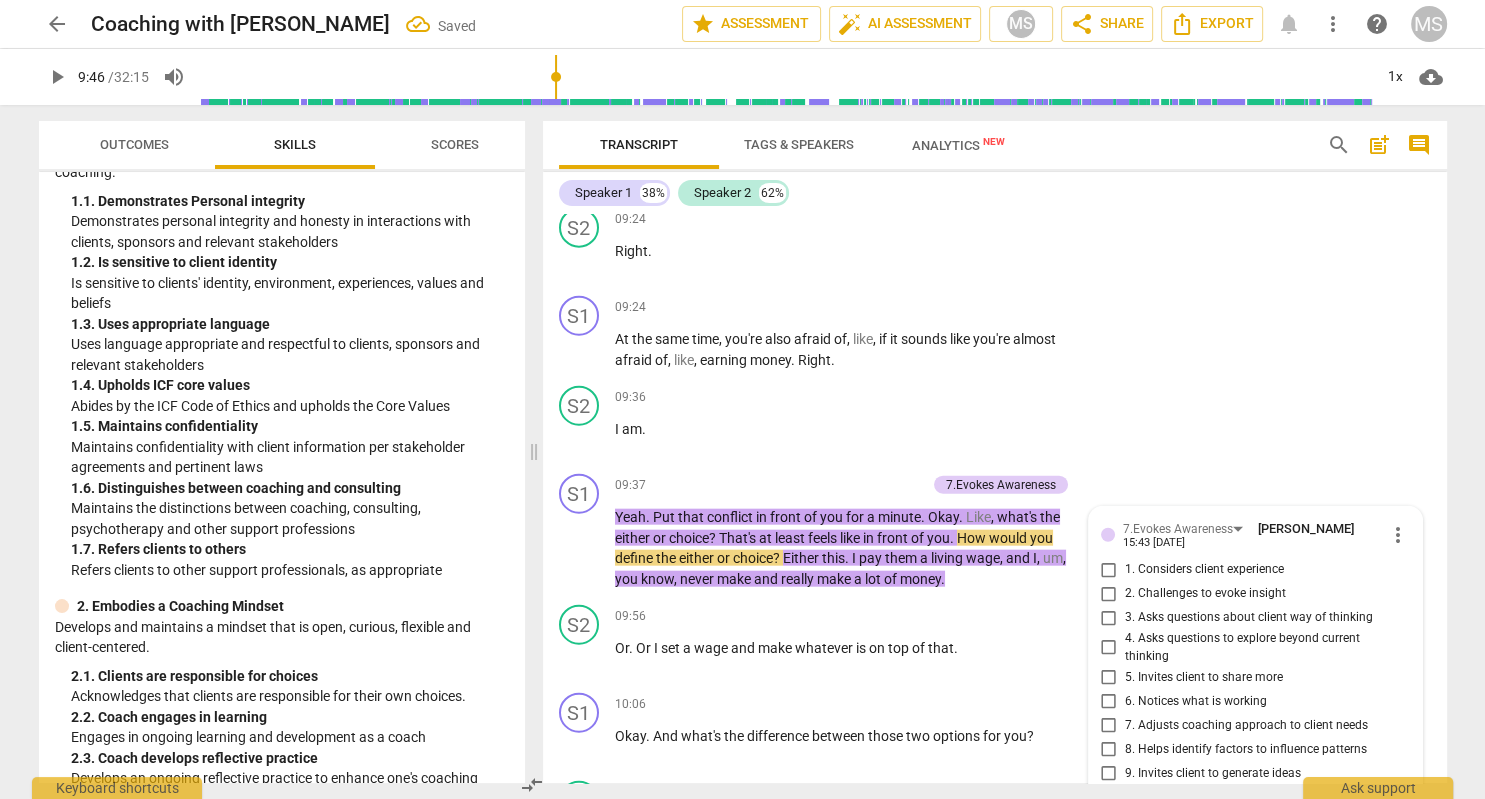 scroll, scrollTop: 5065, scrollLeft: 0, axis: vertical 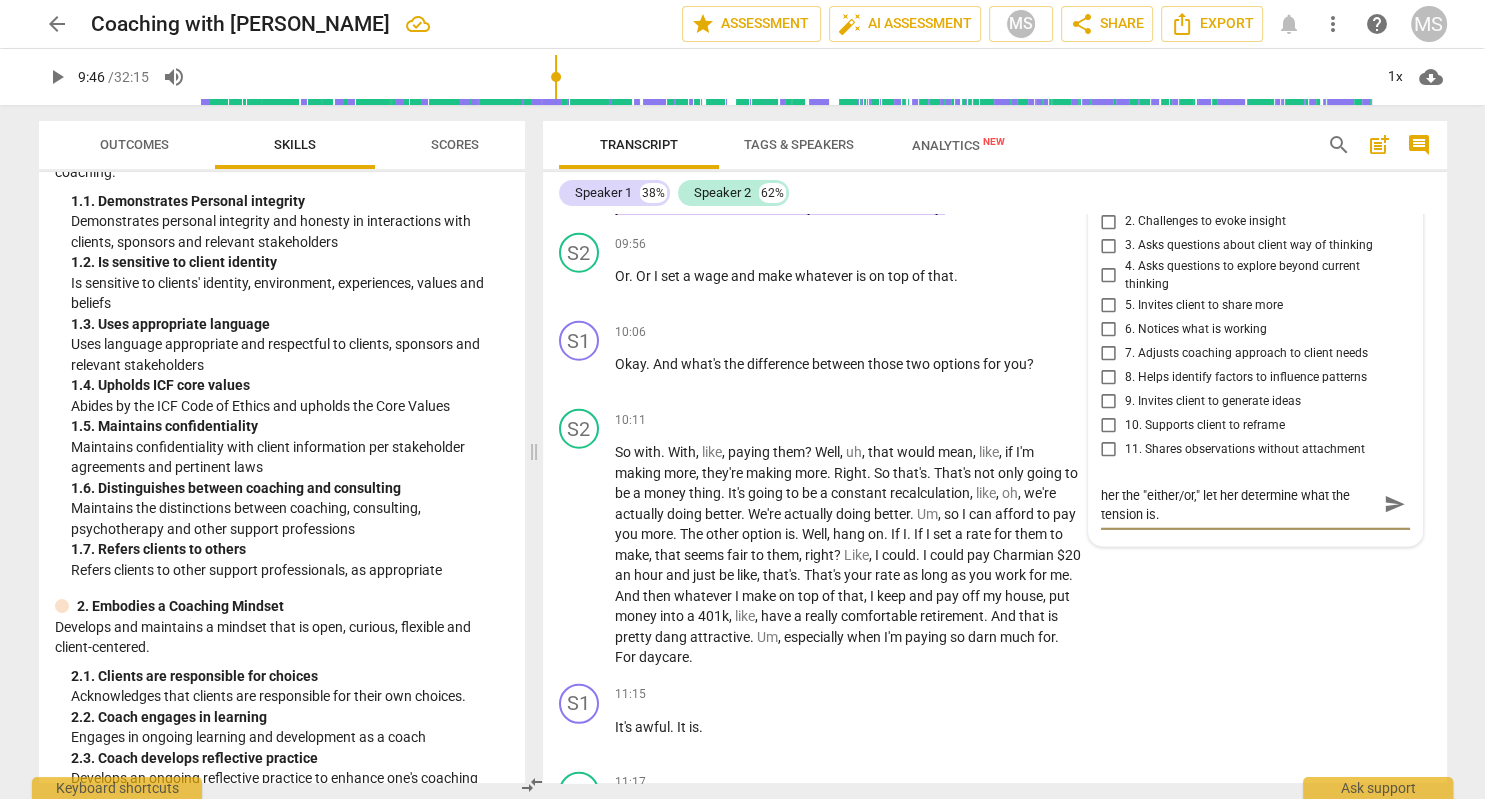 click on "play_arrow" at bounding box center [57, 77] 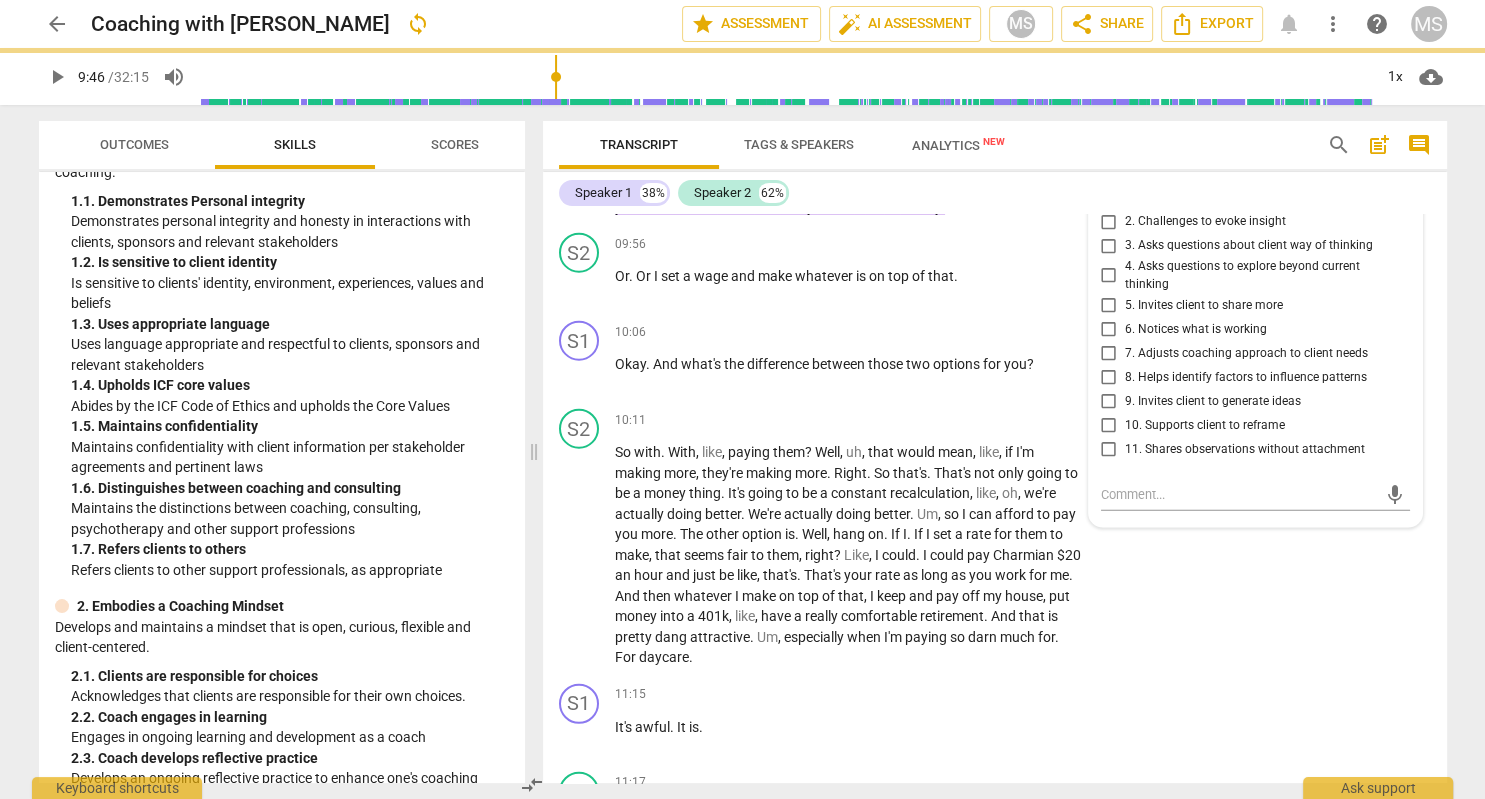 scroll, scrollTop: 0, scrollLeft: 0, axis: both 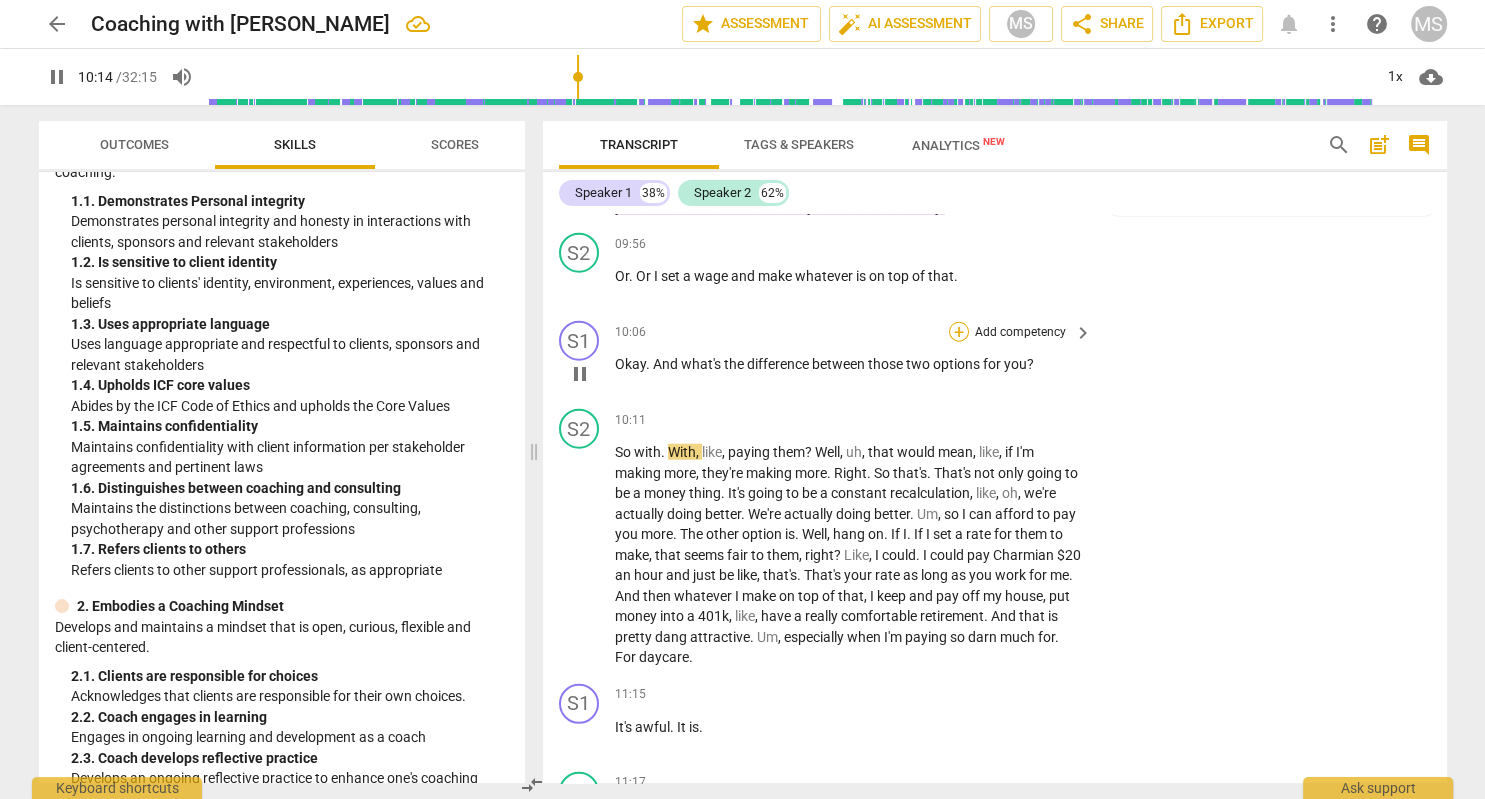 click on "+" at bounding box center (959, 332) 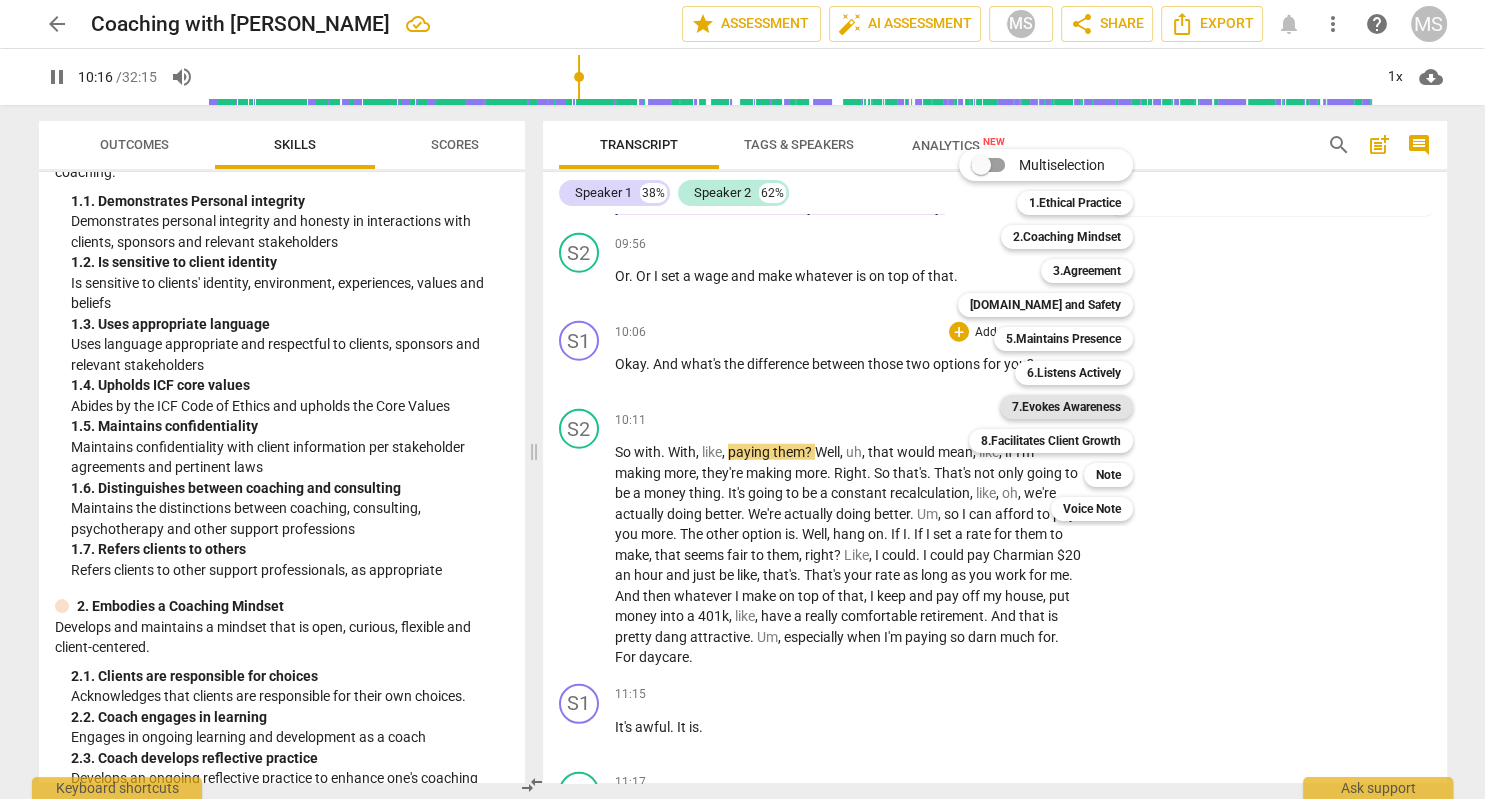 click on "7.Evokes Awareness" at bounding box center (1066, 407) 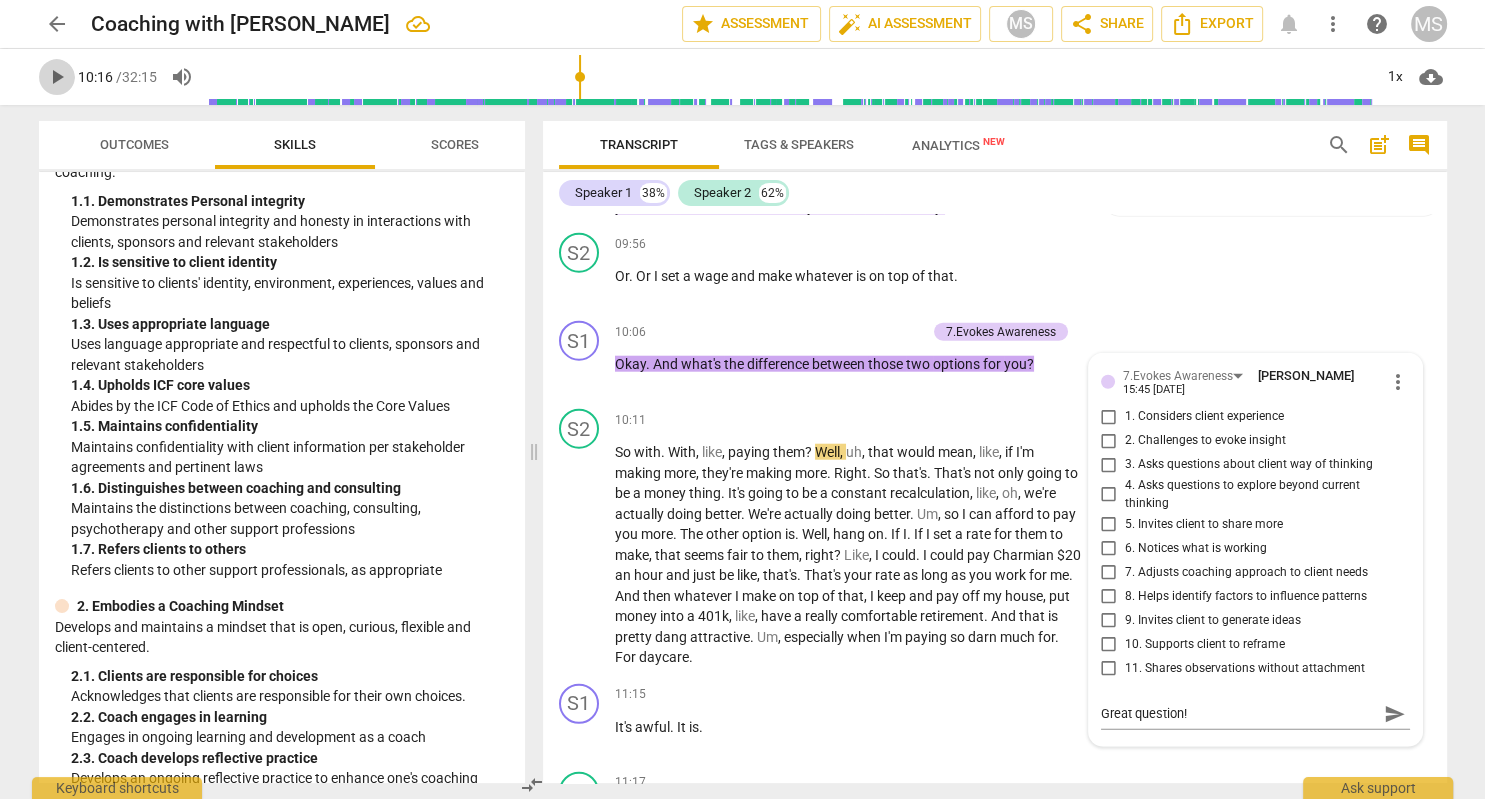 click on "play_arrow" at bounding box center [57, 77] 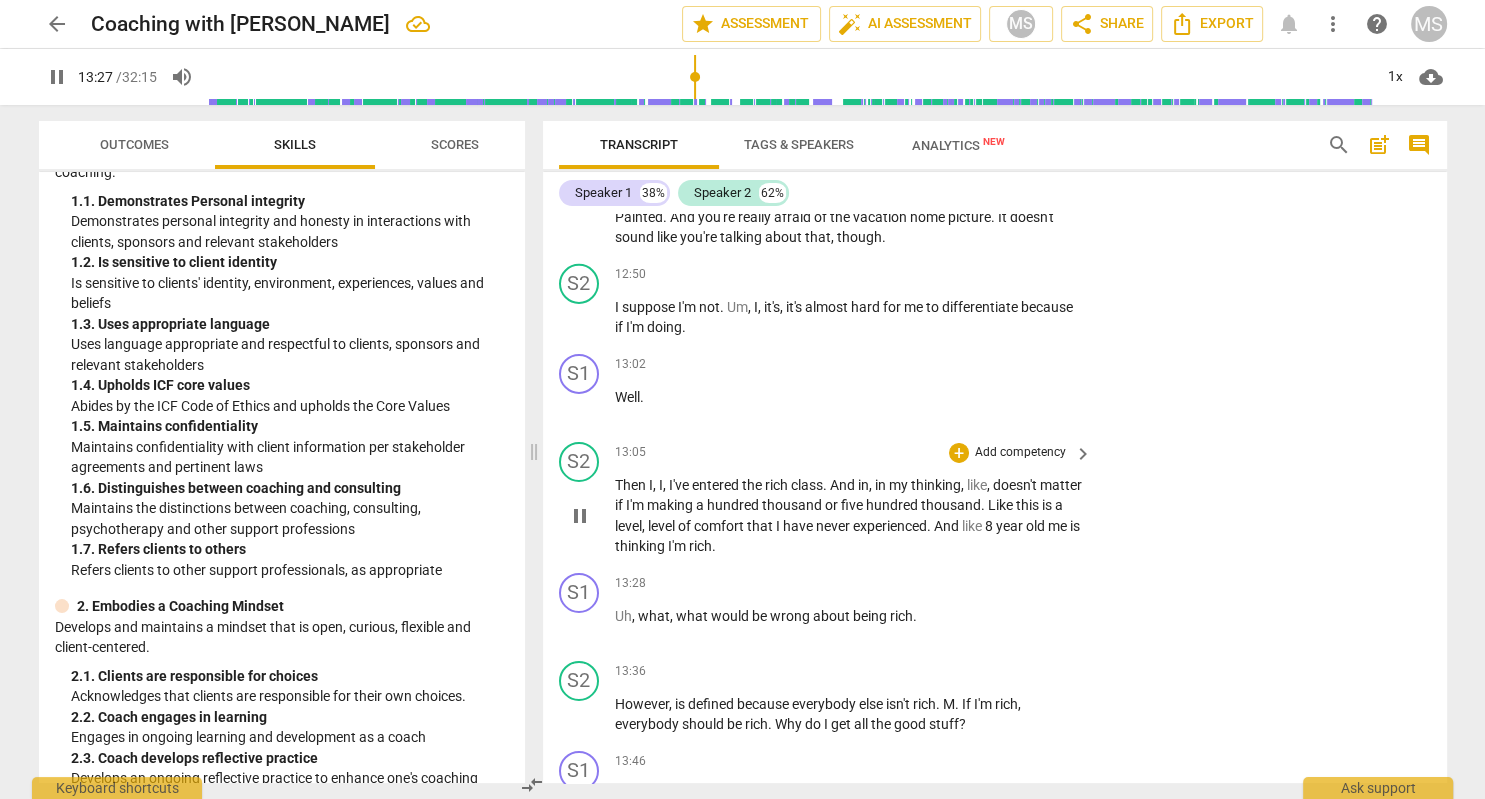 scroll, scrollTop: 6523, scrollLeft: 0, axis: vertical 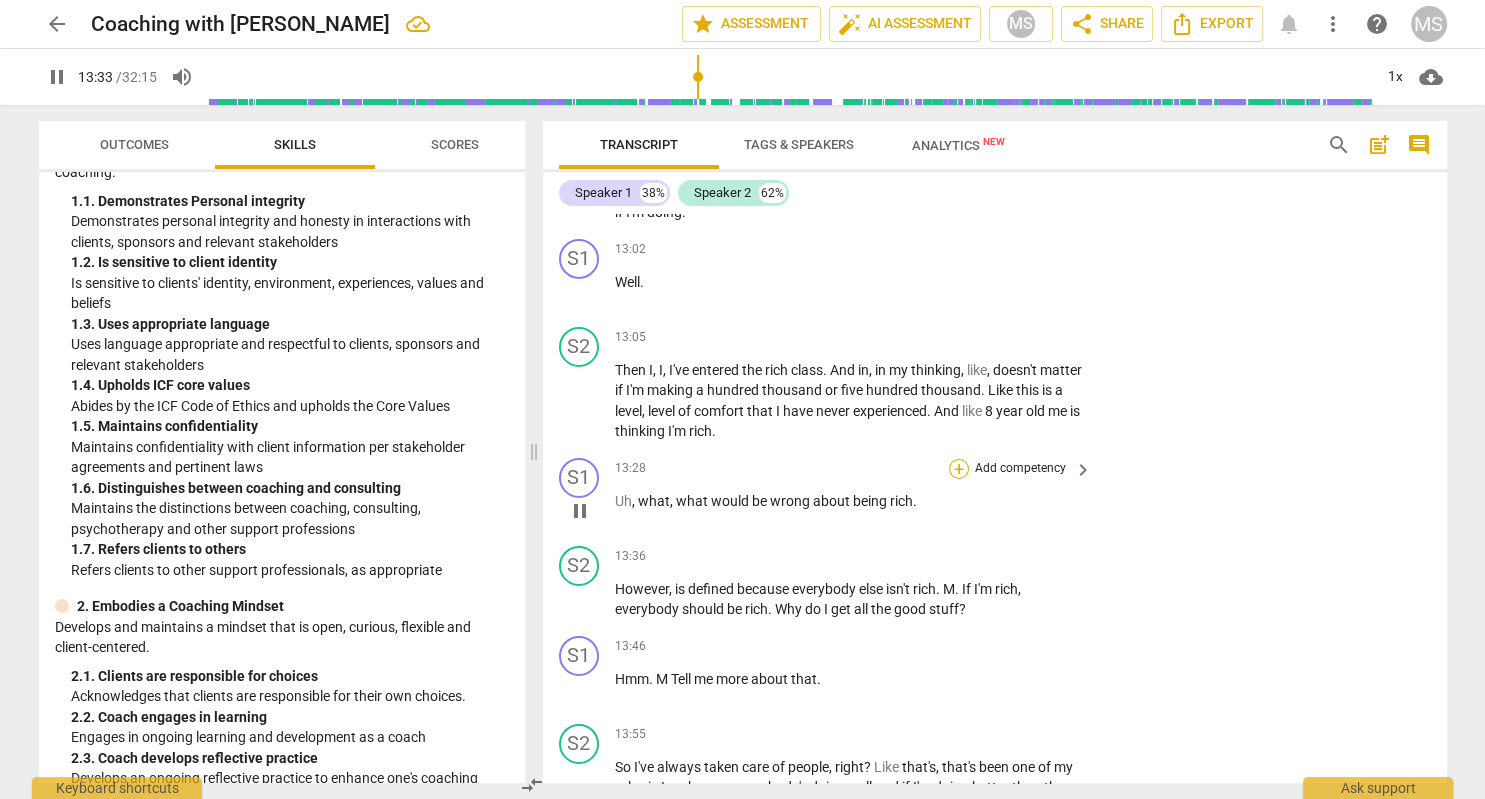 click on "+" at bounding box center [959, 469] 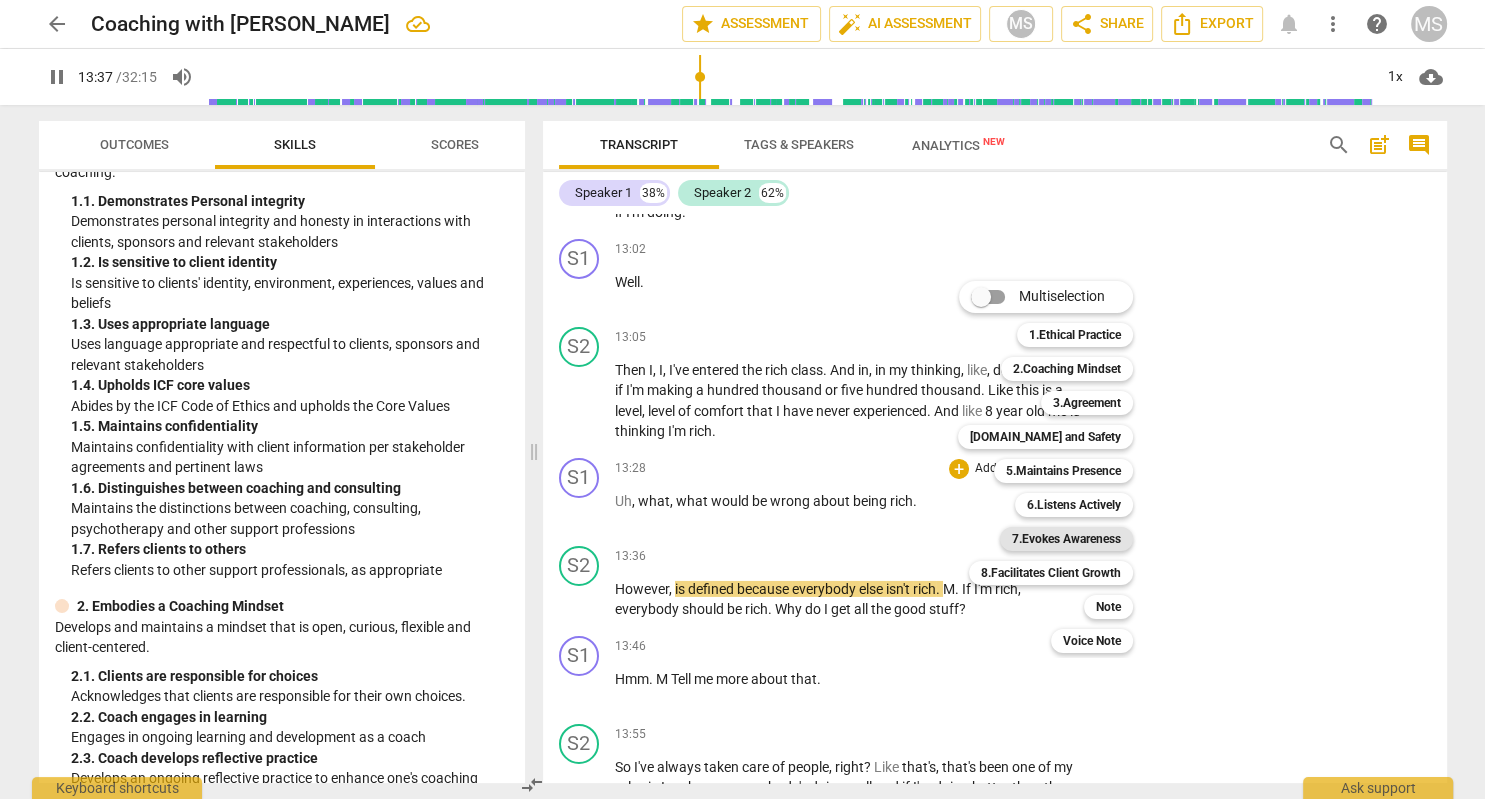 click on "7.Evokes Awareness" at bounding box center (1066, 539) 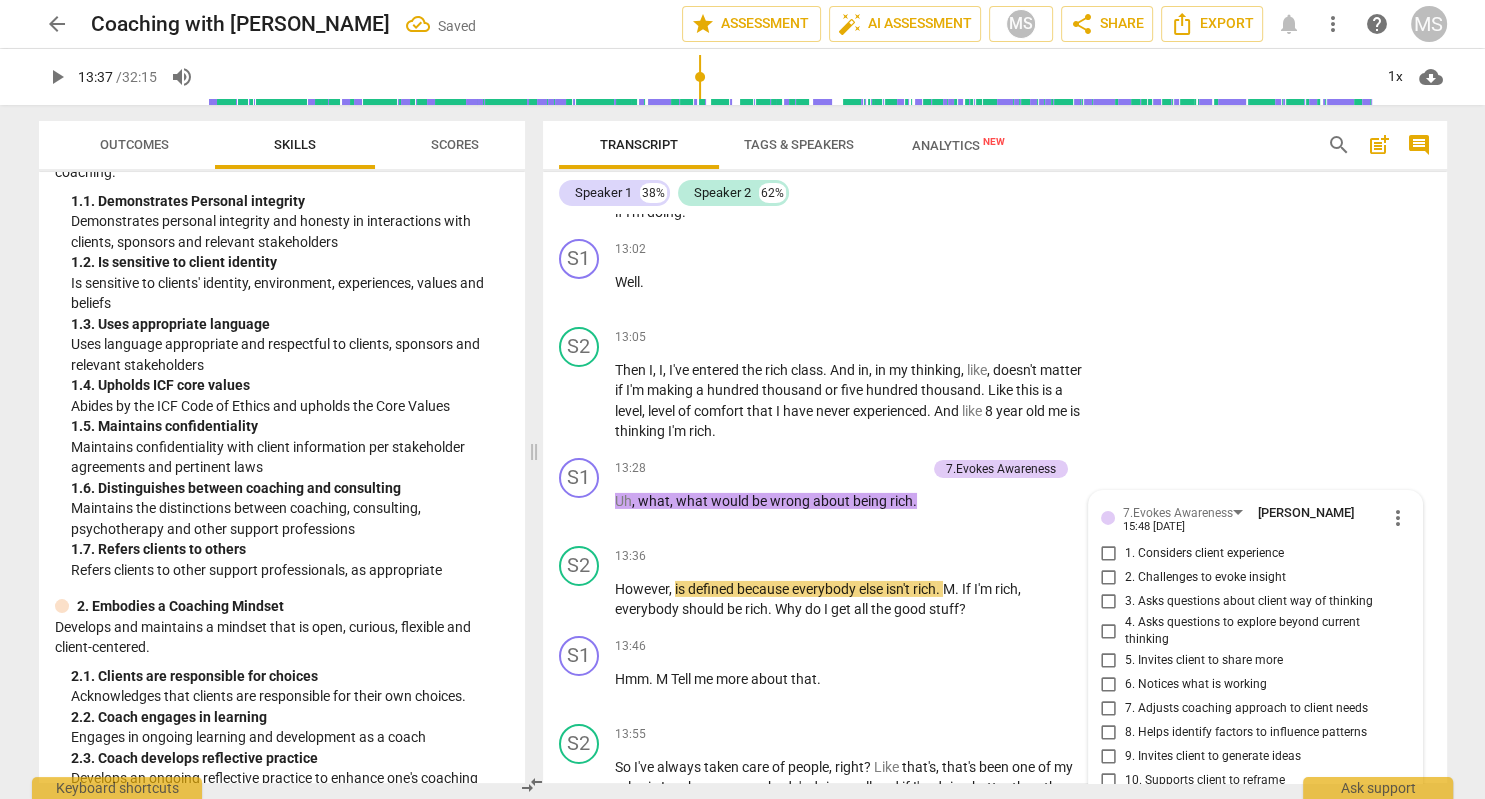 scroll, scrollTop: 6873, scrollLeft: 0, axis: vertical 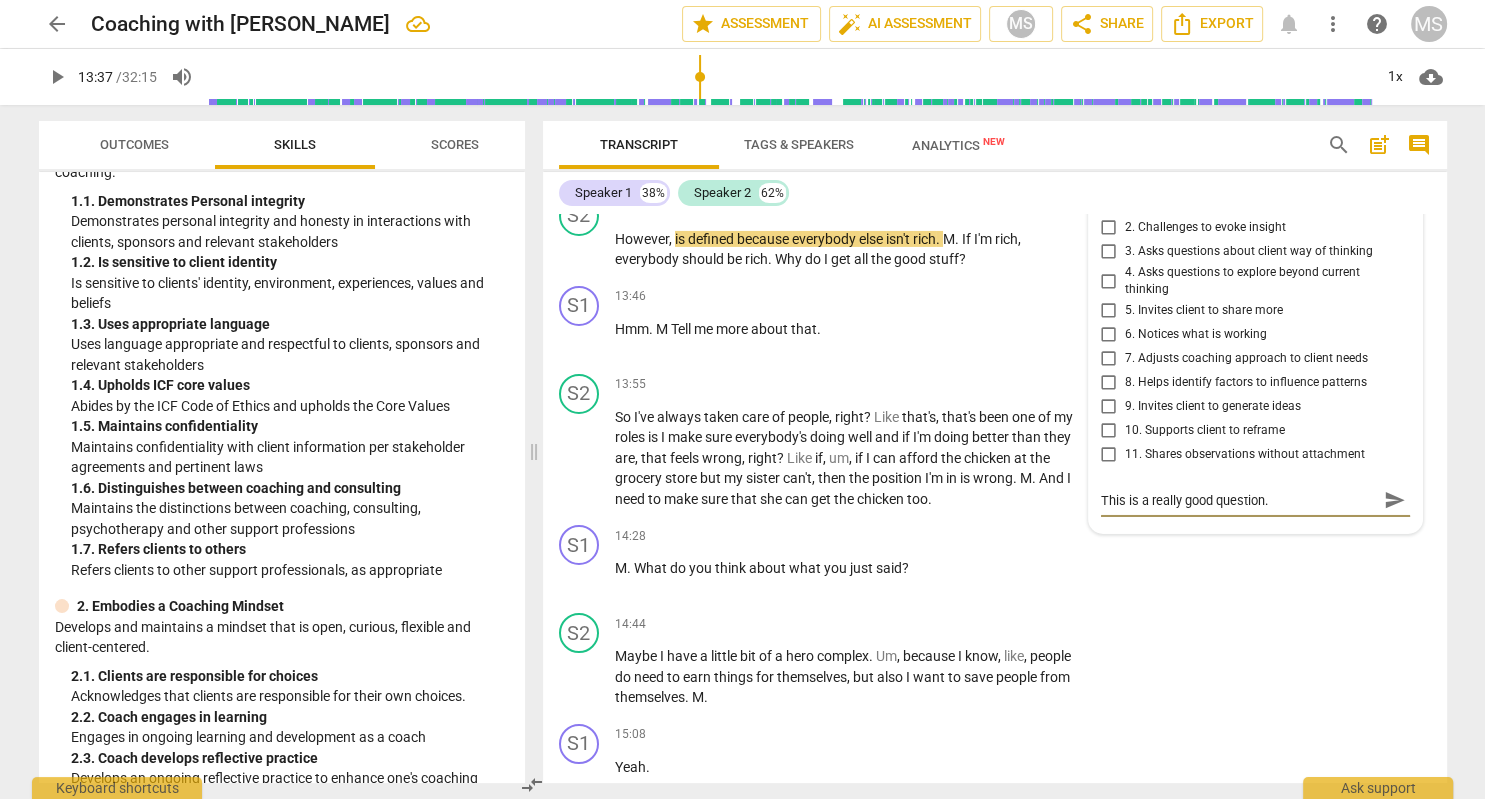 click on "play_arrow" at bounding box center (57, 77) 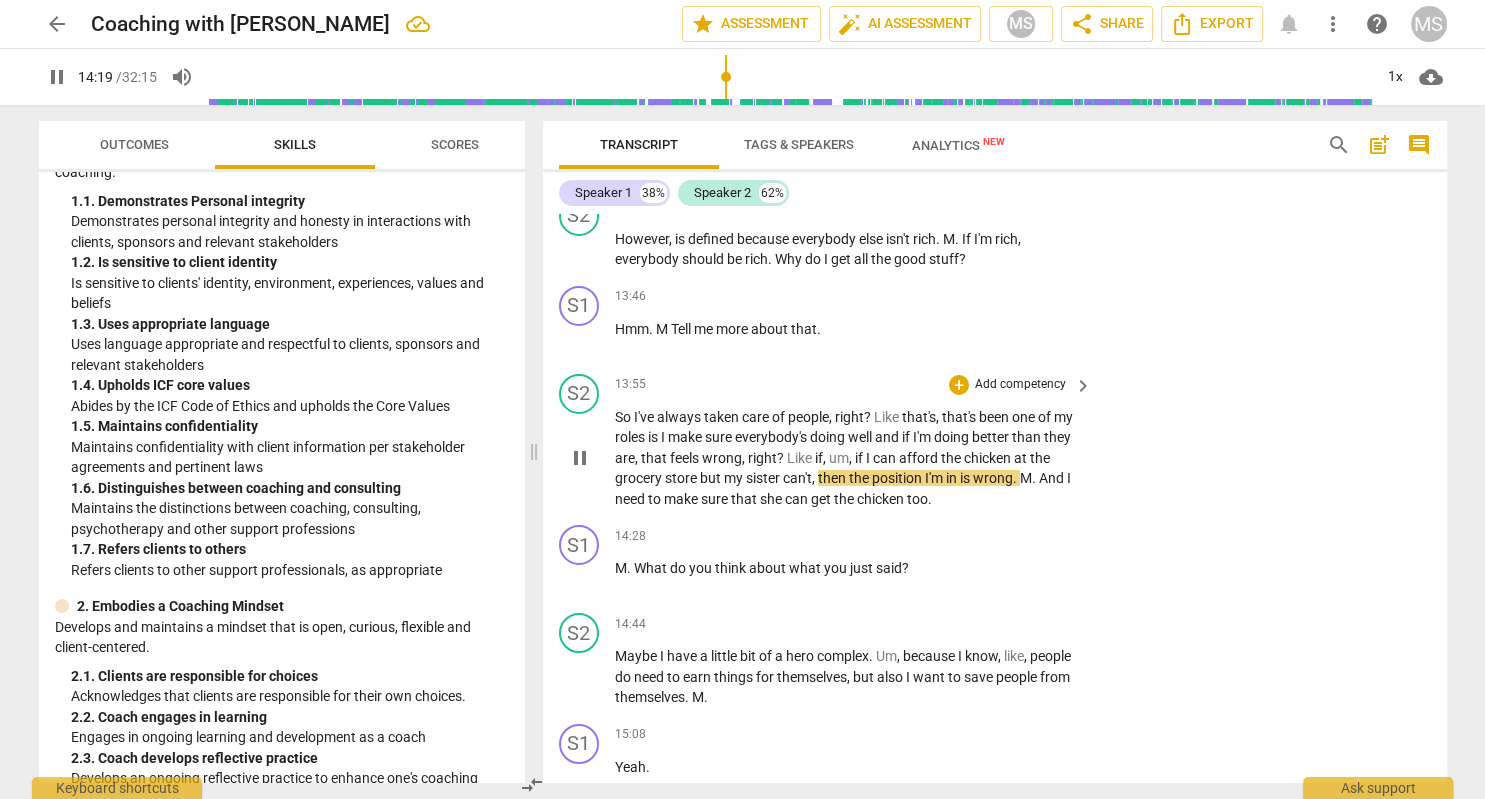scroll, scrollTop: 6988, scrollLeft: 0, axis: vertical 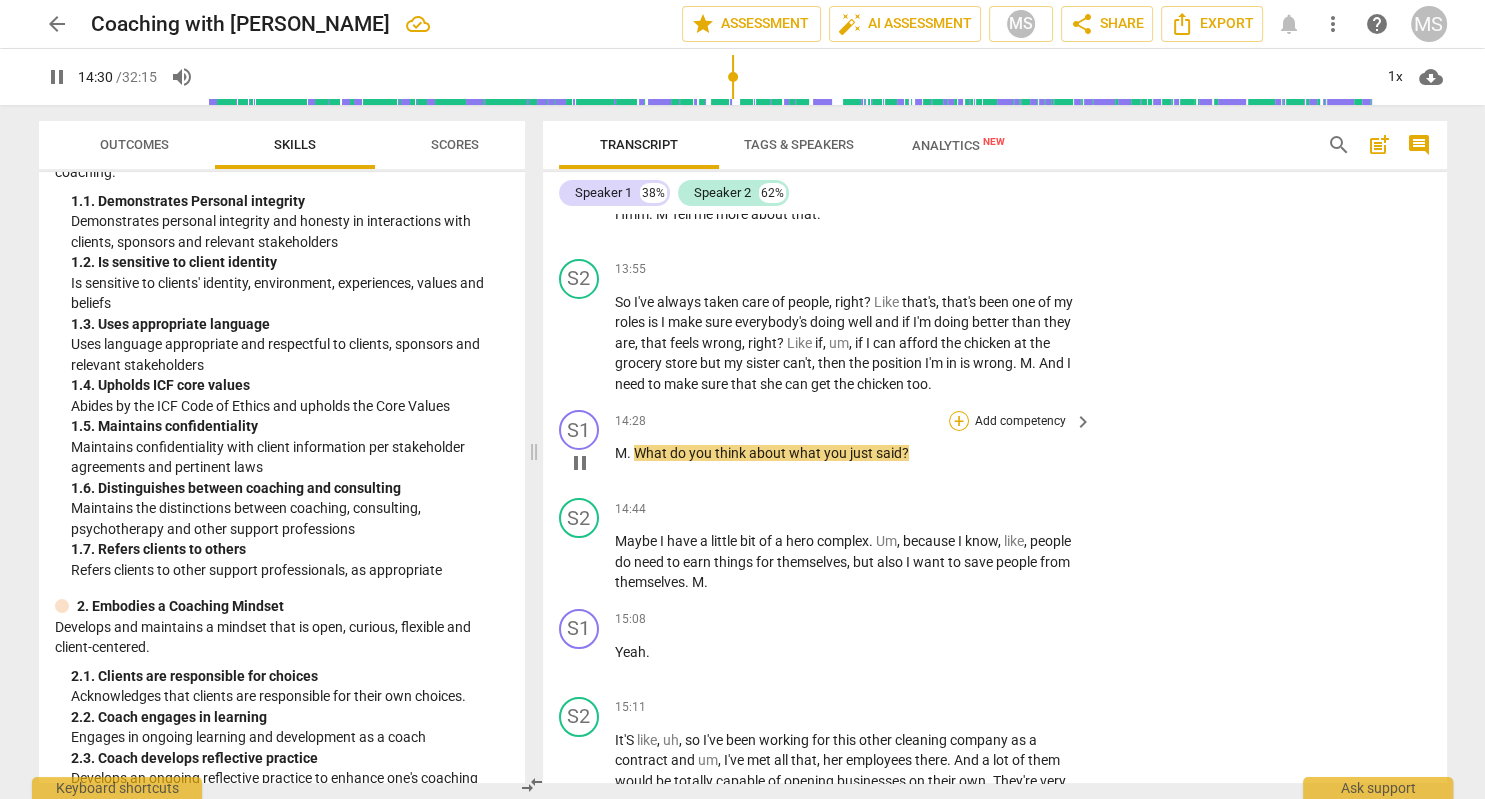 click on "+" at bounding box center [959, 421] 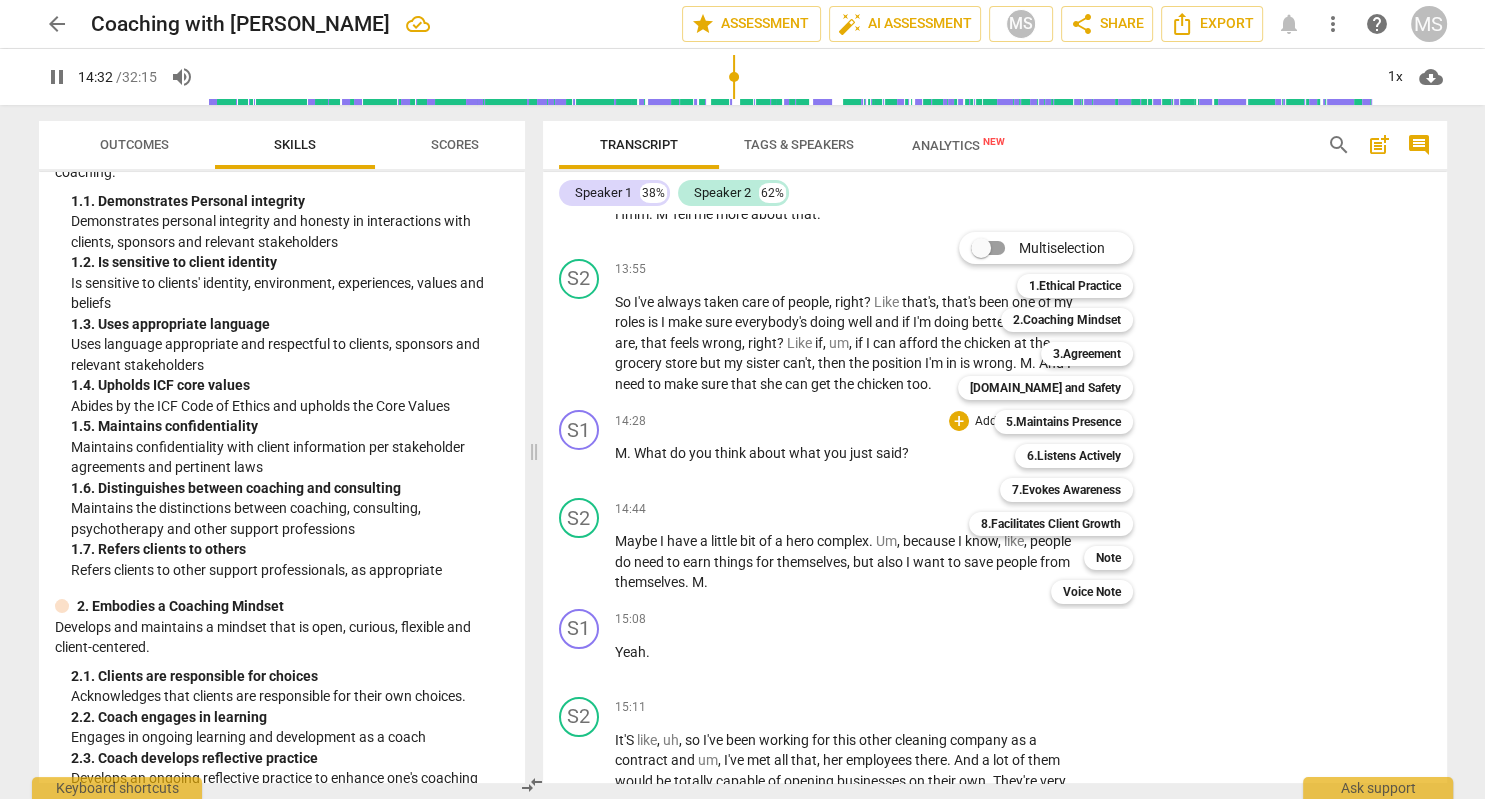 click at bounding box center [742, 399] 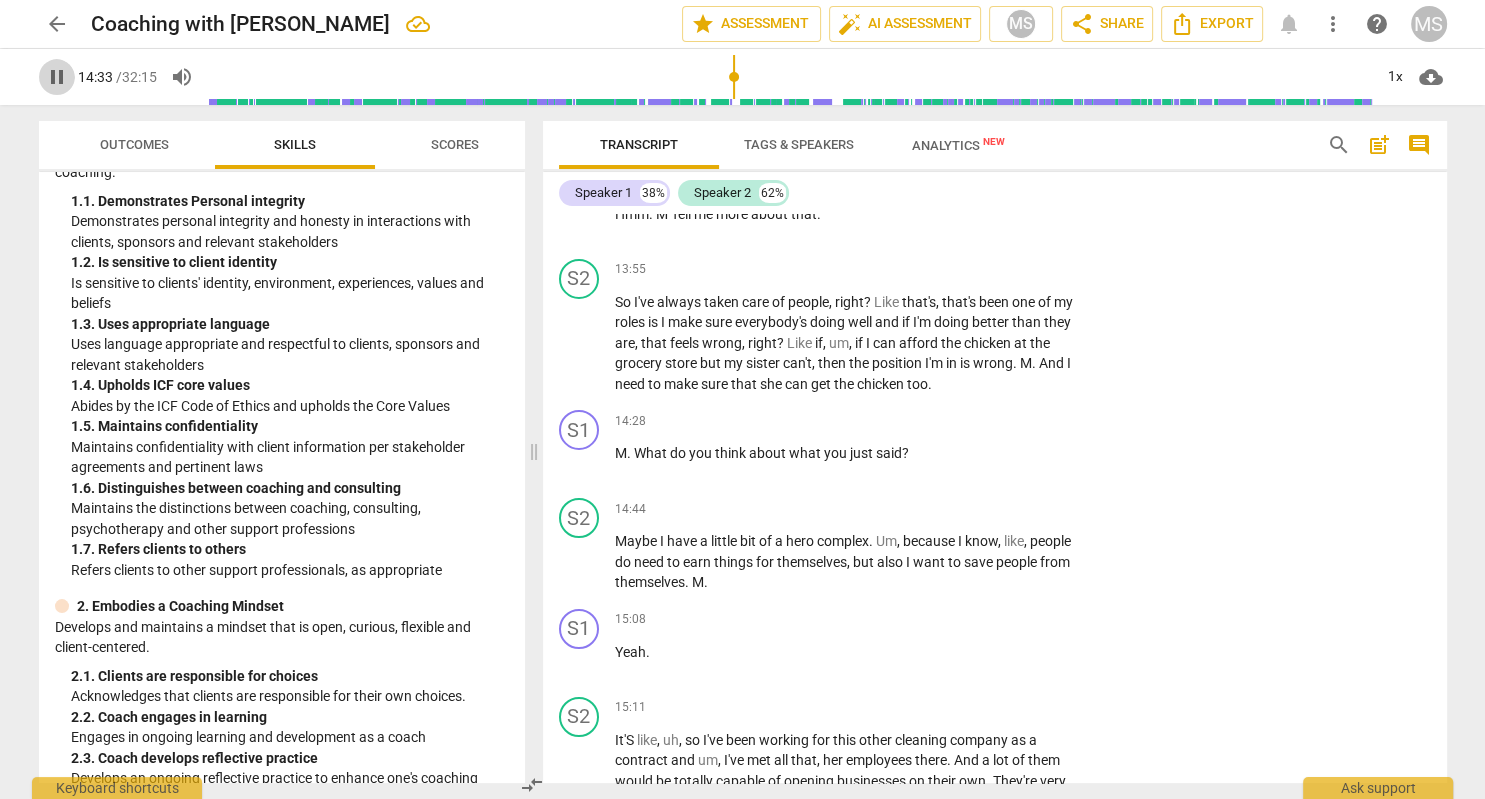 click on "pause" at bounding box center (57, 77) 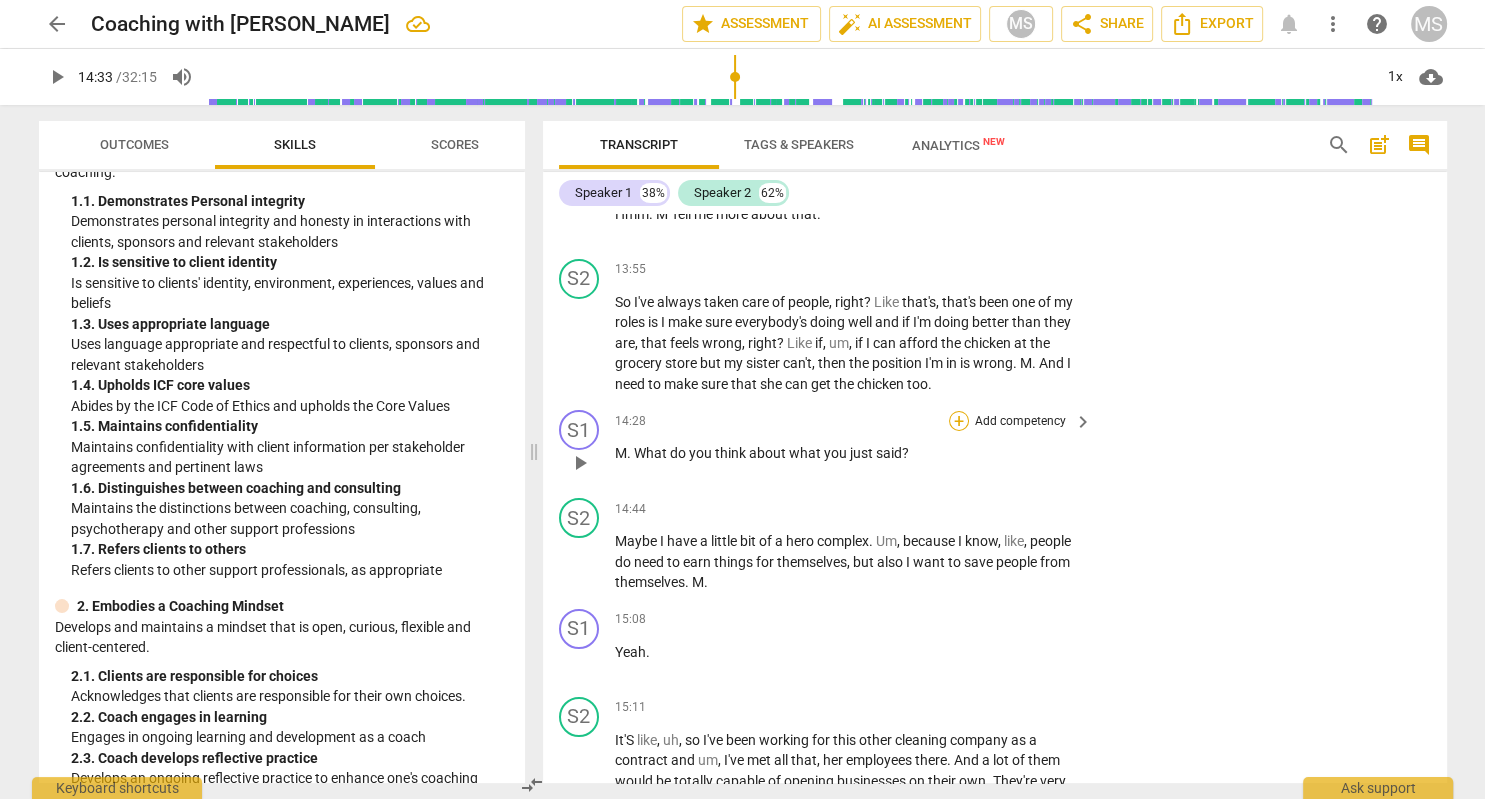 click on "+" at bounding box center [959, 421] 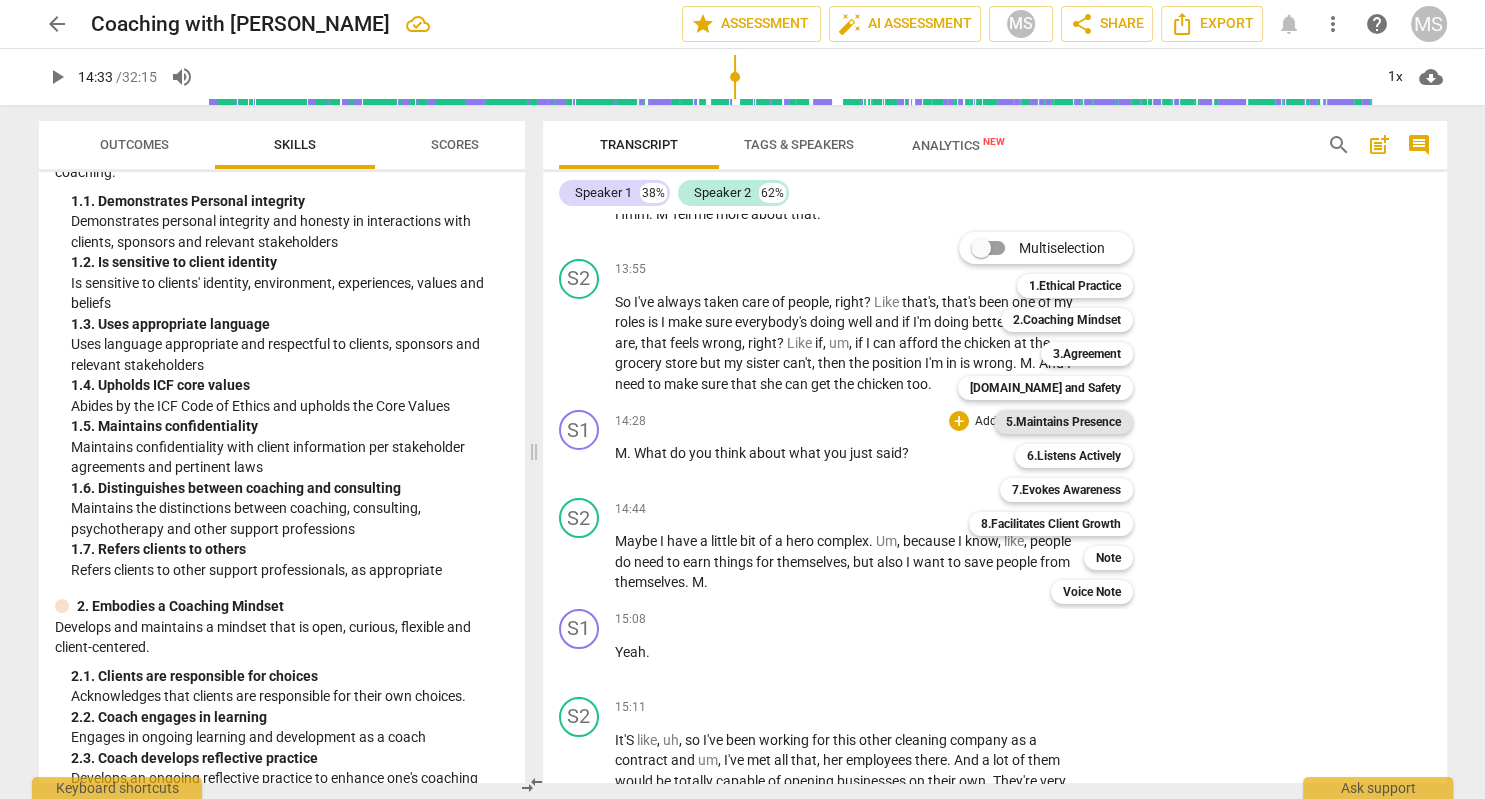 click on "5.Maintains Presence" at bounding box center (1063, 422) 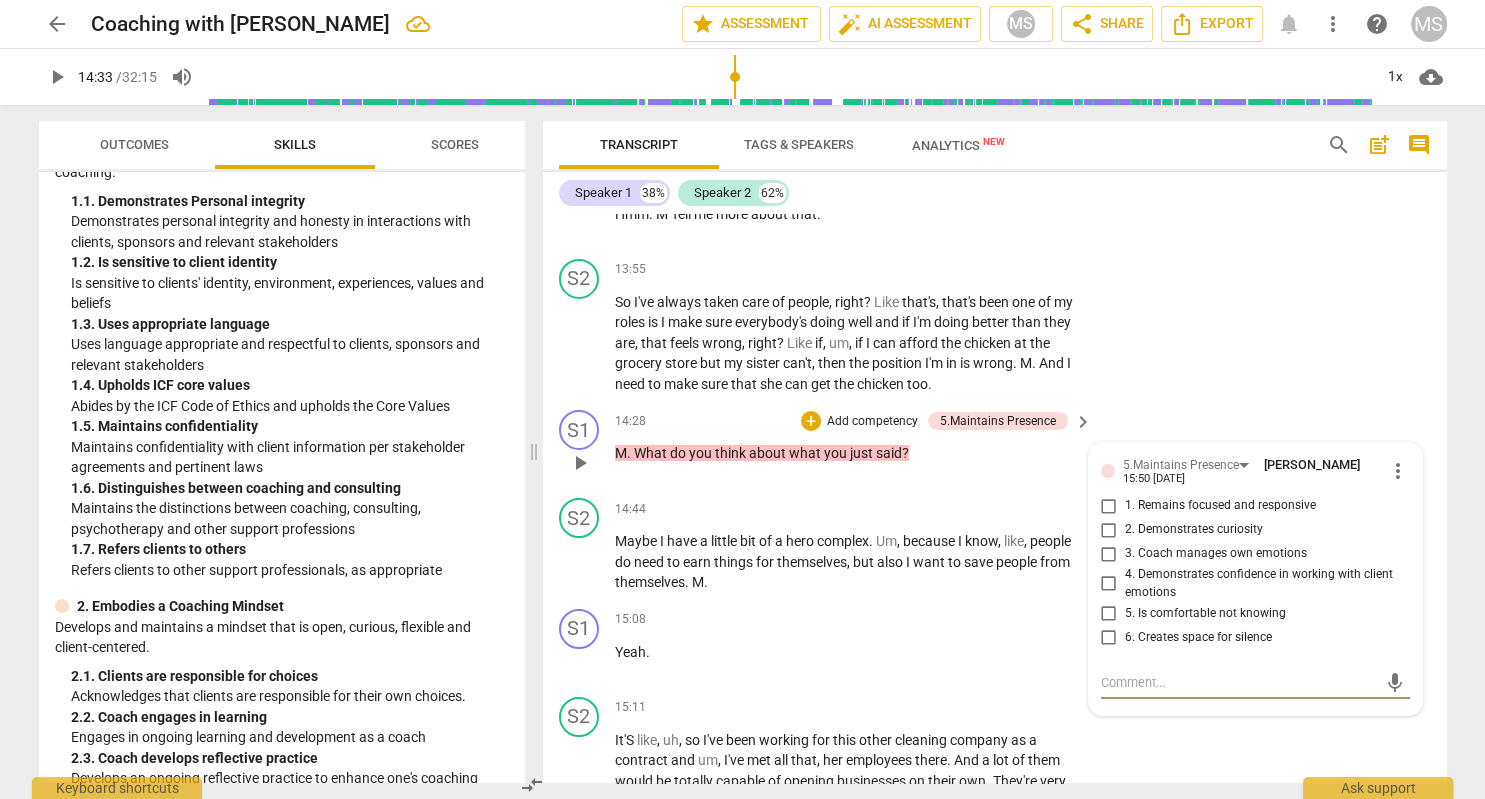 click on "2. Demonstrates curiosity" at bounding box center [1109, 530] 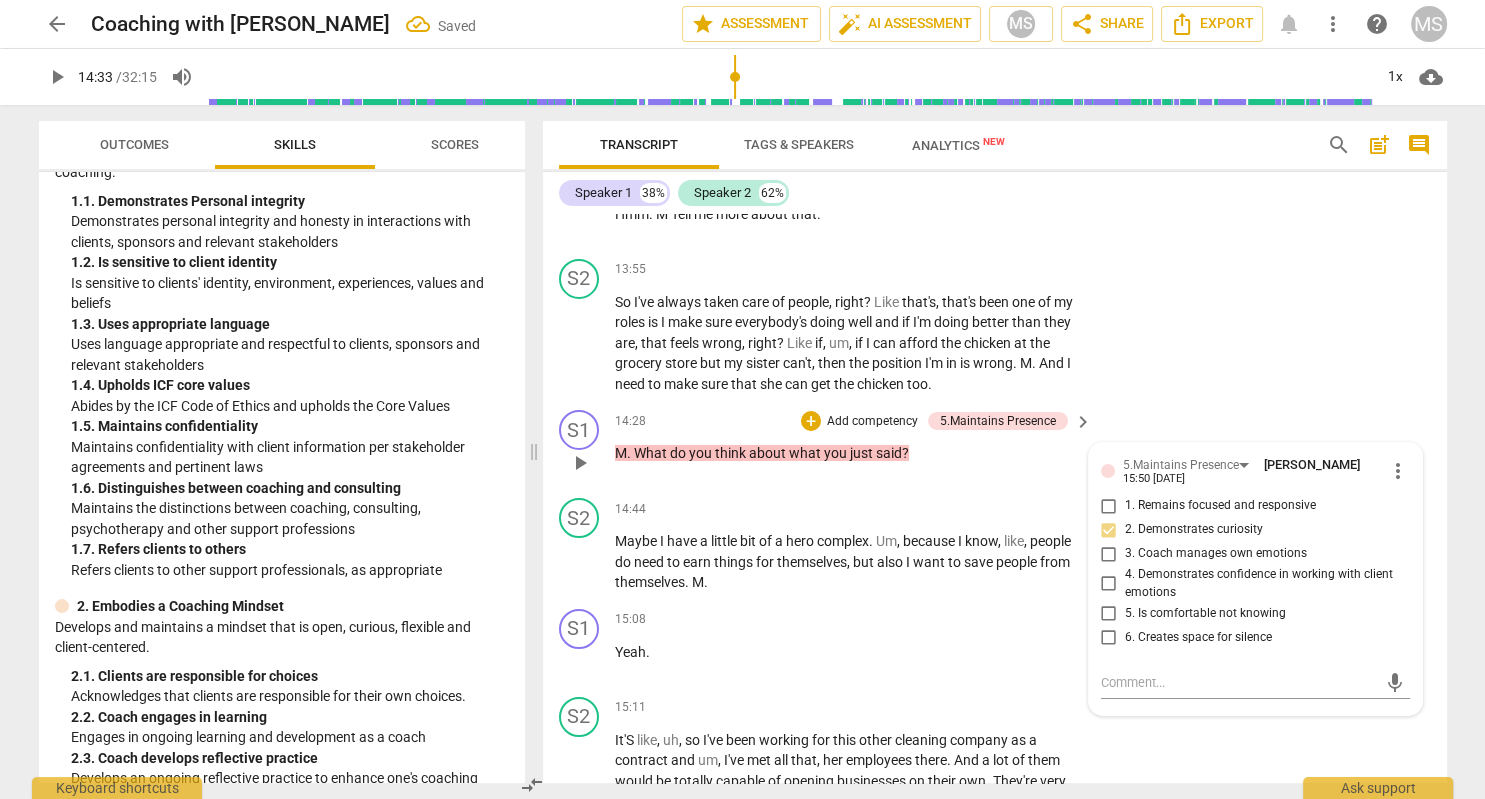 click on "6. Creates space for silence" at bounding box center (1109, 637) 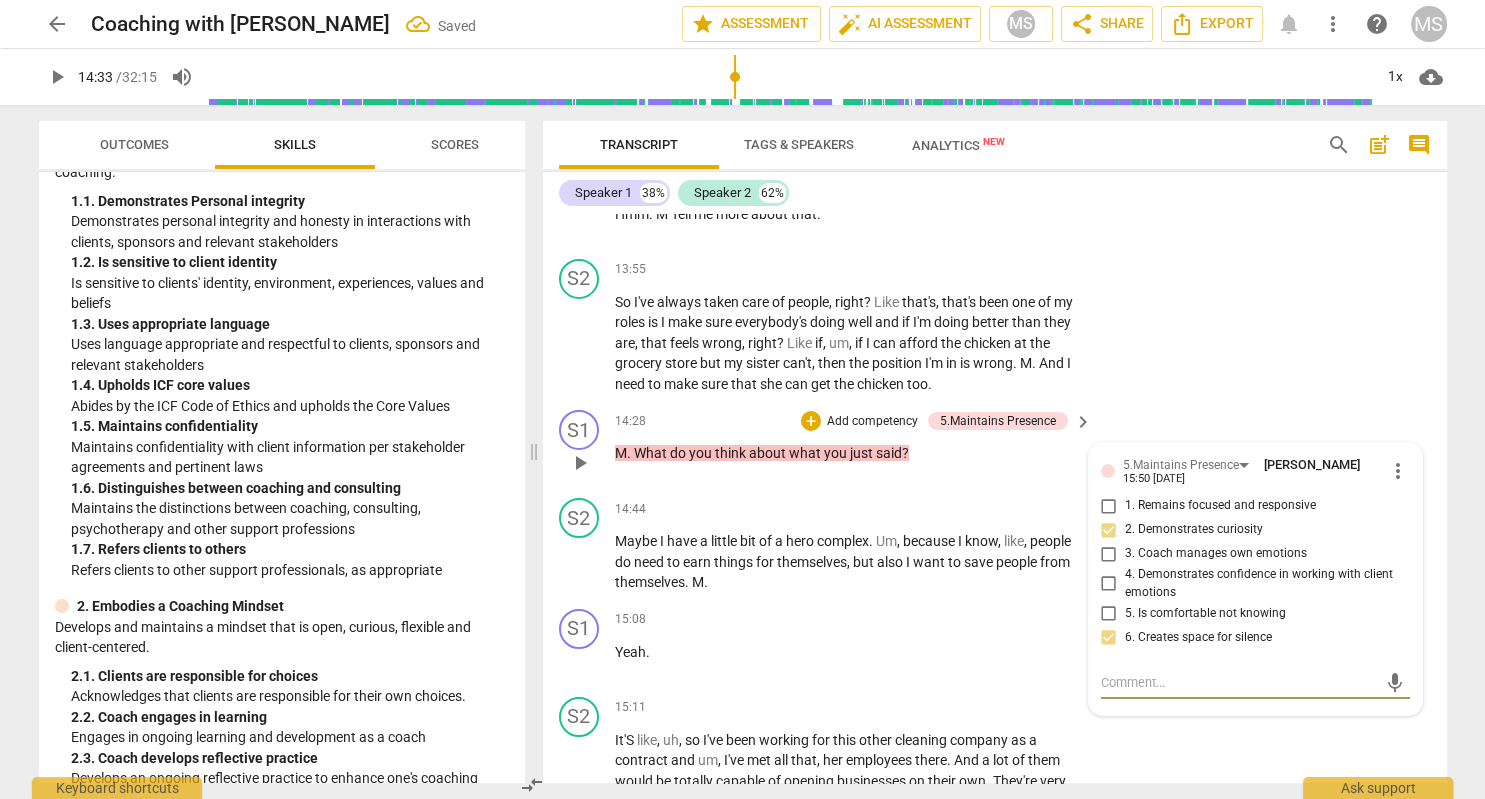 click at bounding box center [1239, 682] 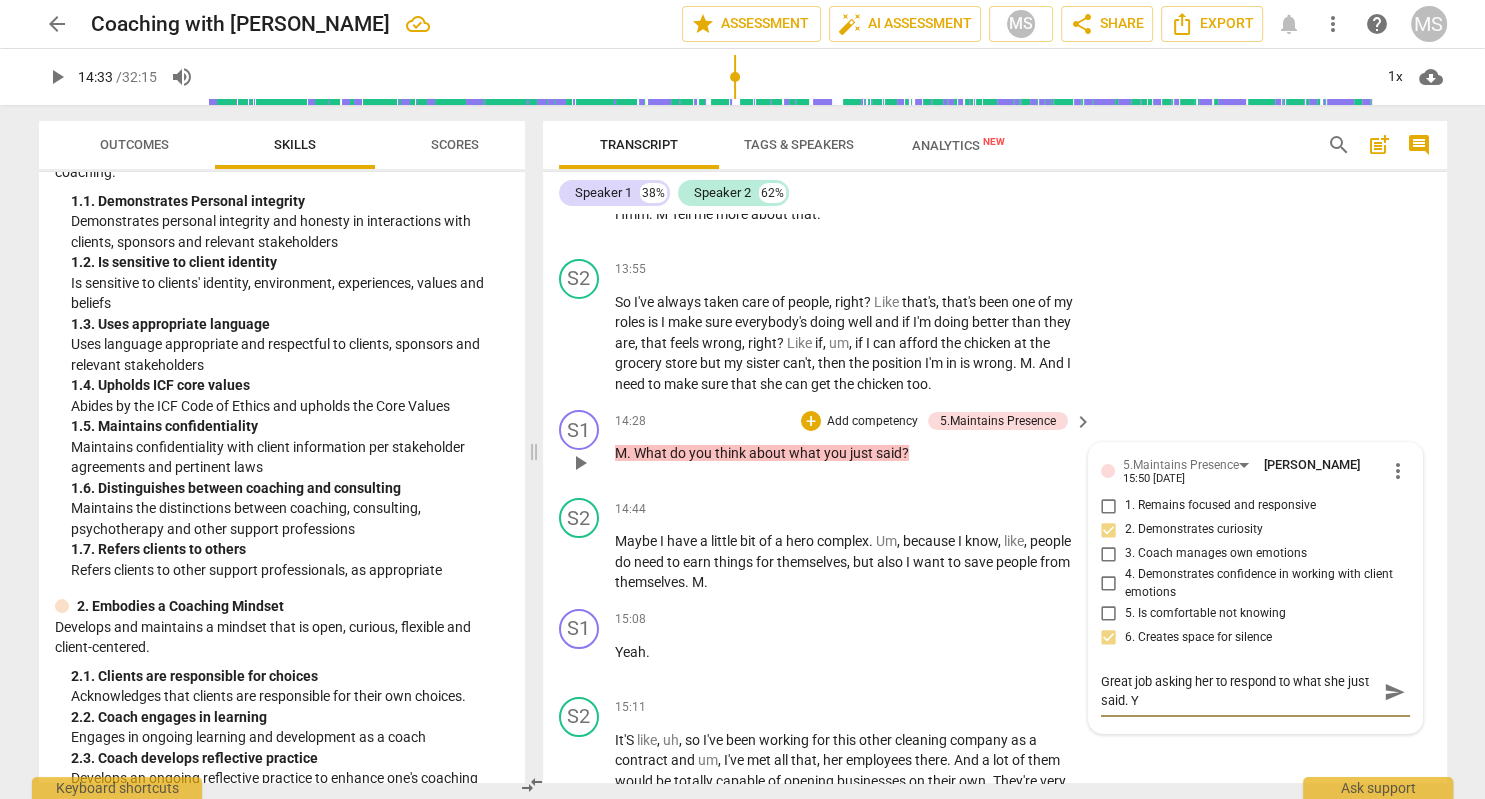 scroll, scrollTop: 1, scrollLeft: 0, axis: vertical 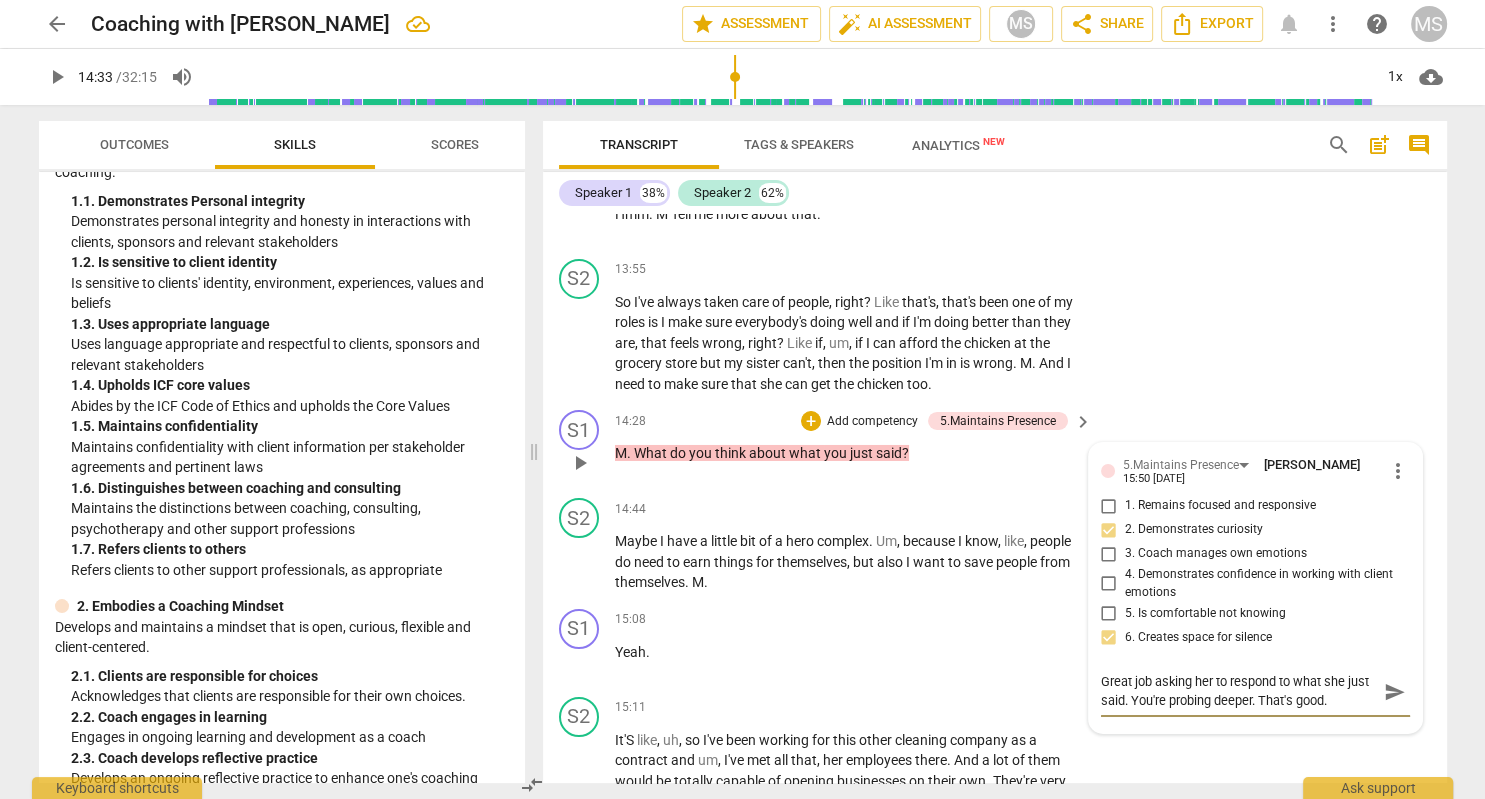click on "send" at bounding box center (1395, 692) 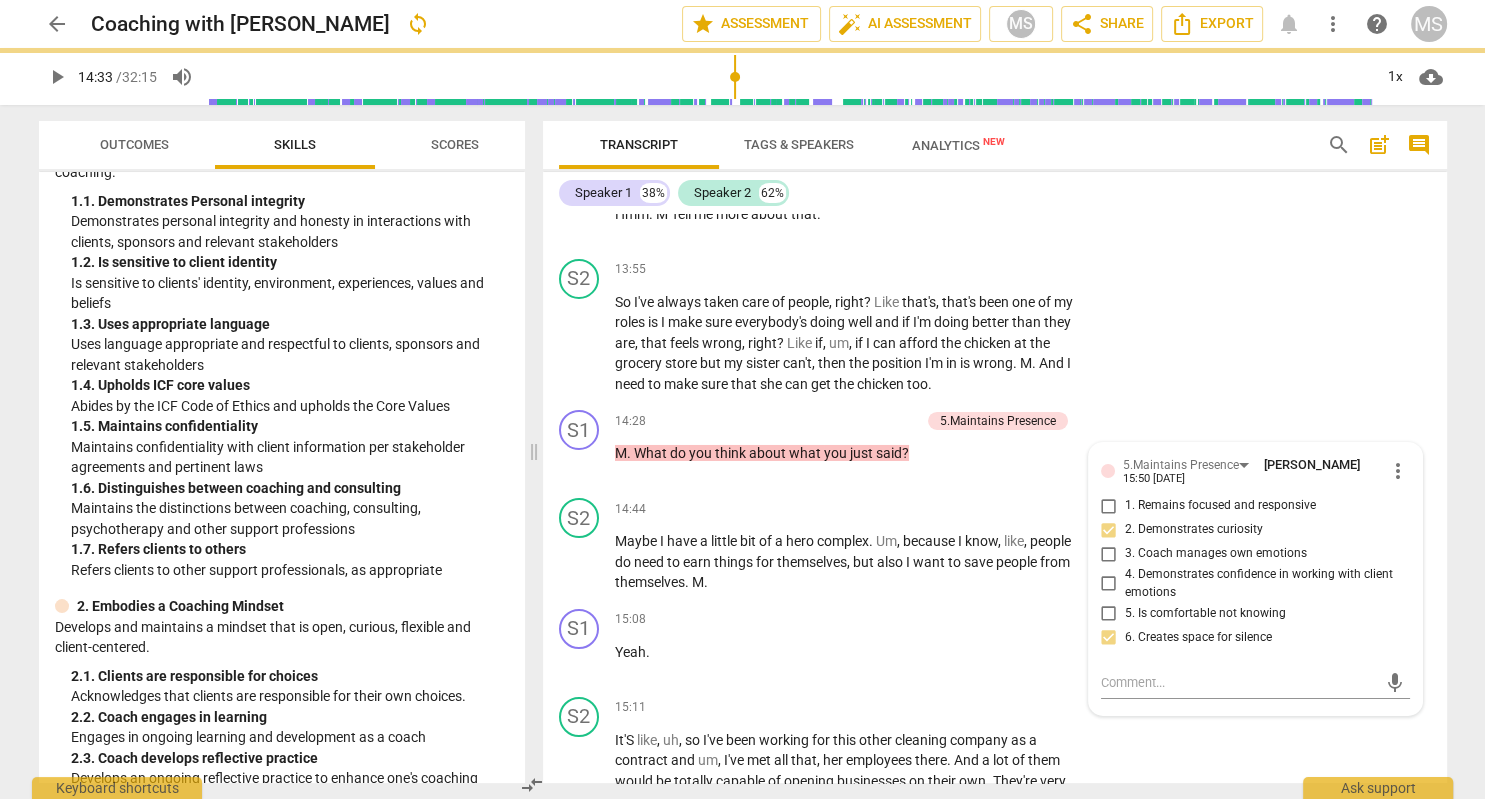 scroll, scrollTop: 0, scrollLeft: 0, axis: both 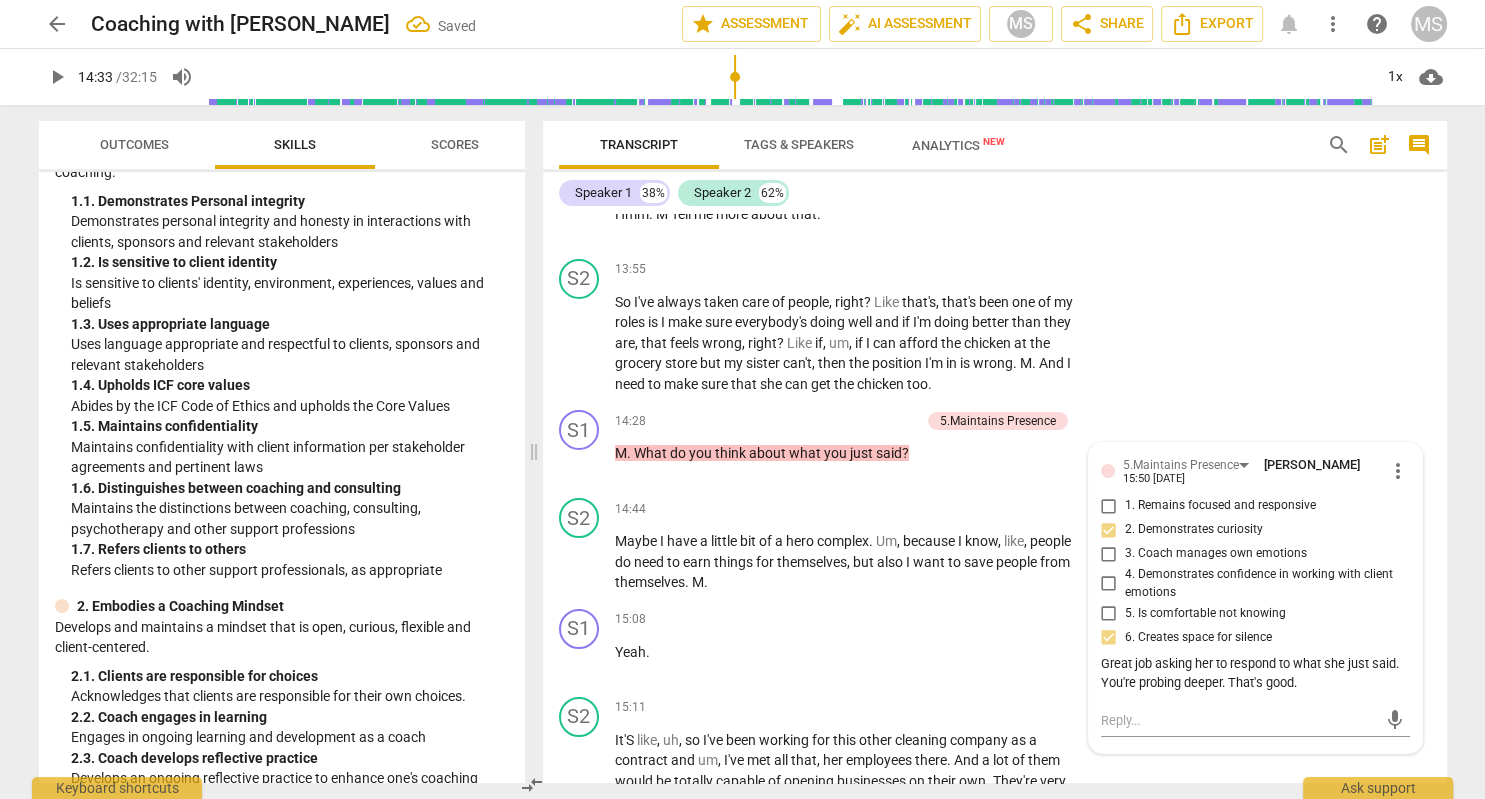 click on "play_arrow" at bounding box center [57, 77] 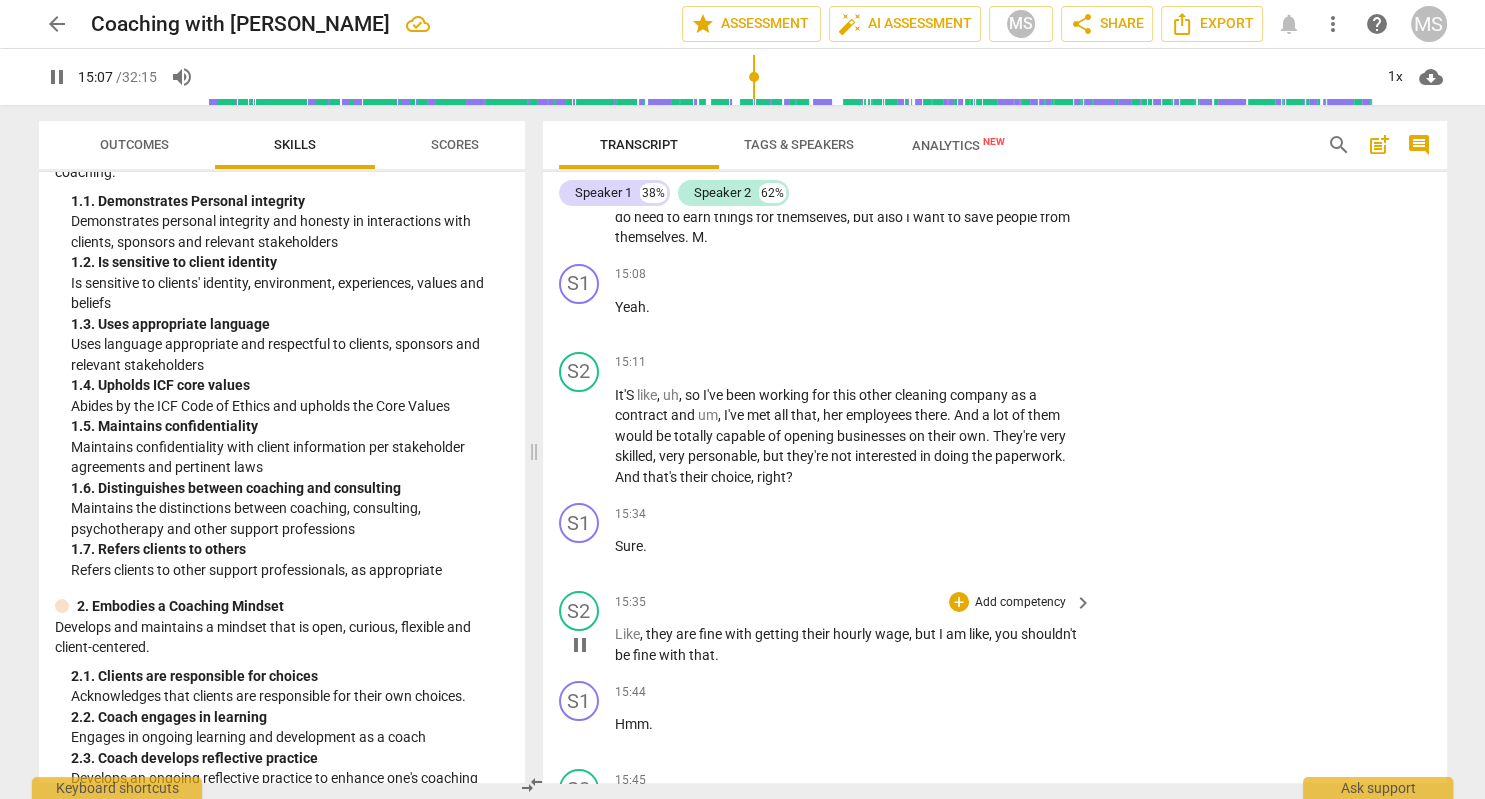 scroll, scrollTop: 7218, scrollLeft: 0, axis: vertical 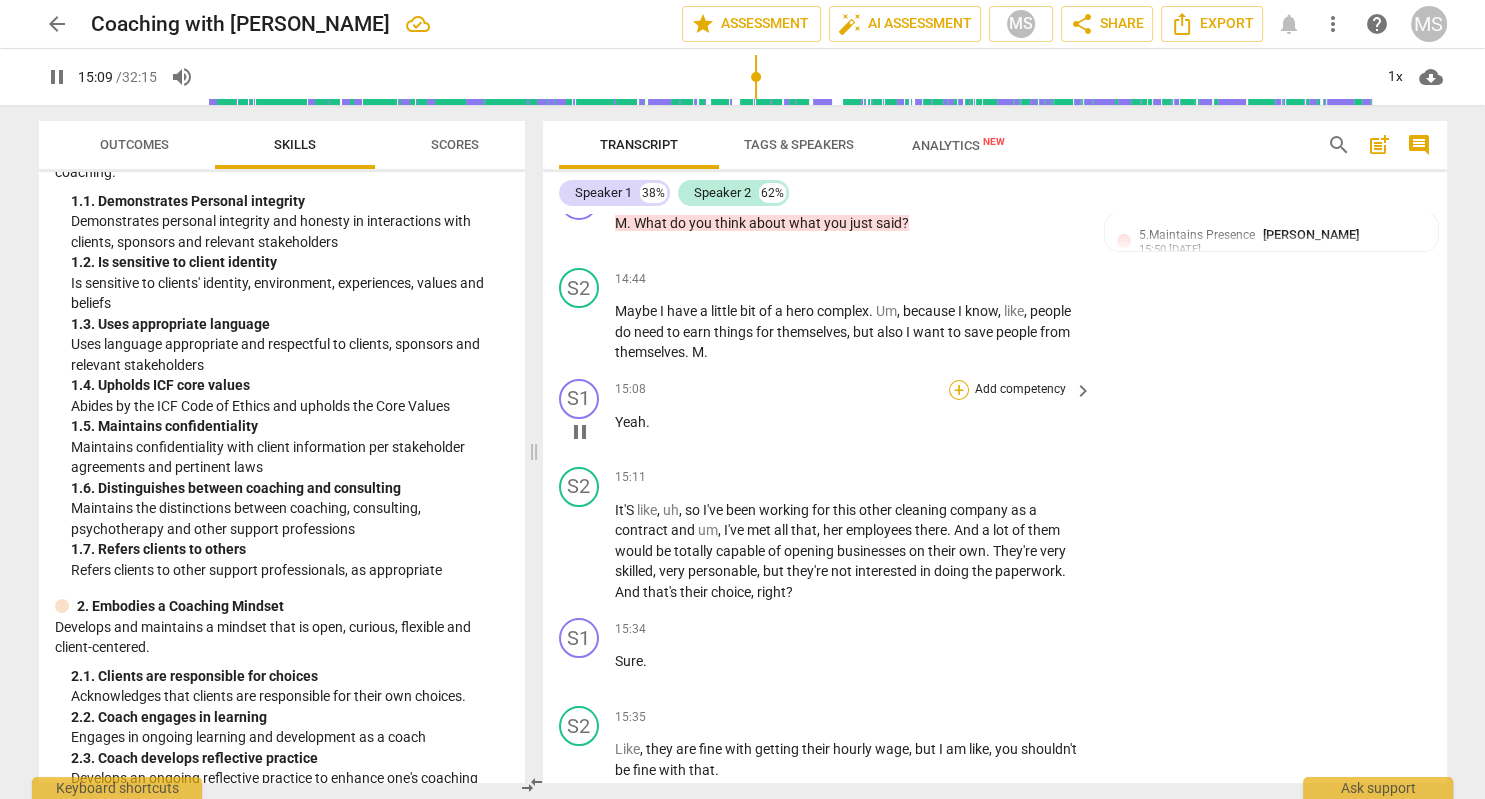 click on "+" at bounding box center (959, 390) 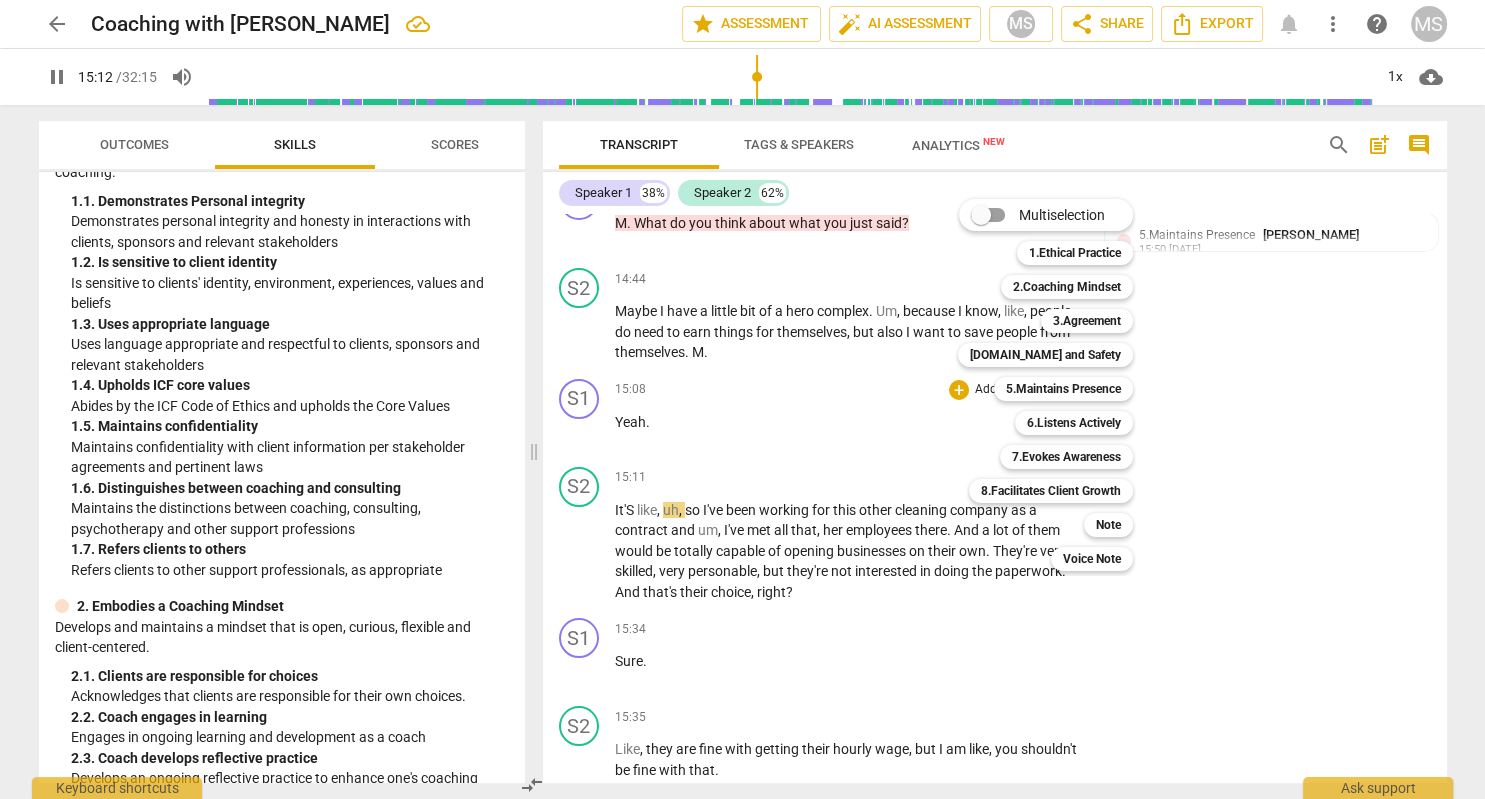 click at bounding box center [742, 399] 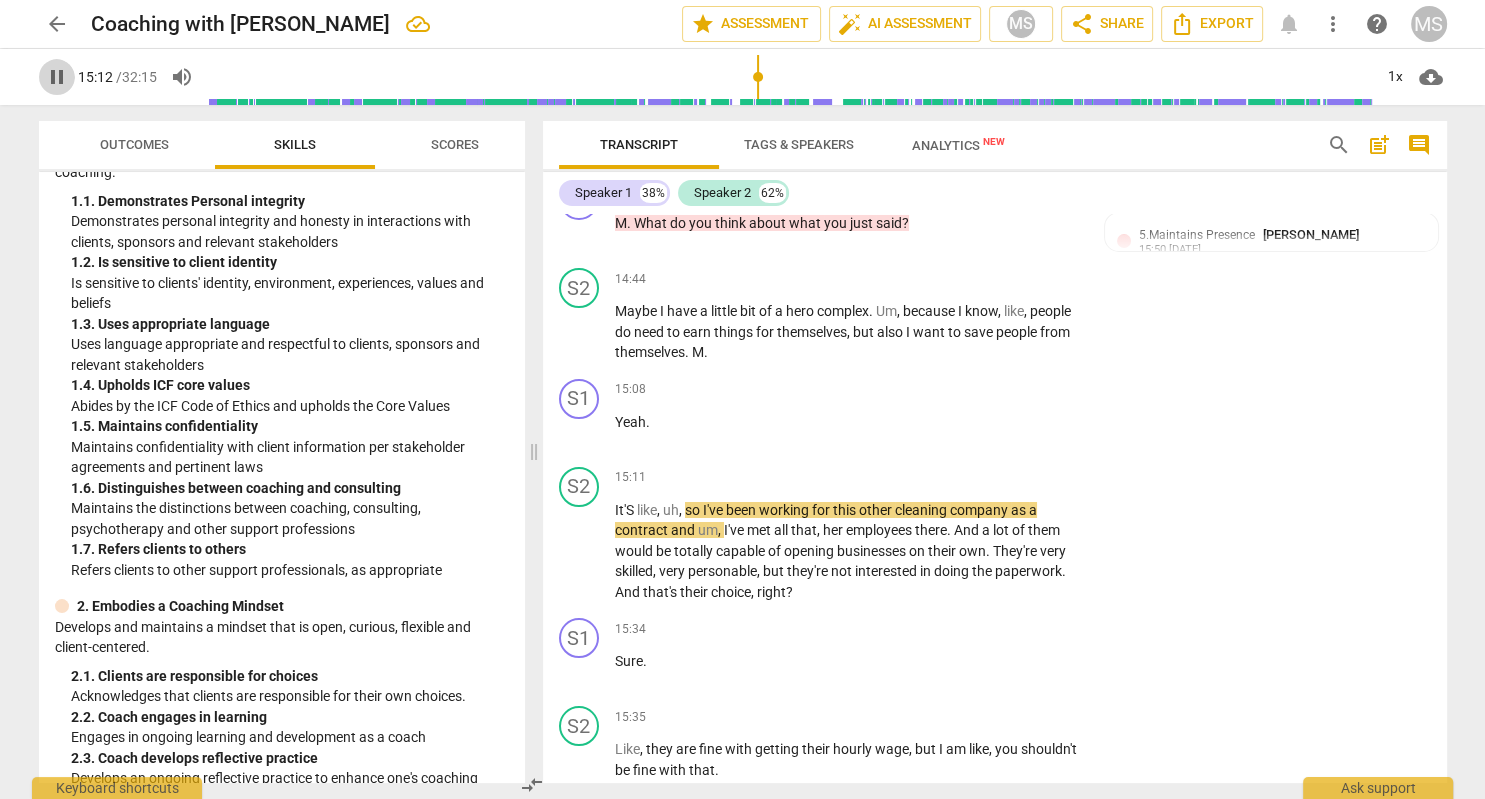 click on "pause" at bounding box center [57, 77] 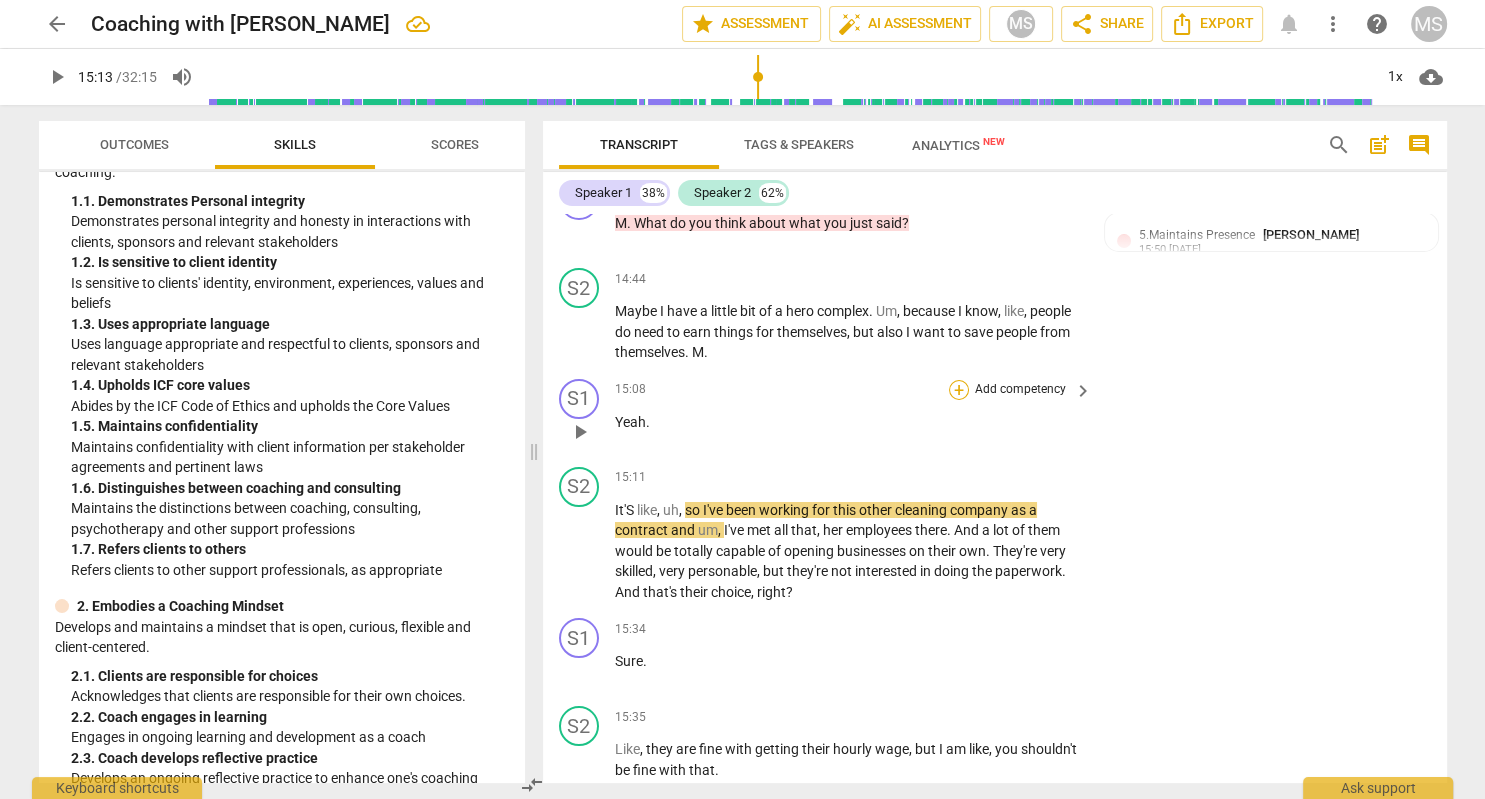click on "+" at bounding box center (959, 390) 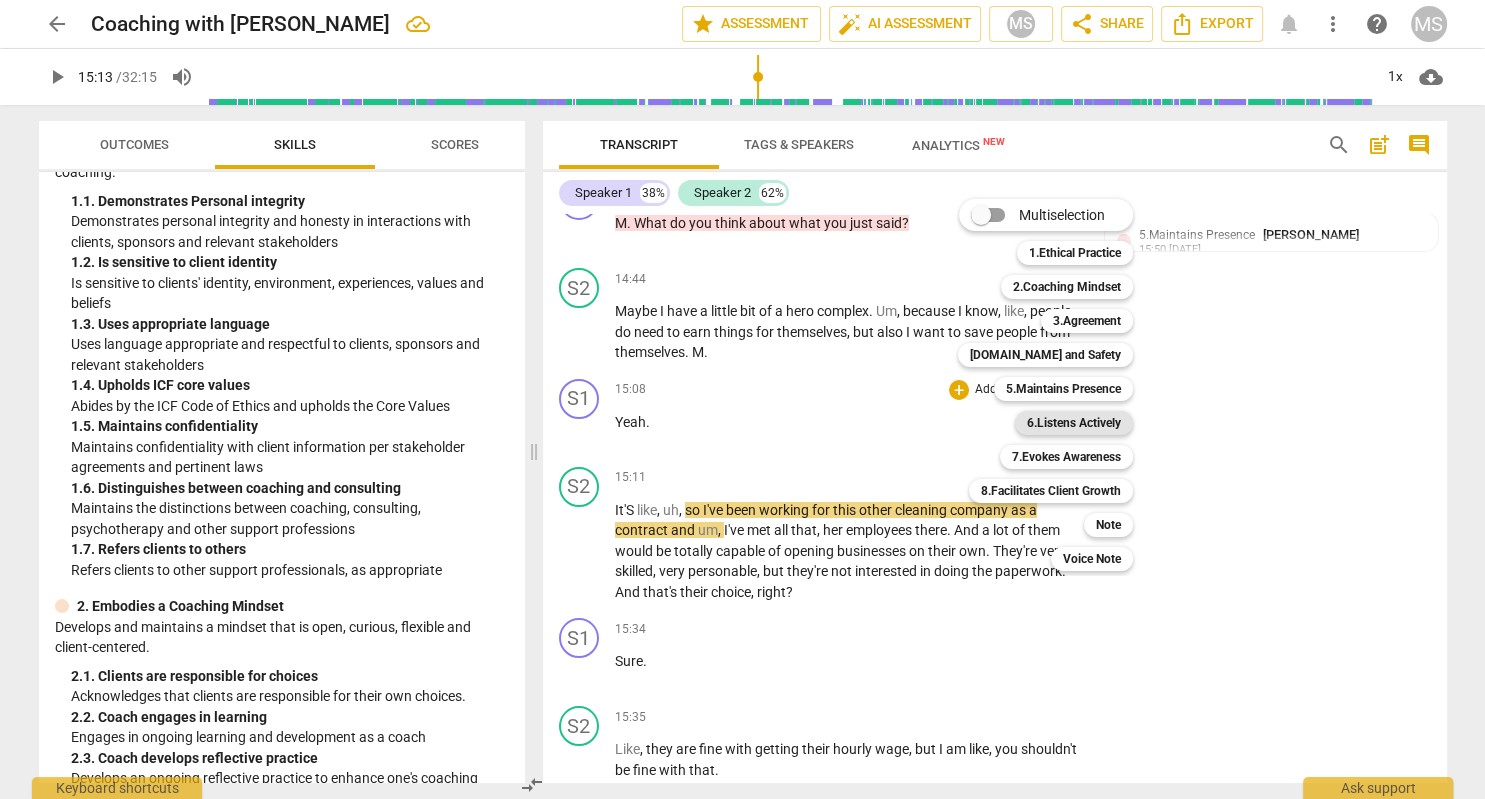 click on "6.Listens Actively" at bounding box center [1074, 423] 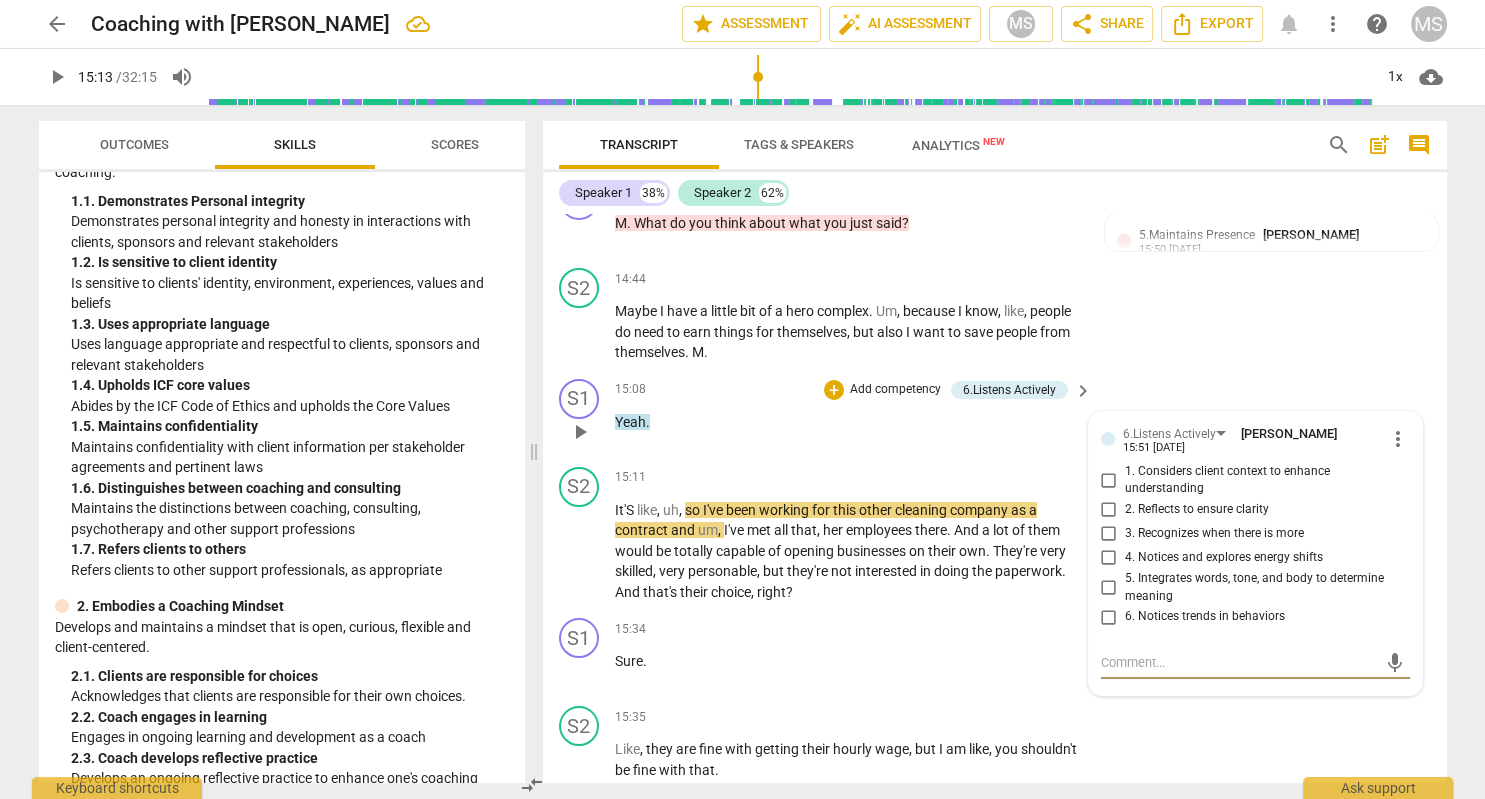 click on "1. Considers client context to enhance understanding" at bounding box center (1109, 480) 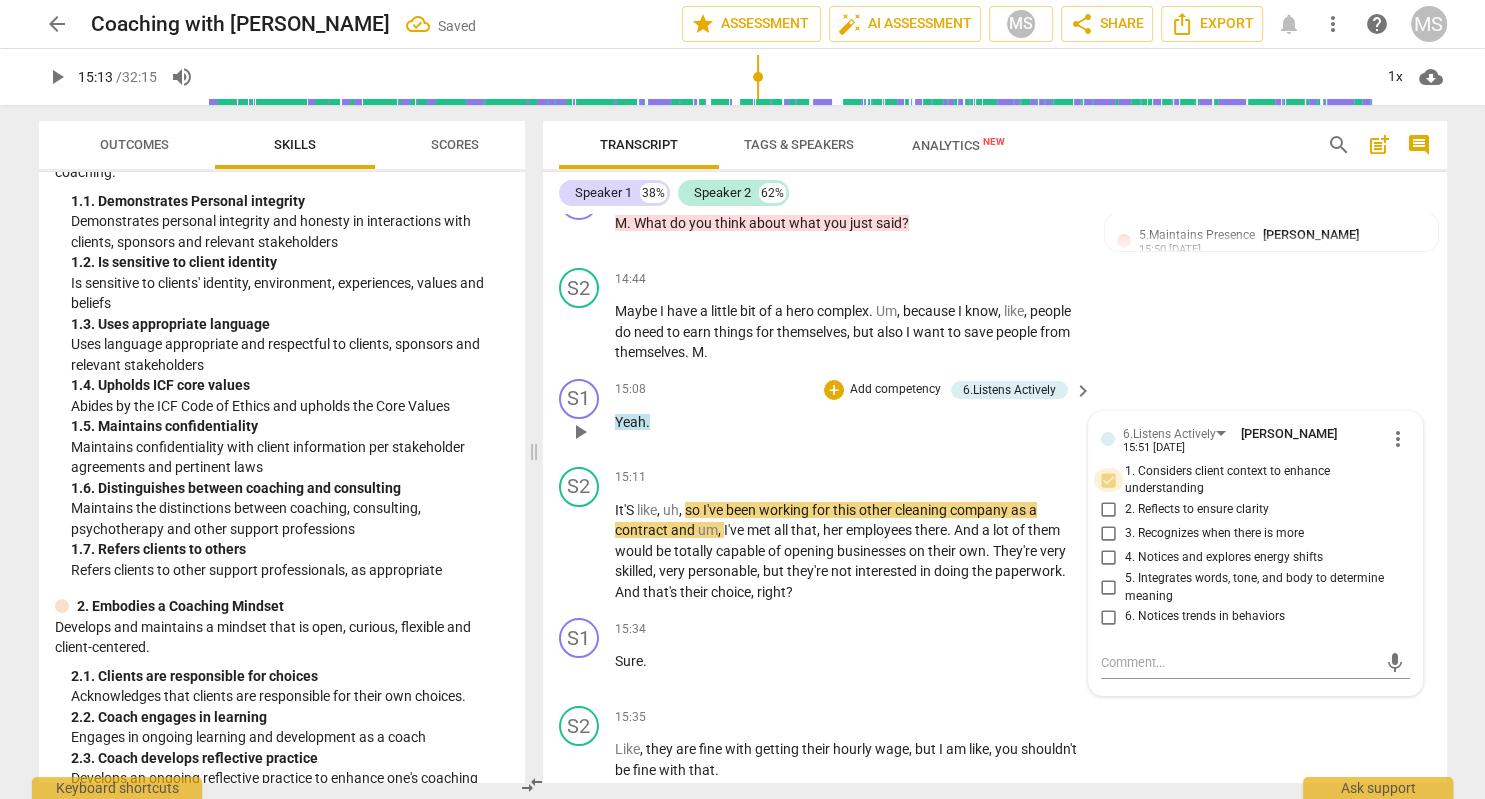 click on "1. Considers client context to enhance understanding" at bounding box center (1109, 480) 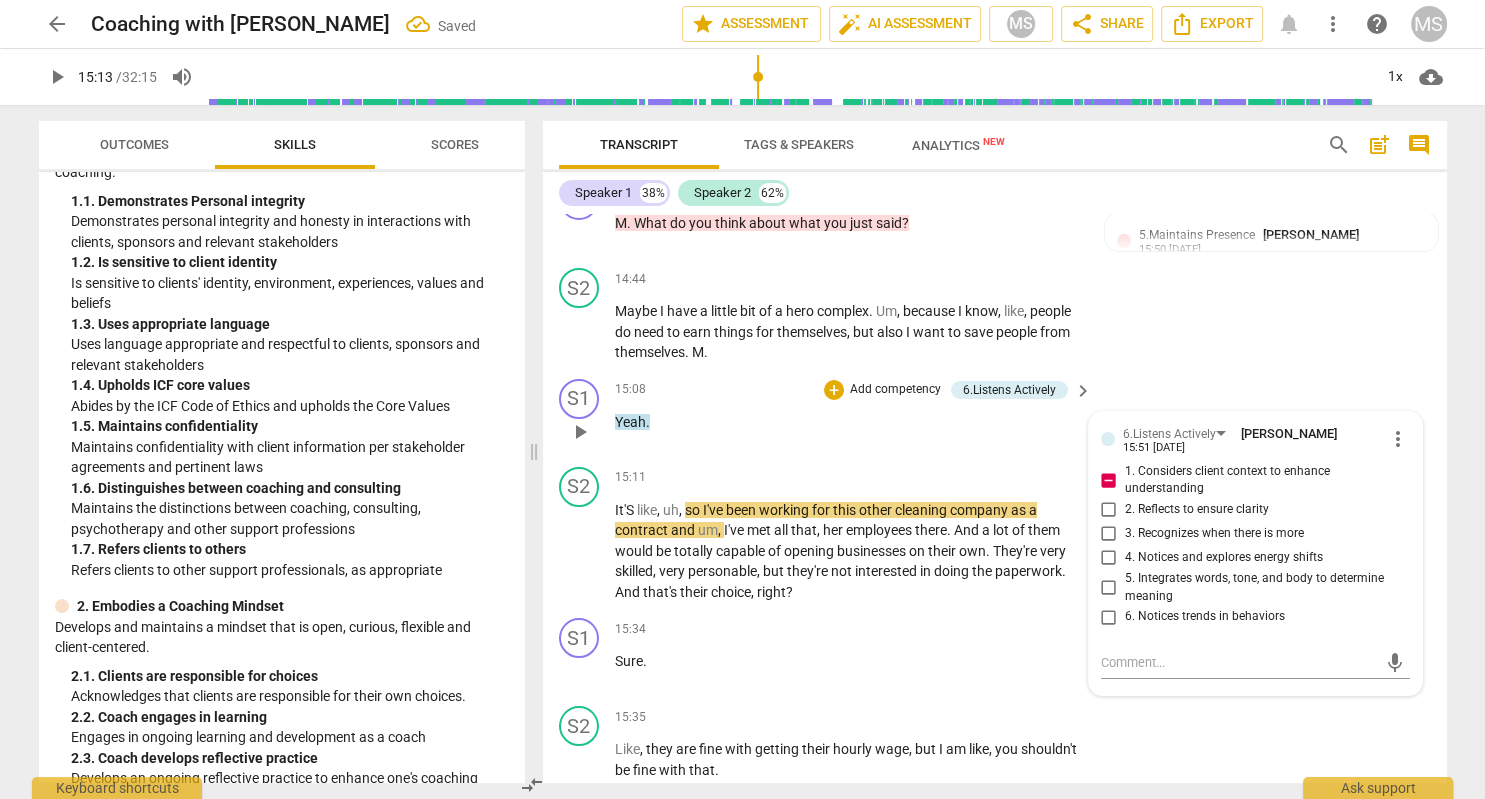 click on "1. Considers client context to enhance understanding" at bounding box center [1109, 480] 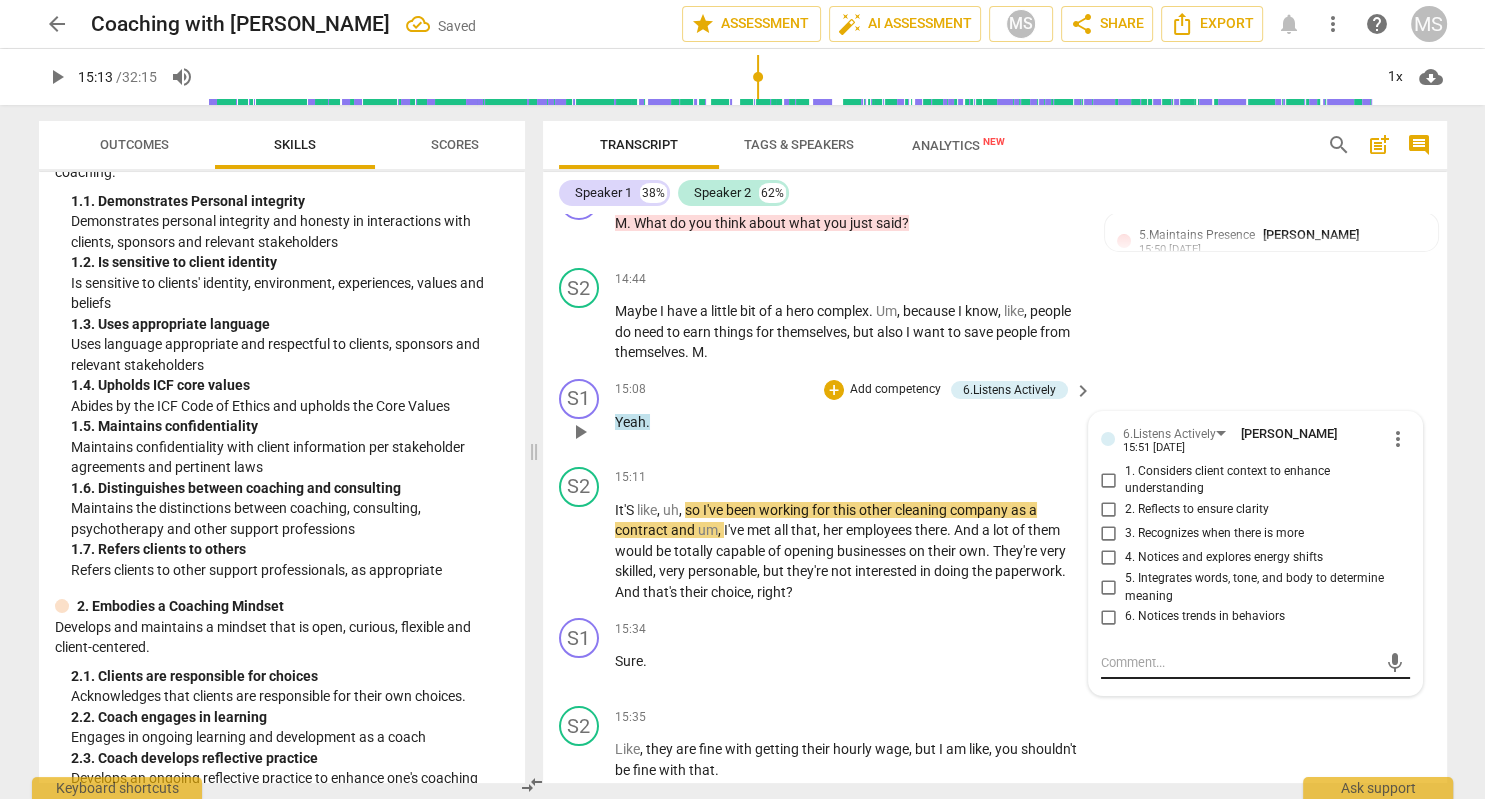 click at bounding box center [1239, 662] 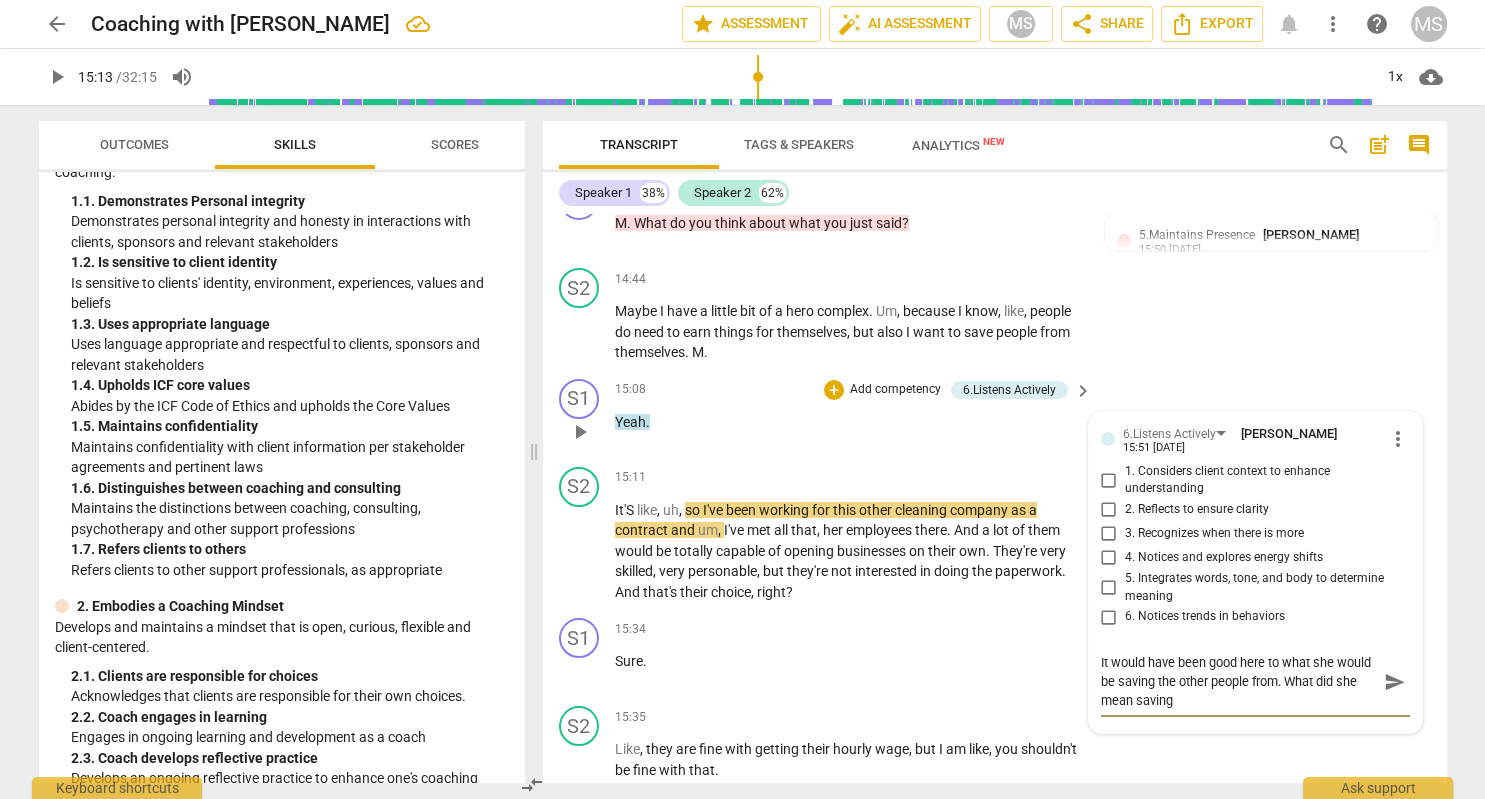 scroll, scrollTop: 0, scrollLeft: 0, axis: both 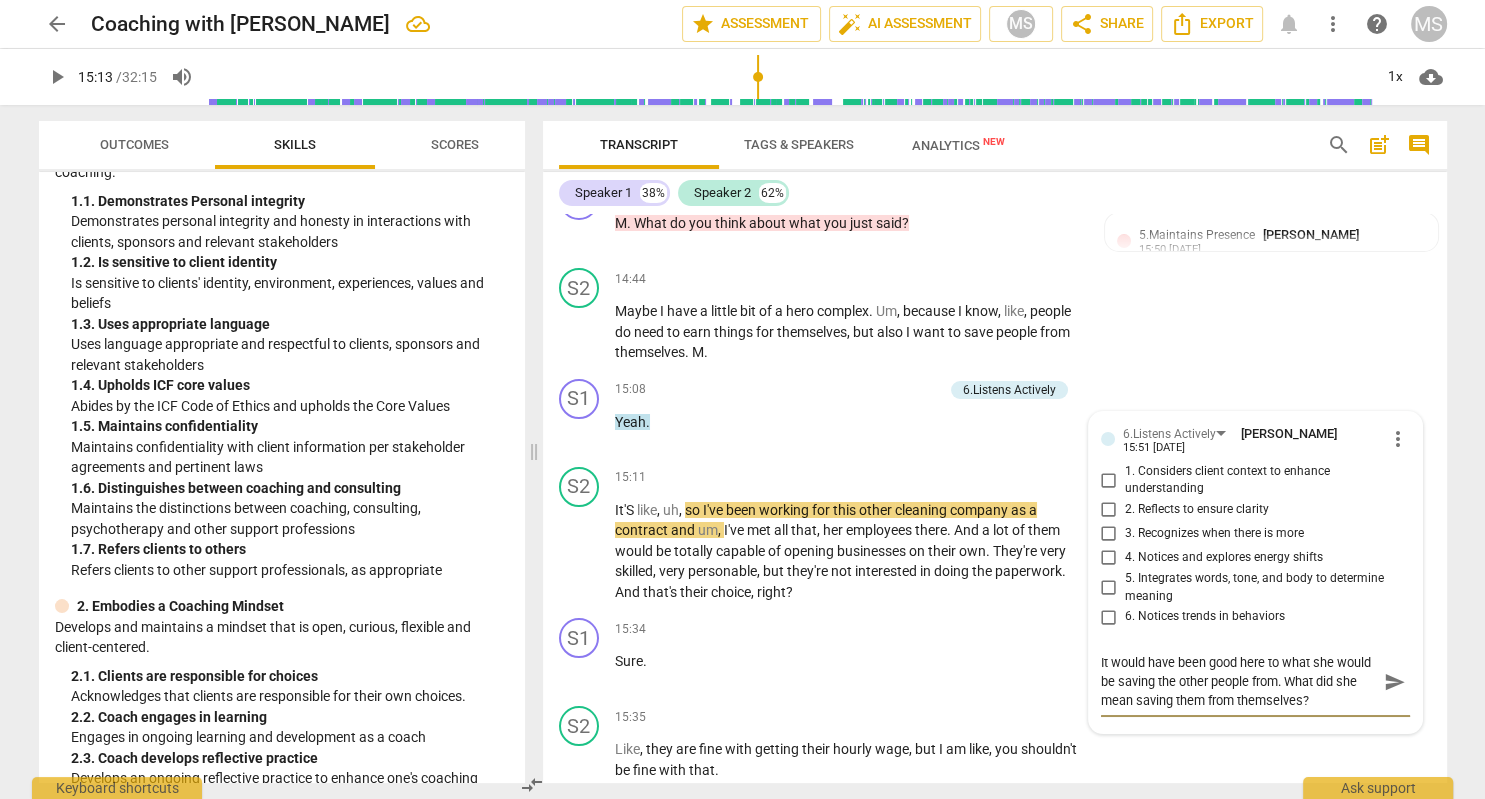 click on "play_arrow" at bounding box center [57, 77] 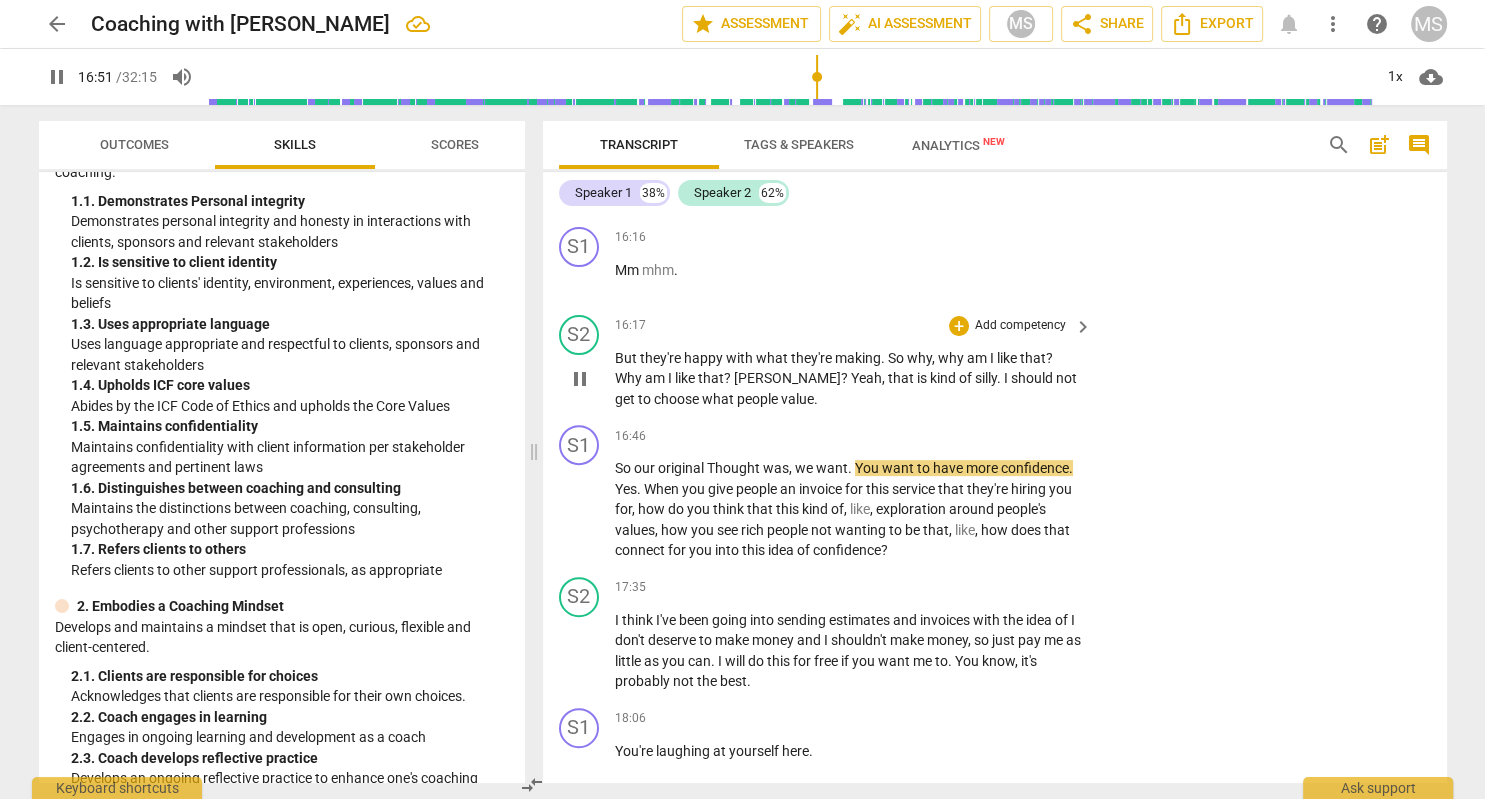 scroll, scrollTop: 8145, scrollLeft: 0, axis: vertical 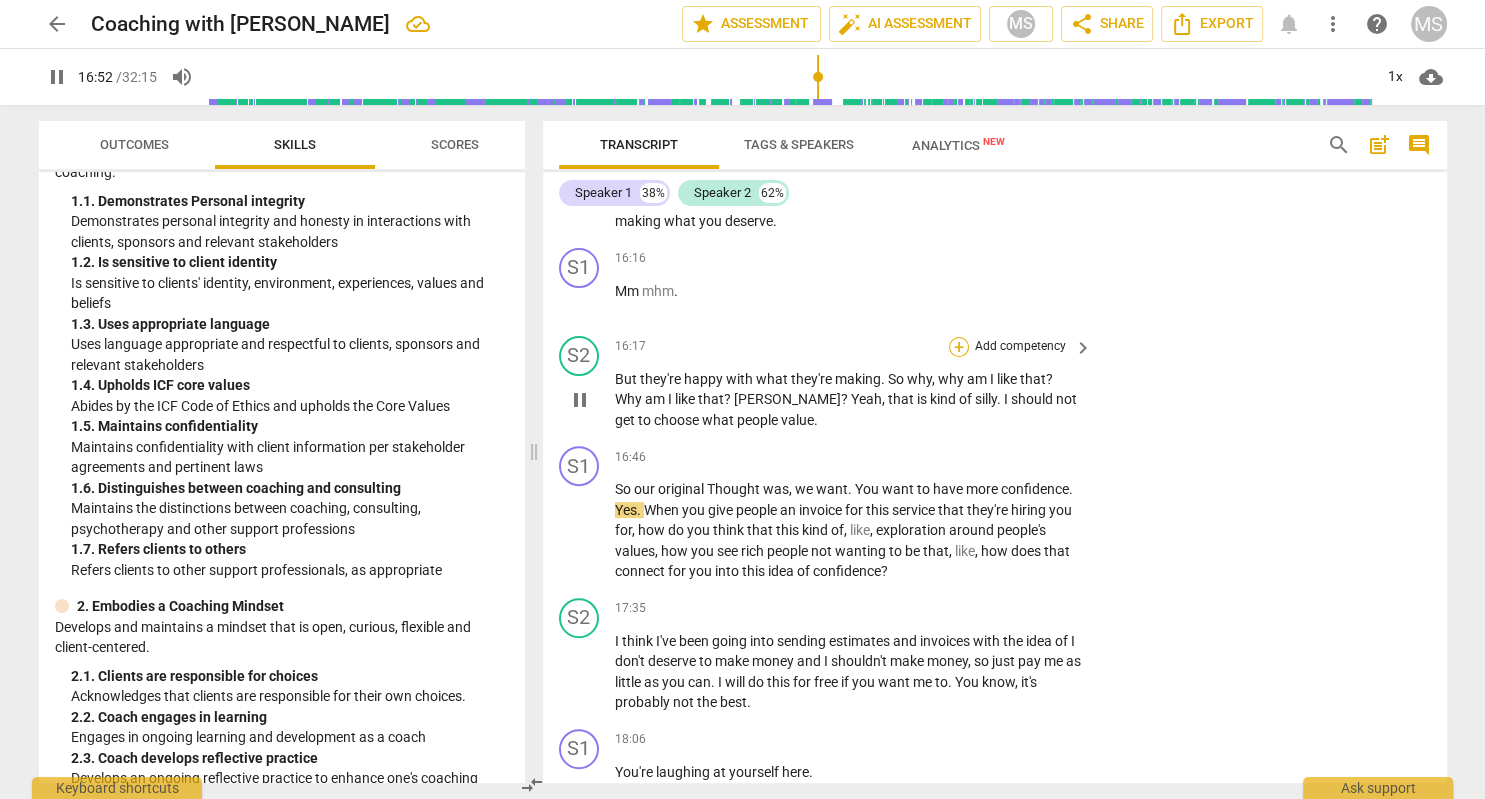 click on "+" at bounding box center (959, 347) 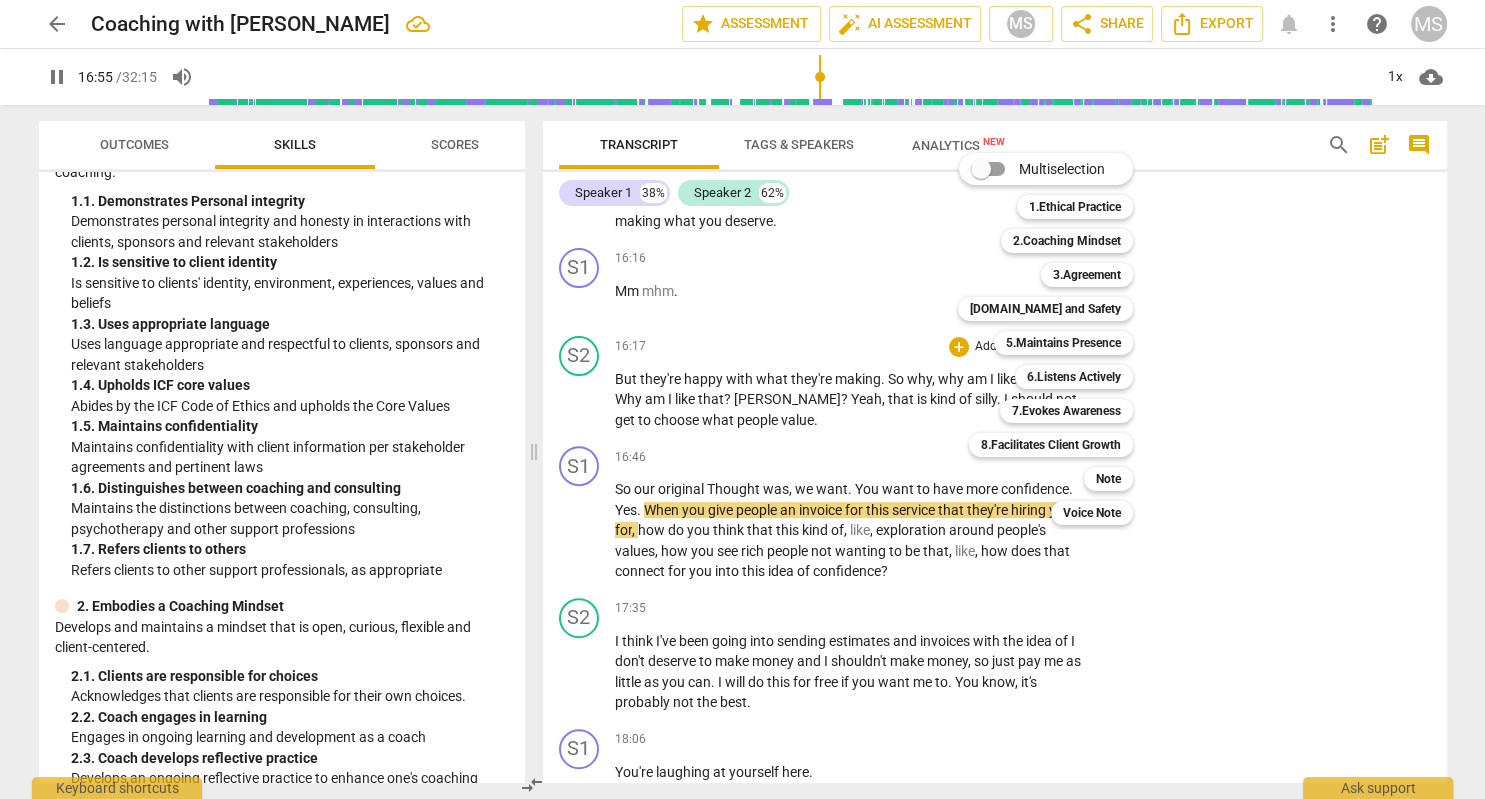 click at bounding box center [742, 399] 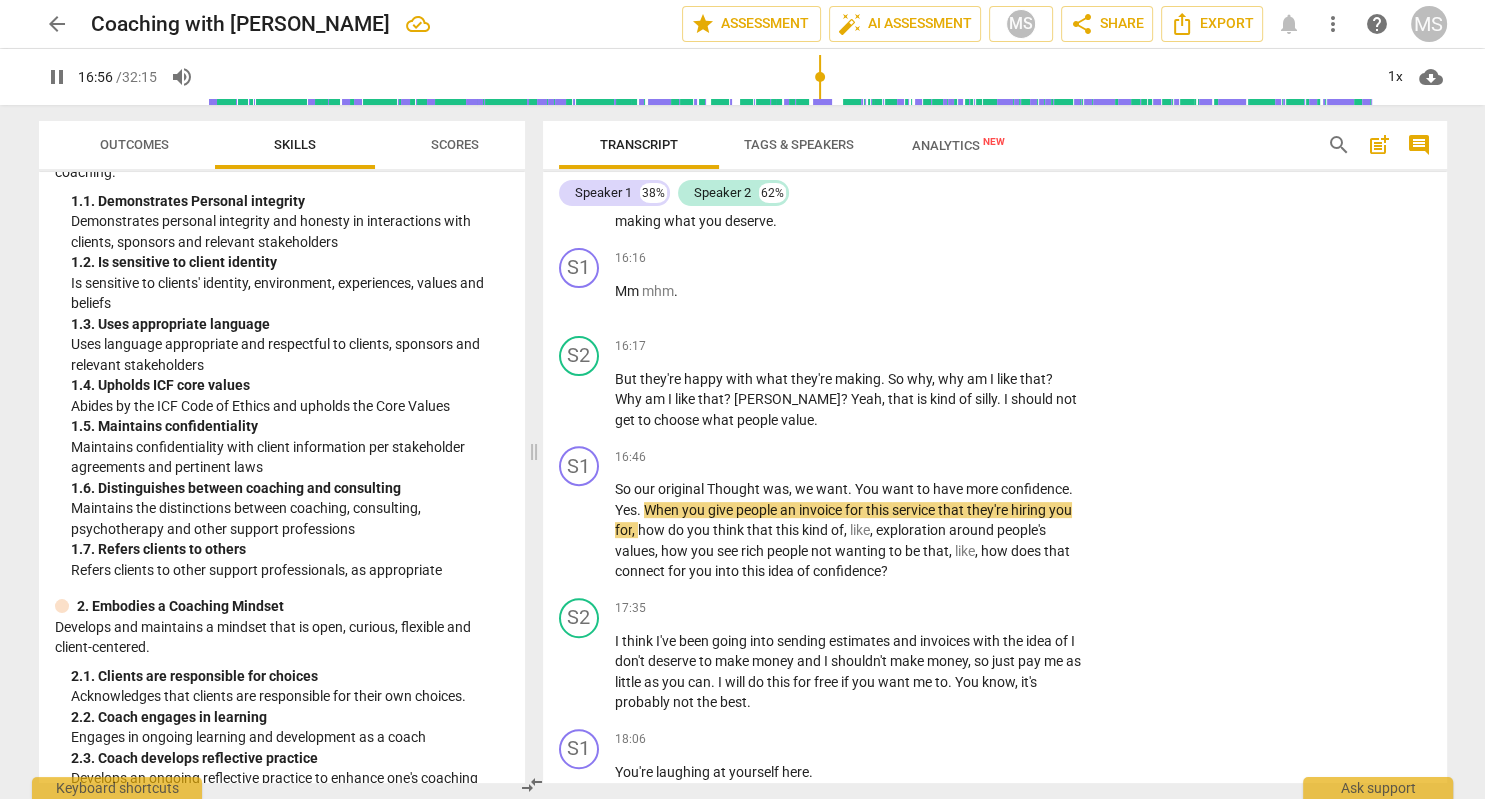 click on "pause" at bounding box center (57, 77) 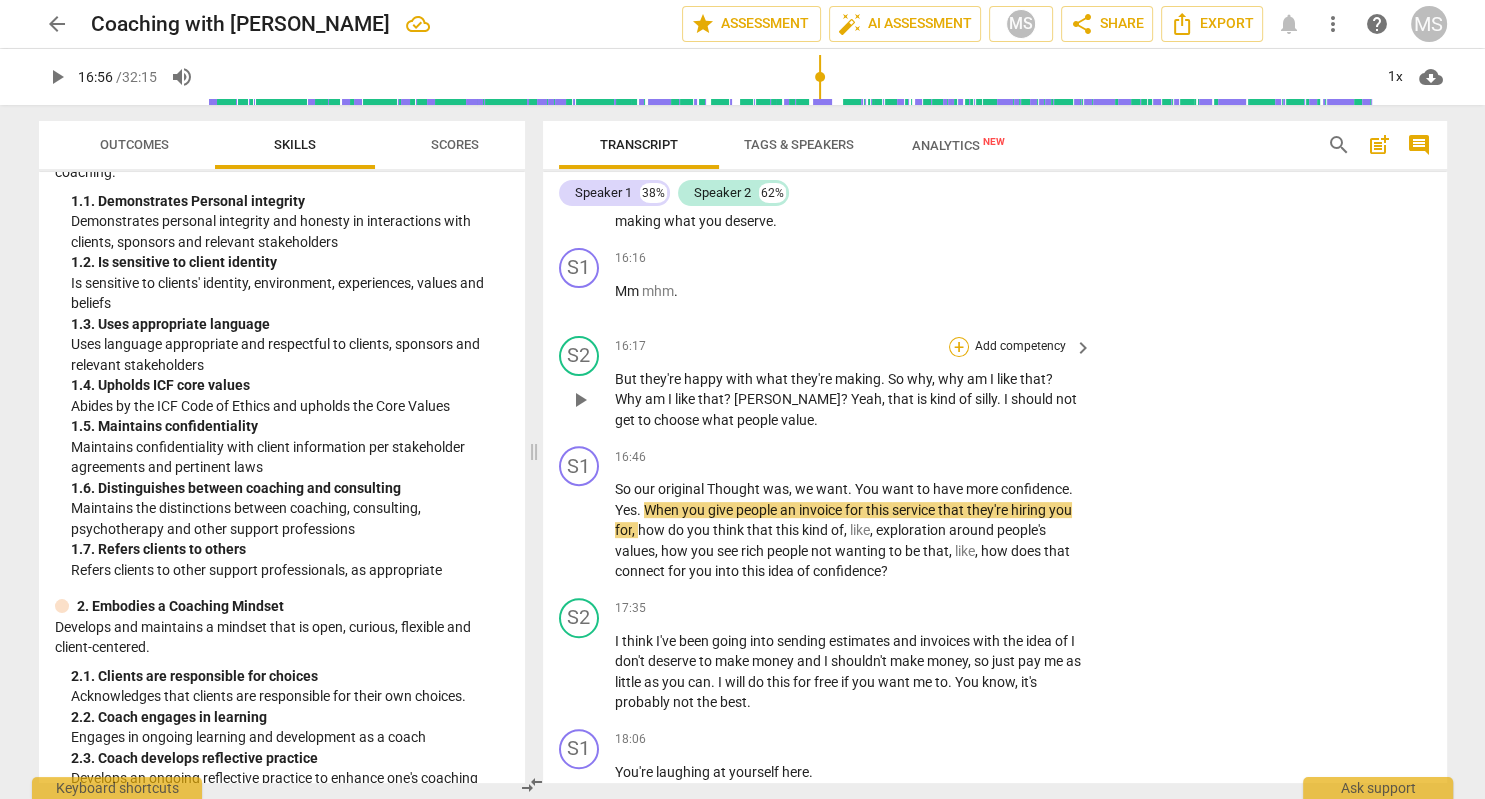 click on "+" at bounding box center [959, 347] 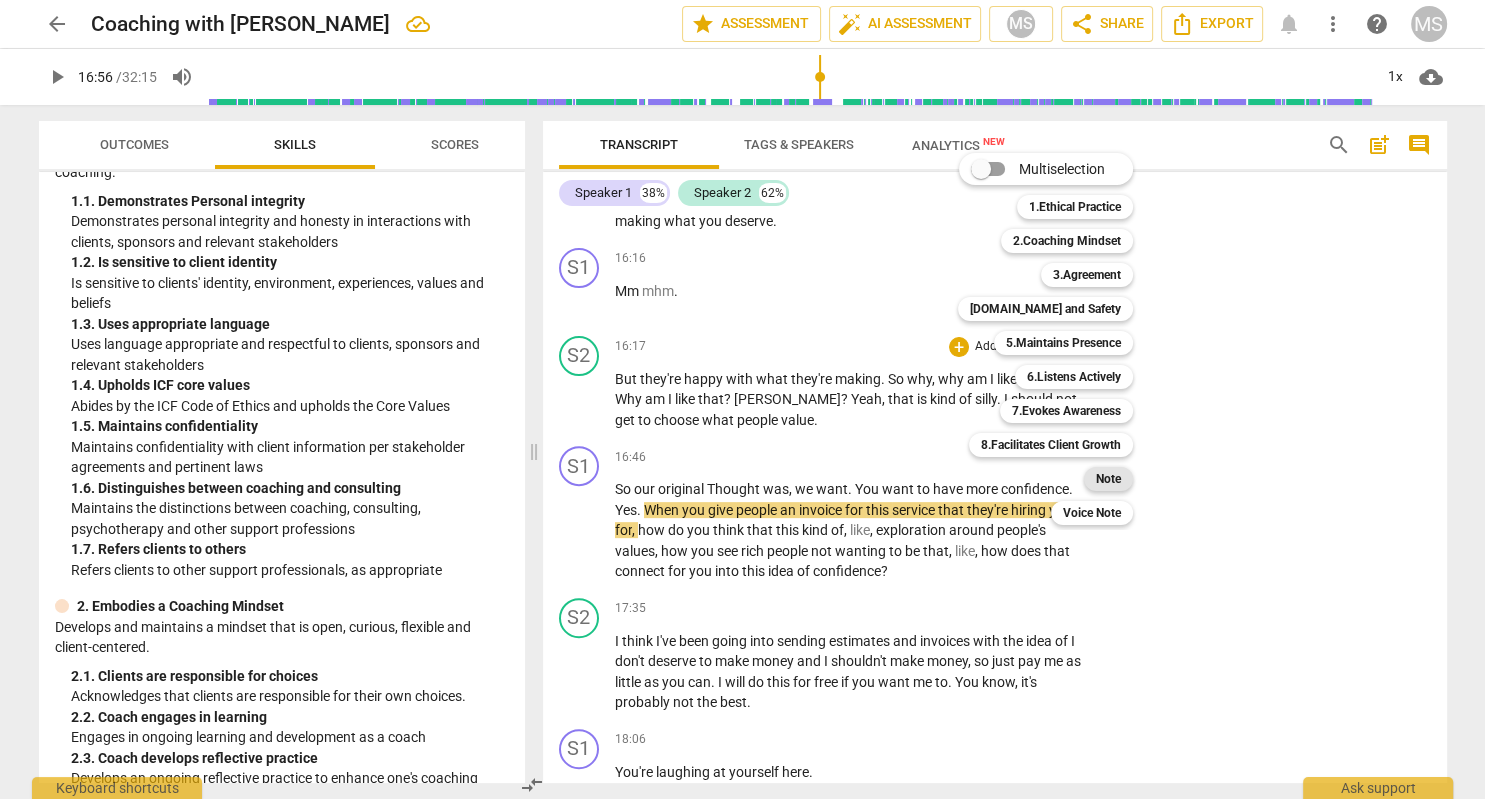 click on "Note" at bounding box center (1108, 479) 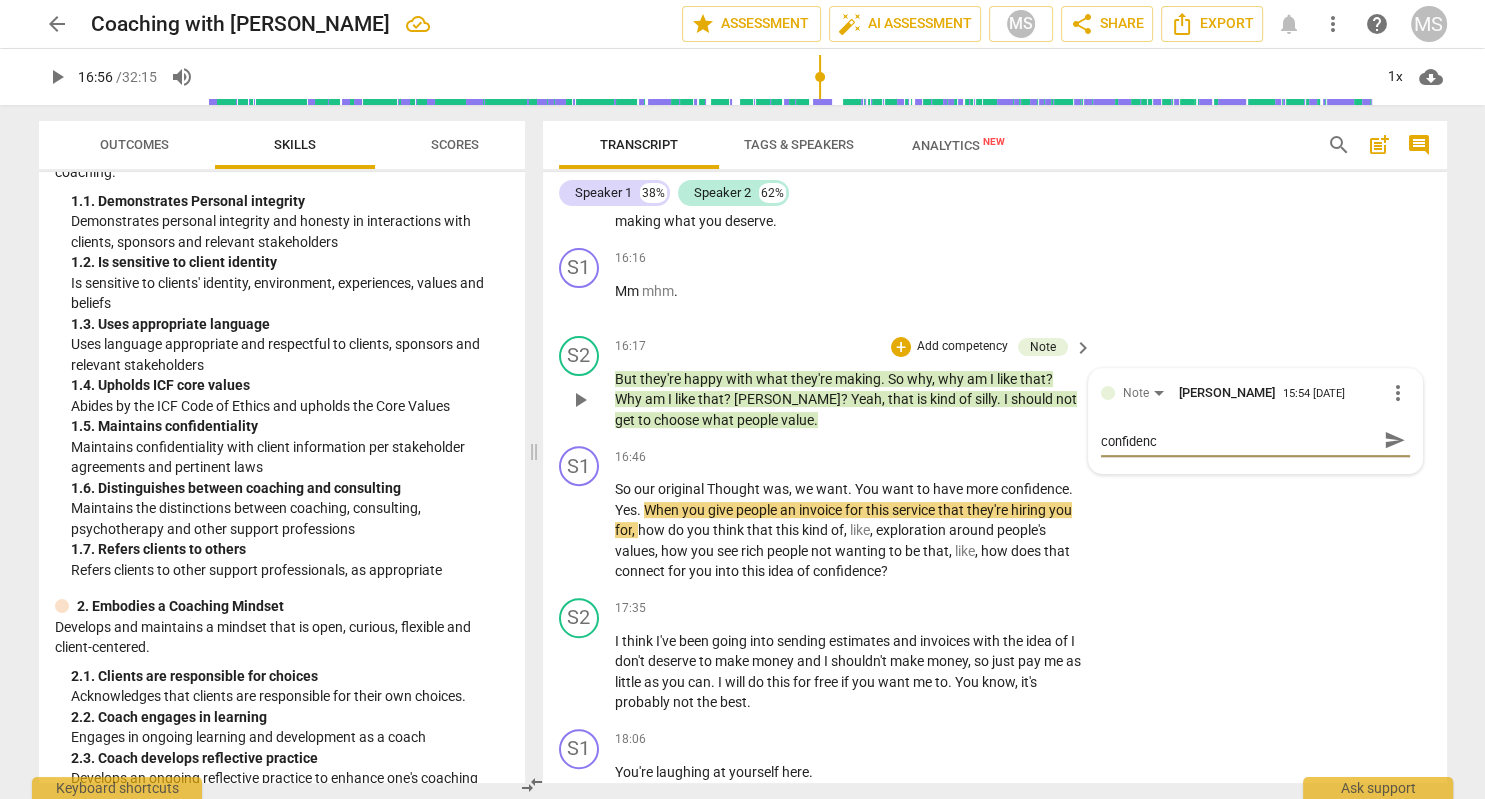 scroll, scrollTop: 0, scrollLeft: 0, axis: both 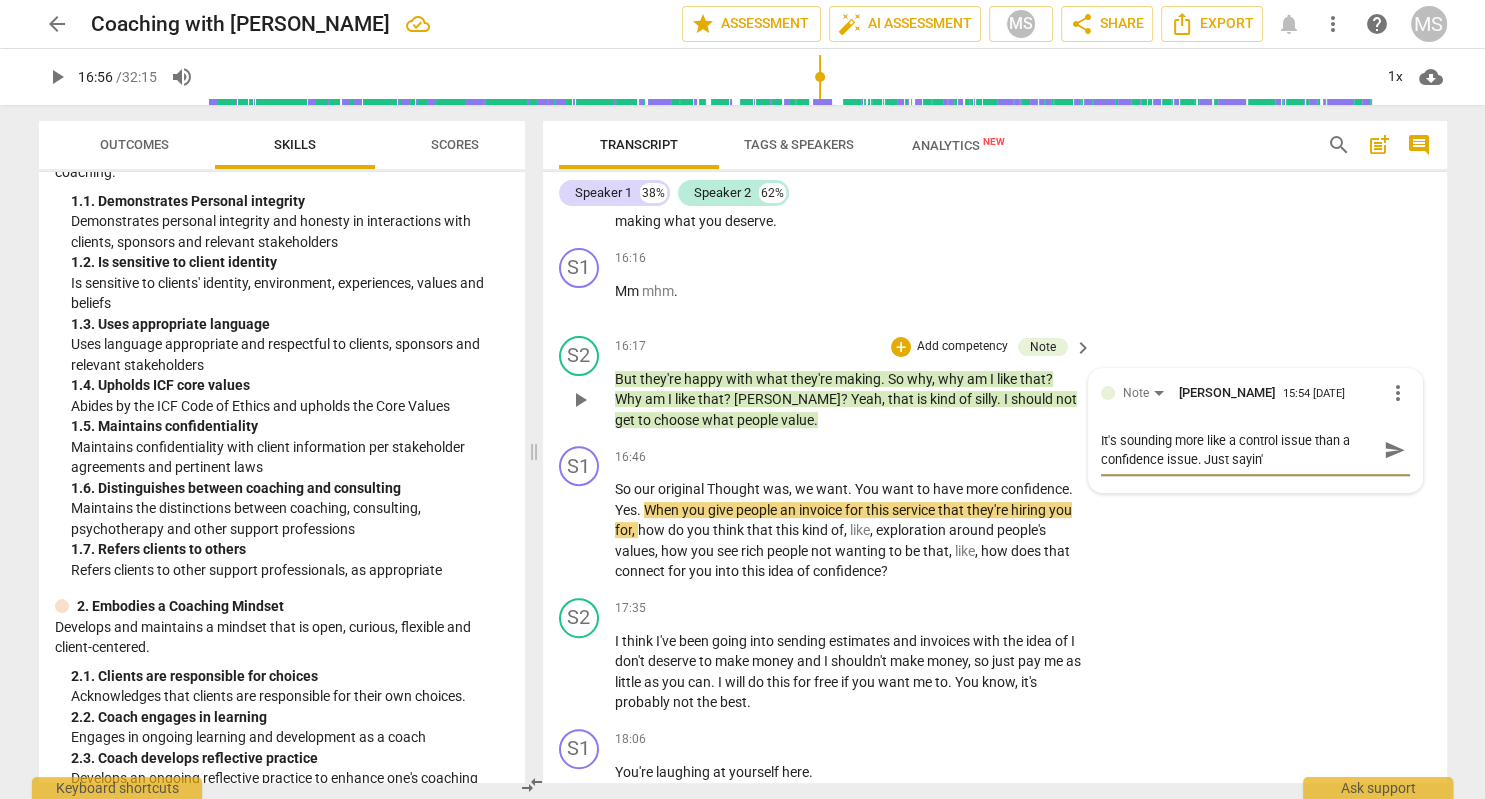 drag, startPoint x: 1399, startPoint y: 446, endPoint x: 1382, endPoint y: 456, distance: 19.723083 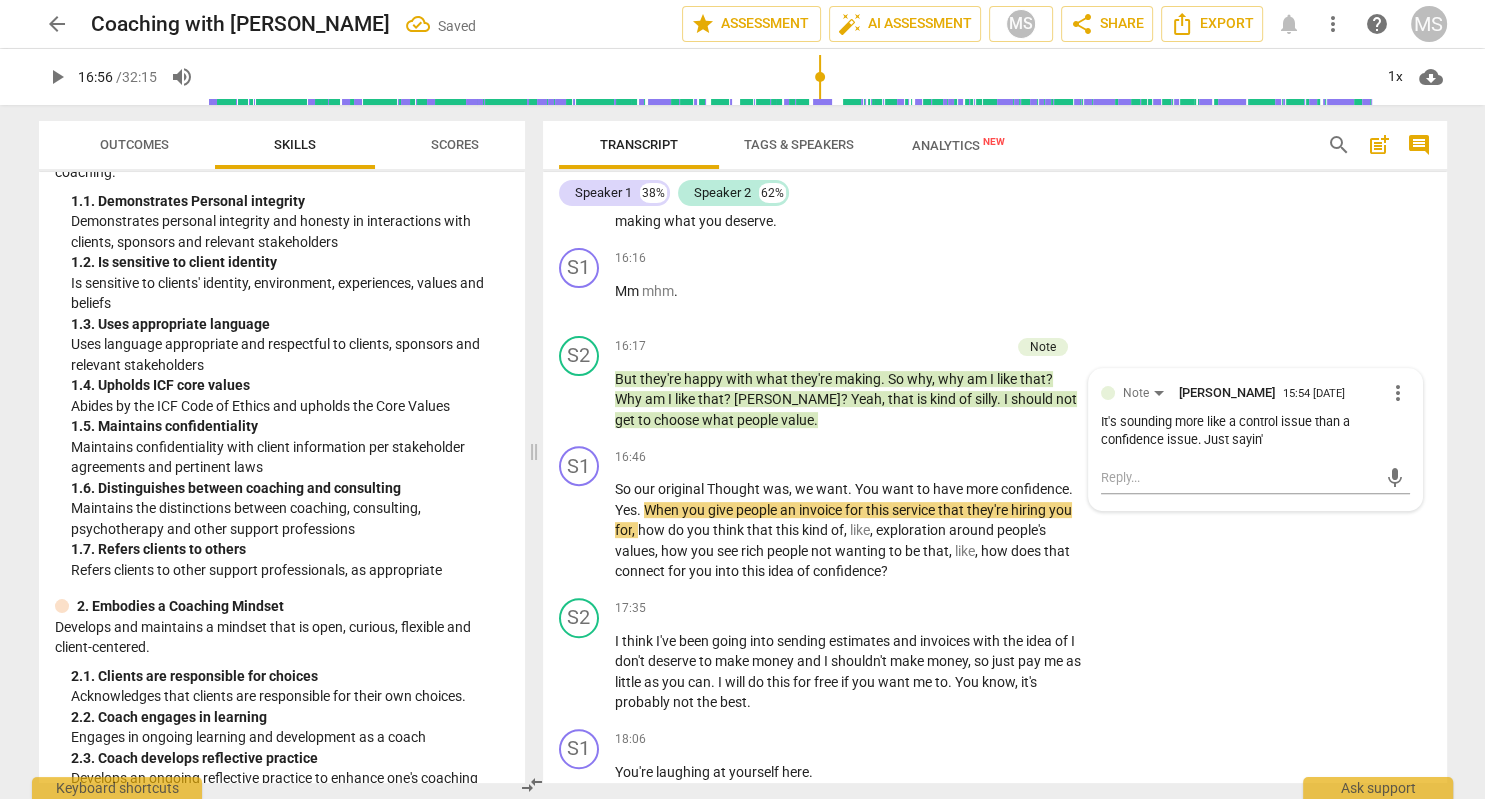 click on "play_arrow" at bounding box center (57, 77) 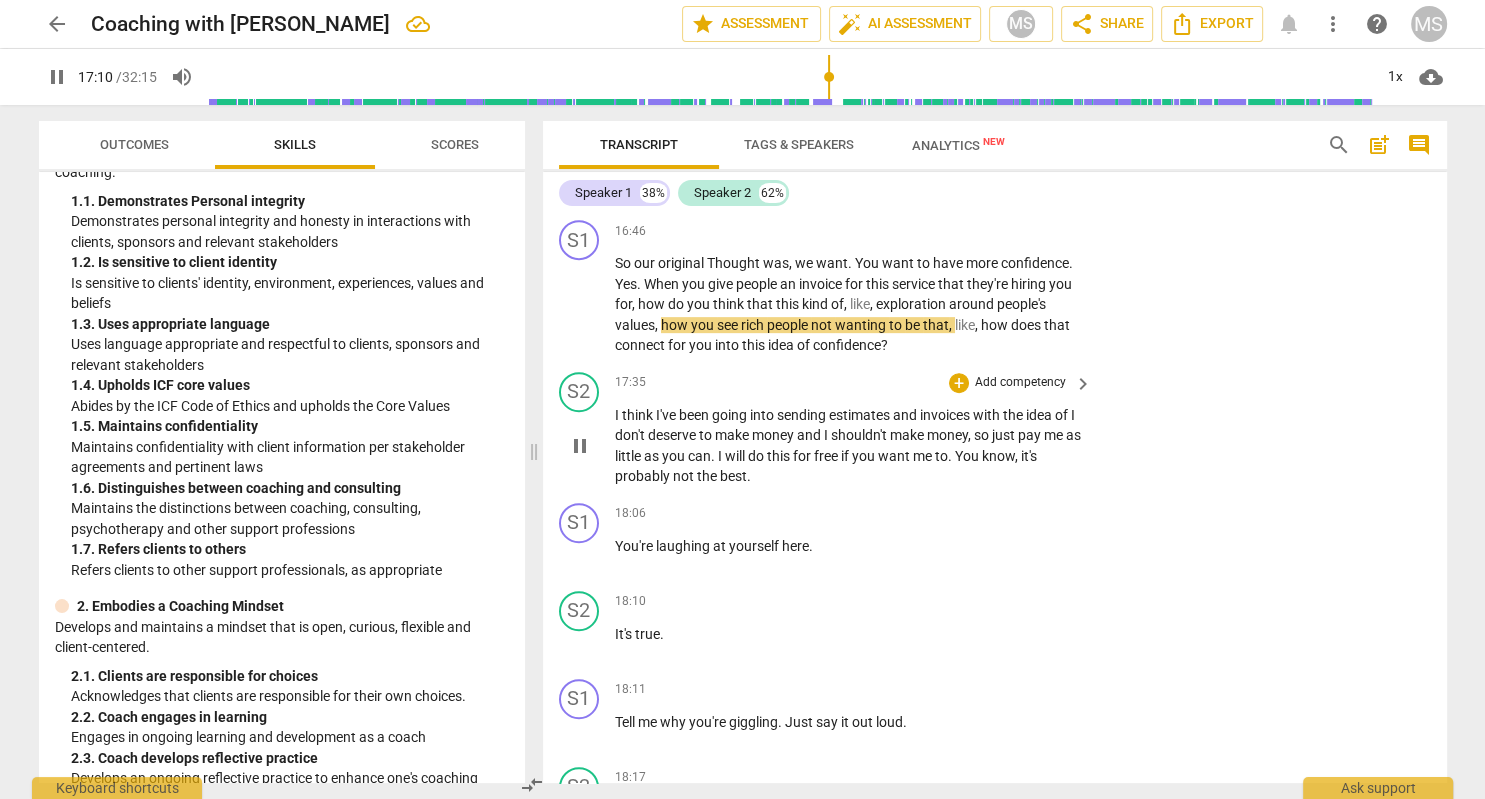 scroll, scrollTop: 8375, scrollLeft: 0, axis: vertical 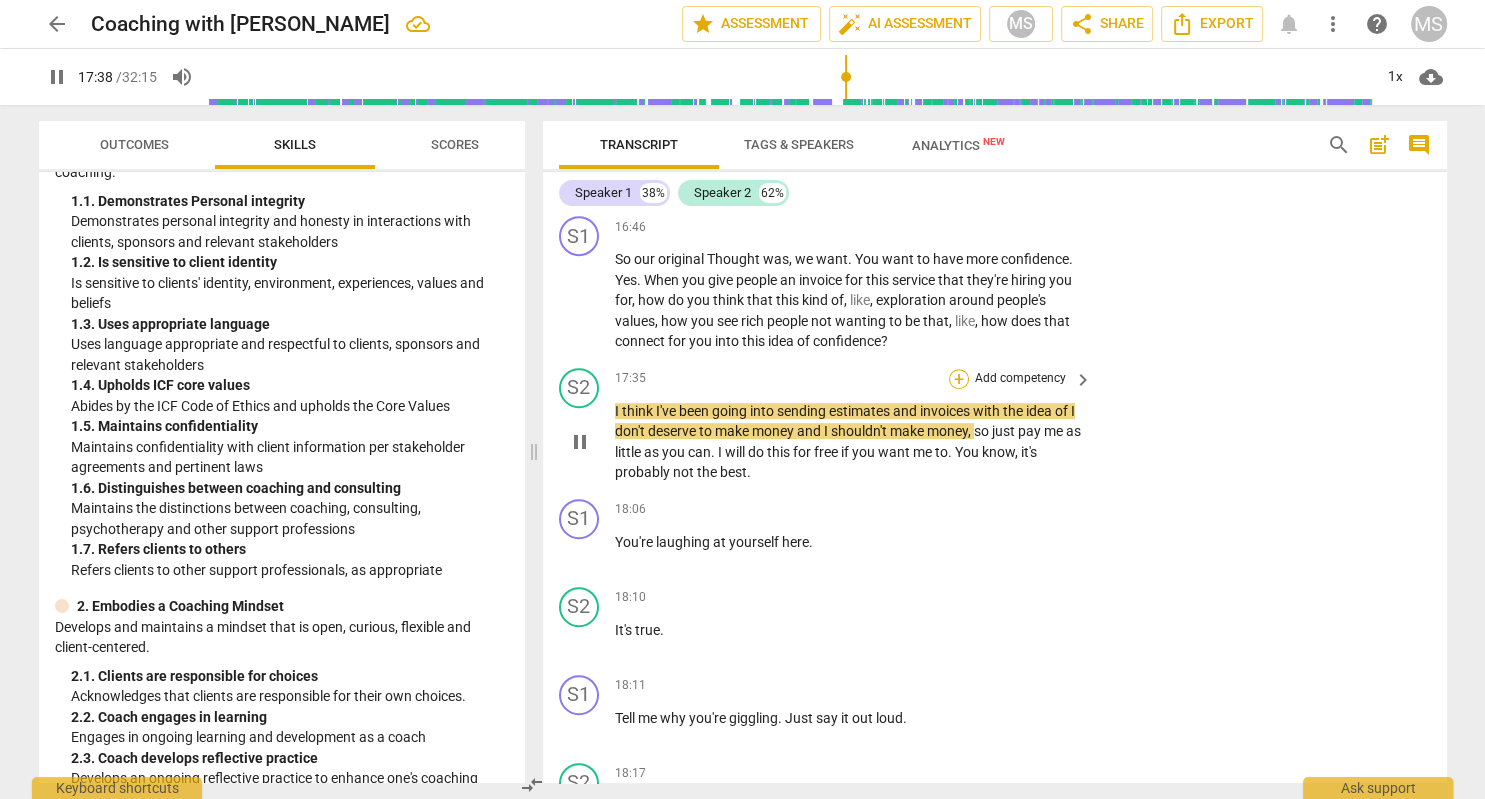click on "+" at bounding box center (959, 379) 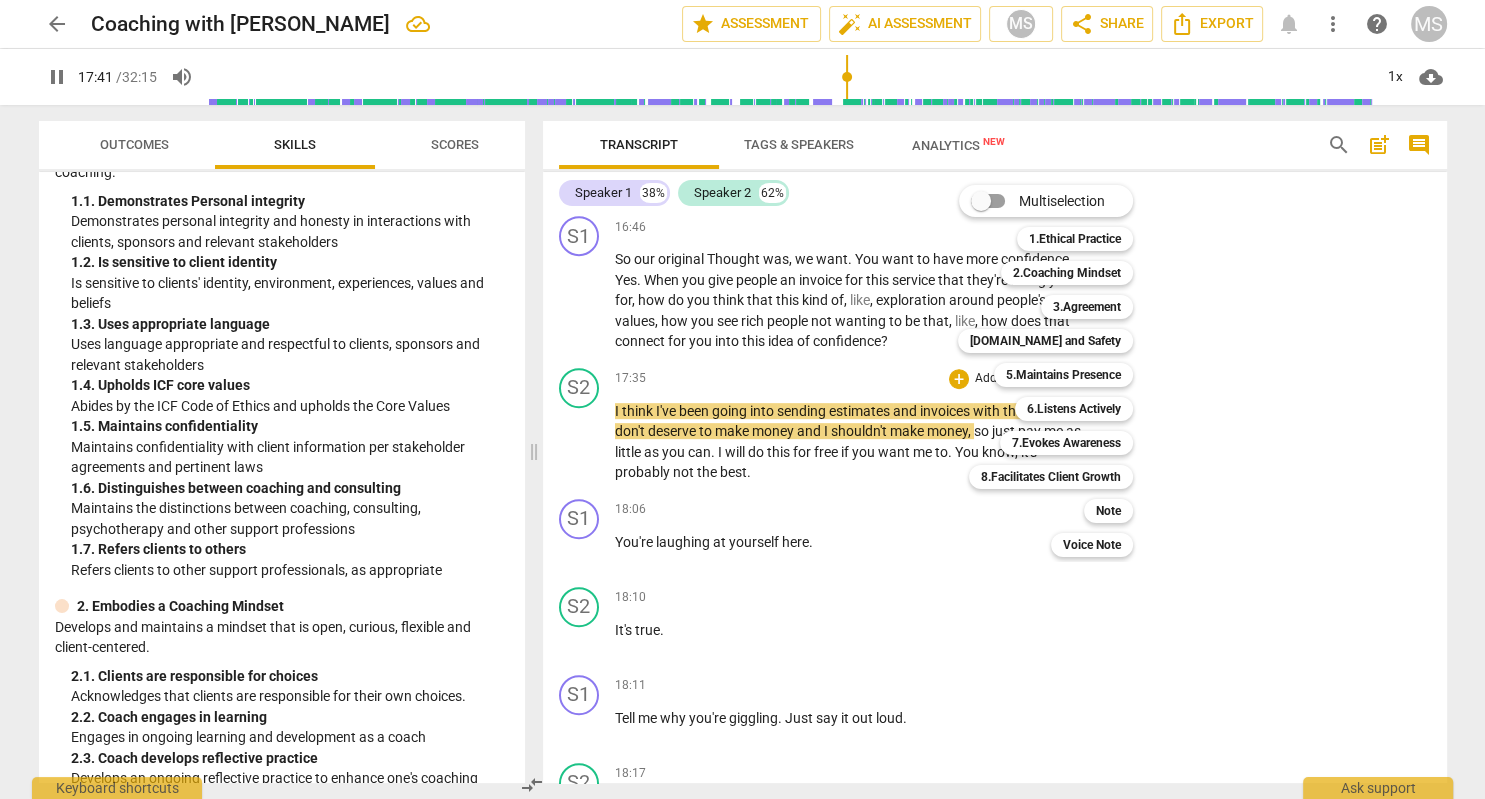 click at bounding box center (742, 399) 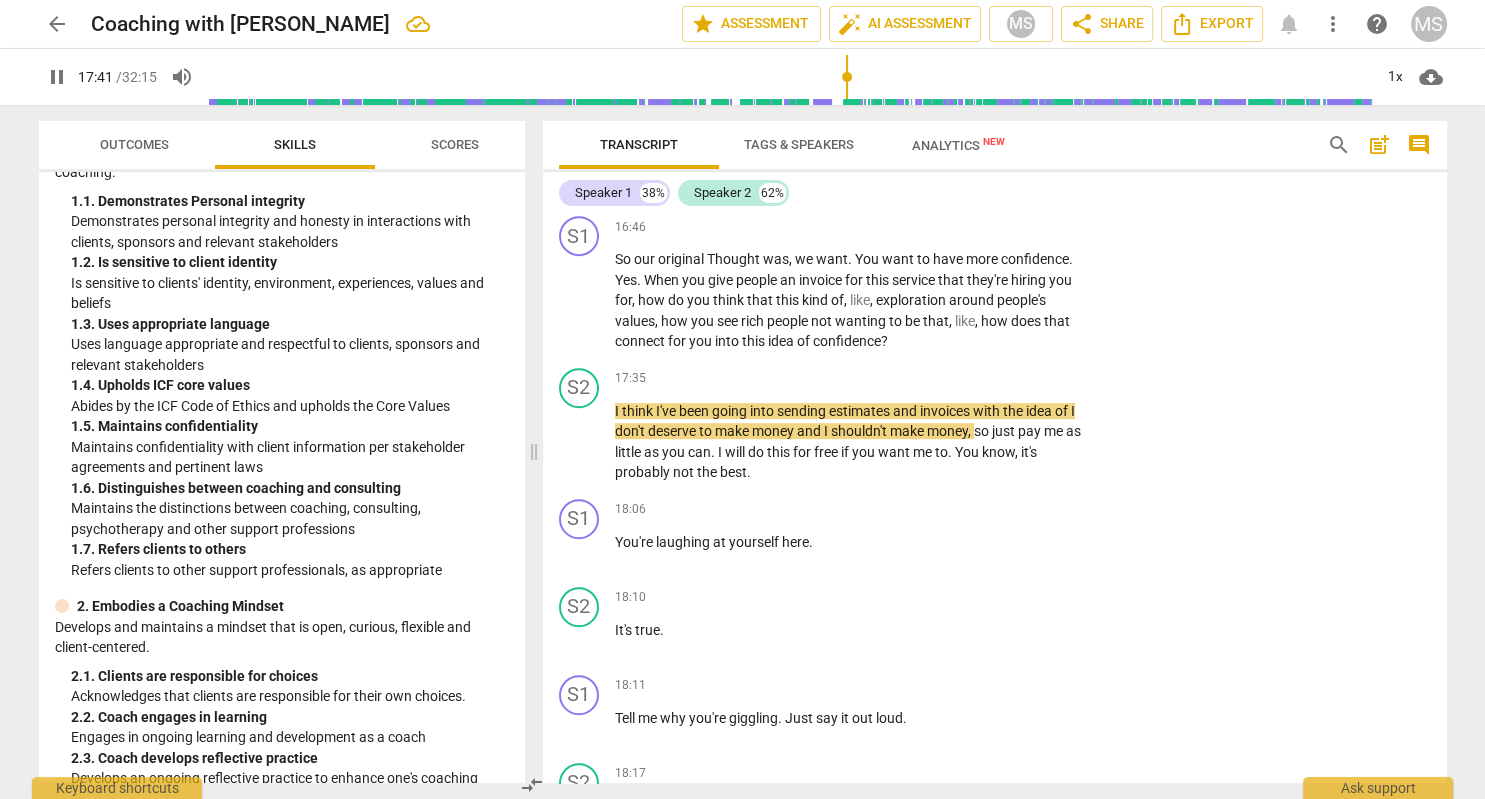 click on "pause" at bounding box center (57, 77) 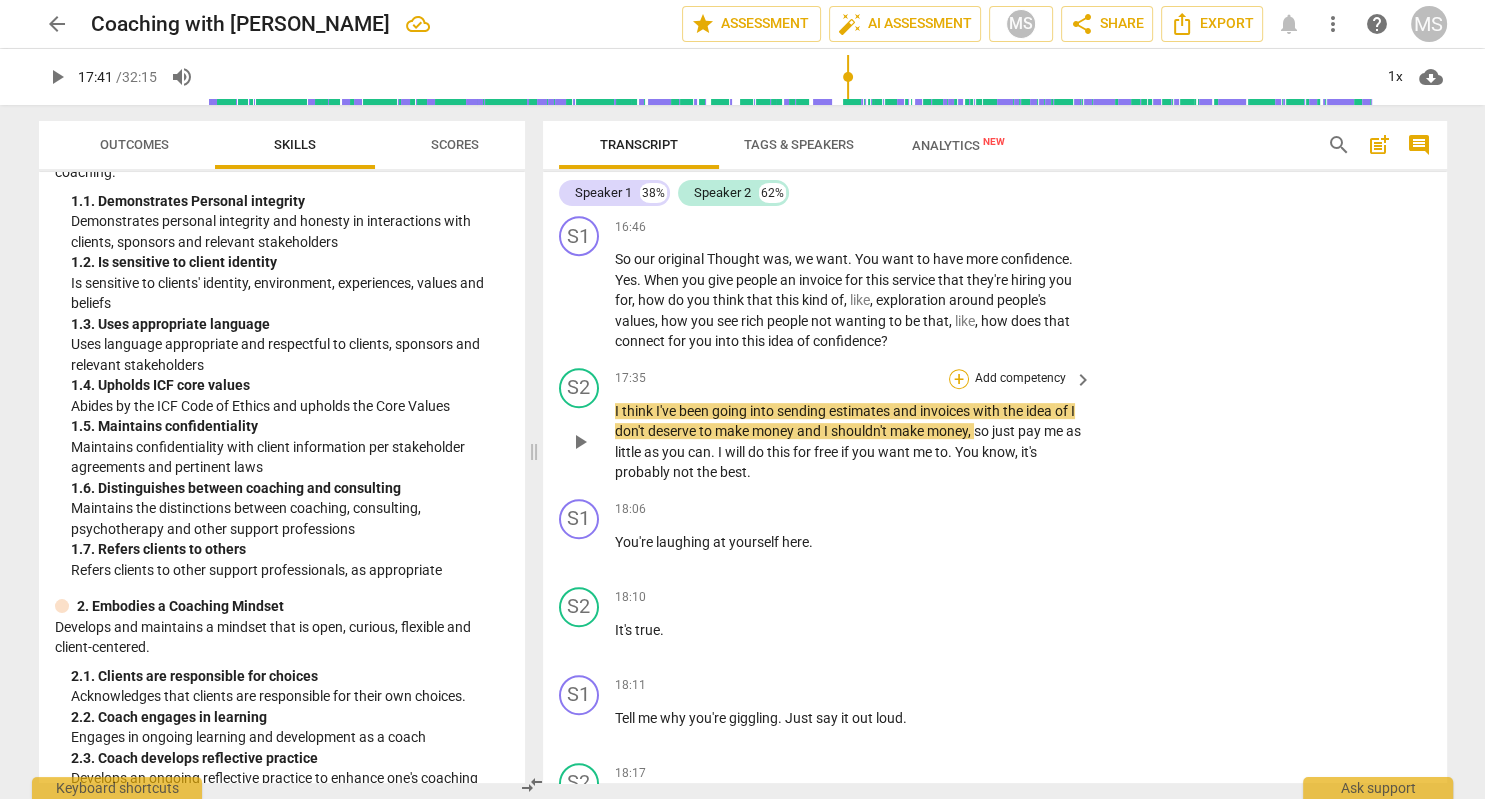 click on "+" at bounding box center (959, 379) 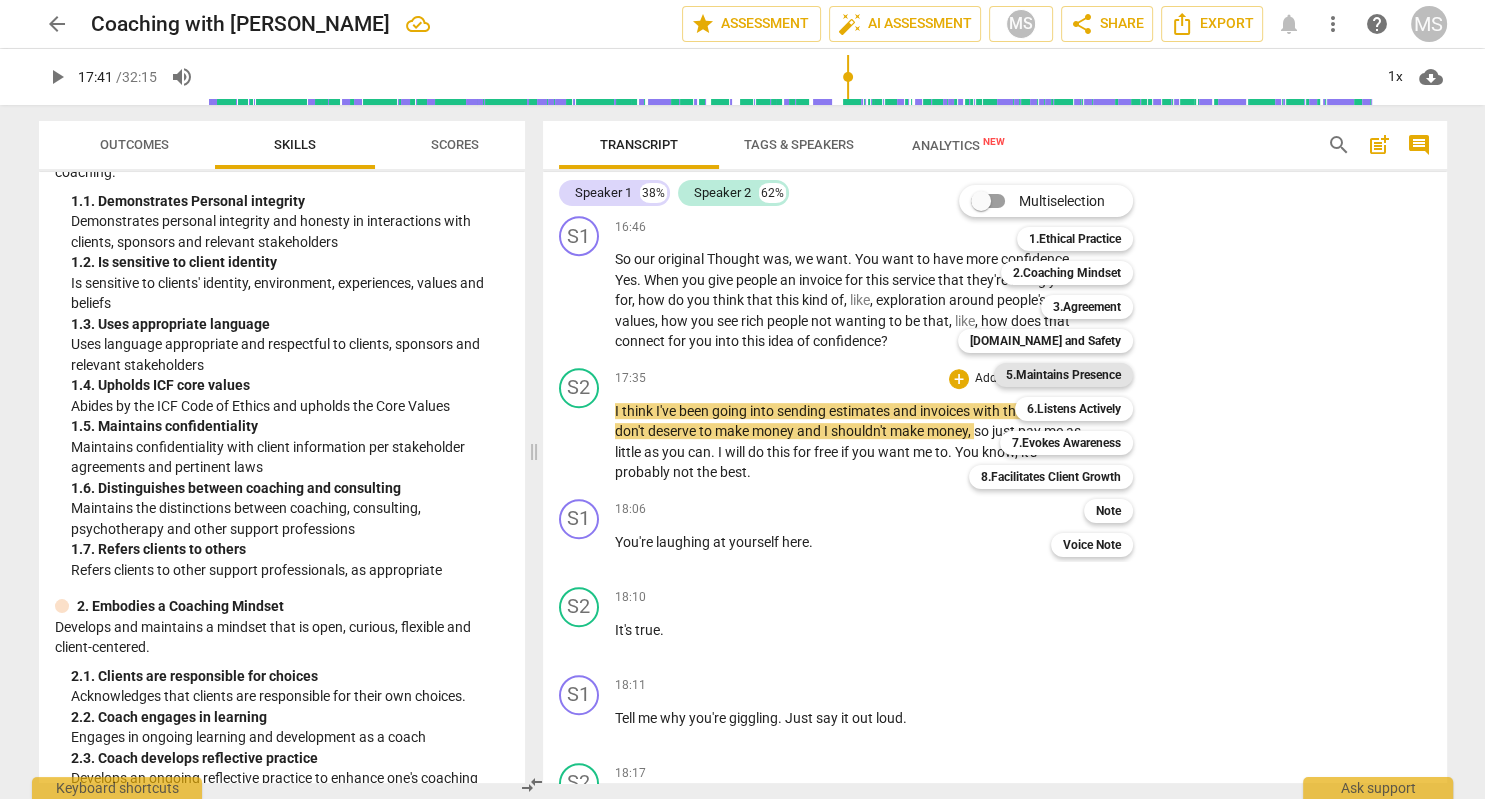 click on "5.Maintains Presence" at bounding box center (1063, 375) 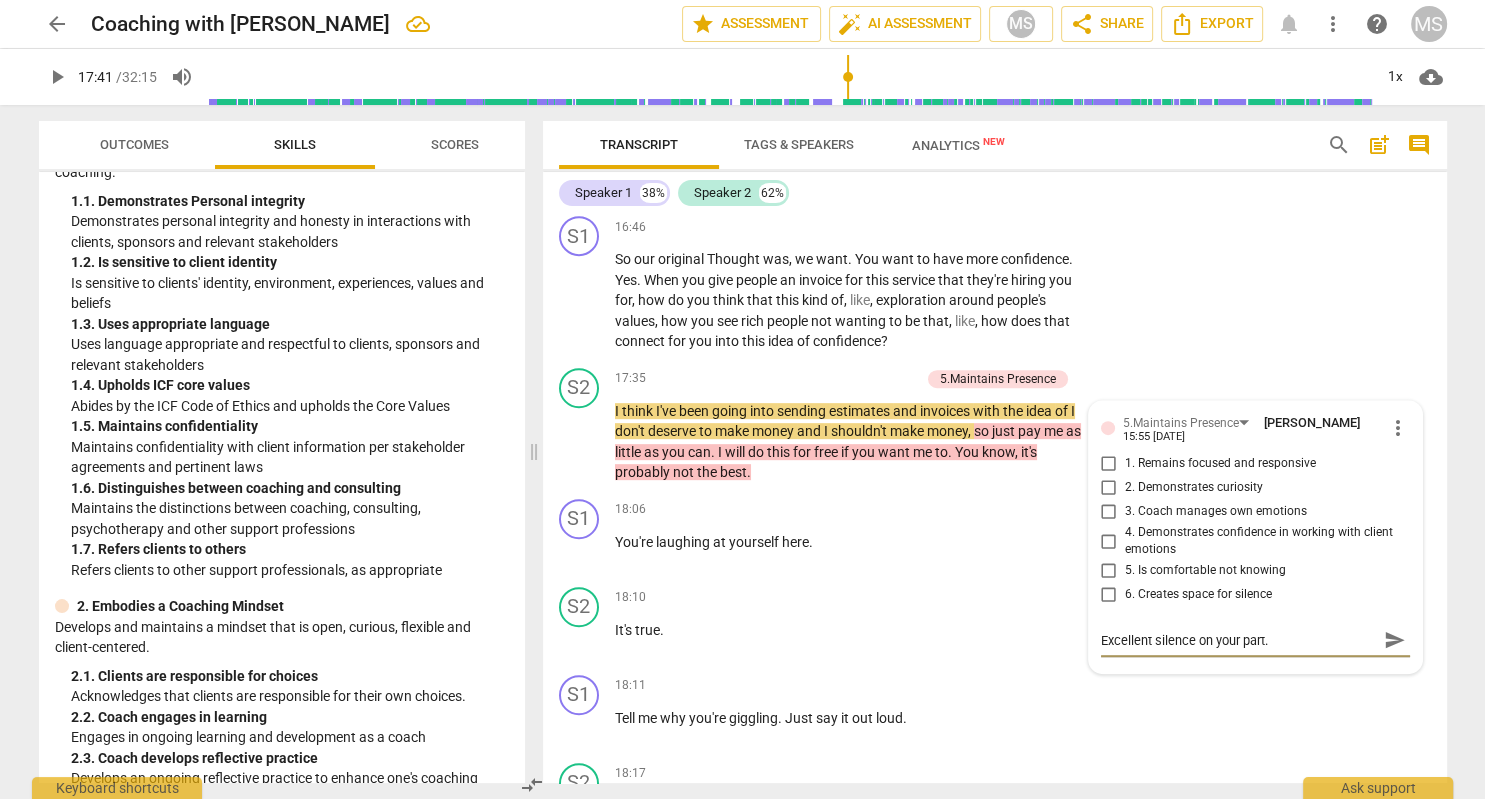 click on "play_arrow" at bounding box center [57, 77] 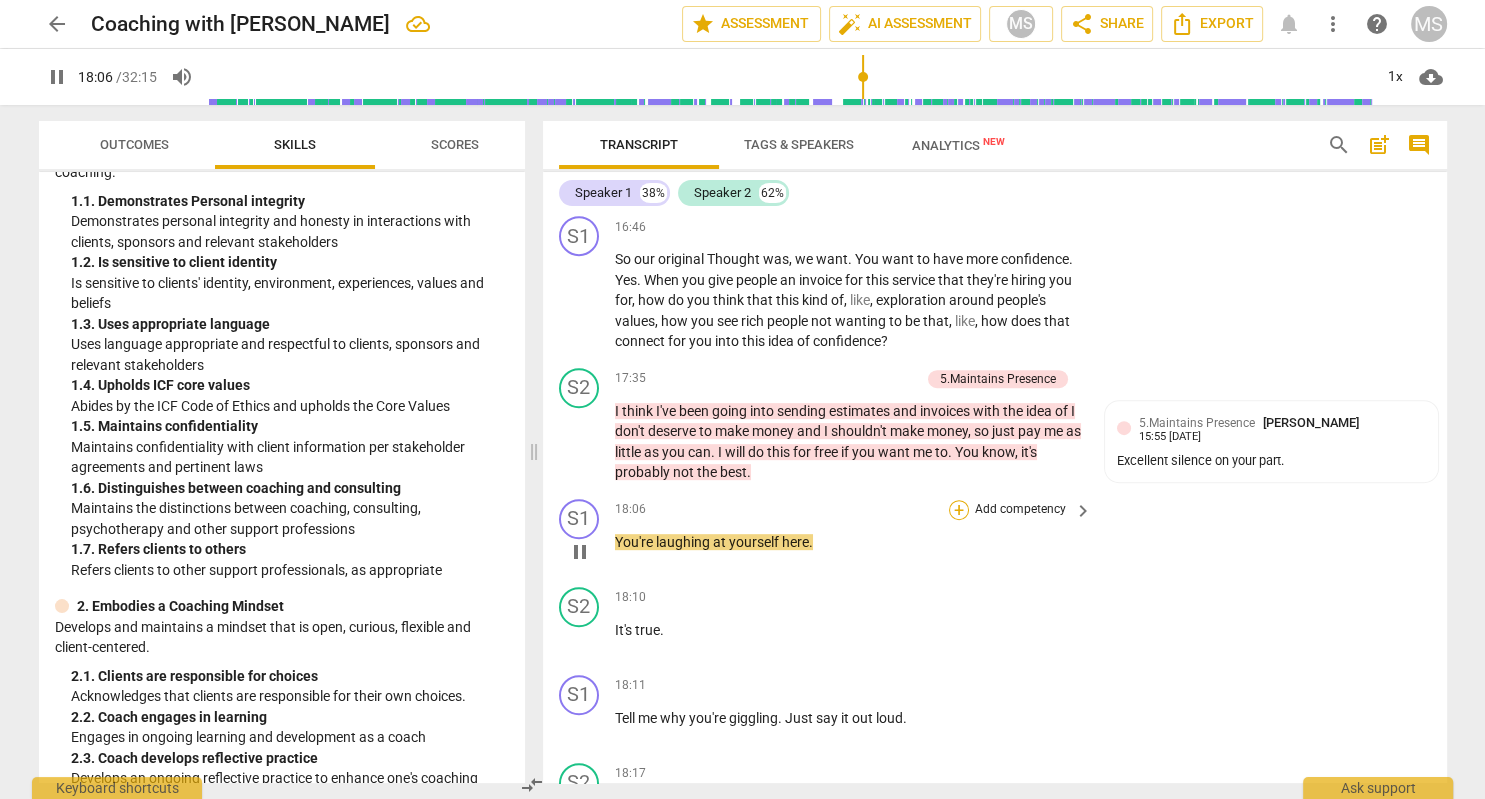 click on "+" at bounding box center [959, 510] 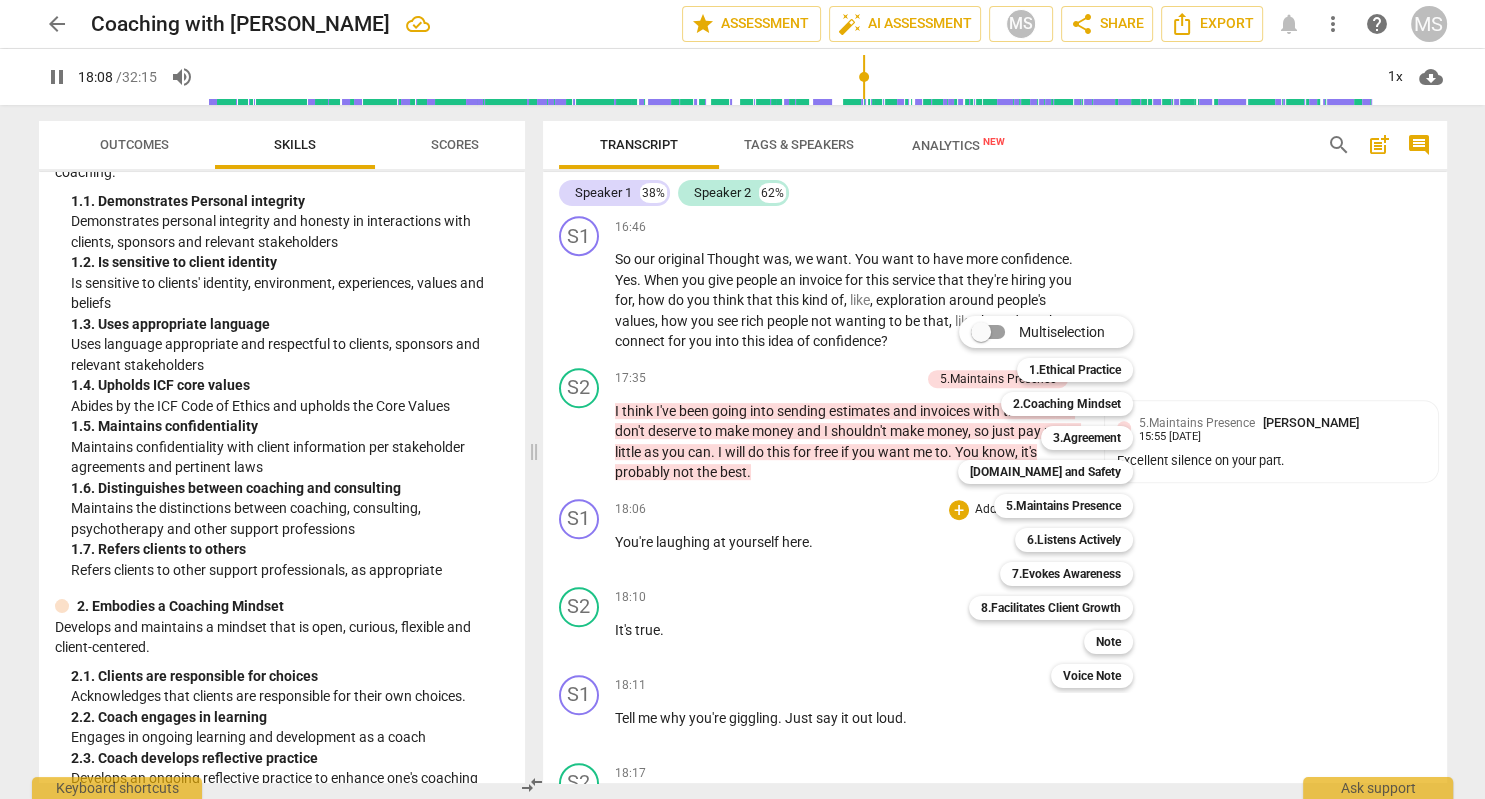 click at bounding box center [742, 399] 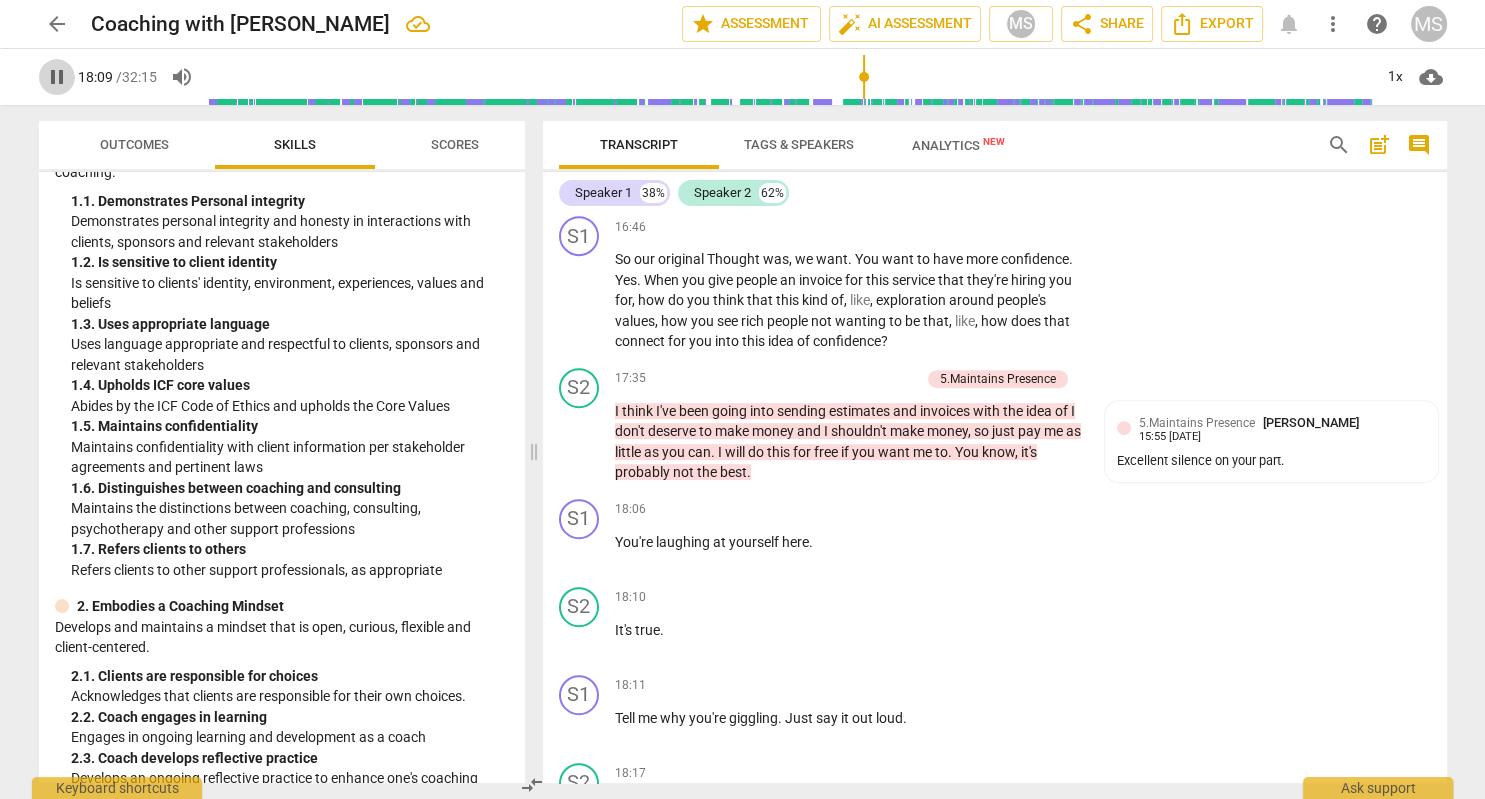 click on "pause" at bounding box center [57, 77] 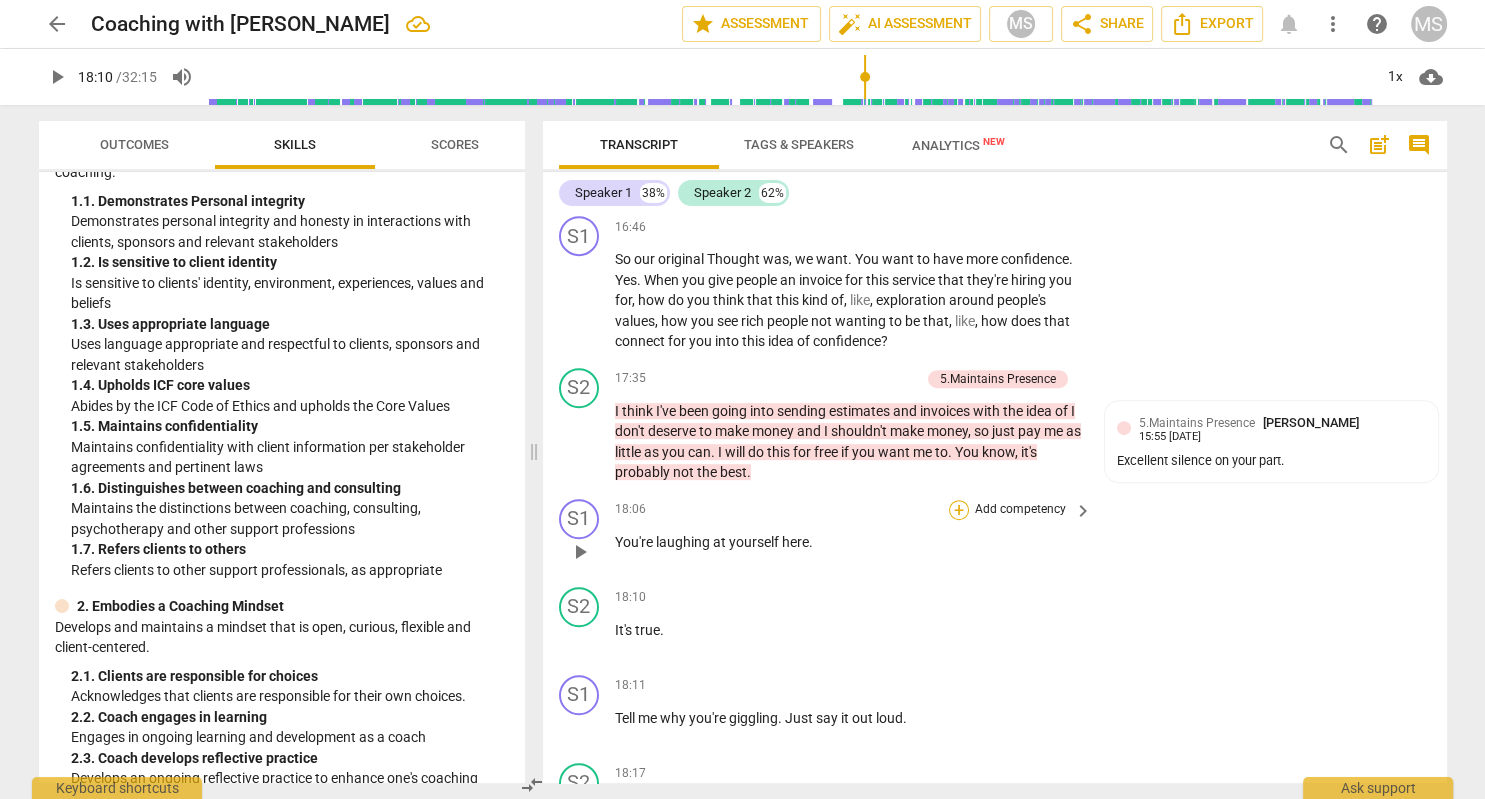 click on "+" at bounding box center [959, 510] 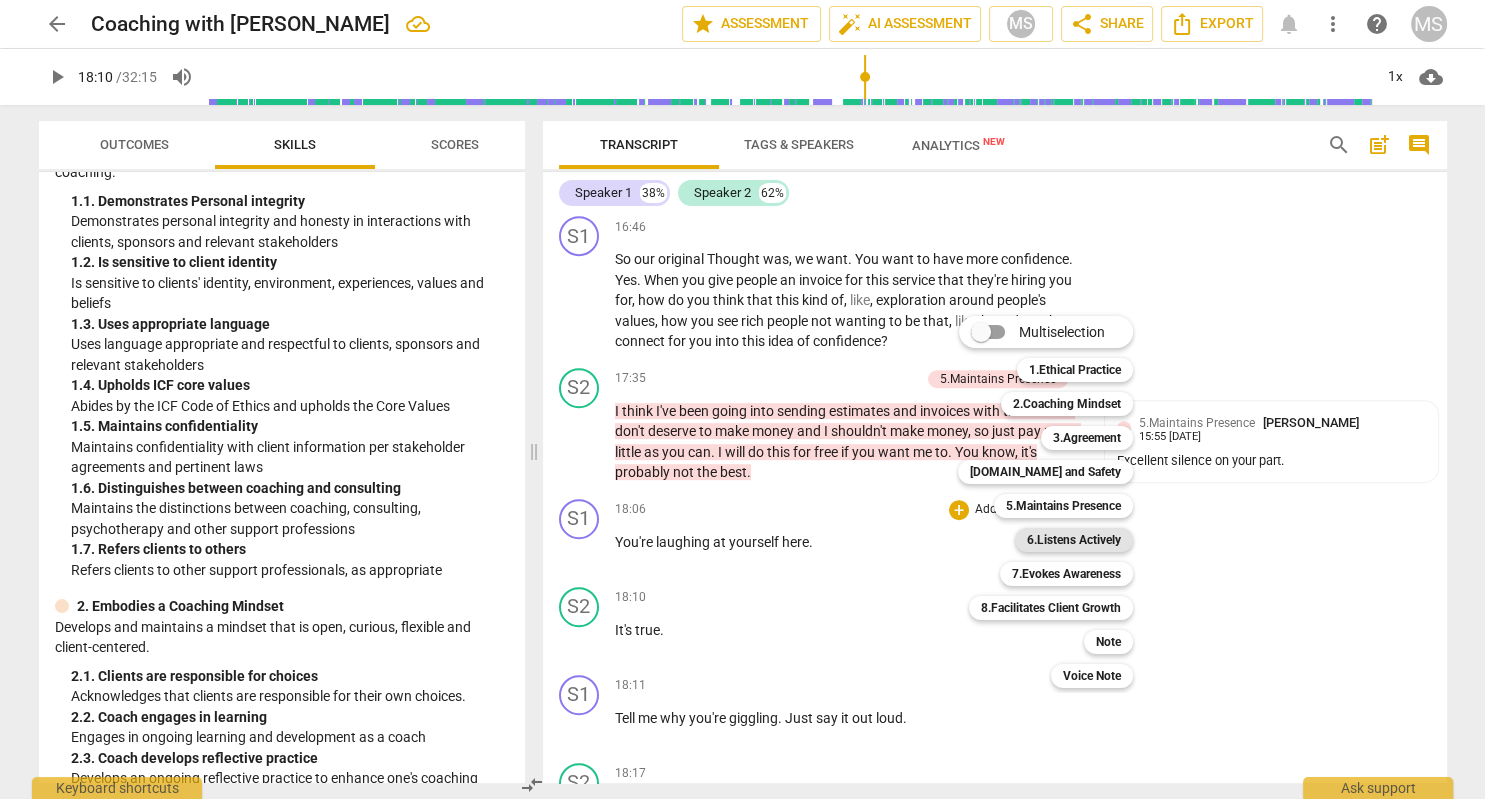 click on "6.Listens Actively" at bounding box center [1074, 540] 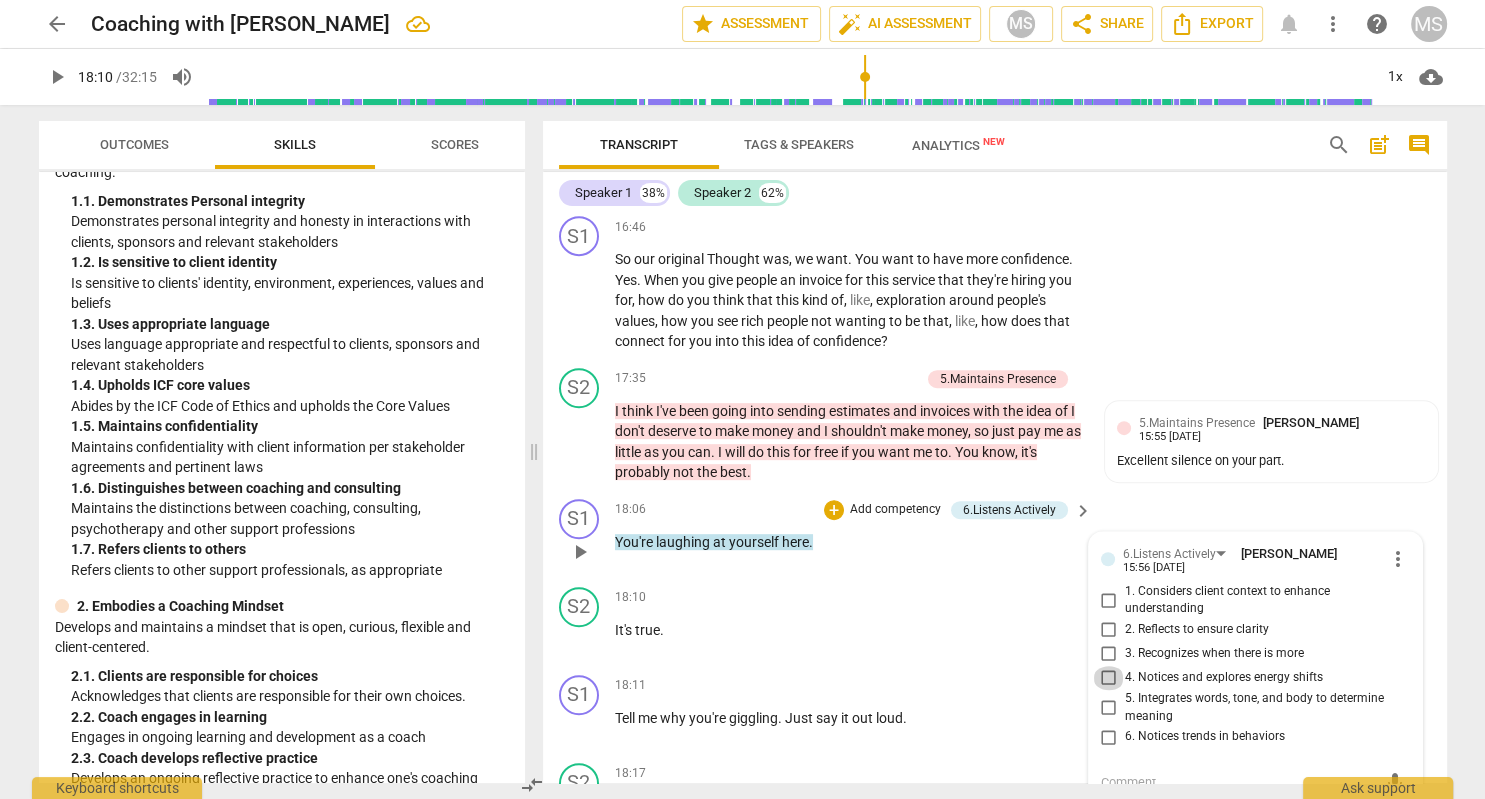 click on "4. Notices and explores energy shifts" at bounding box center (1109, 678) 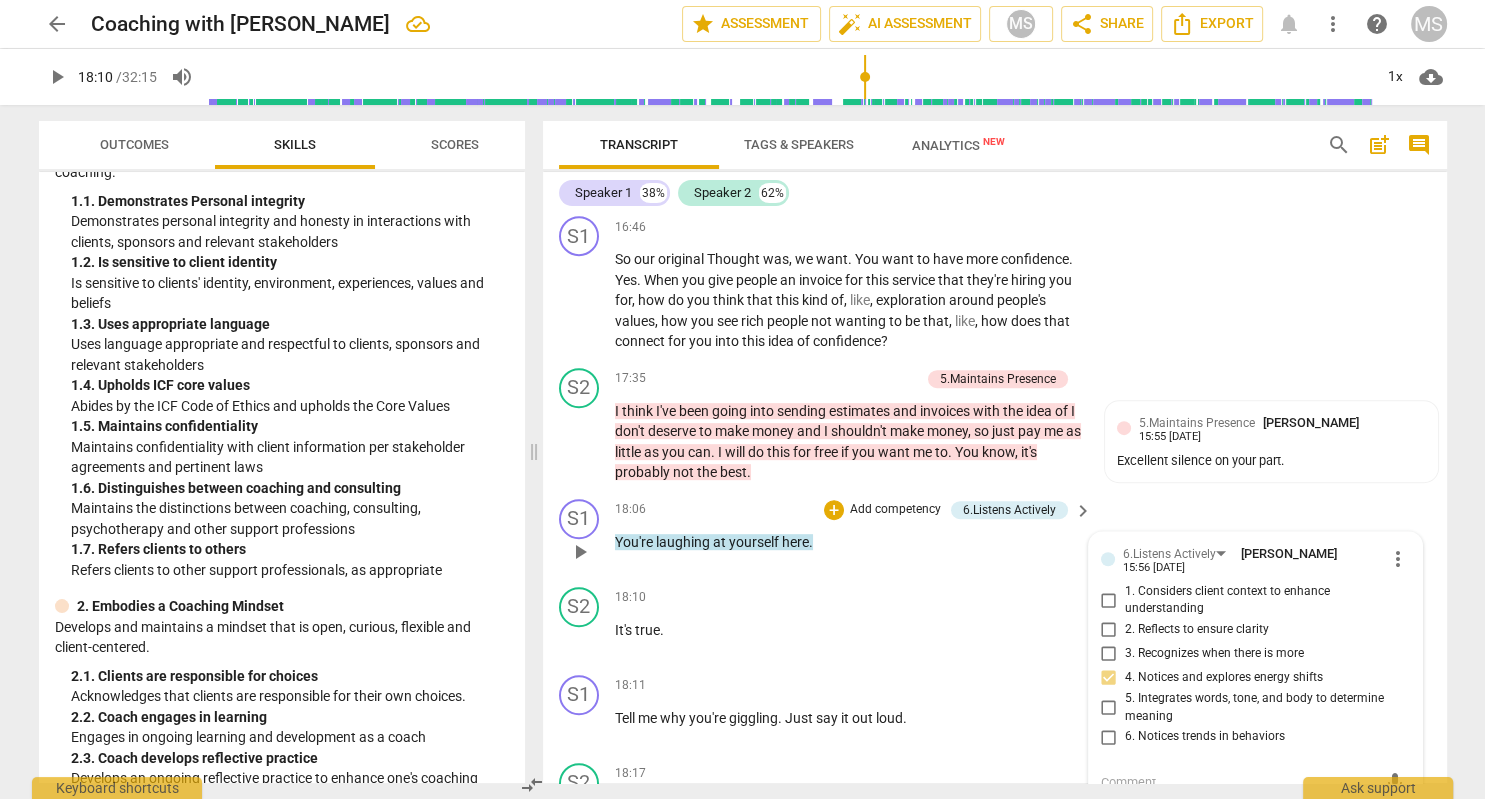 click at bounding box center (1239, 782) 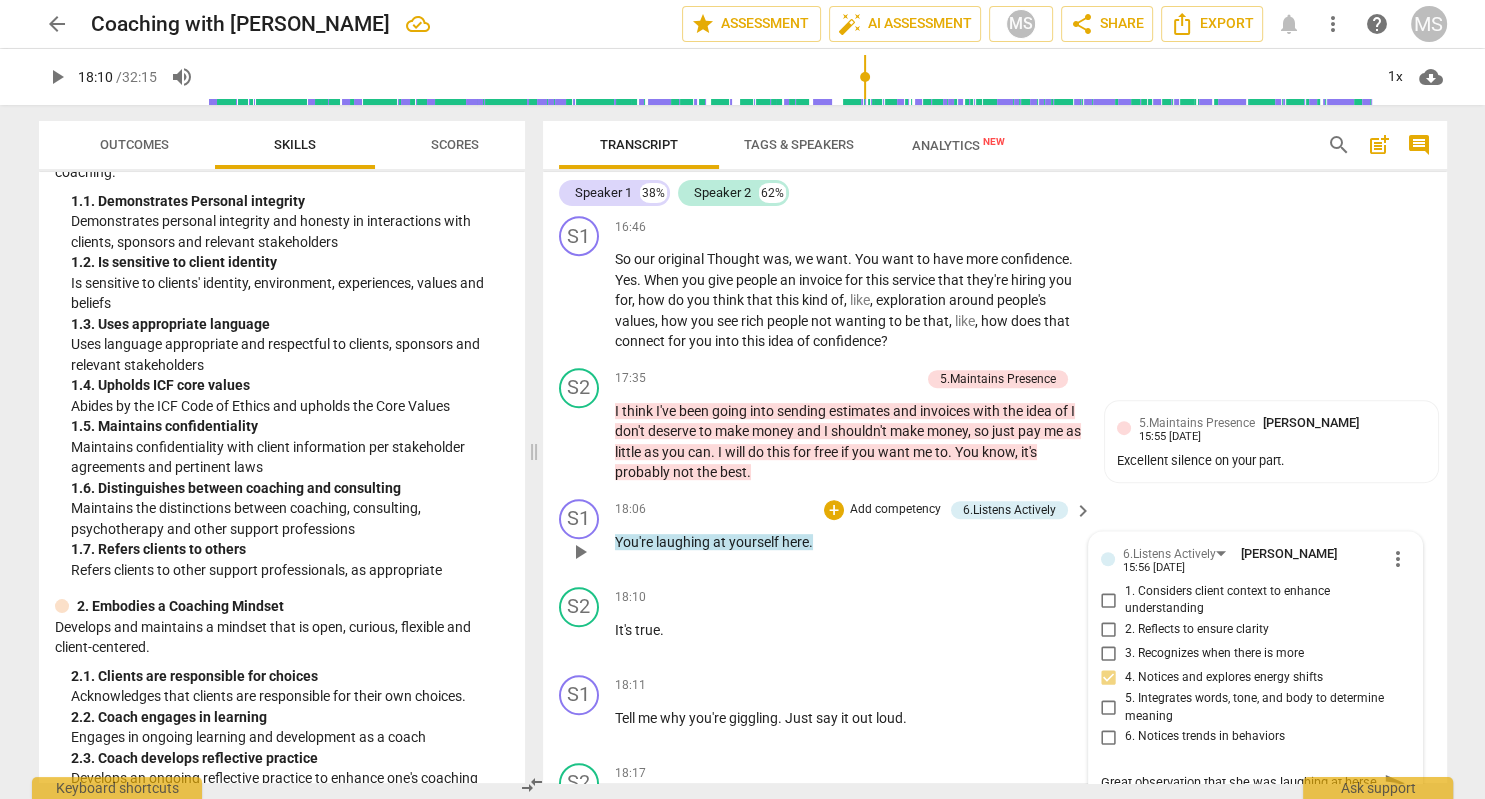 scroll, scrollTop: 18, scrollLeft: 0, axis: vertical 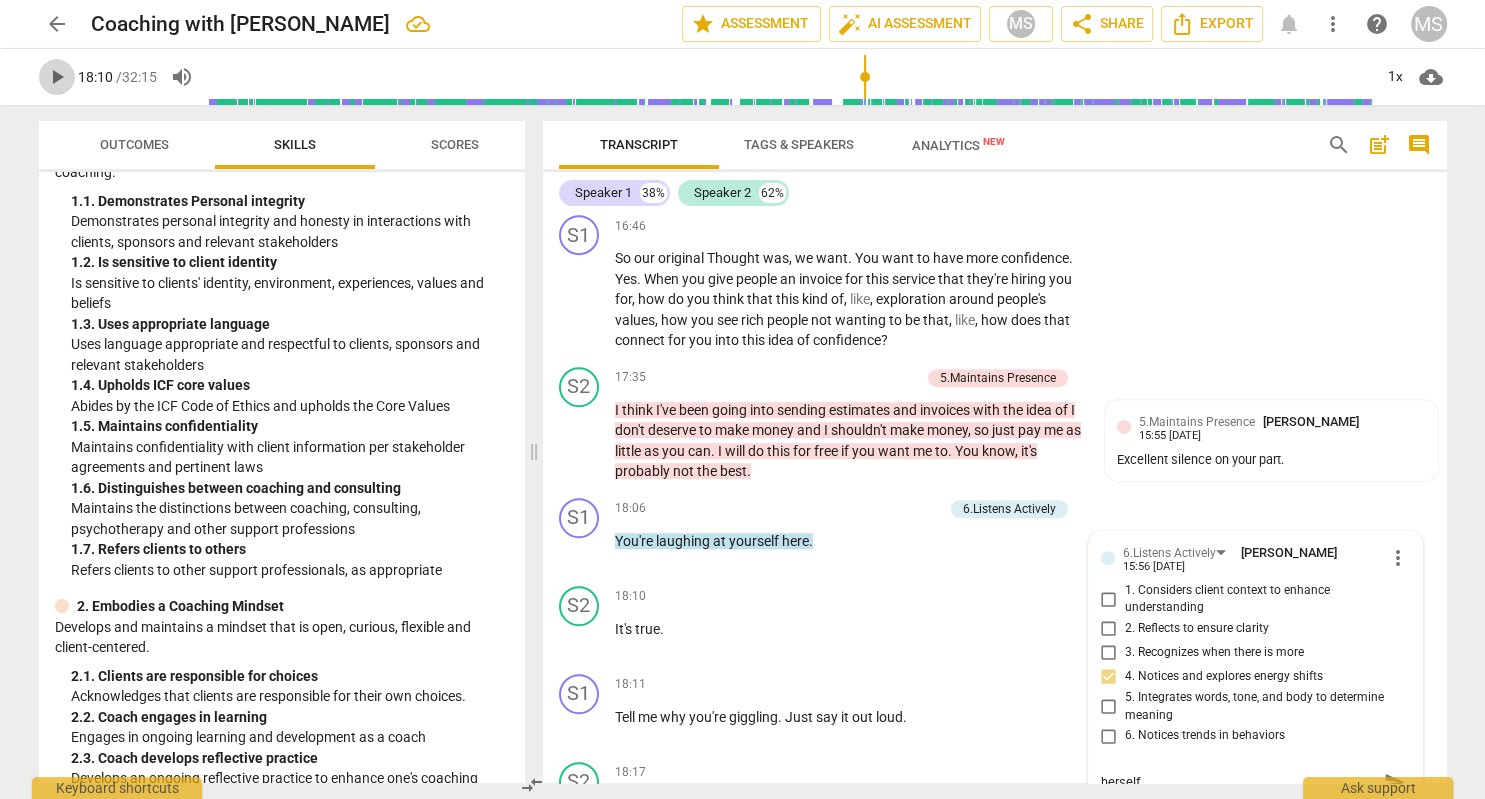 click on "play_arrow" at bounding box center (57, 77) 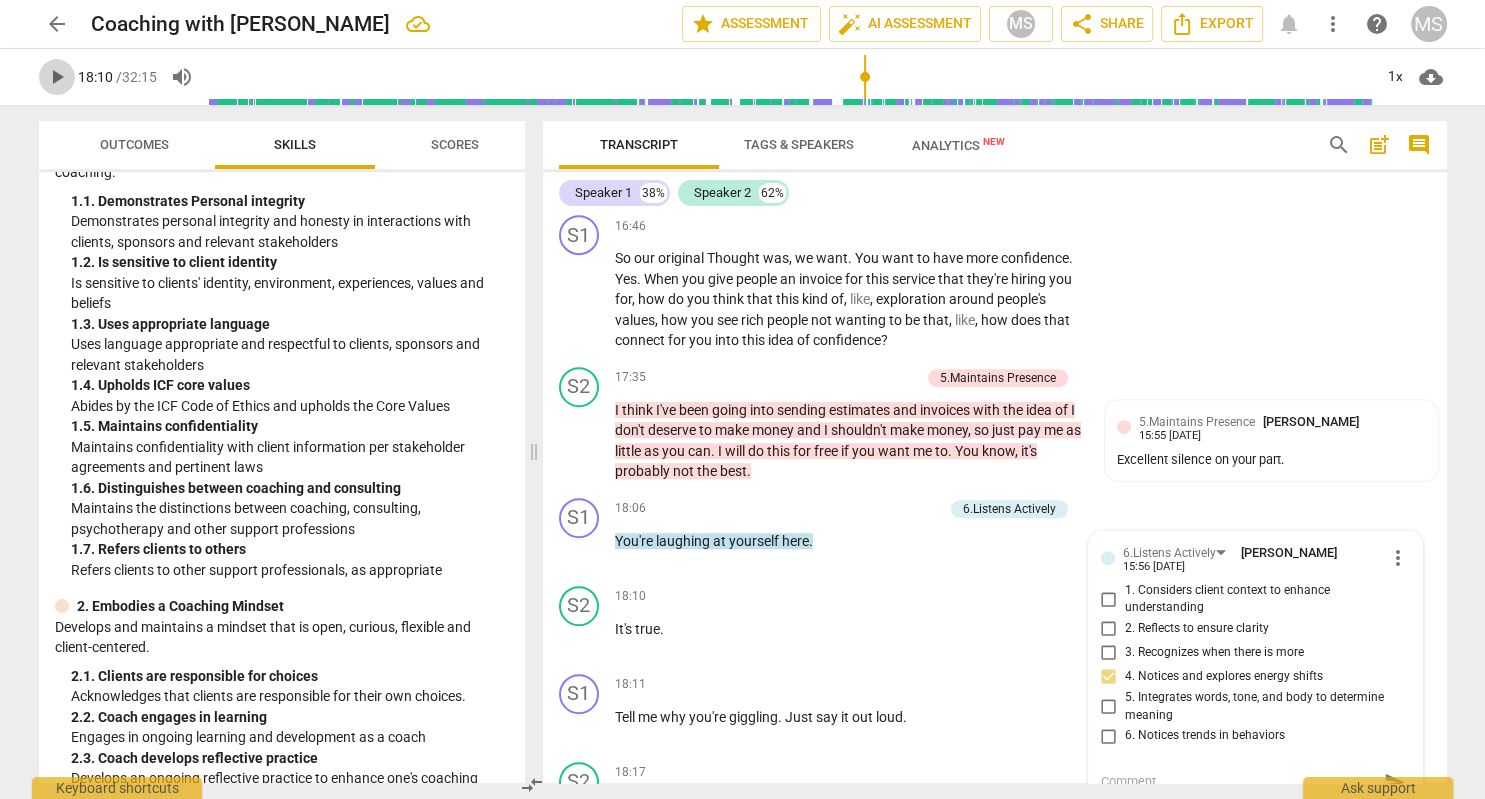 scroll, scrollTop: 0, scrollLeft: 0, axis: both 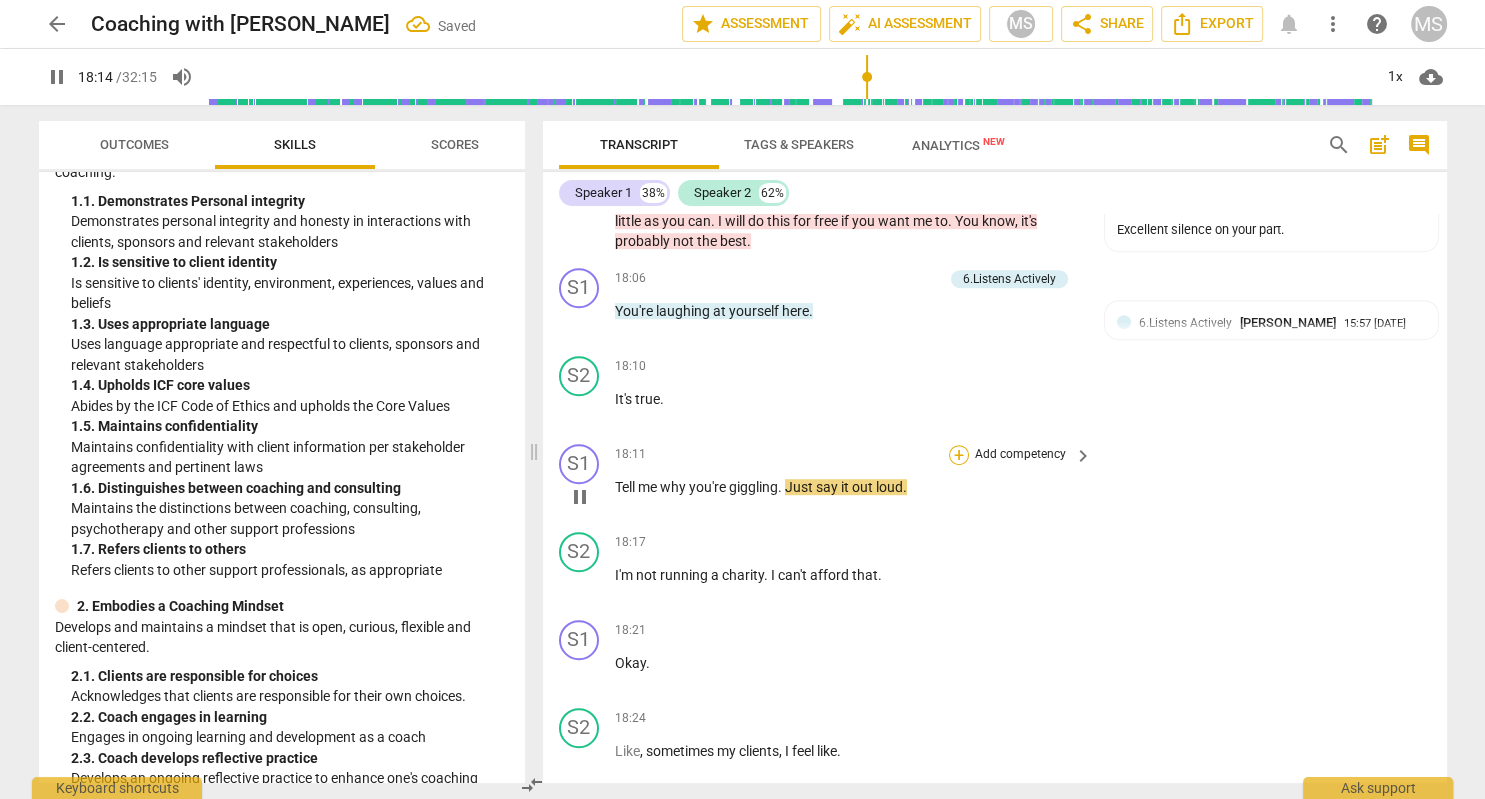 click on "+" at bounding box center (959, 455) 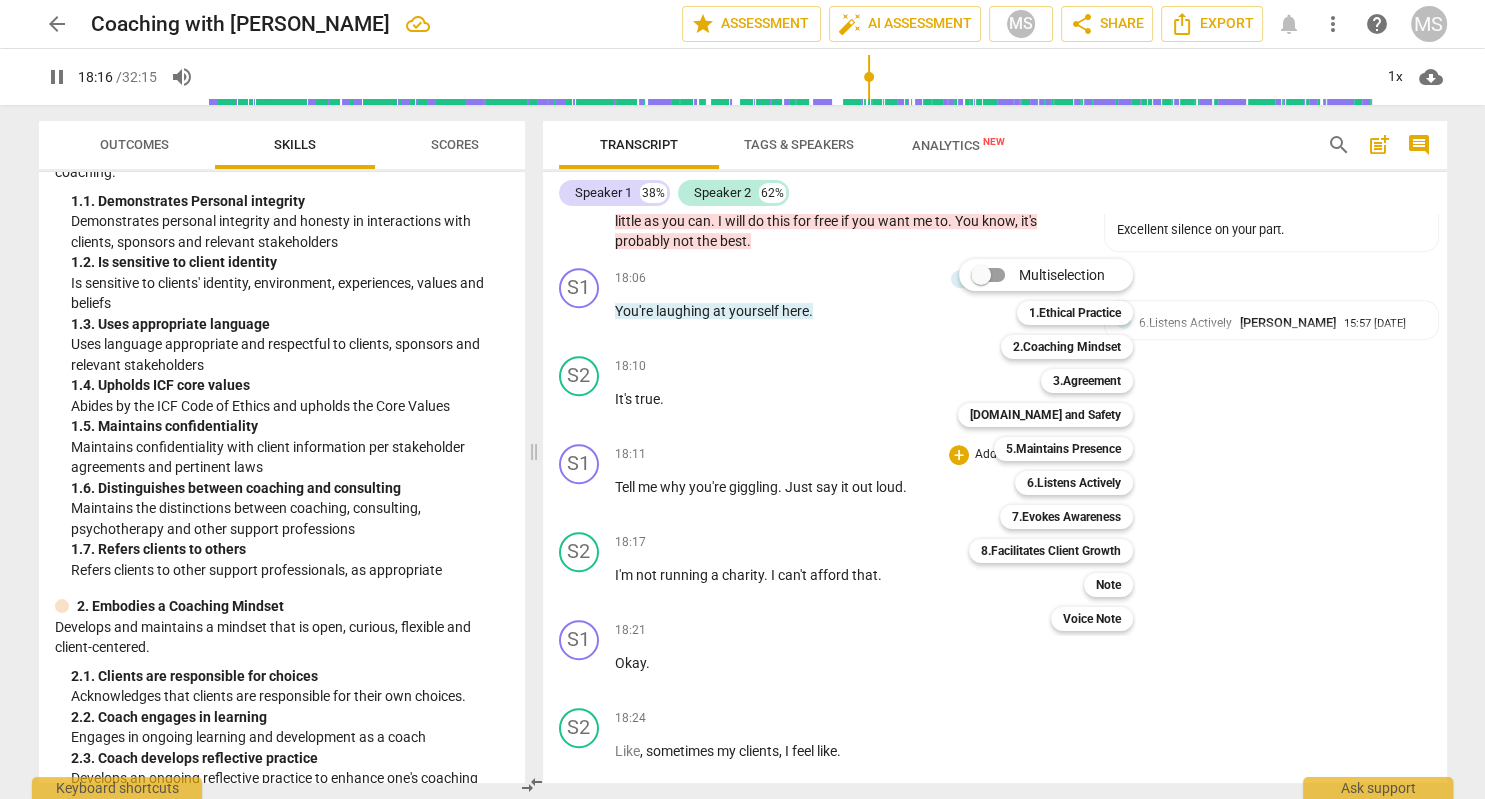 click at bounding box center (742, 399) 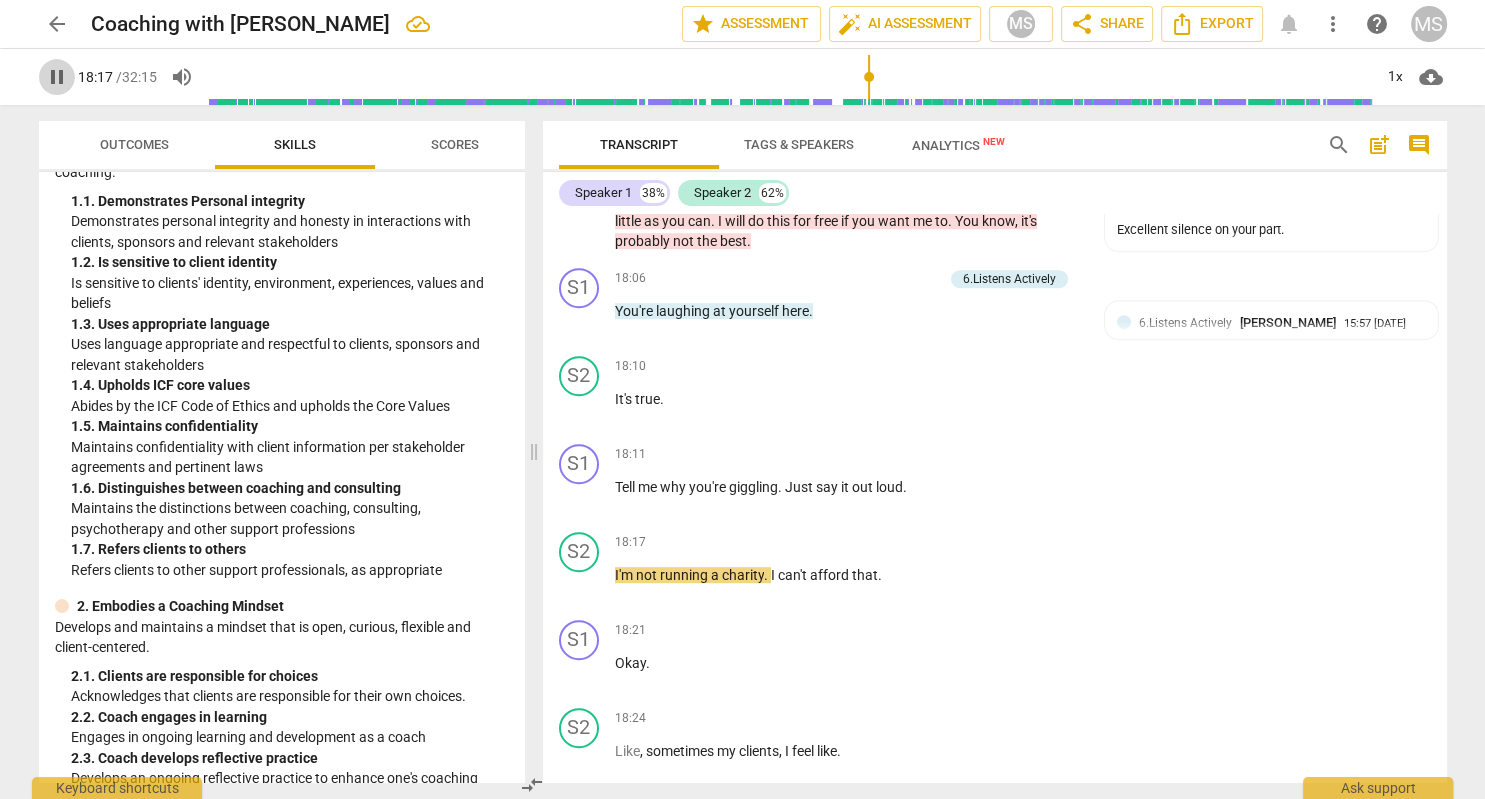click on "pause" at bounding box center [57, 77] 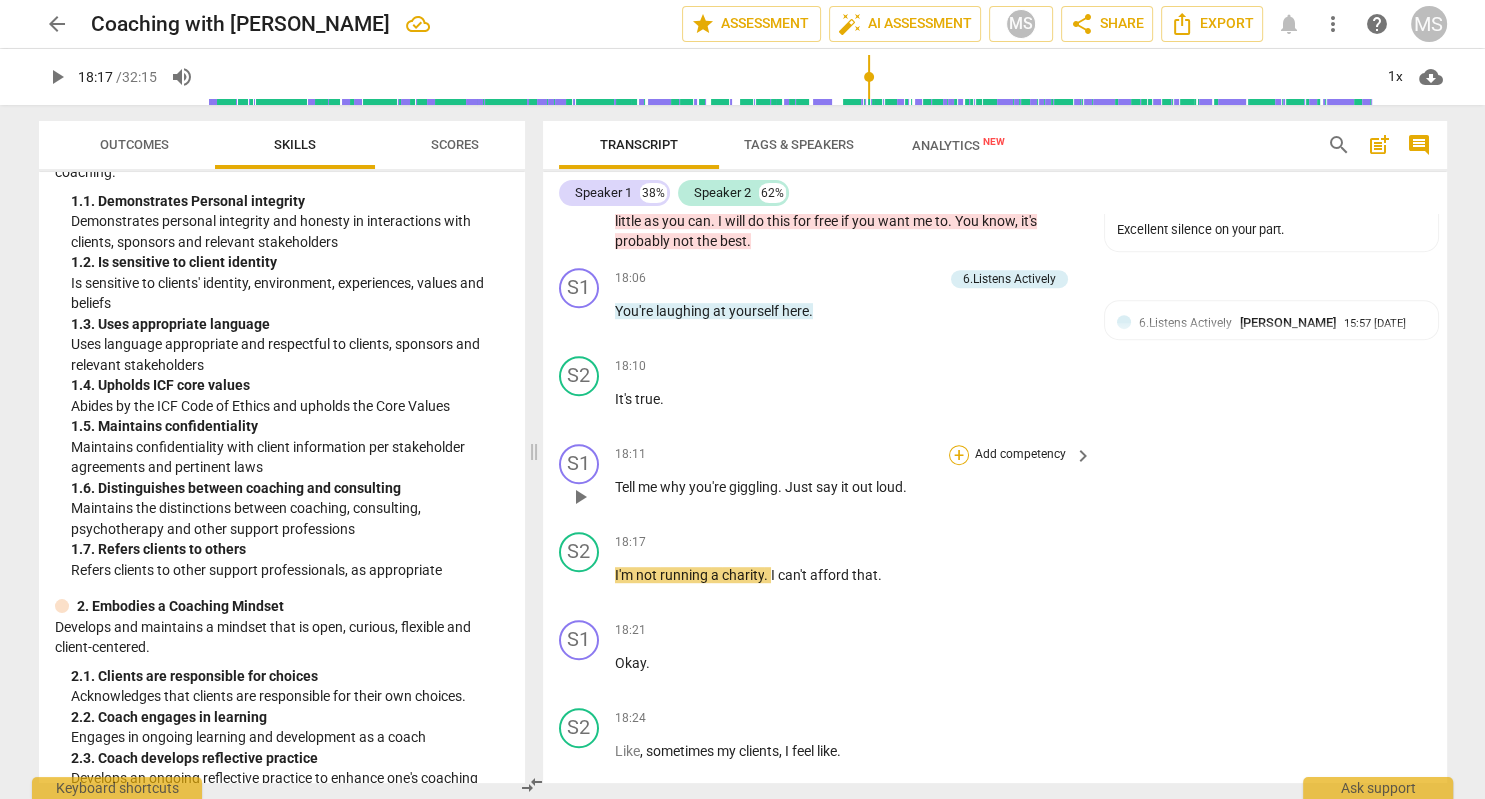 click on "+" at bounding box center [959, 455] 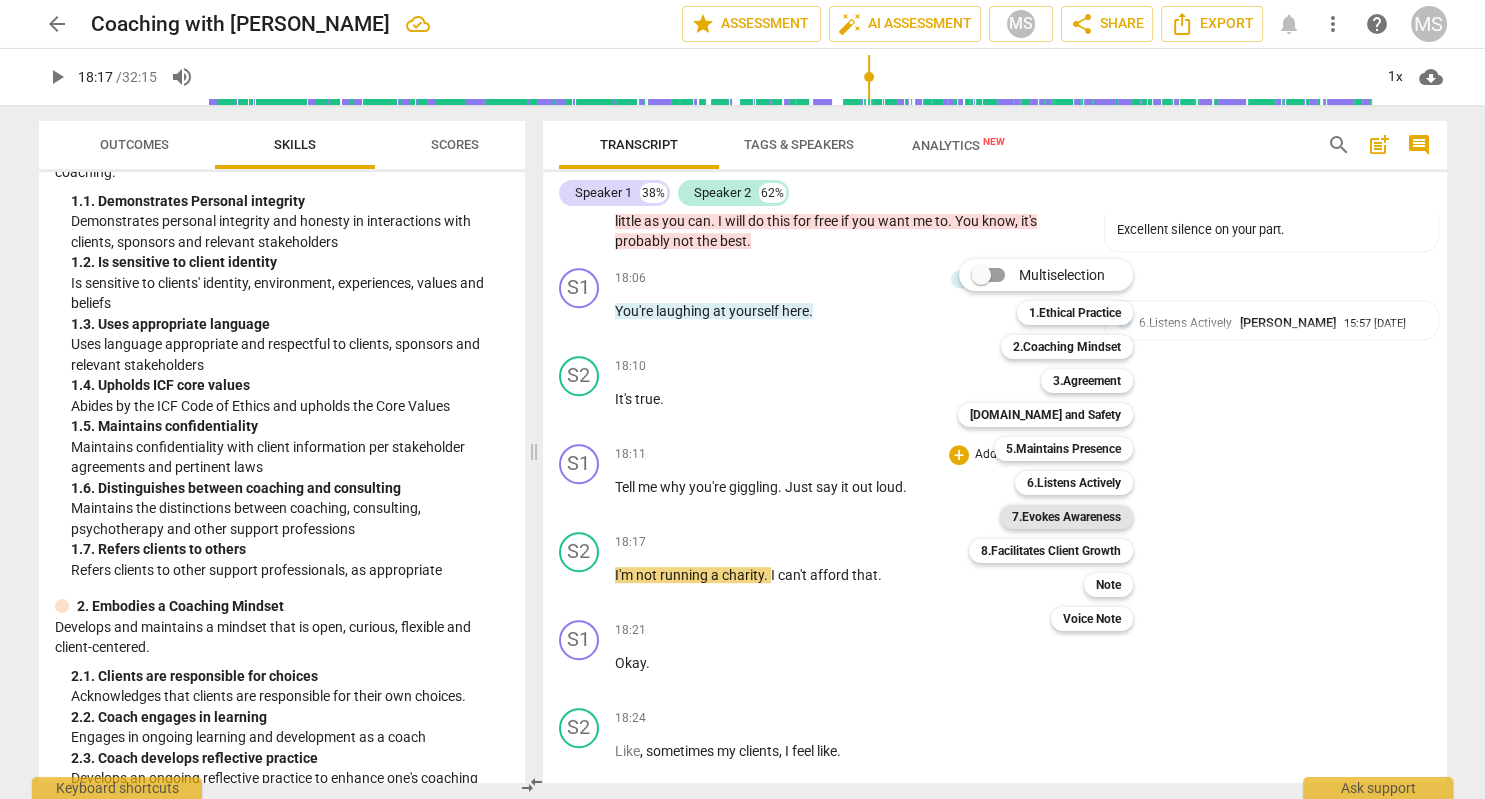 click on "7.Evokes Awareness" at bounding box center (1066, 517) 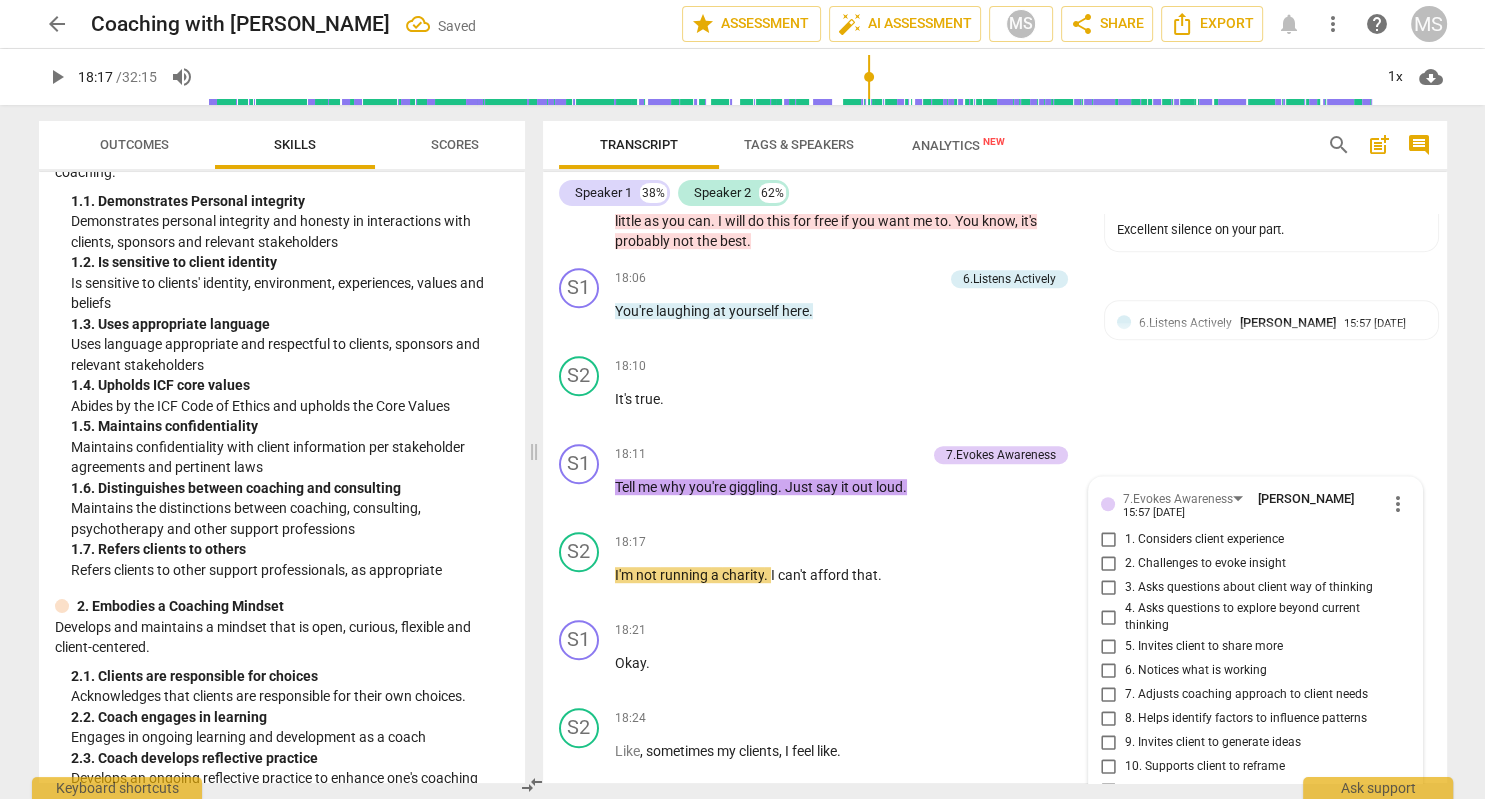 scroll, scrollTop: 8934, scrollLeft: 0, axis: vertical 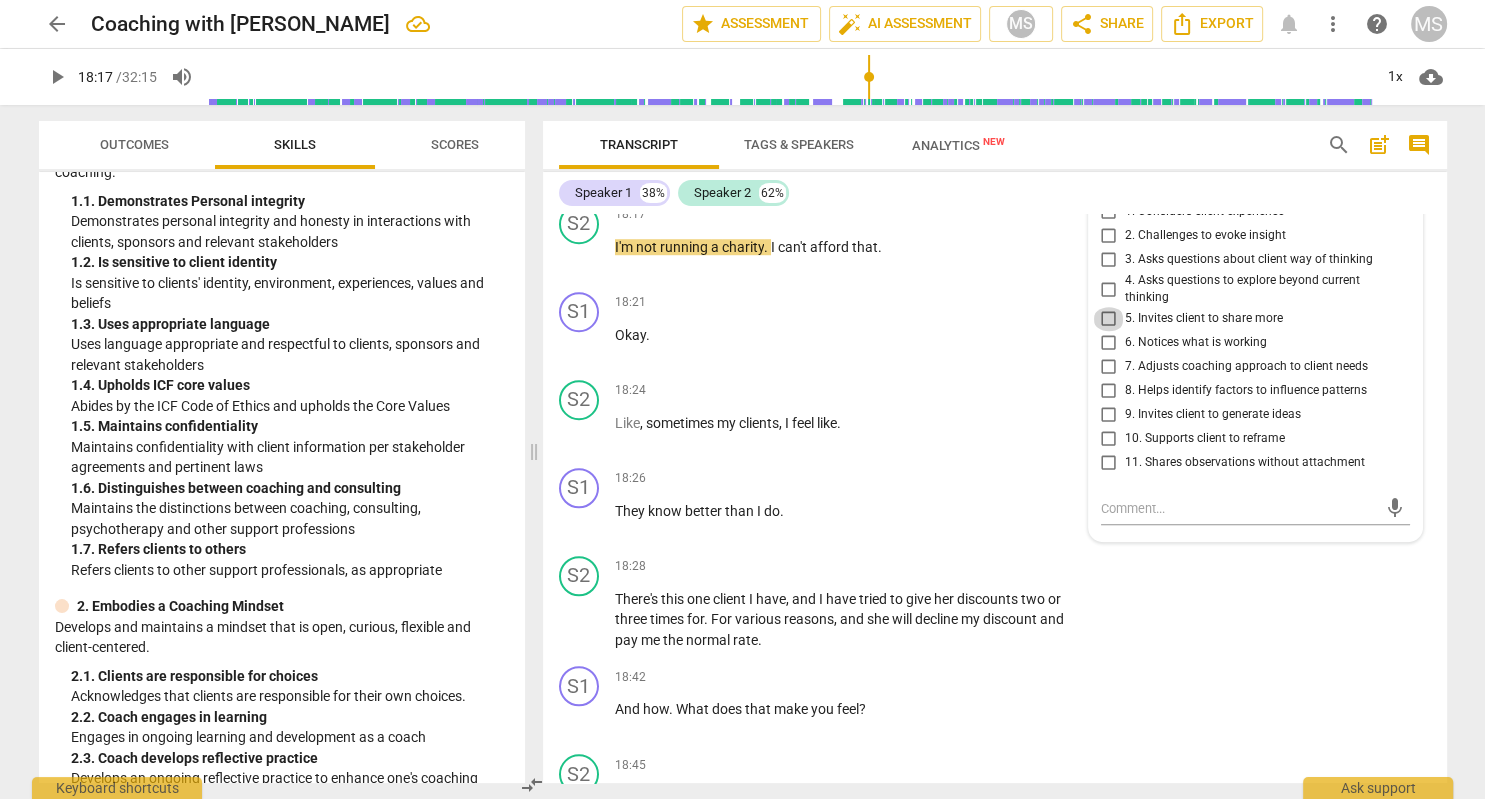 click on "5. Invites client to share more" at bounding box center (1109, 319) 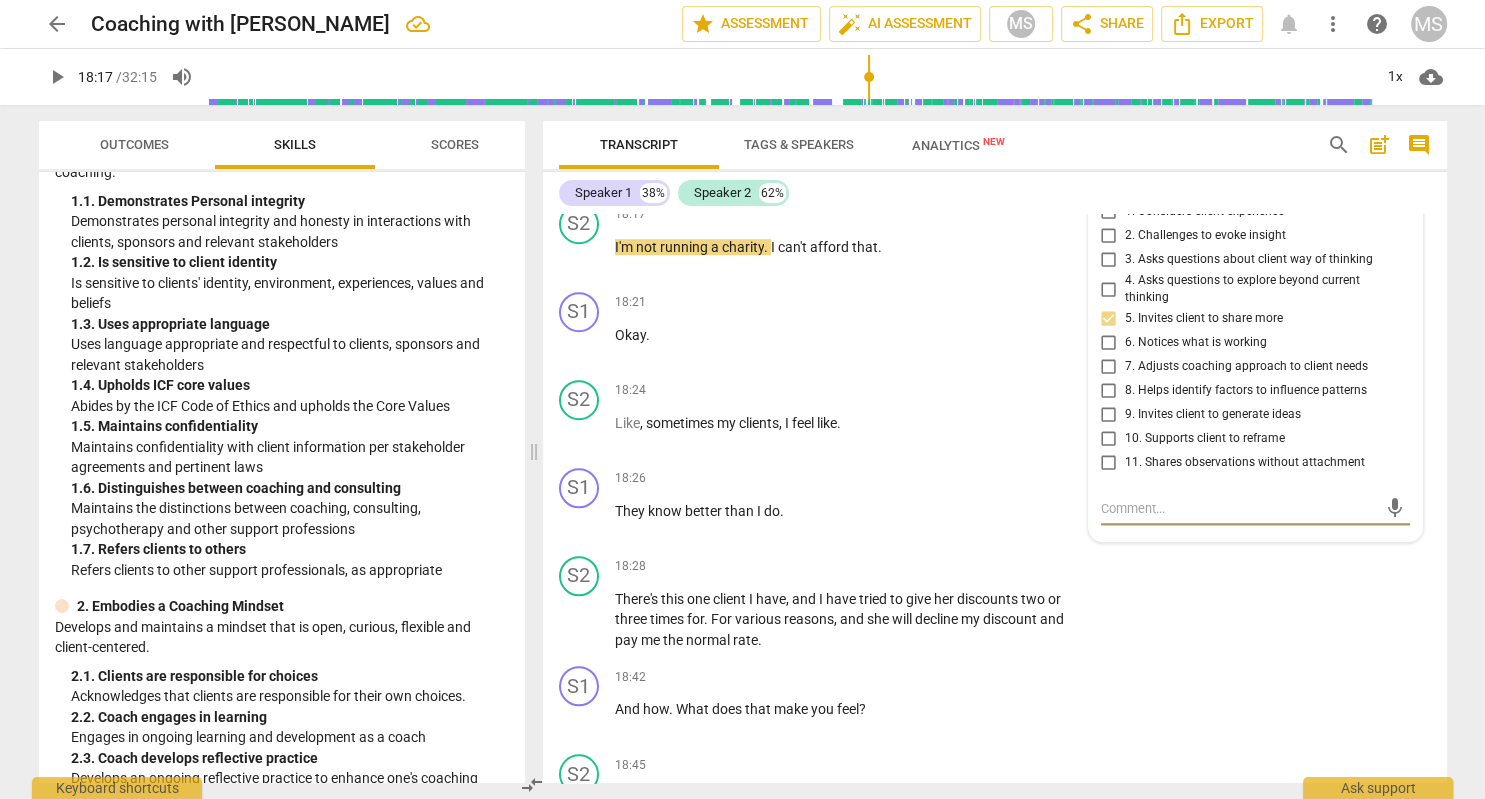 click at bounding box center (1239, 508) 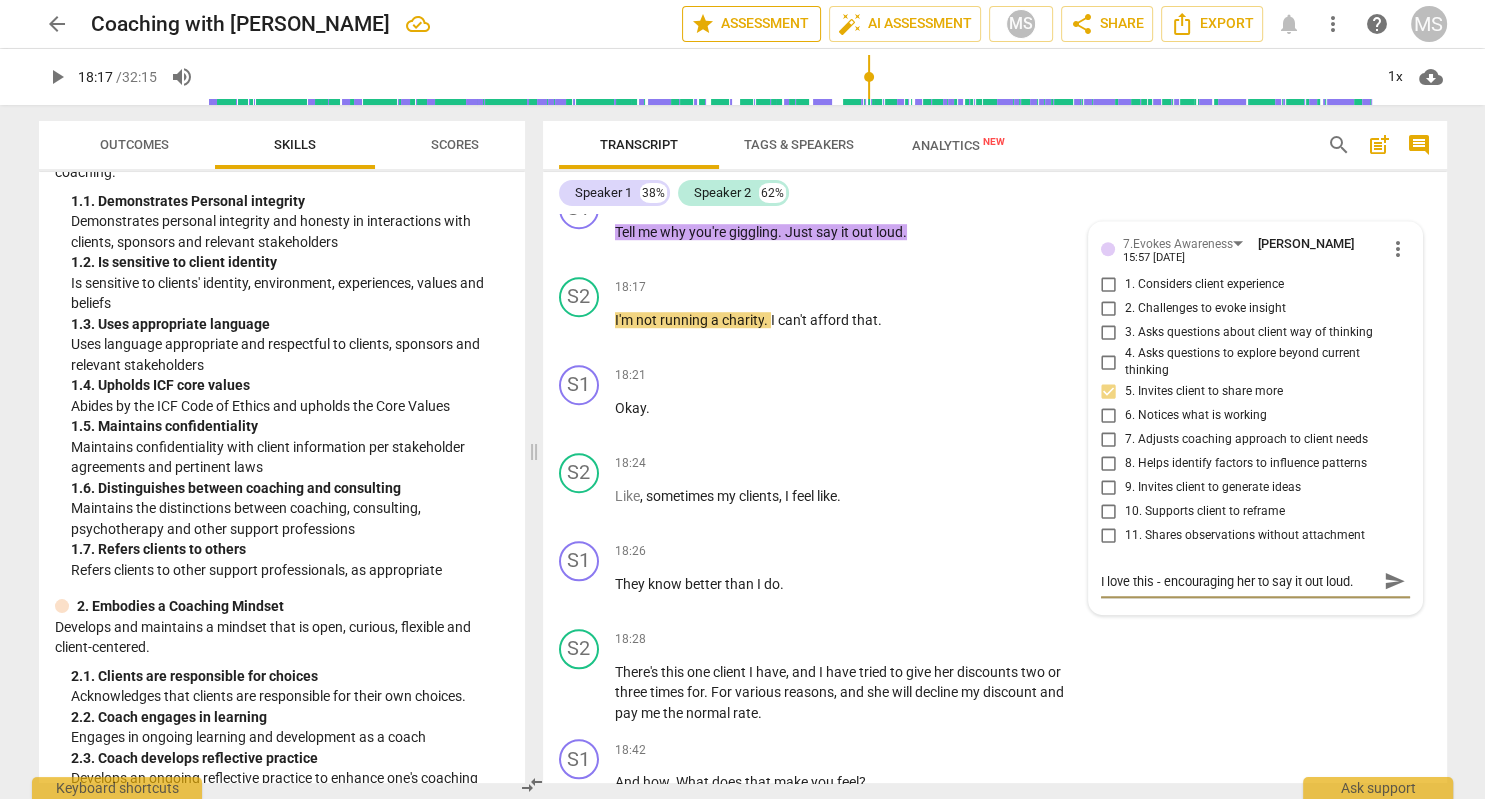 scroll, scrollTop: 8819, scrollLeft: 0, axis: vertical 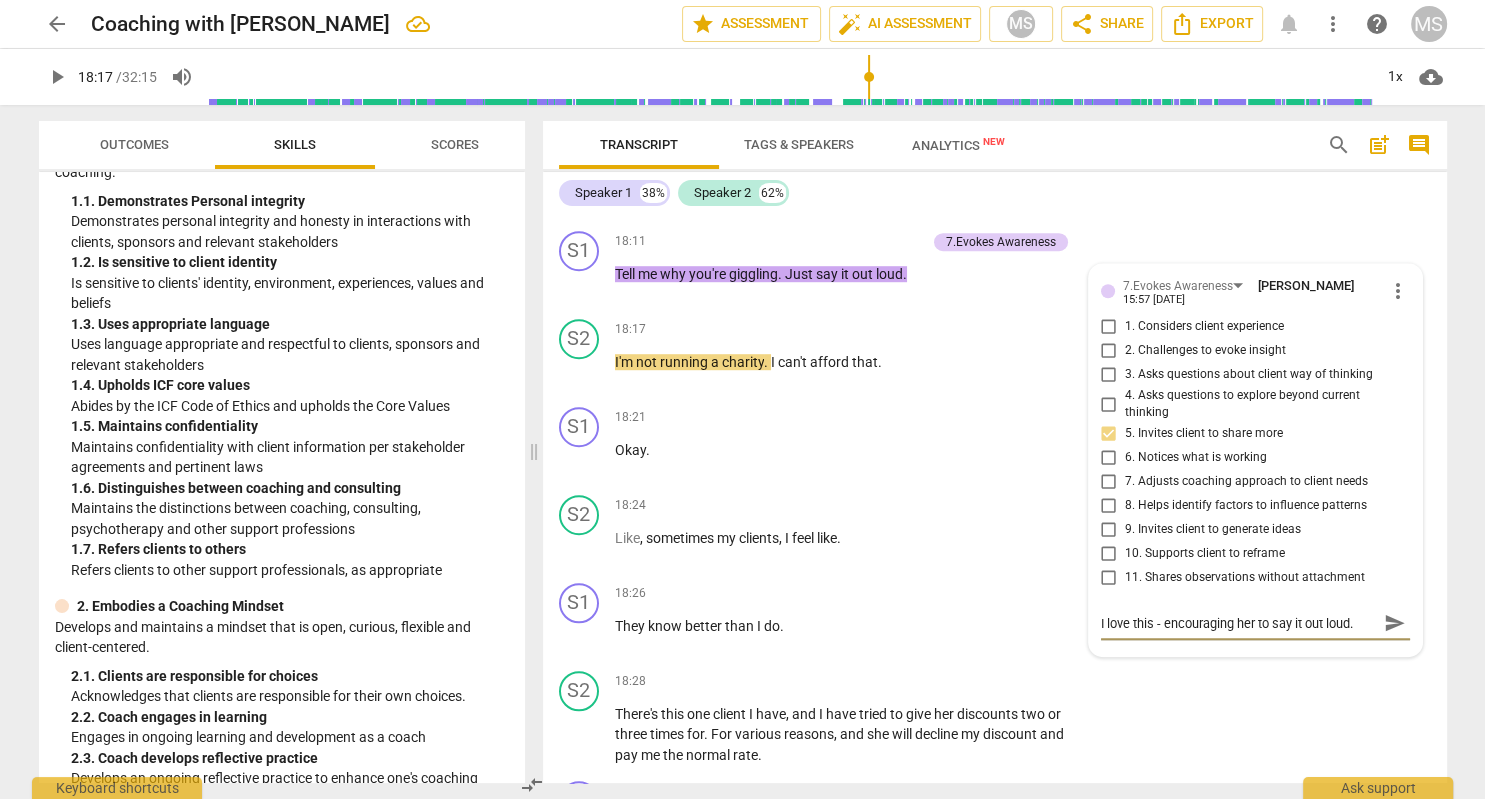 click on "play_arrow" at bounding box center [57, 77] 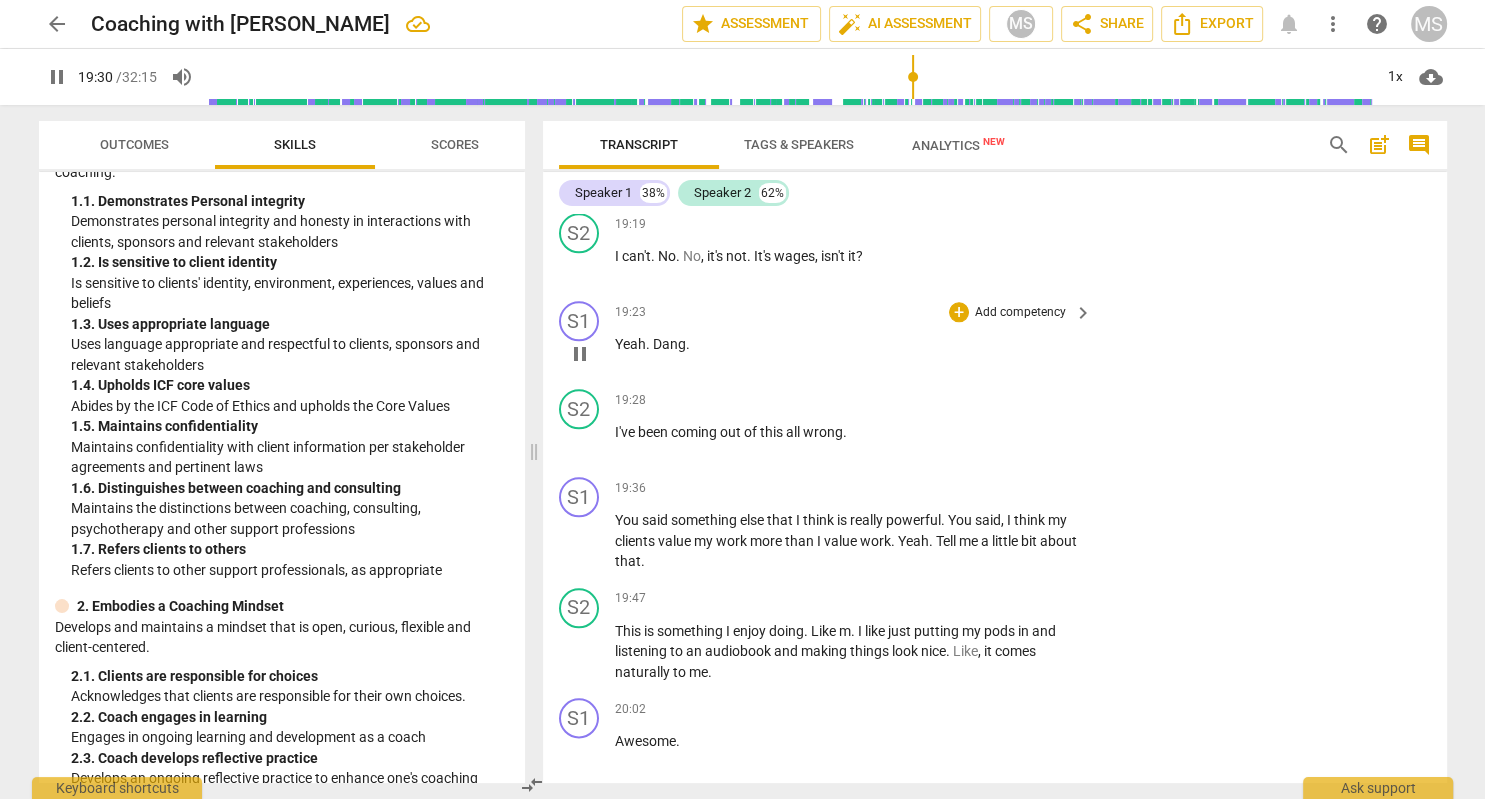 scroll, scrollTop: 9751, scrollLeft: 0, axis: vertical 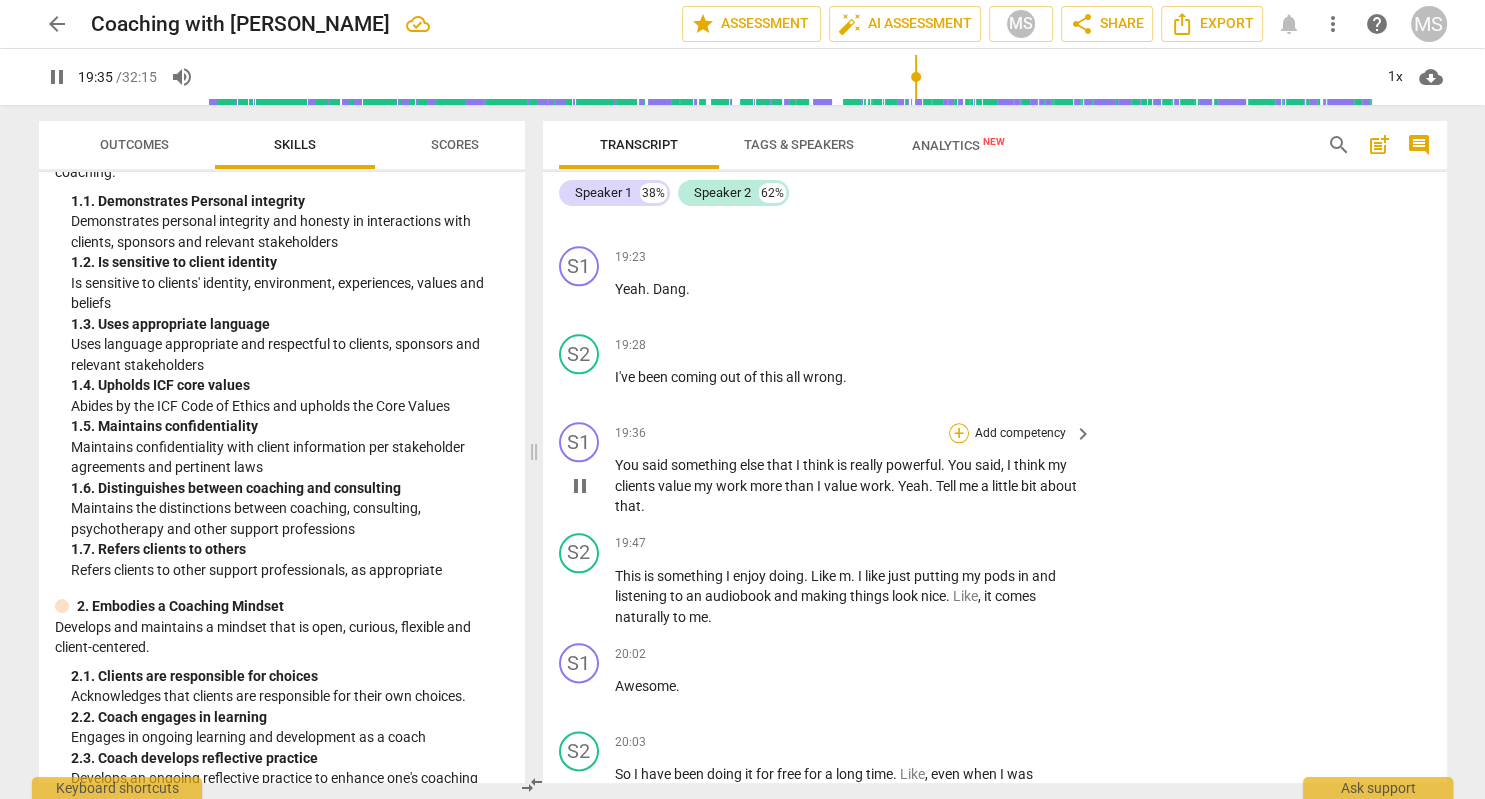 click on "+" at bounding box center [959, 433] 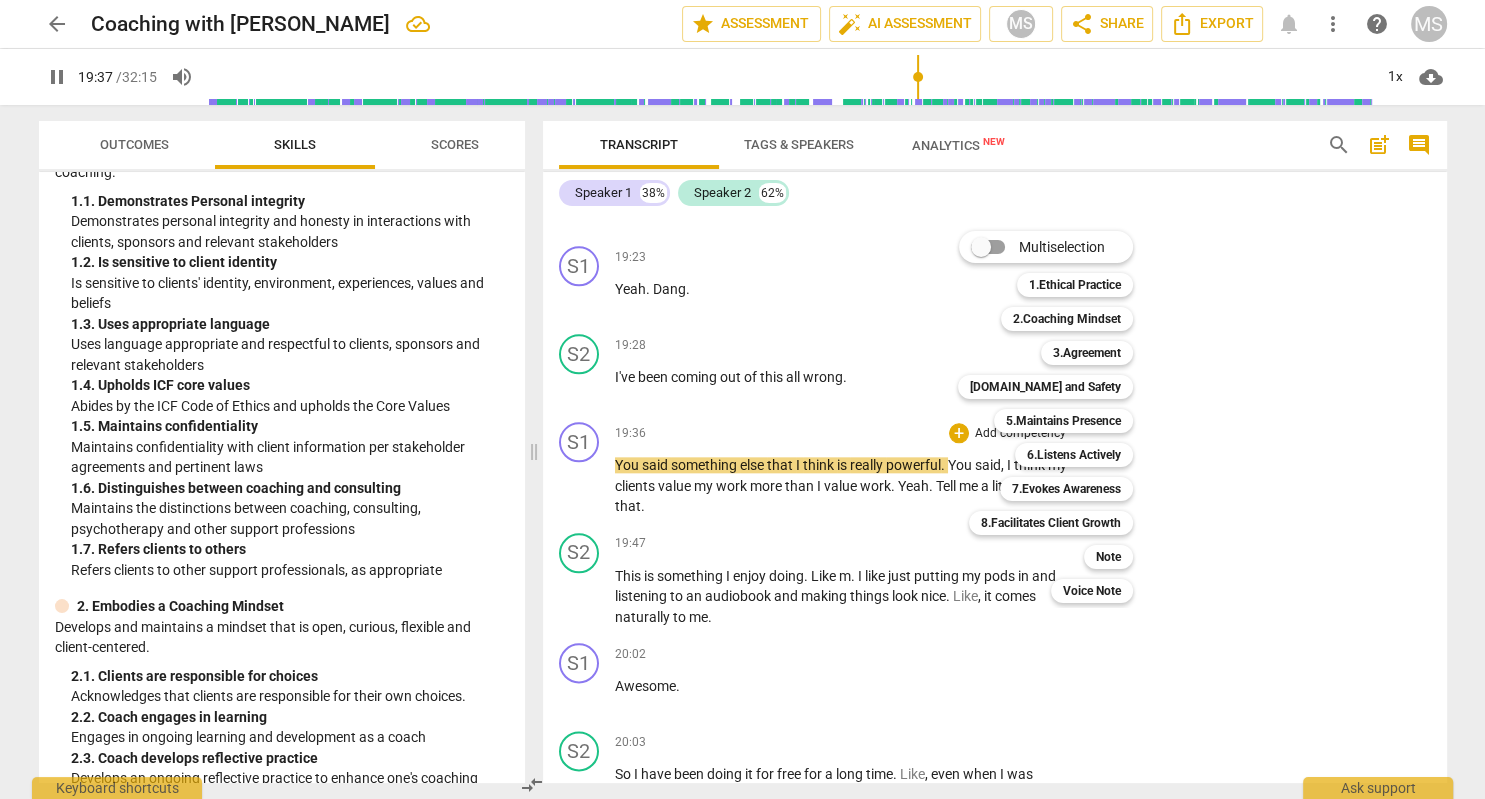 click at bounding box center [742, 399] 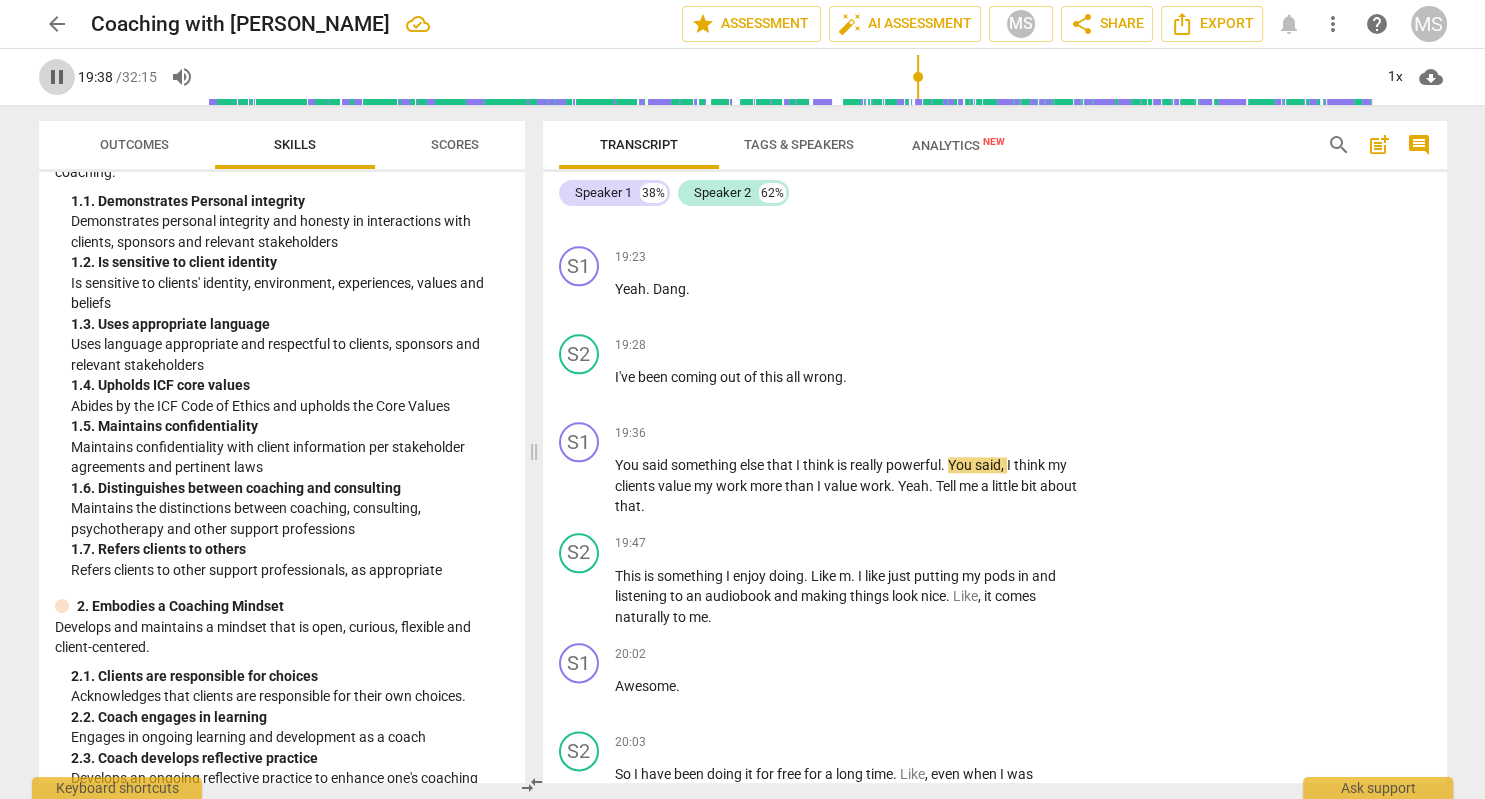 click on "pause" at bounding box center [57, 77] 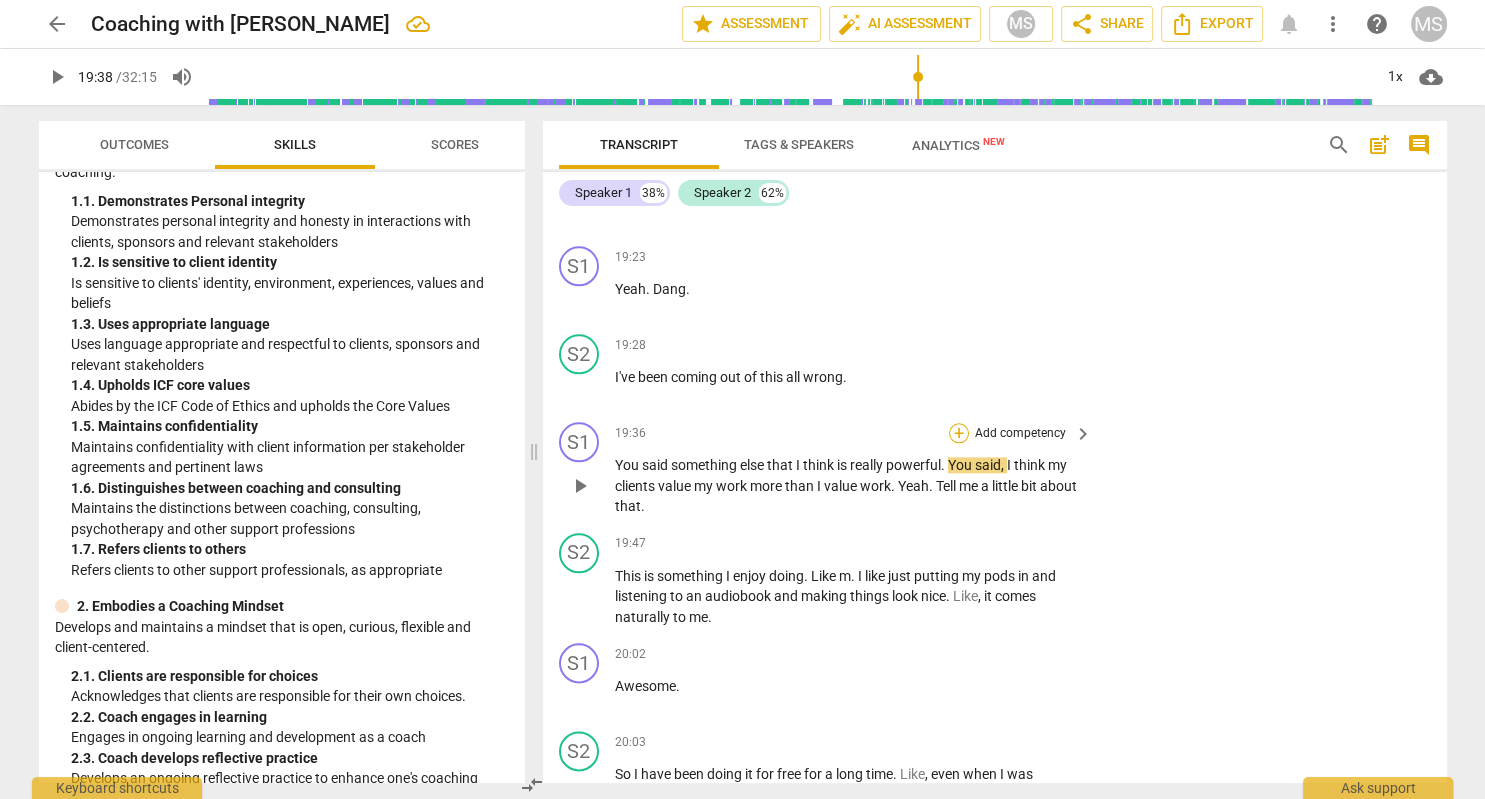 click on "+" at bounding box center [959, 433] 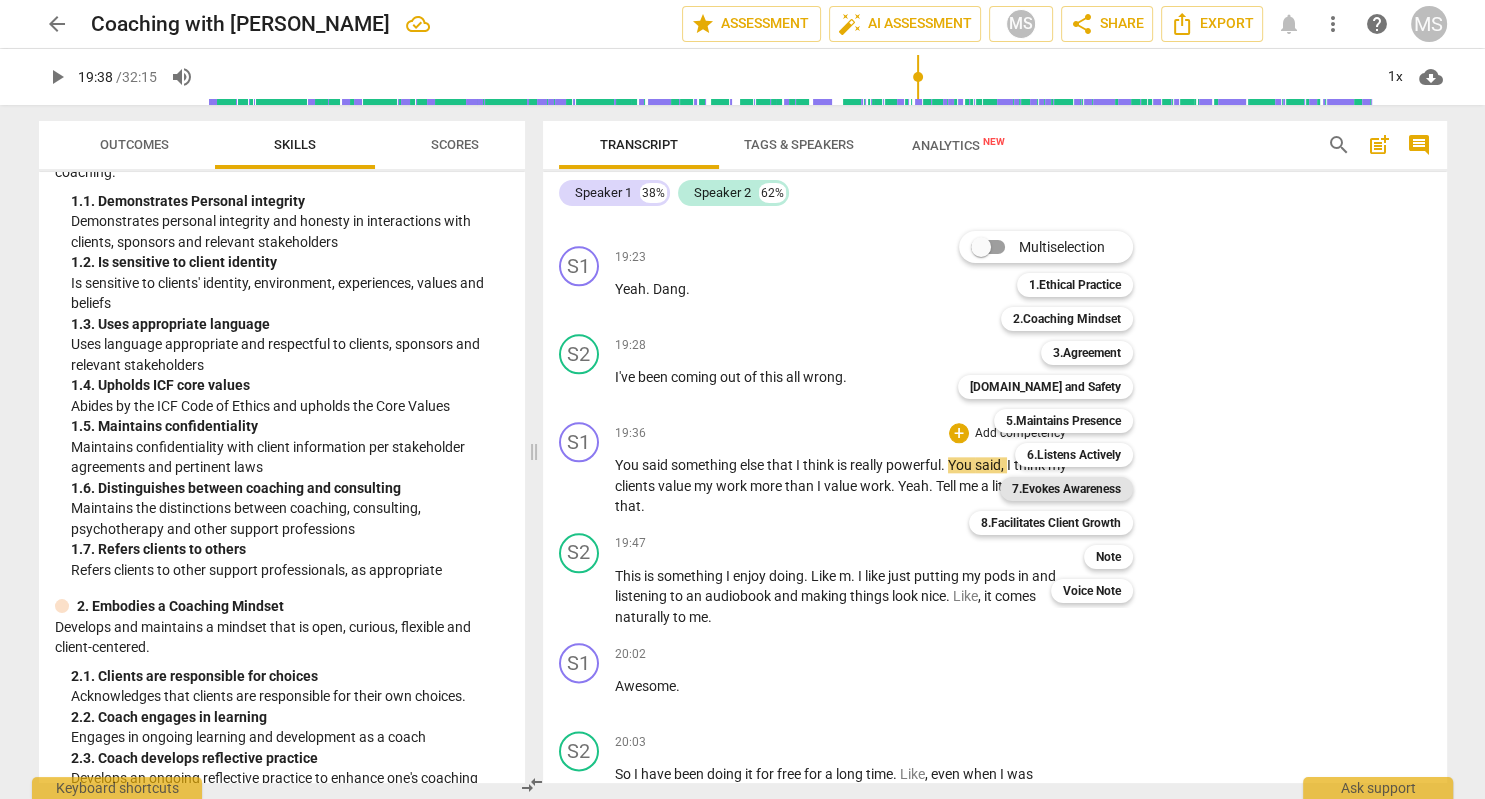 click on "7.Evokes Awareness" at bounding box center (1066, 489) 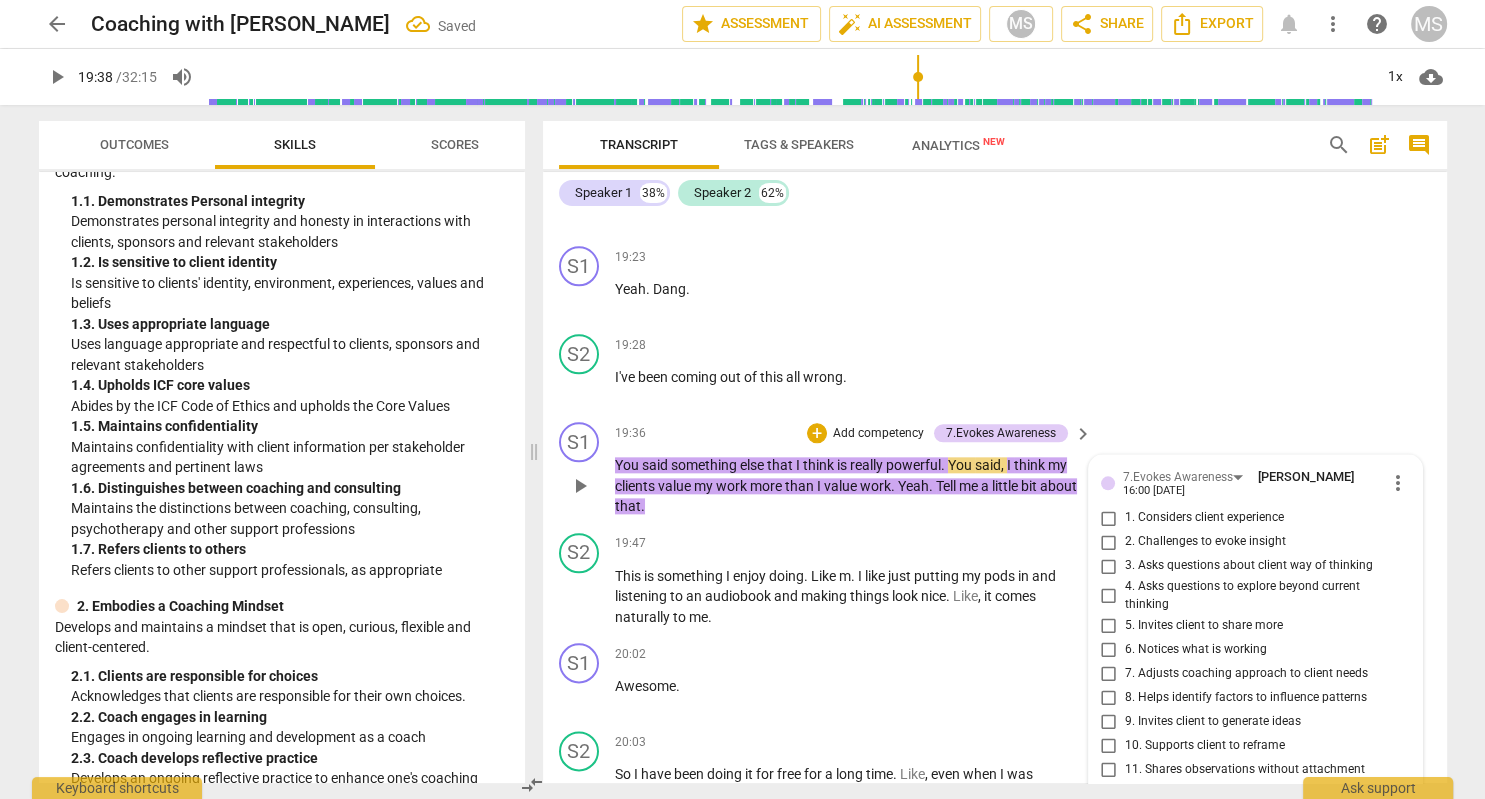 scroll, scrollTop: 10051, scrollLeft: 0, axis: vertical 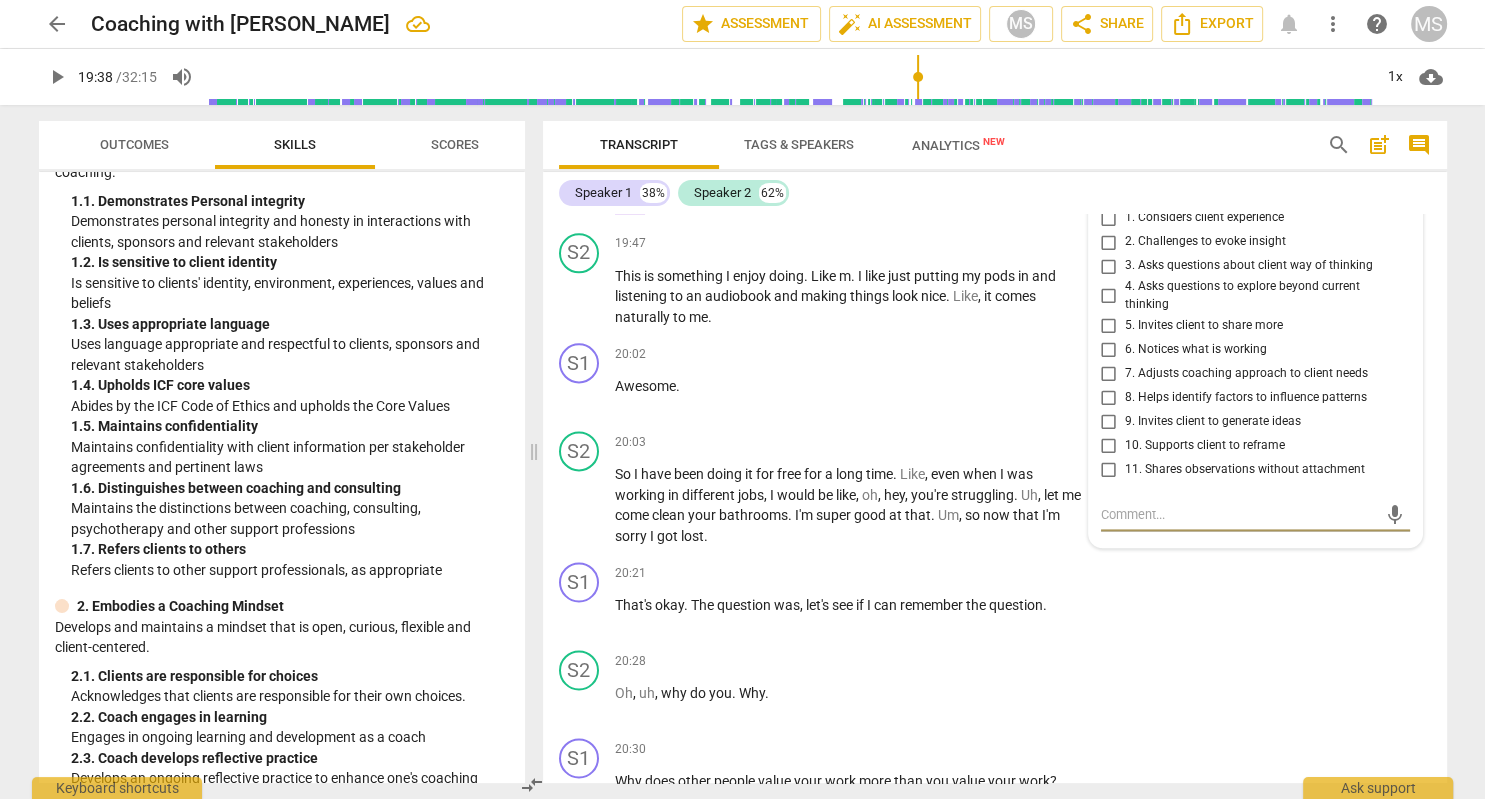 click on "2. Challenges to evoke insight" at bounding box center (1109, 242) 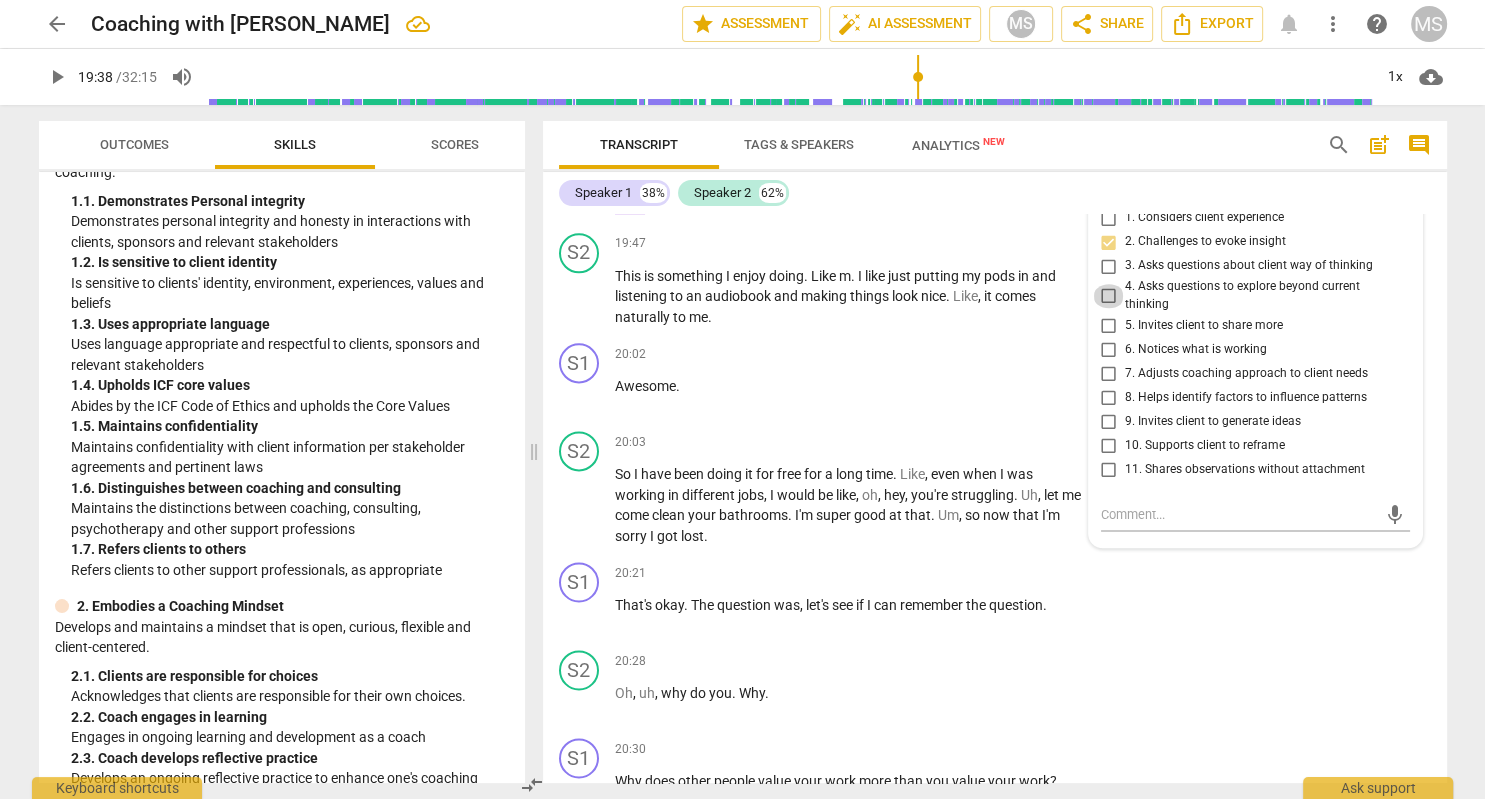 click on "4. Asks questions to explore beyond current thinking" at bounding box center (1109, 296) 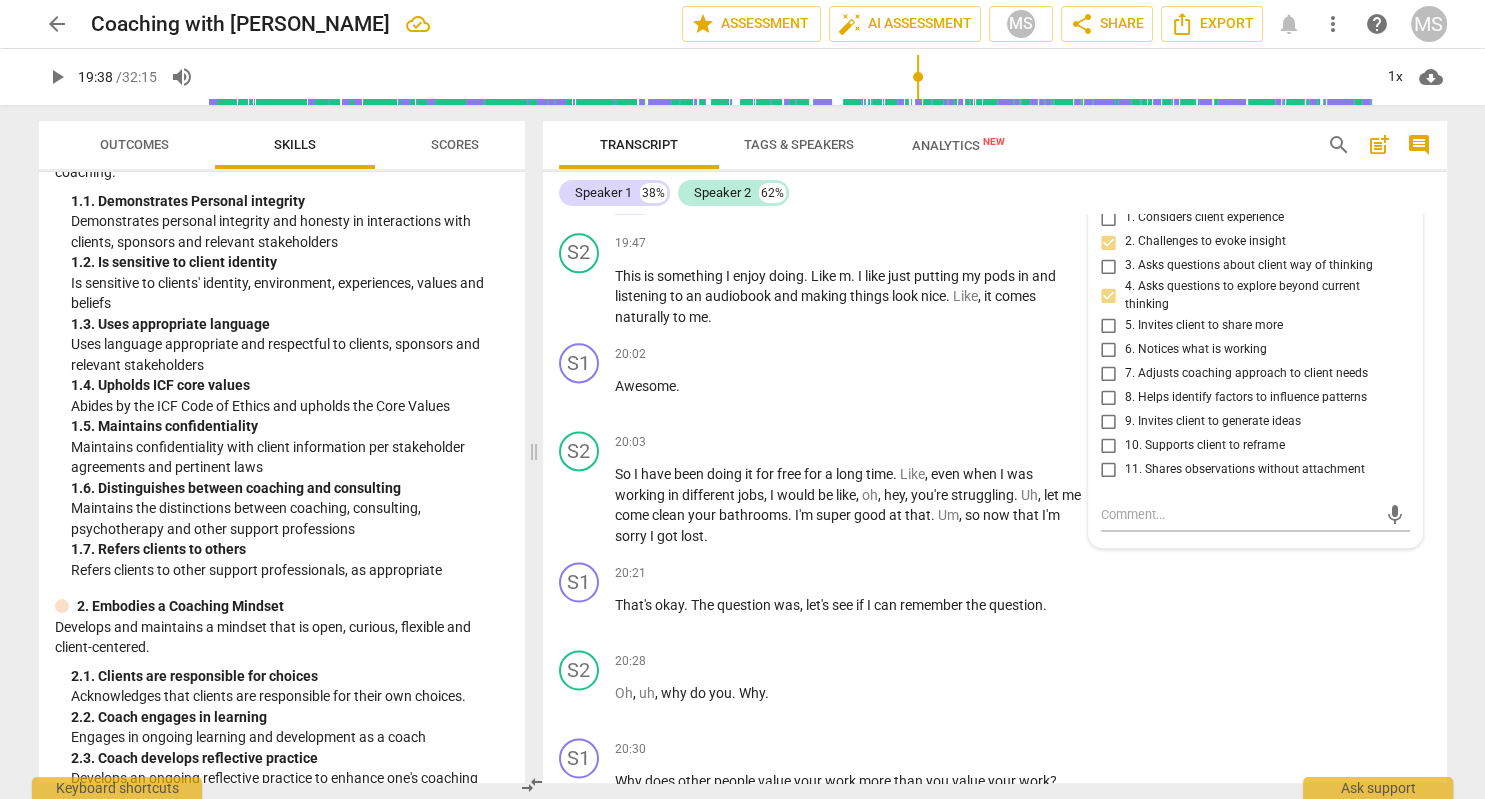 click on "5. Invites client to share more" at bounding box center (1109, 325) 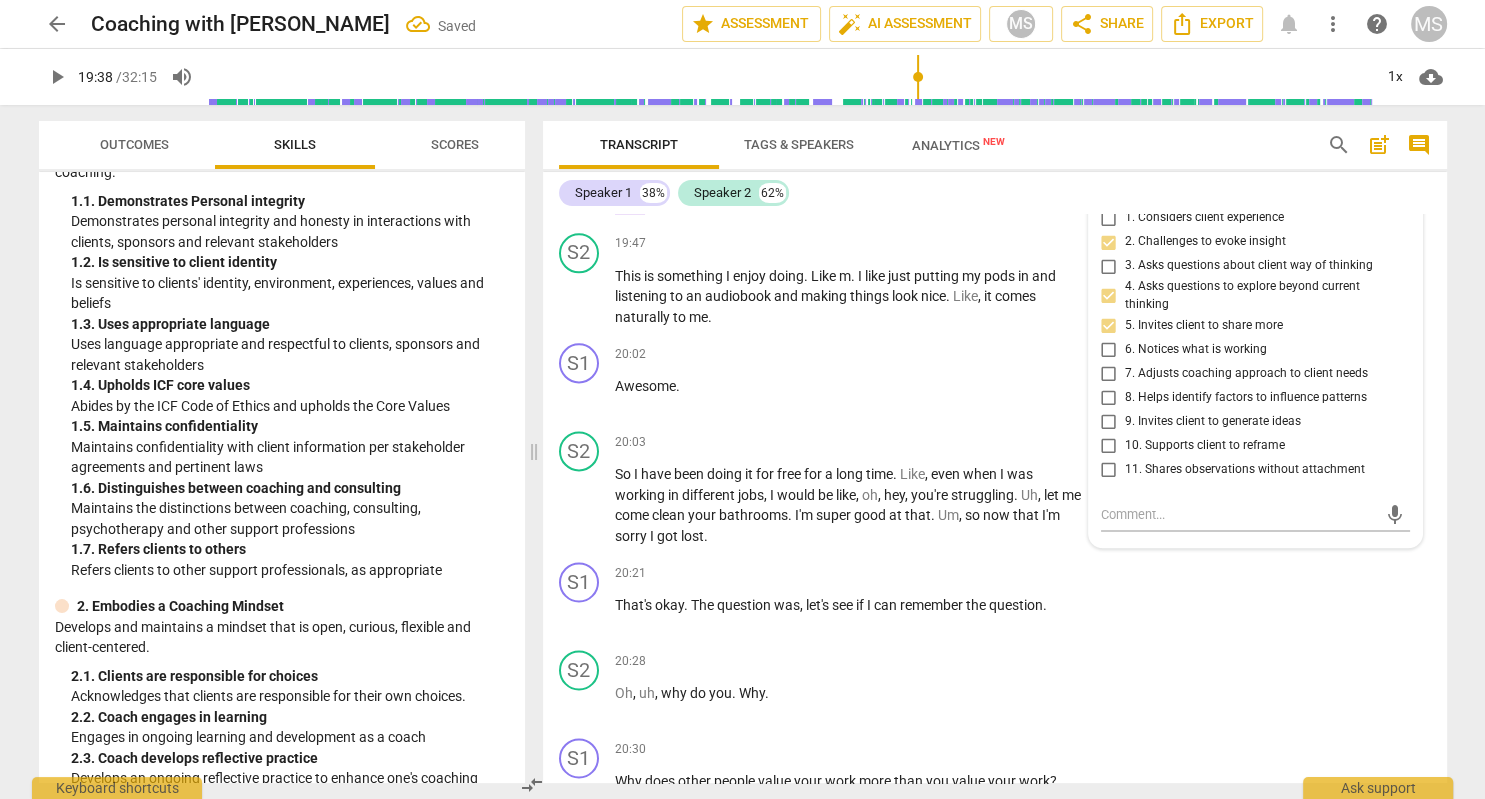 click on "8. Helps identify factors to influence patterns" at bounding box center [1109, 397] 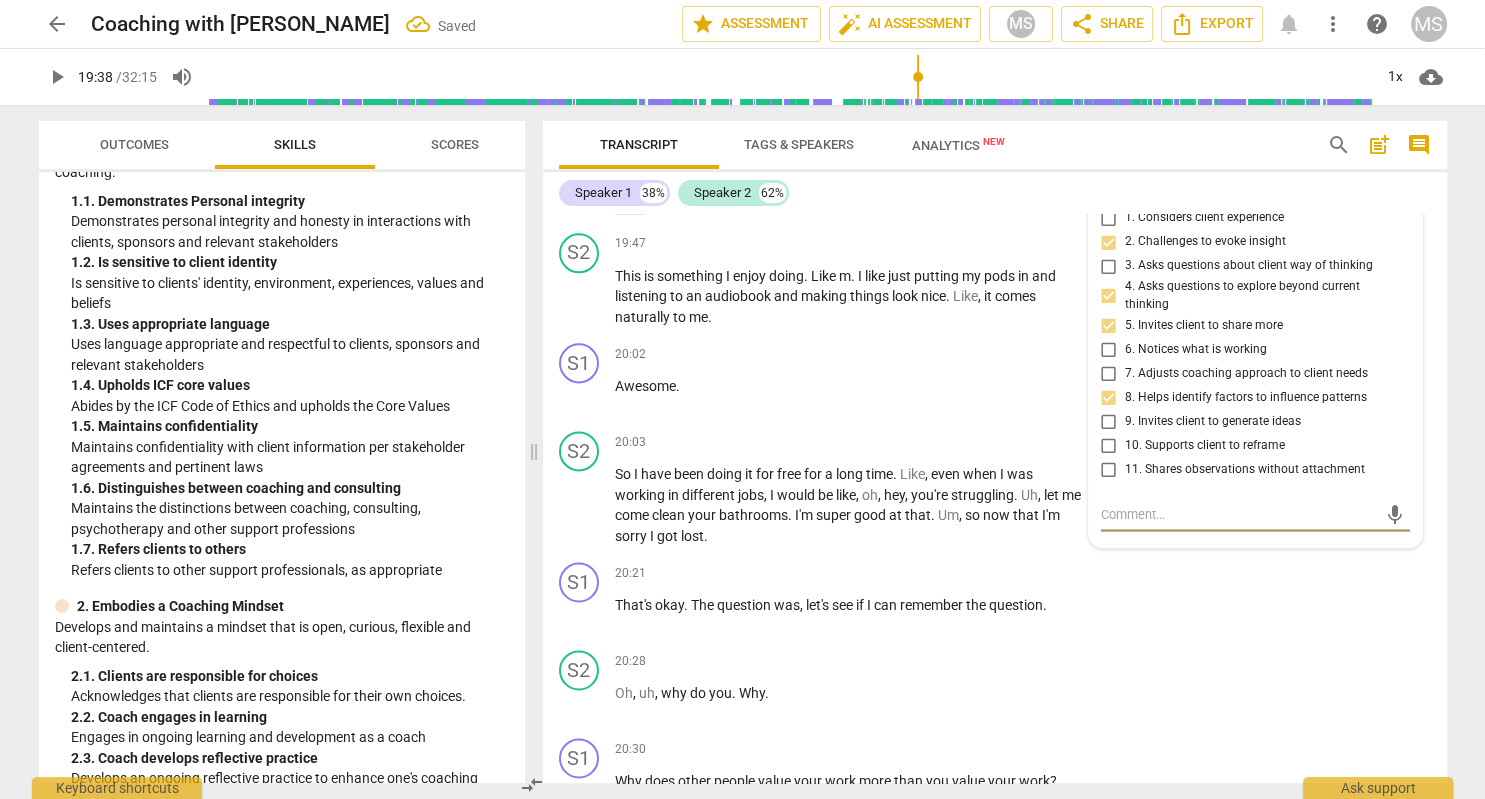 click at bounding box center [1239, 514] 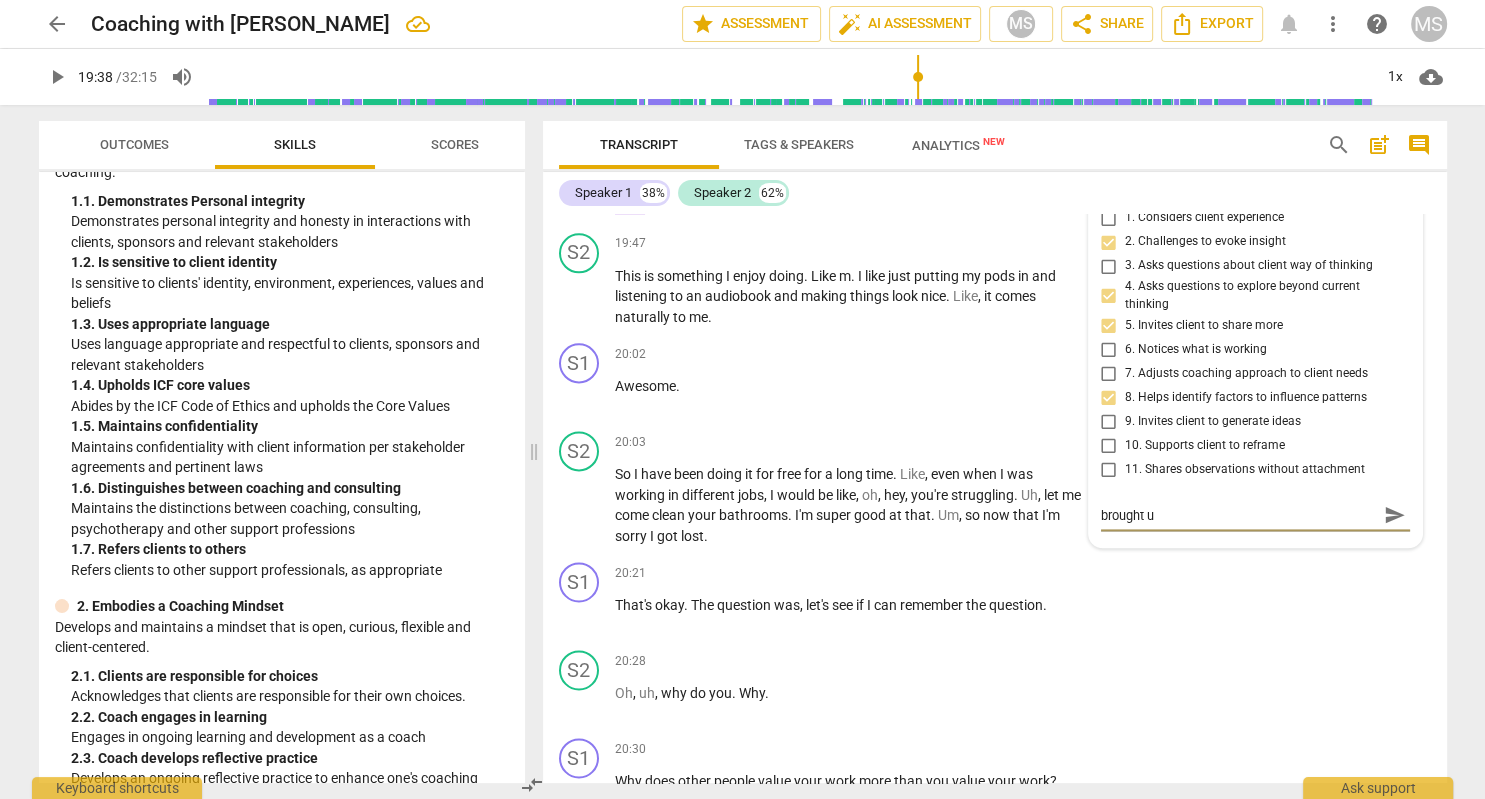 scroll, scrollTop: 0, scrollLeft: 0, axis: both 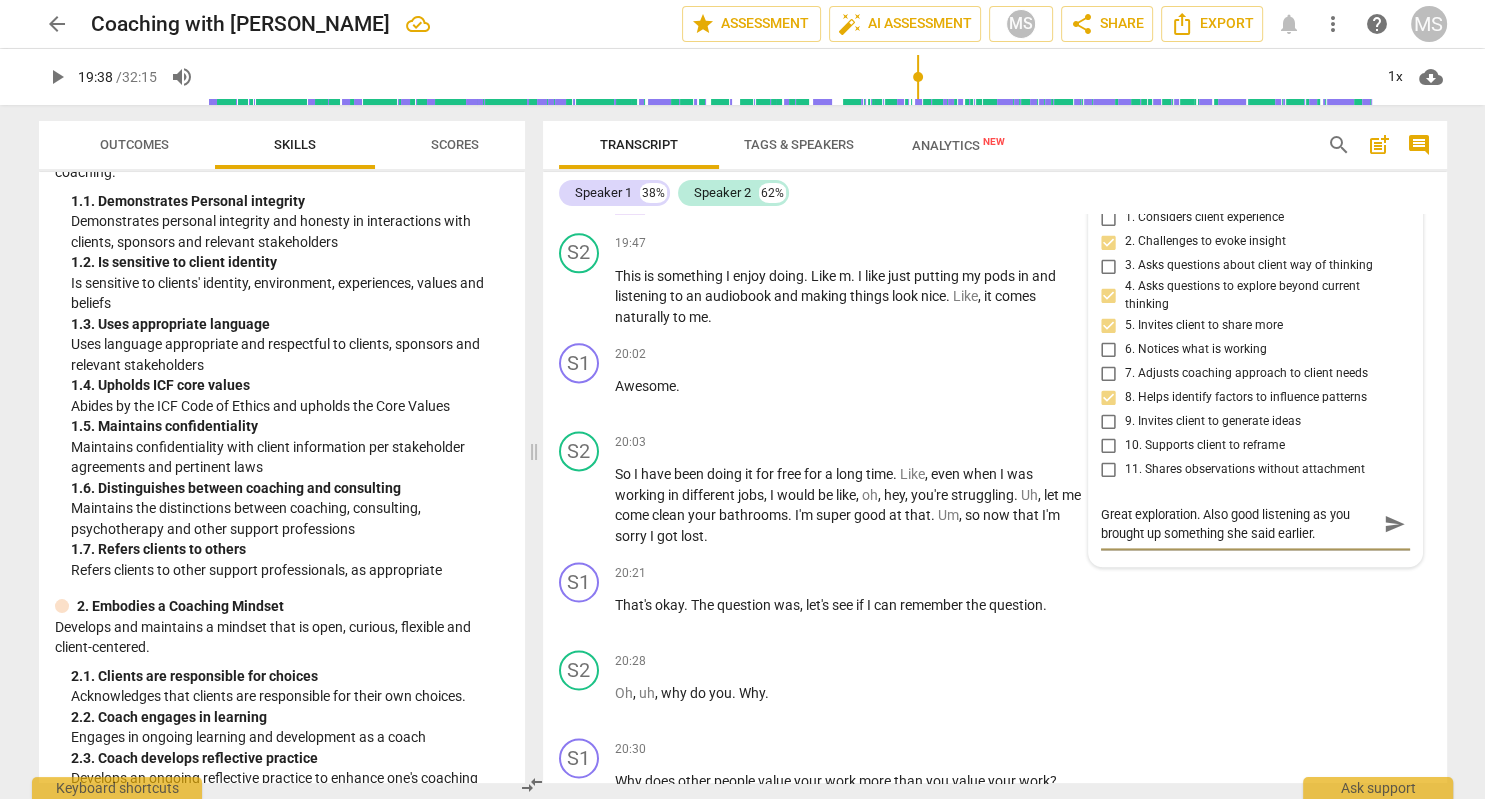 click on "send" at bounding box center (1395, 525) 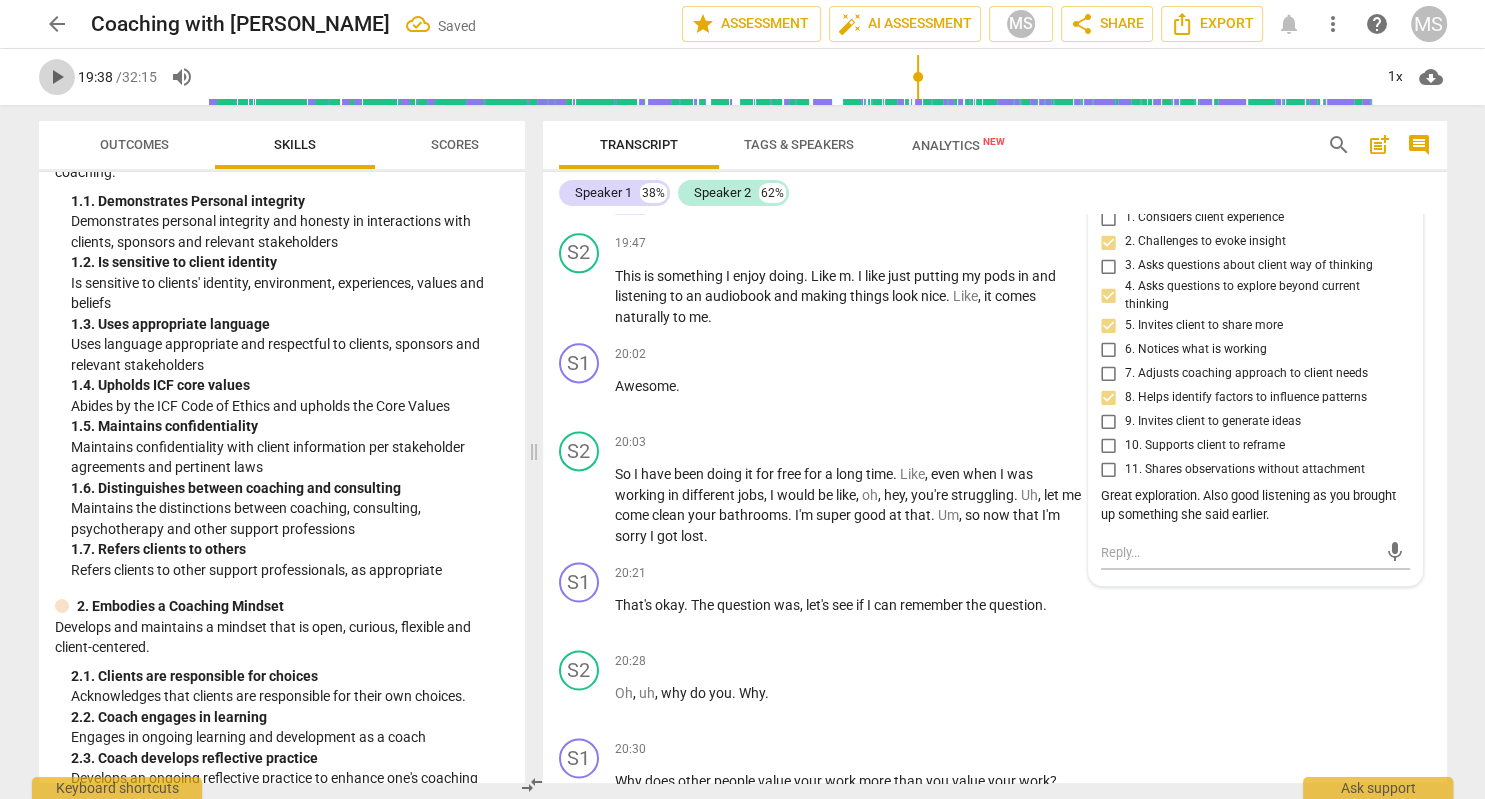 click on "play_arrow" at bounding box center (57, 77) 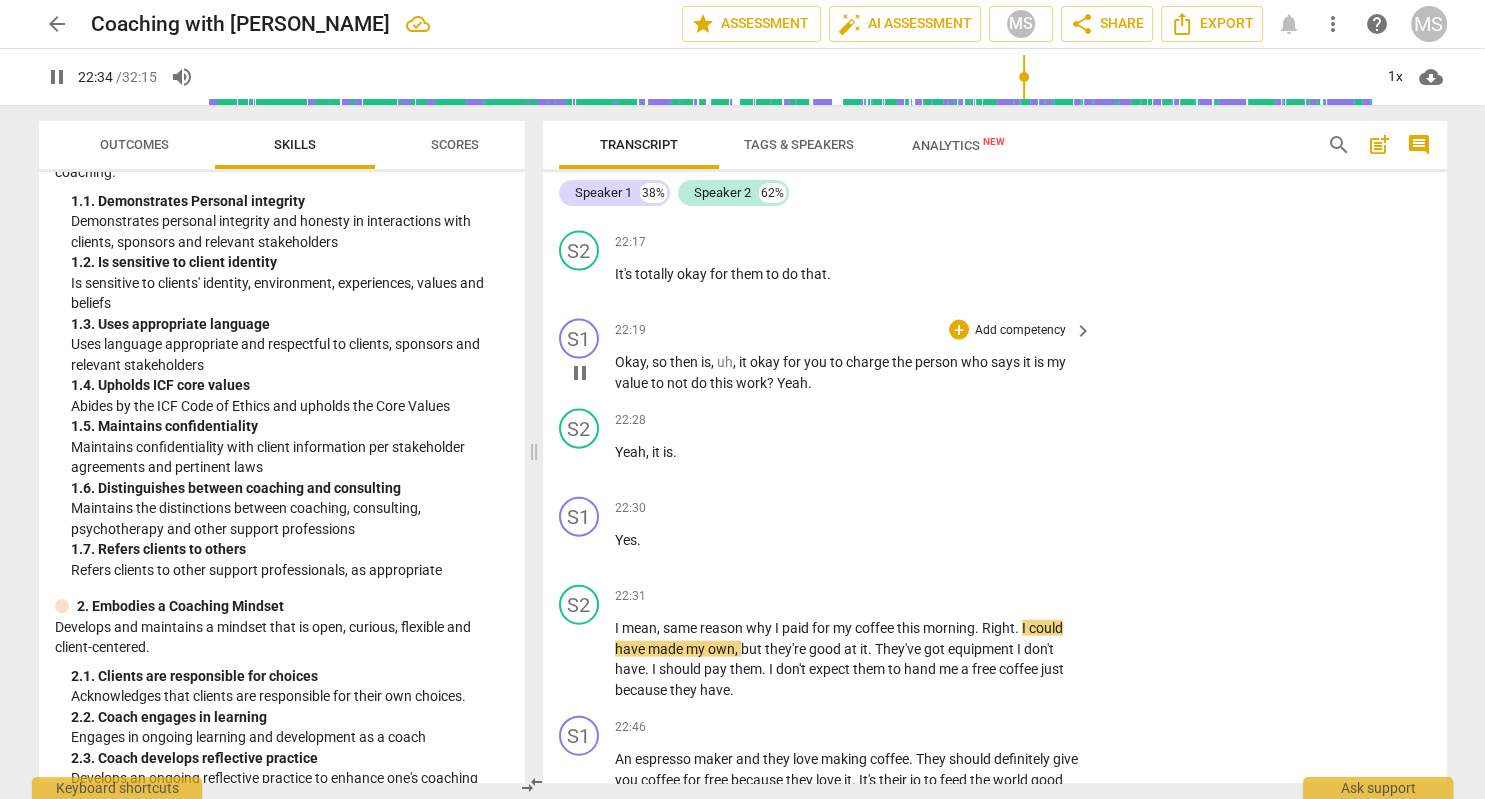 scroll, scrollTop: 11834, scrollLeft: 0, axis: vertical 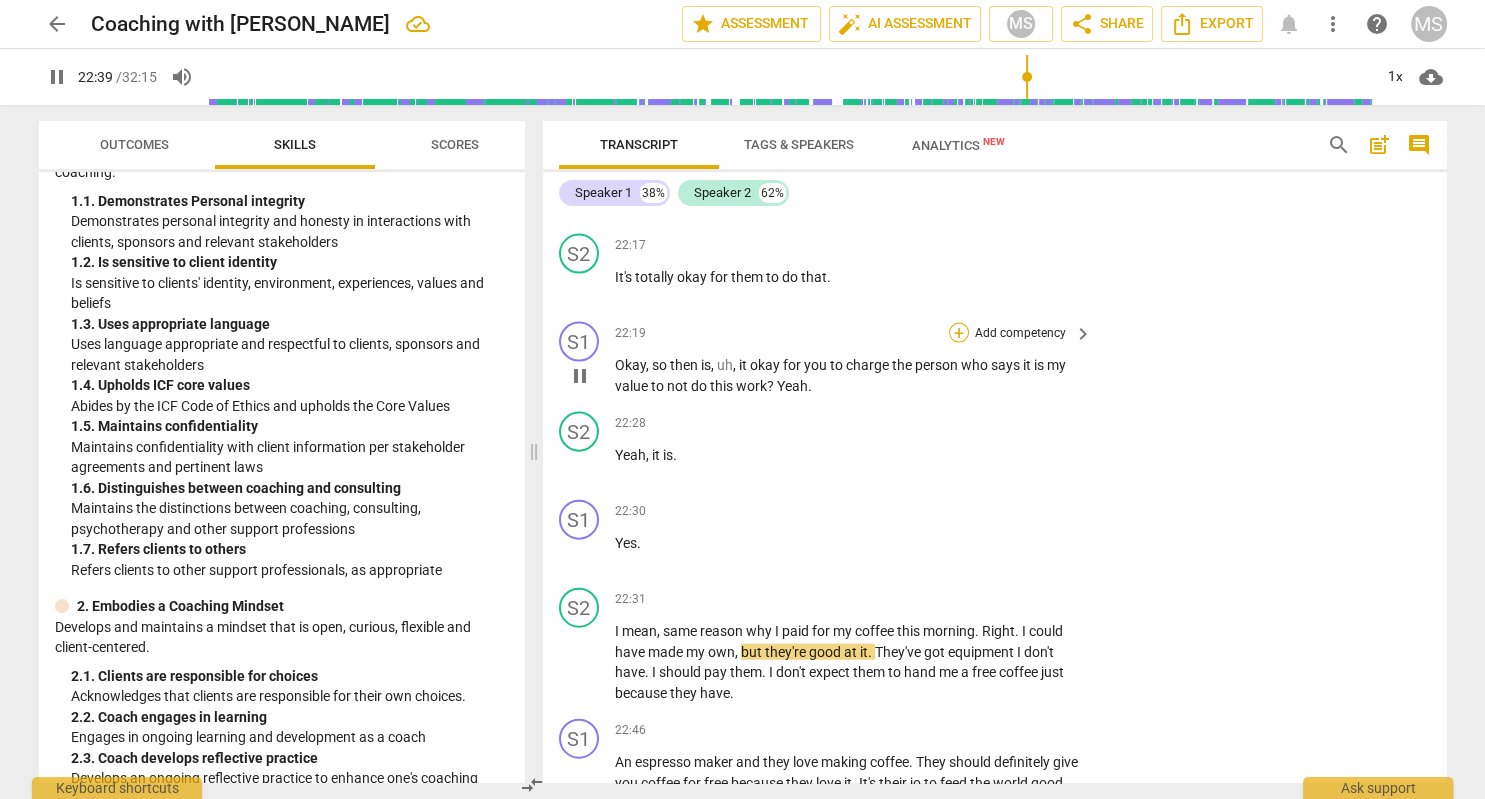 click on "+" at bounding box center [959, 333] 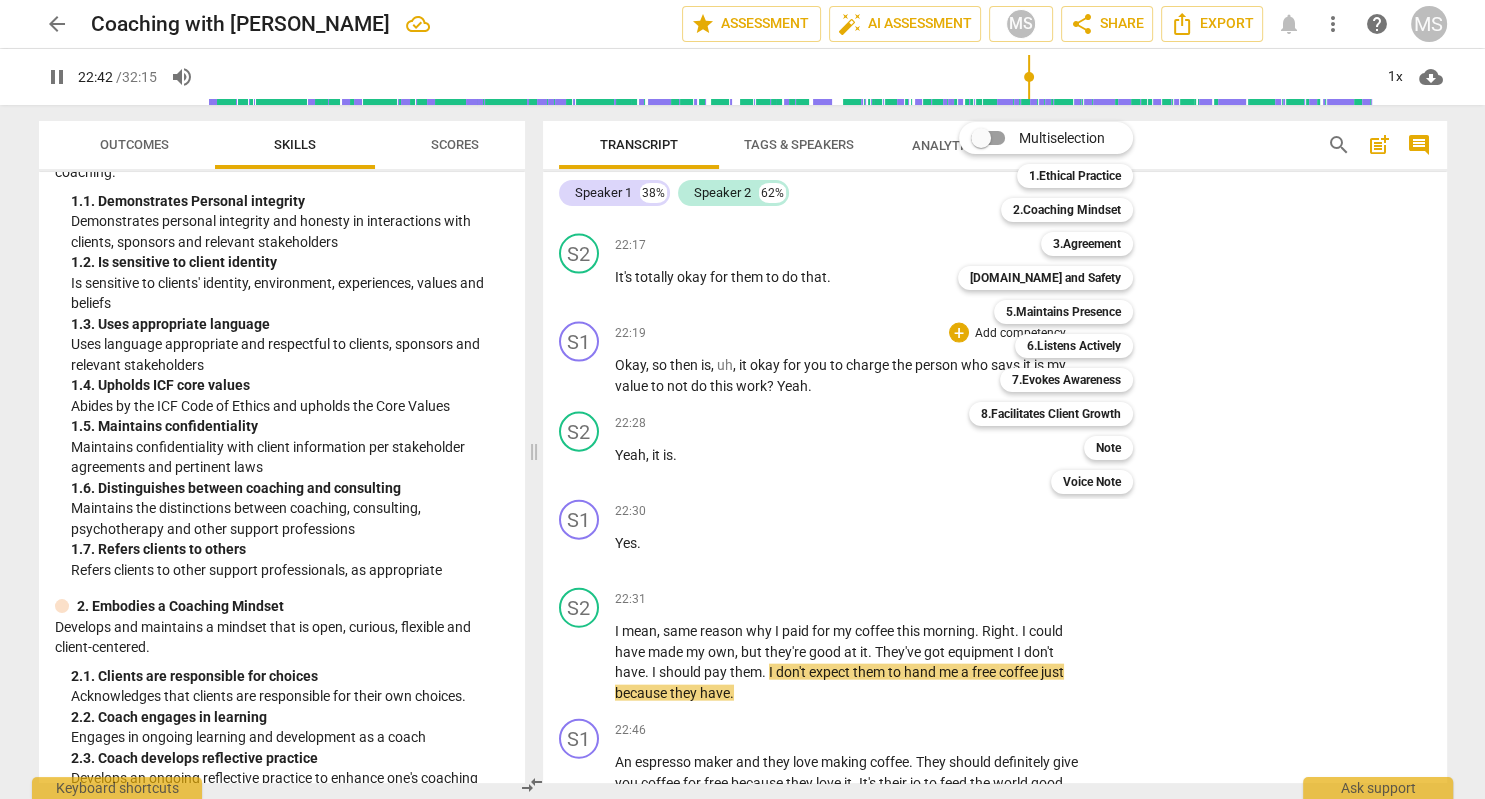 click at bounding box center (742, 399) 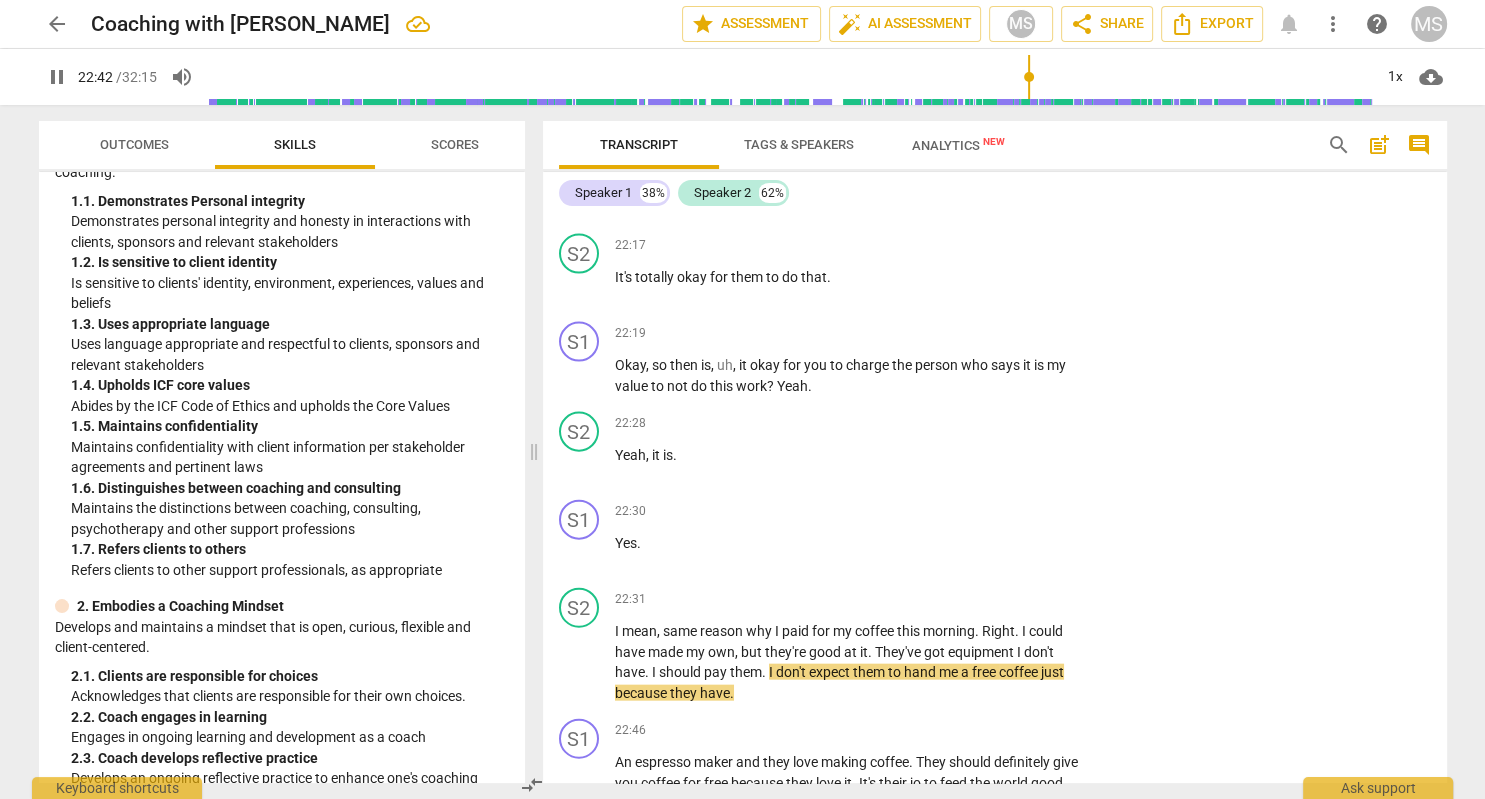 click on "pause" at bounding box center [57, 77] 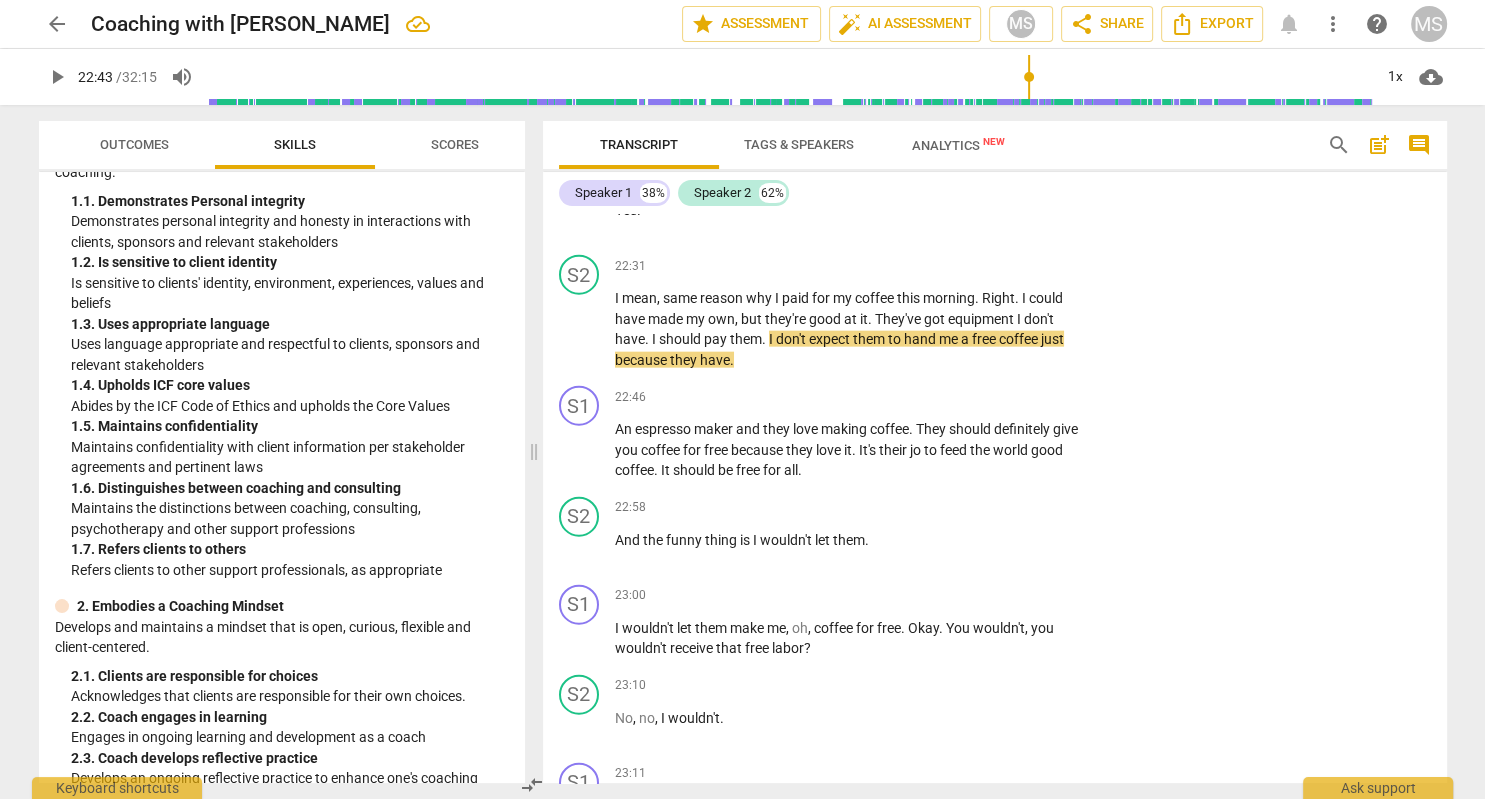 scroll, scrollTop: 12180, scrollLeft: 0, axis: vertical 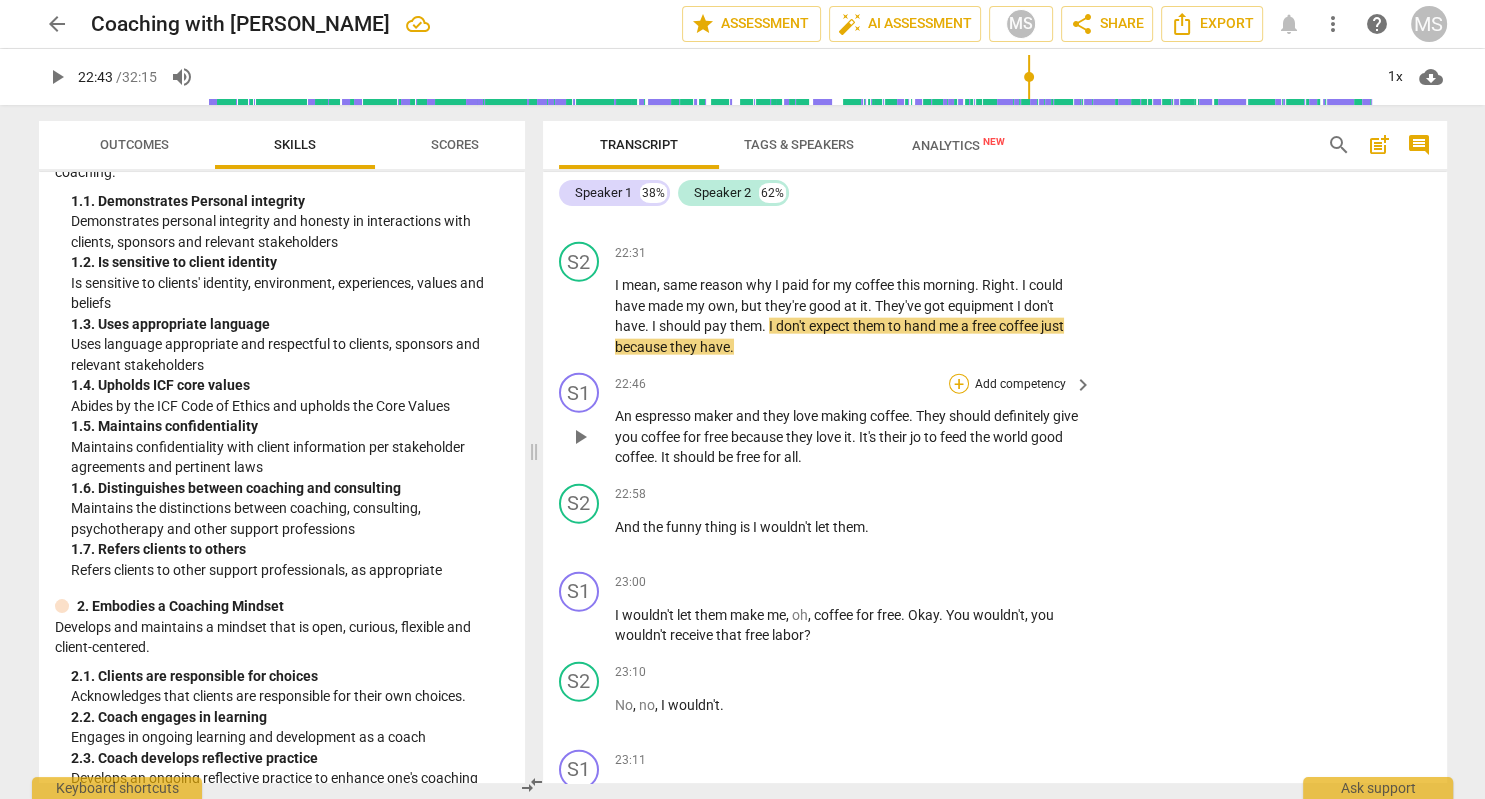 click on "+" at bounding box center (959, 384) 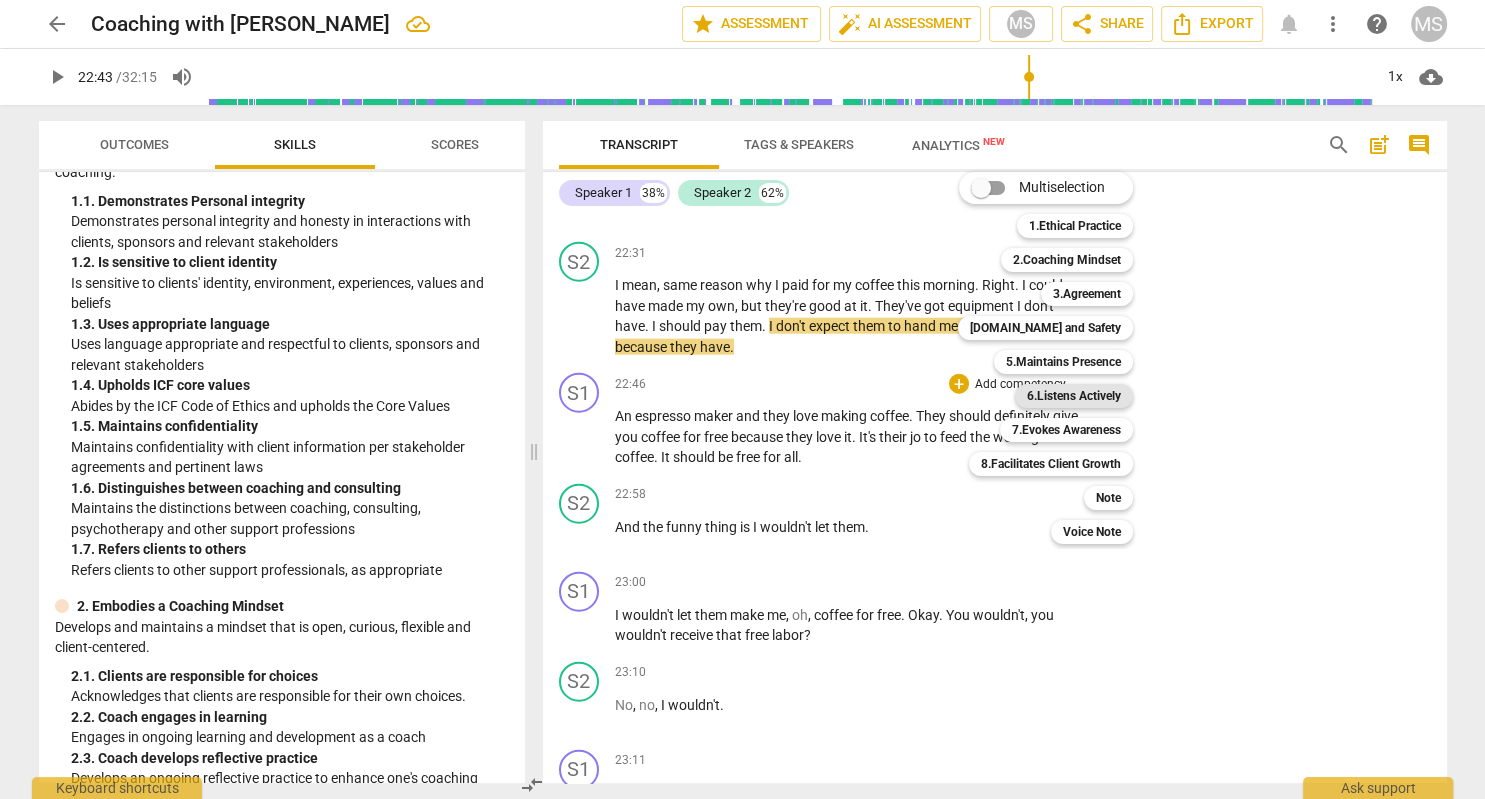 click on "6.Listens Actively" at bounding box center [1074, 396] 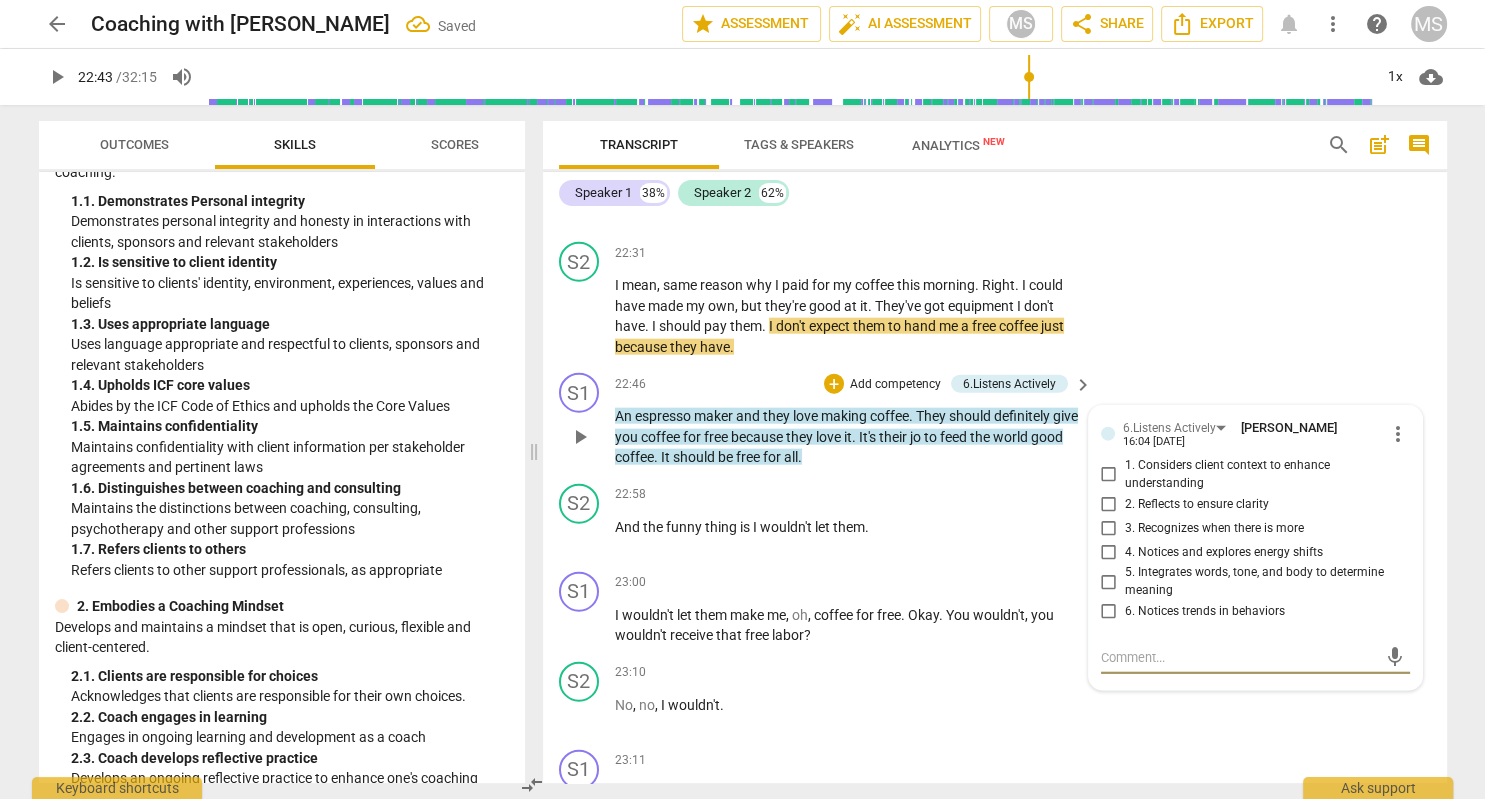click on "2. Reflects to ensure clarity" at bounding box center (1109, 504) 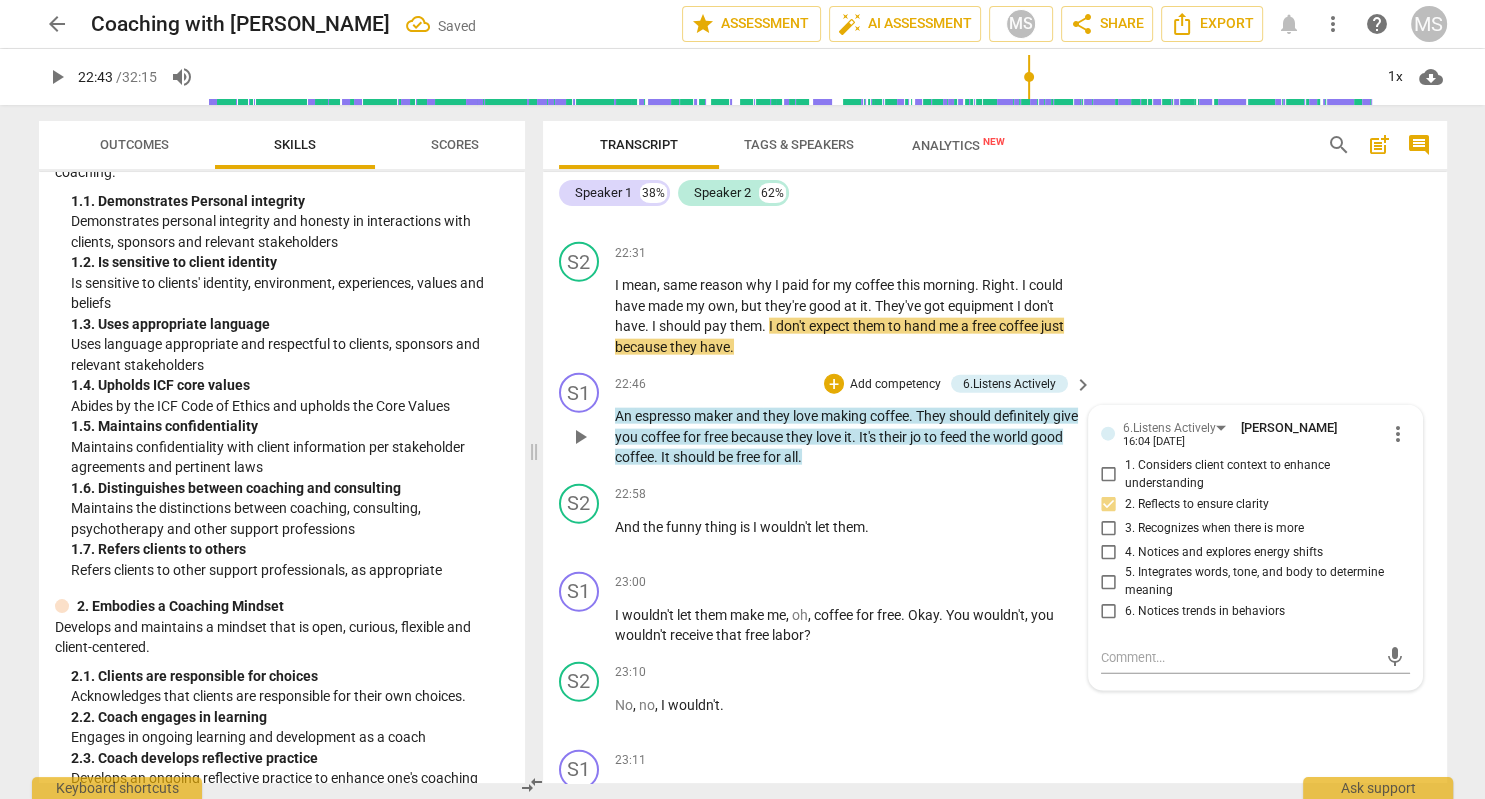click on "5. Integrates words, tone, and body to determine meaning" at bounding box center [1109, 582] 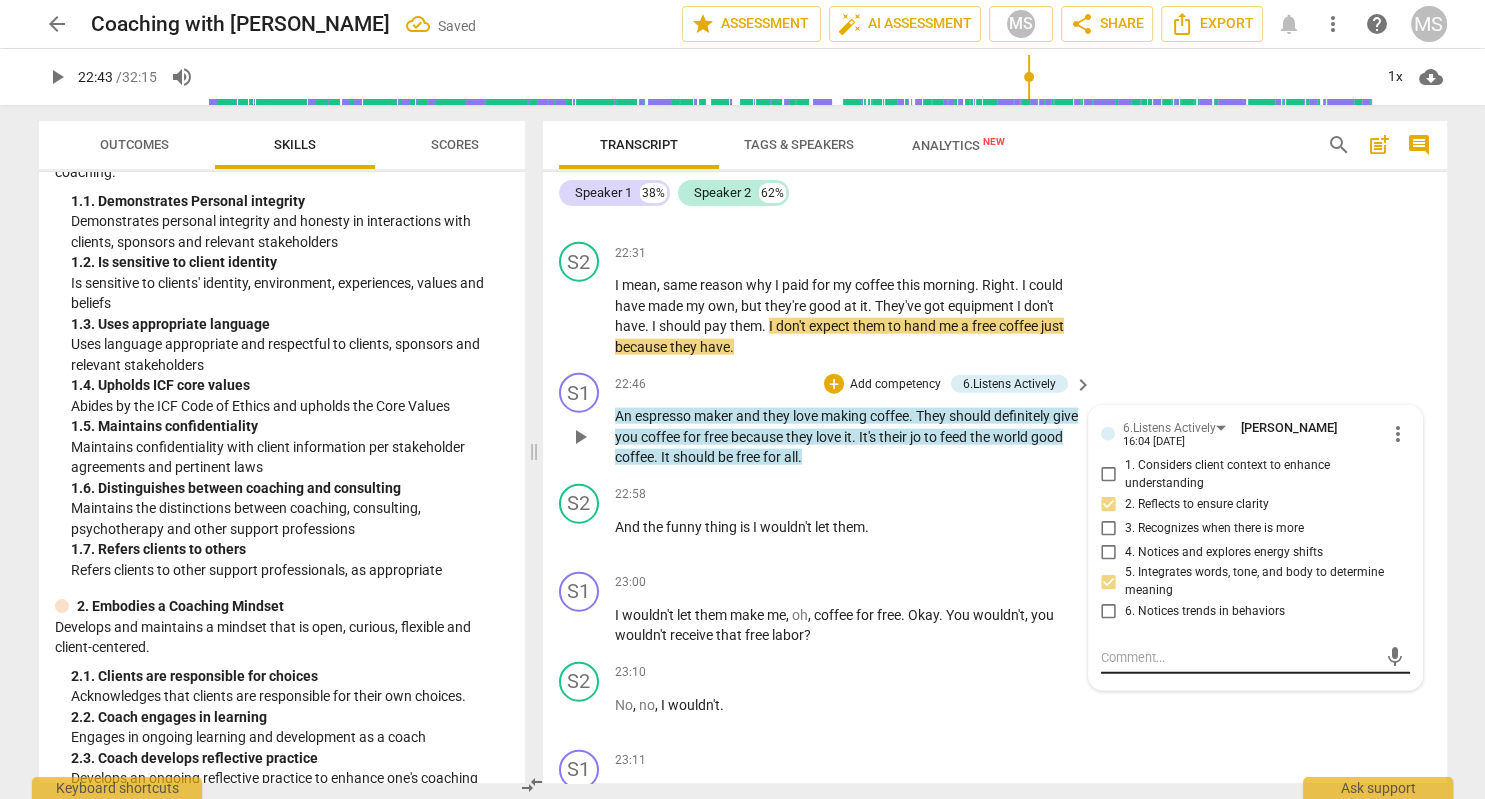 click at bounding box center (1239, 657) 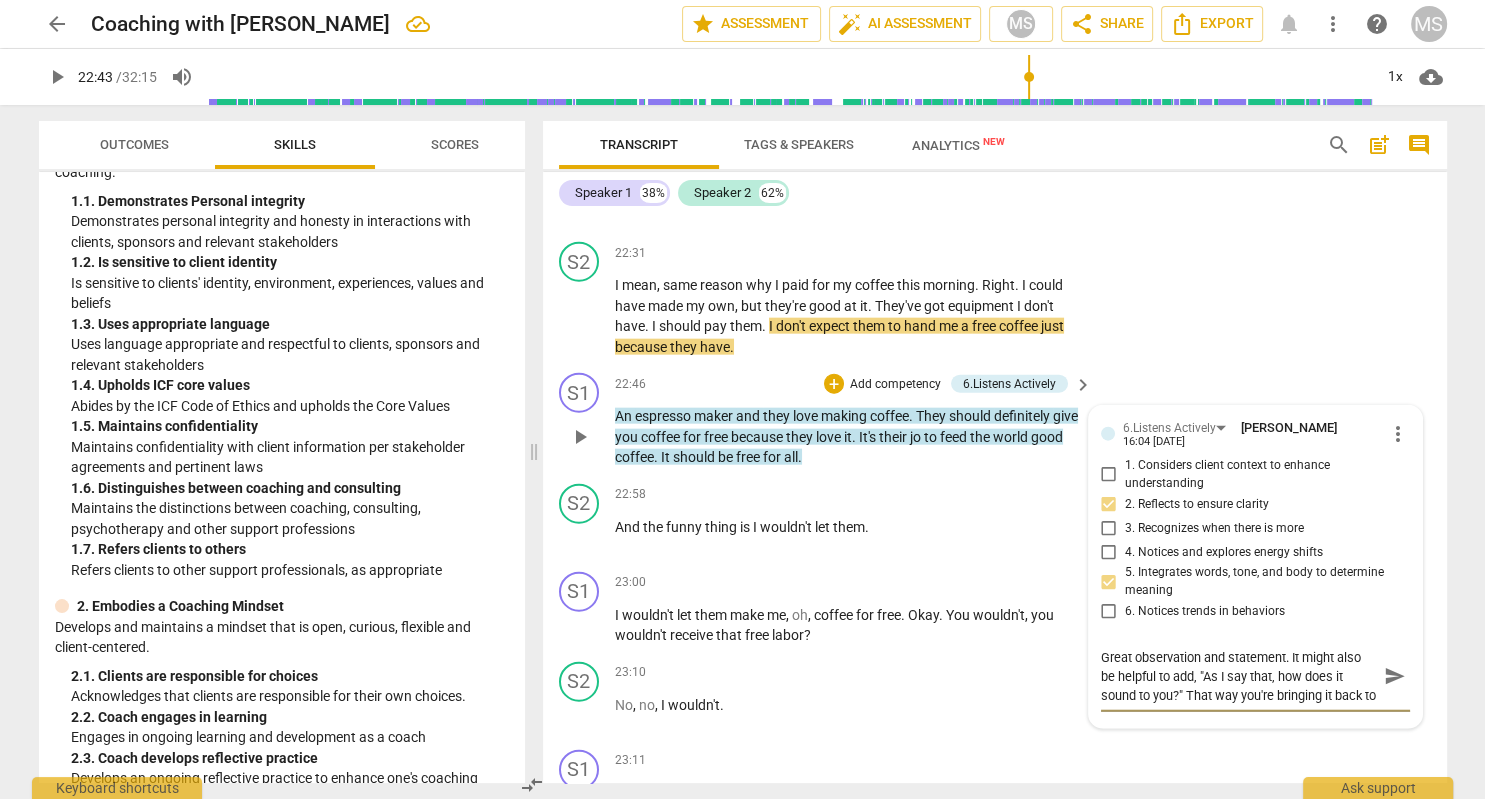 scroll, scrollTop: 18, scrollLeft: 0, axis: vertical 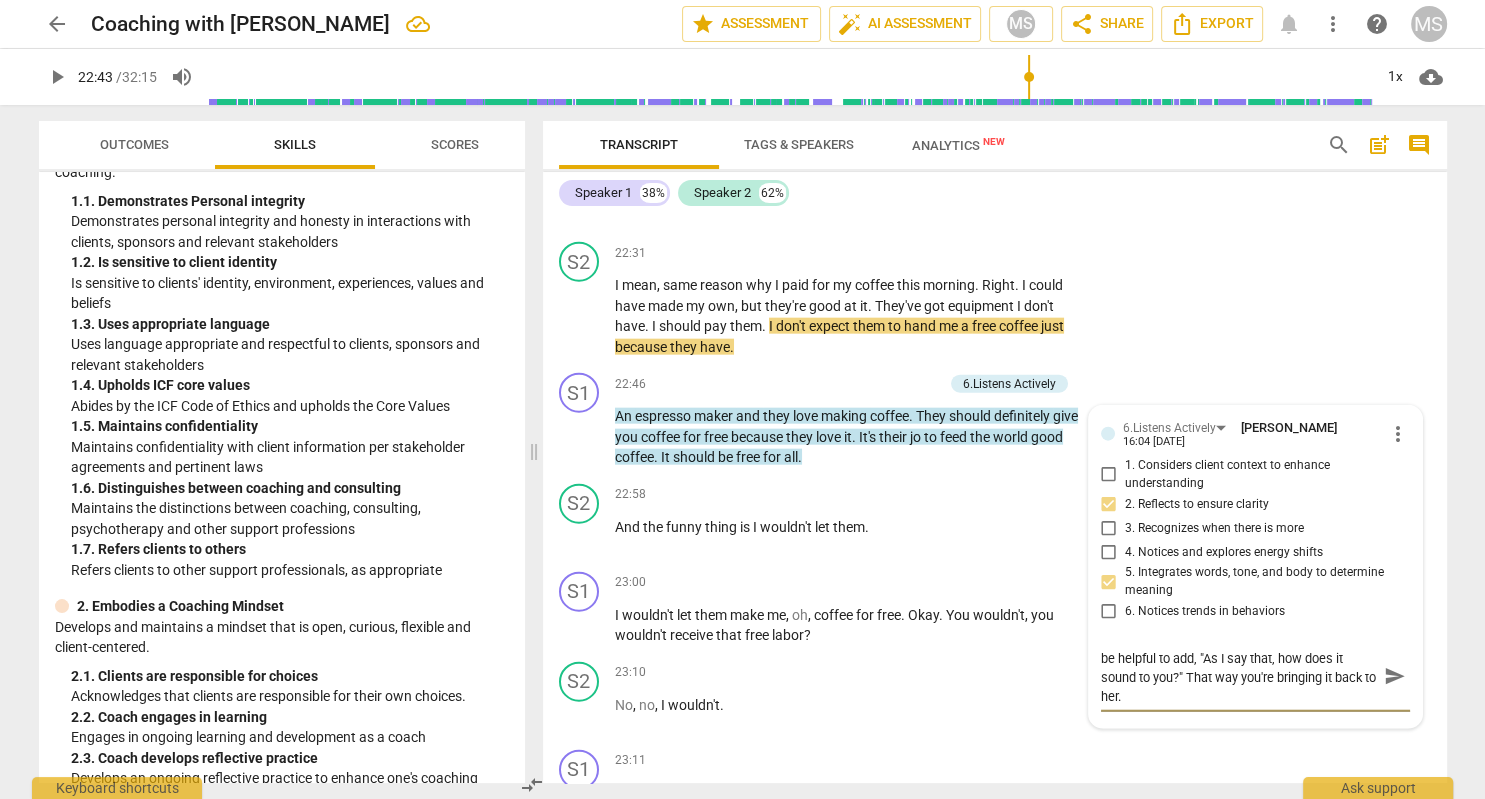 click on "play_arrow" at bounding box center (57, 77) 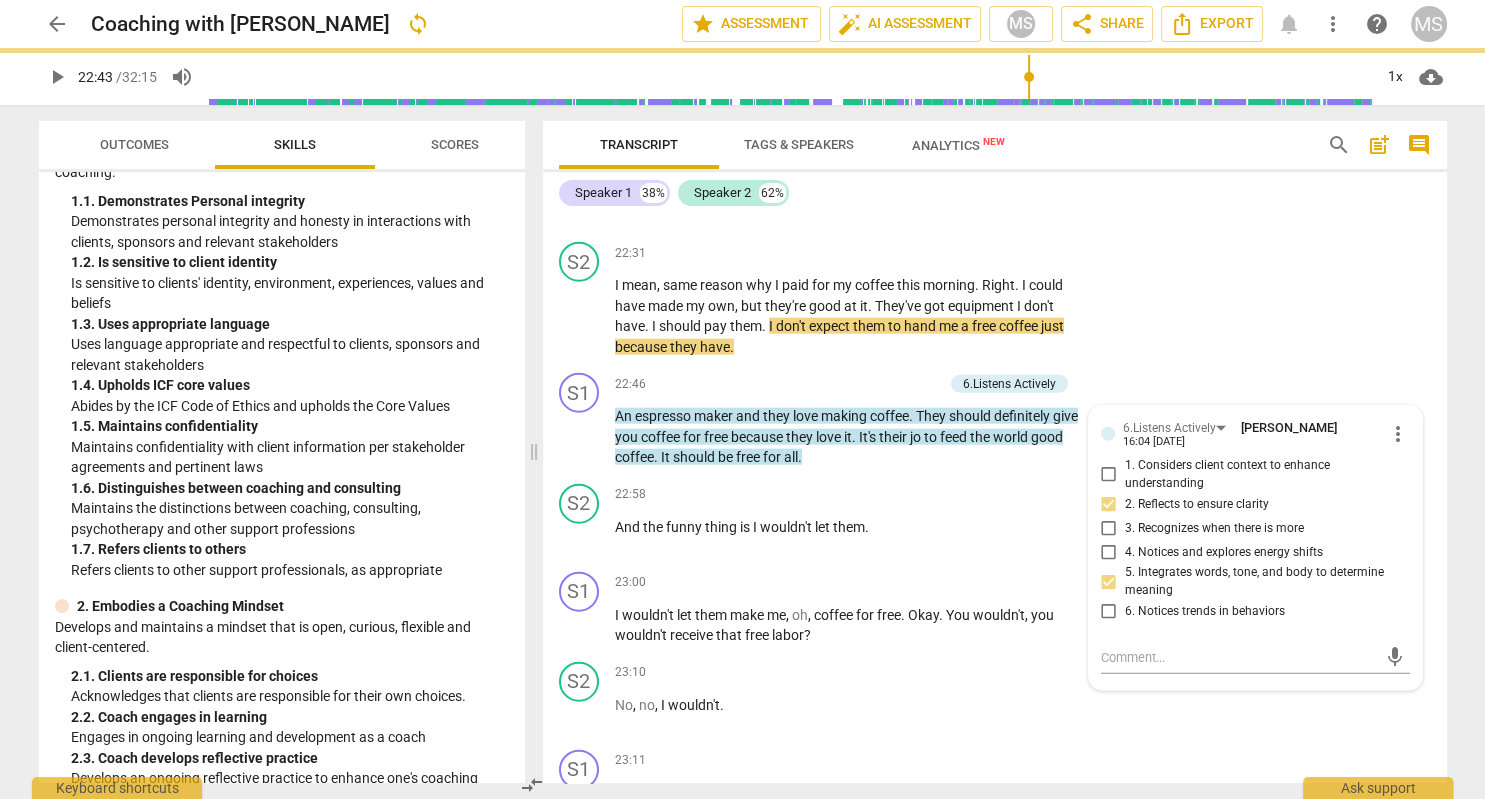 scroll, scrollTop: 0, scrollLeft: 0, axis: both 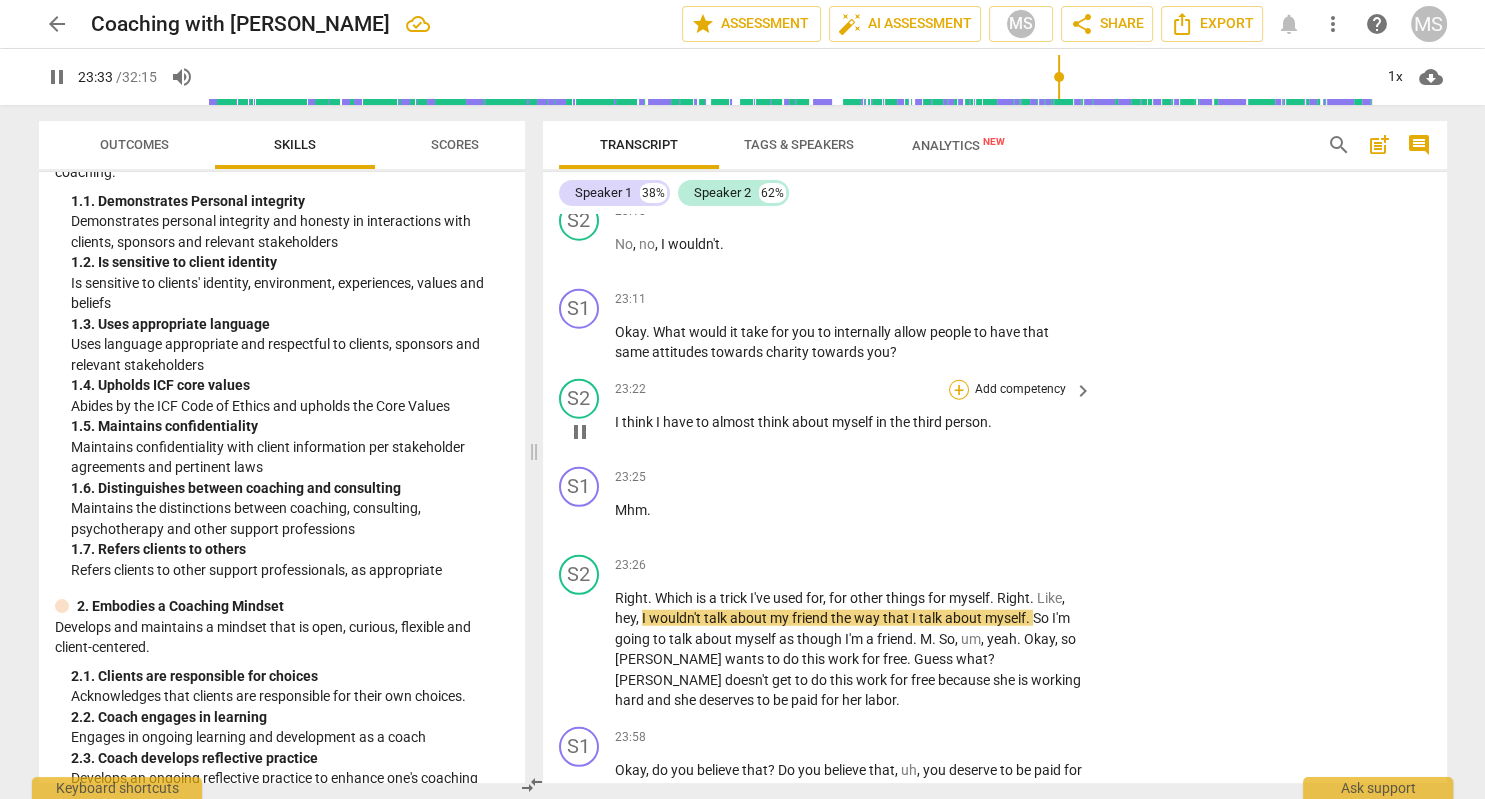 click on "+" at bounding box center [959, 390] 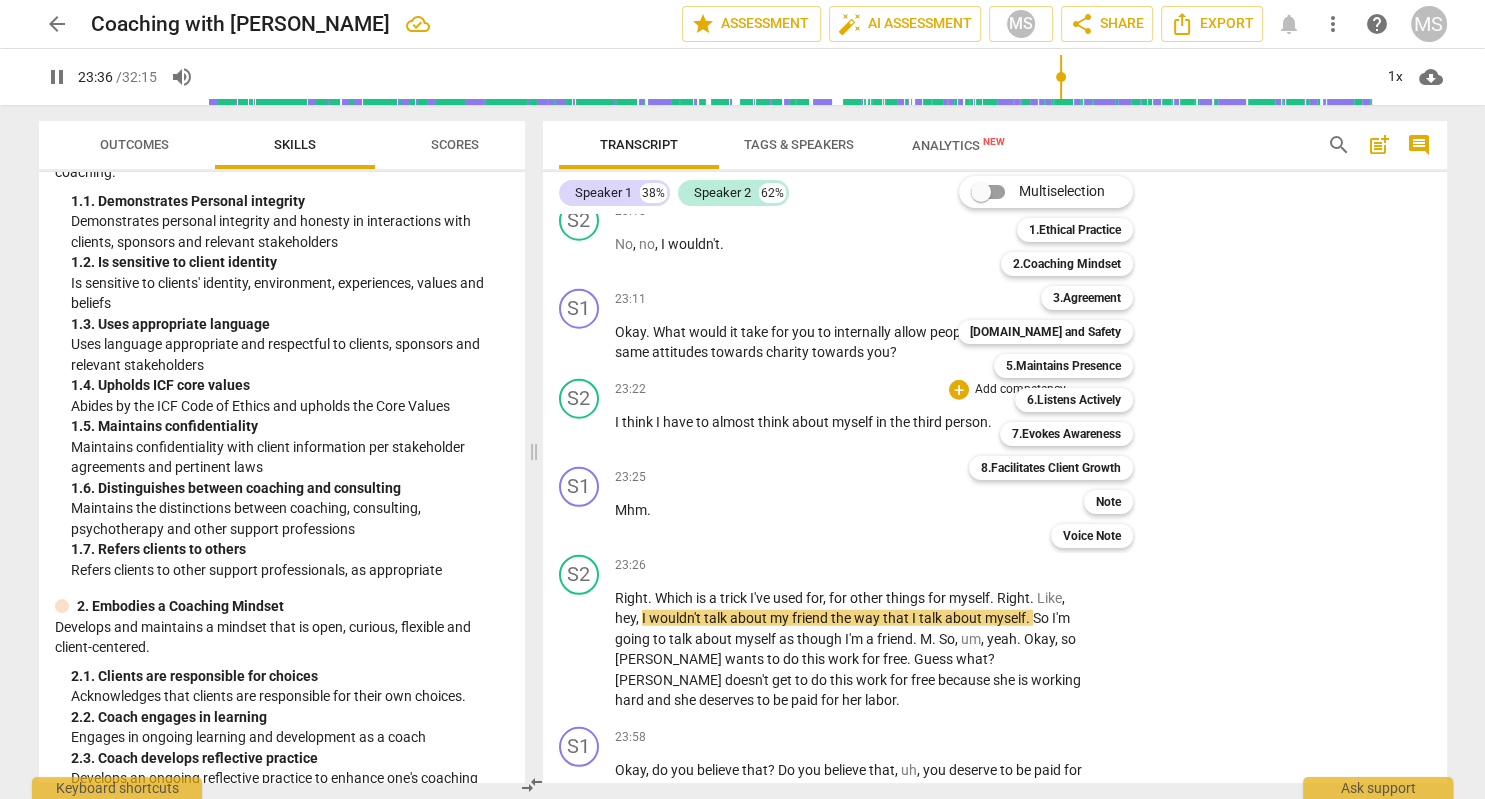 click at bounding box center [742, 399] 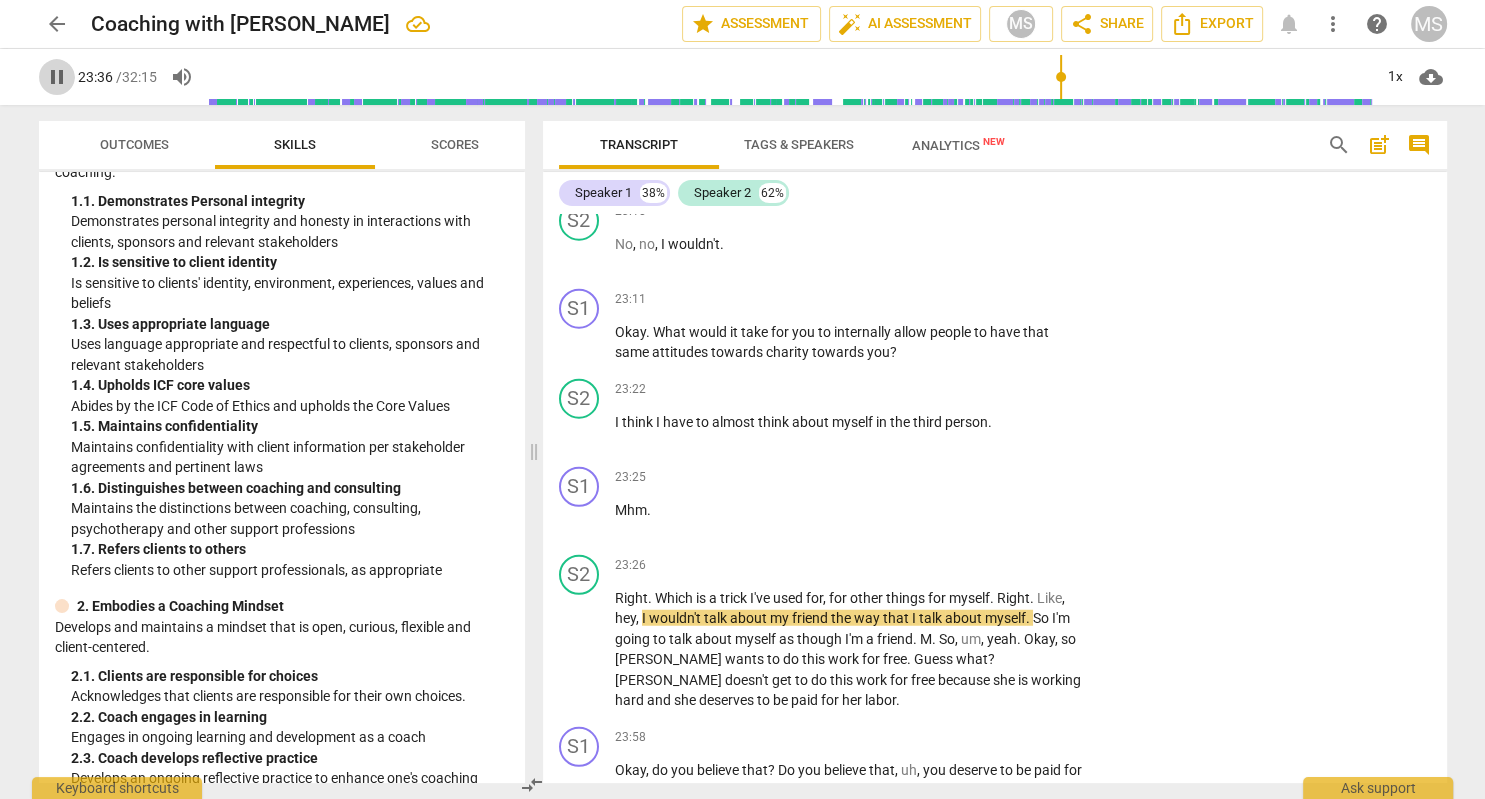 click on "pause" at bounding box center (57, 77) 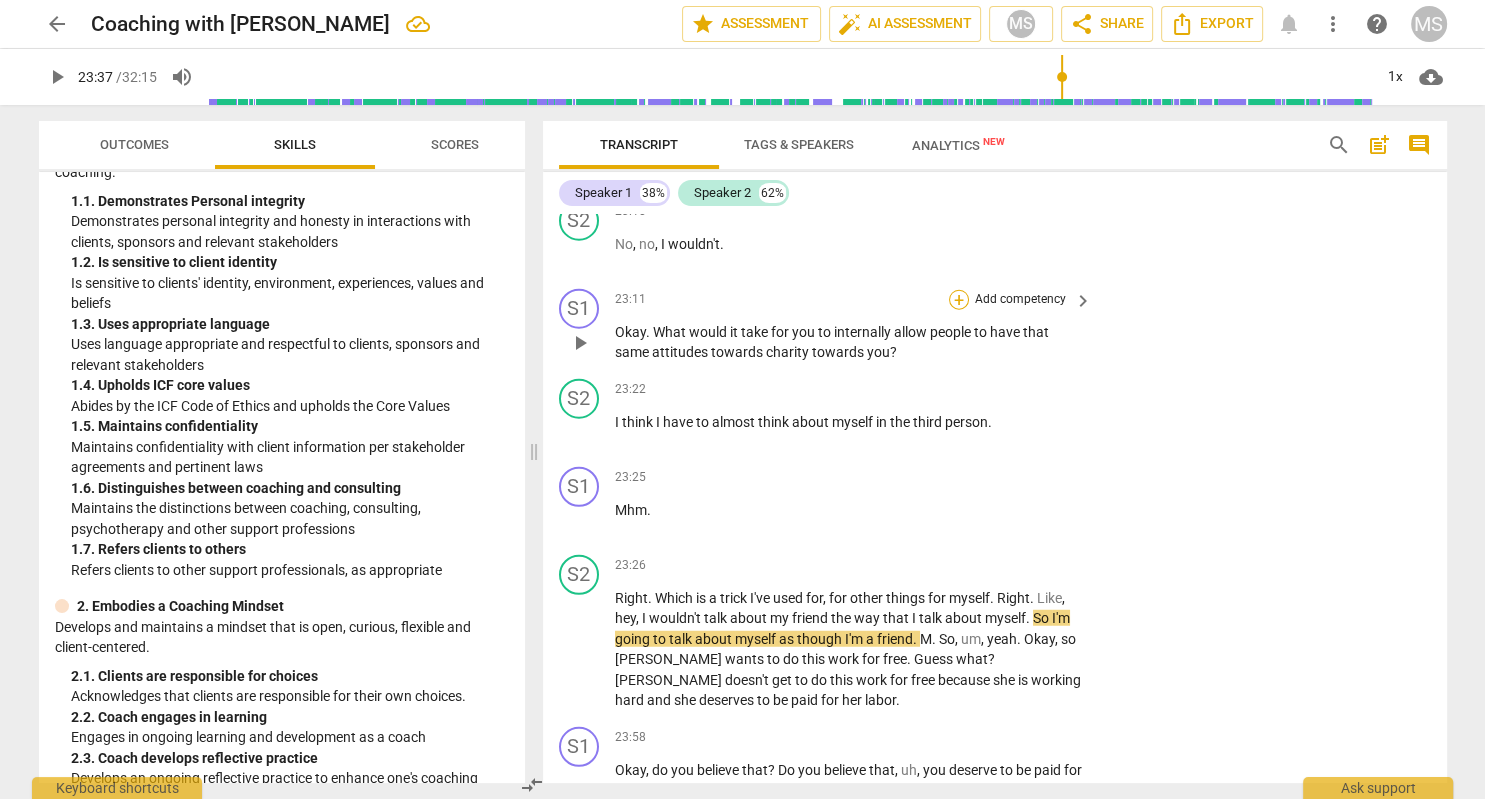 click on "+" at bounding box center (959, 300) 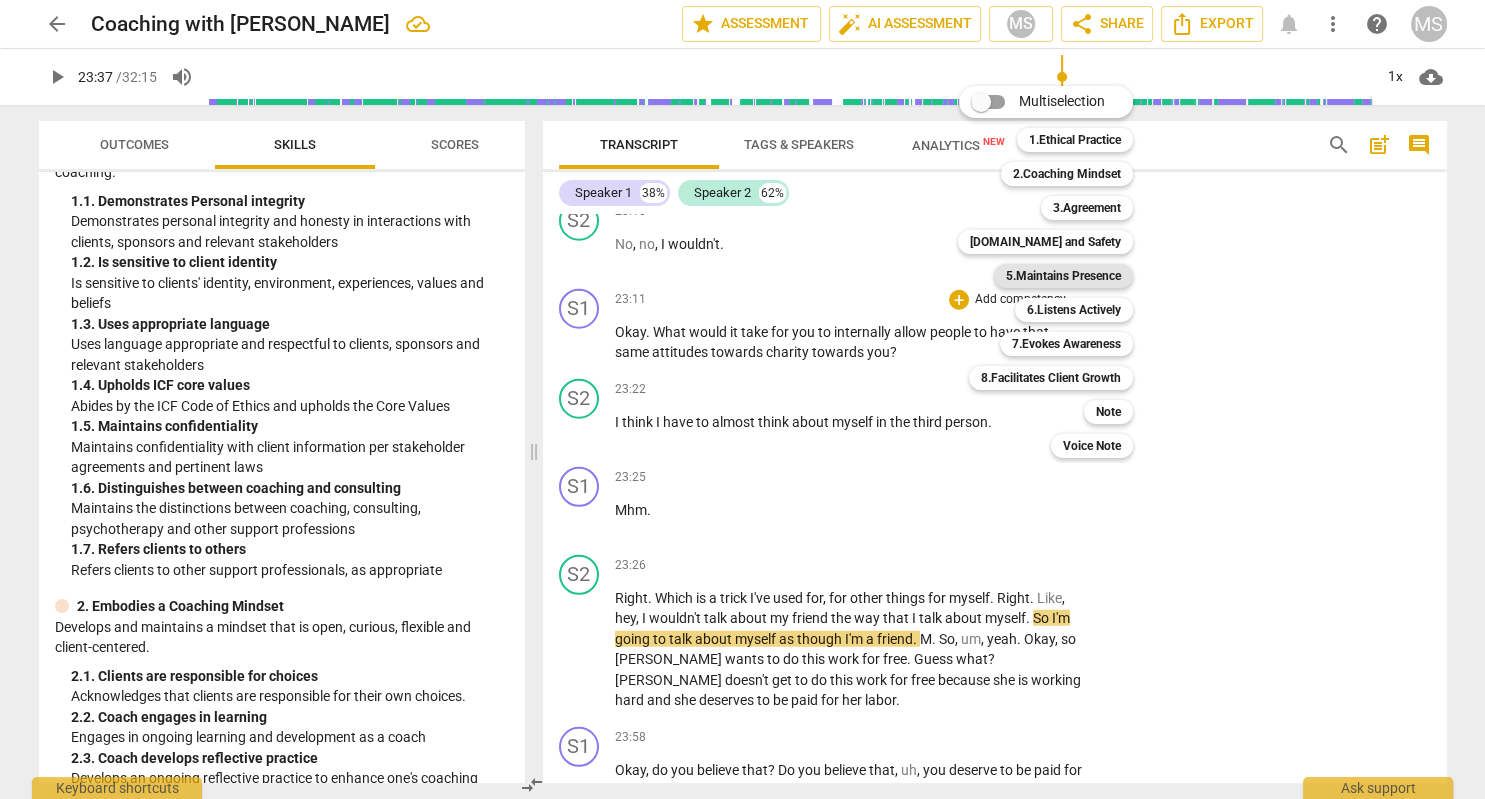 click on "5.Maintains Presence" at bounding box center (1063, 276) 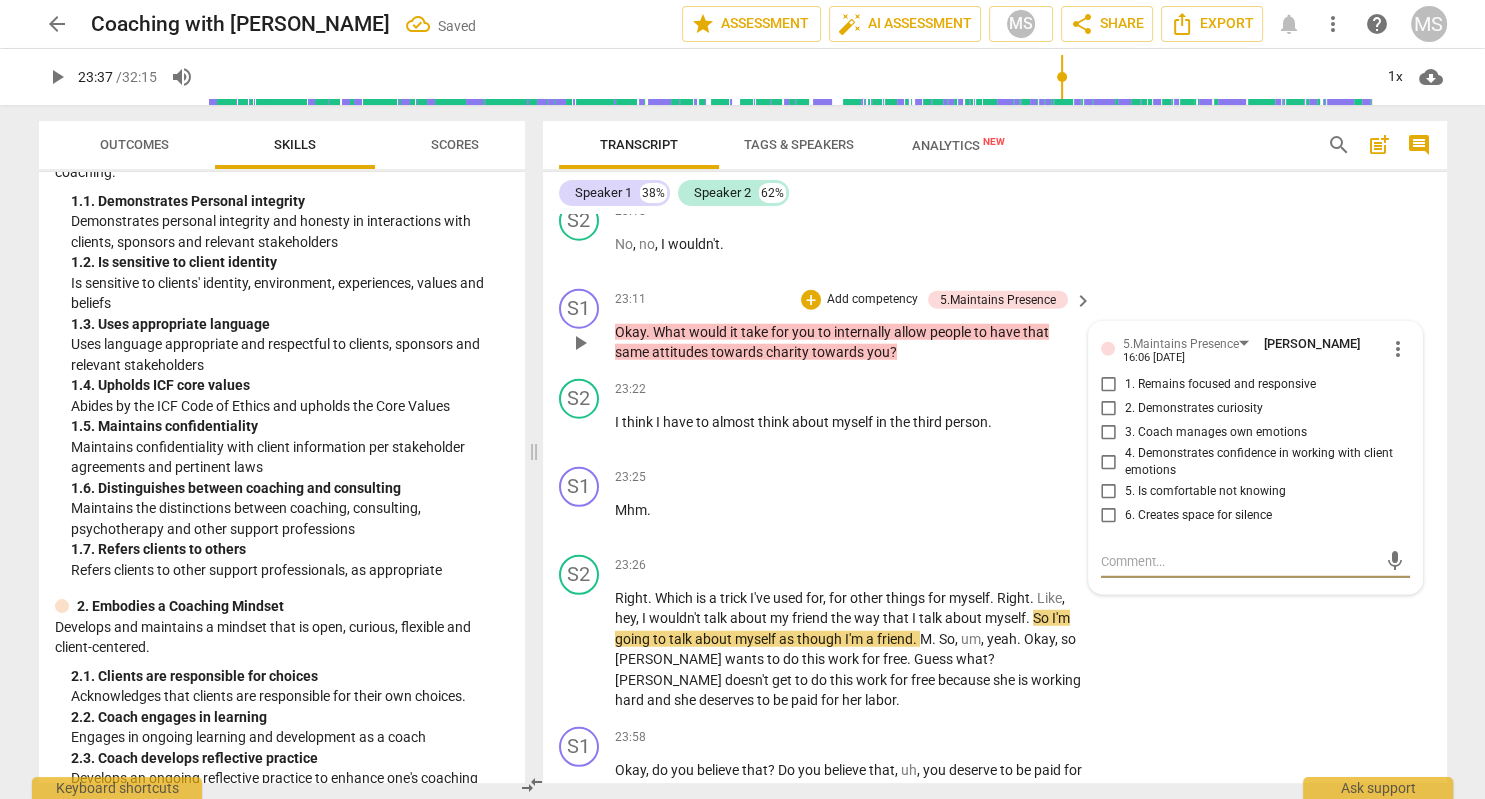 click at bounding box center [1239, 561] 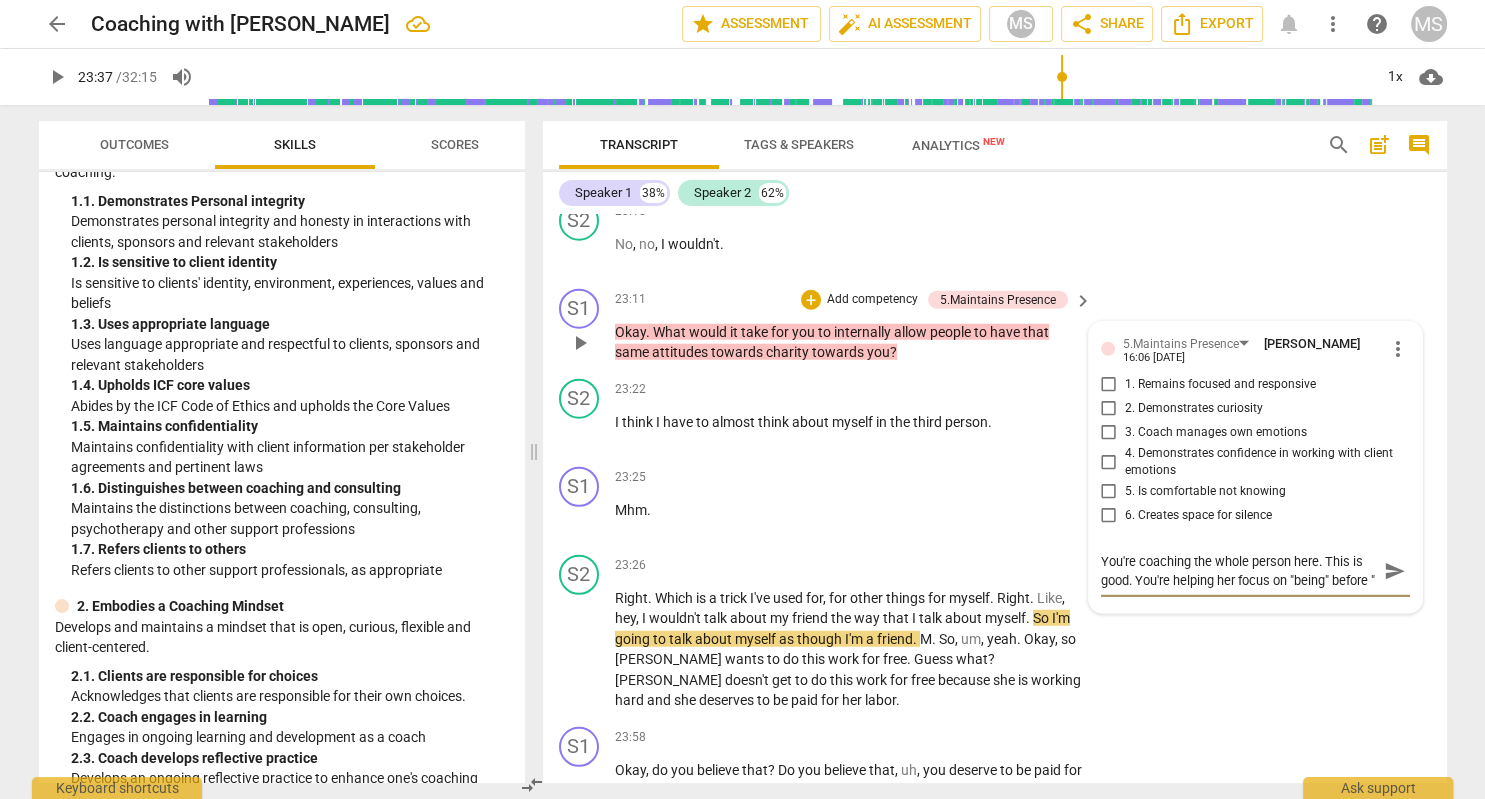scroll, scrollTop: 18, scrollLeft: 0, axis: vertical 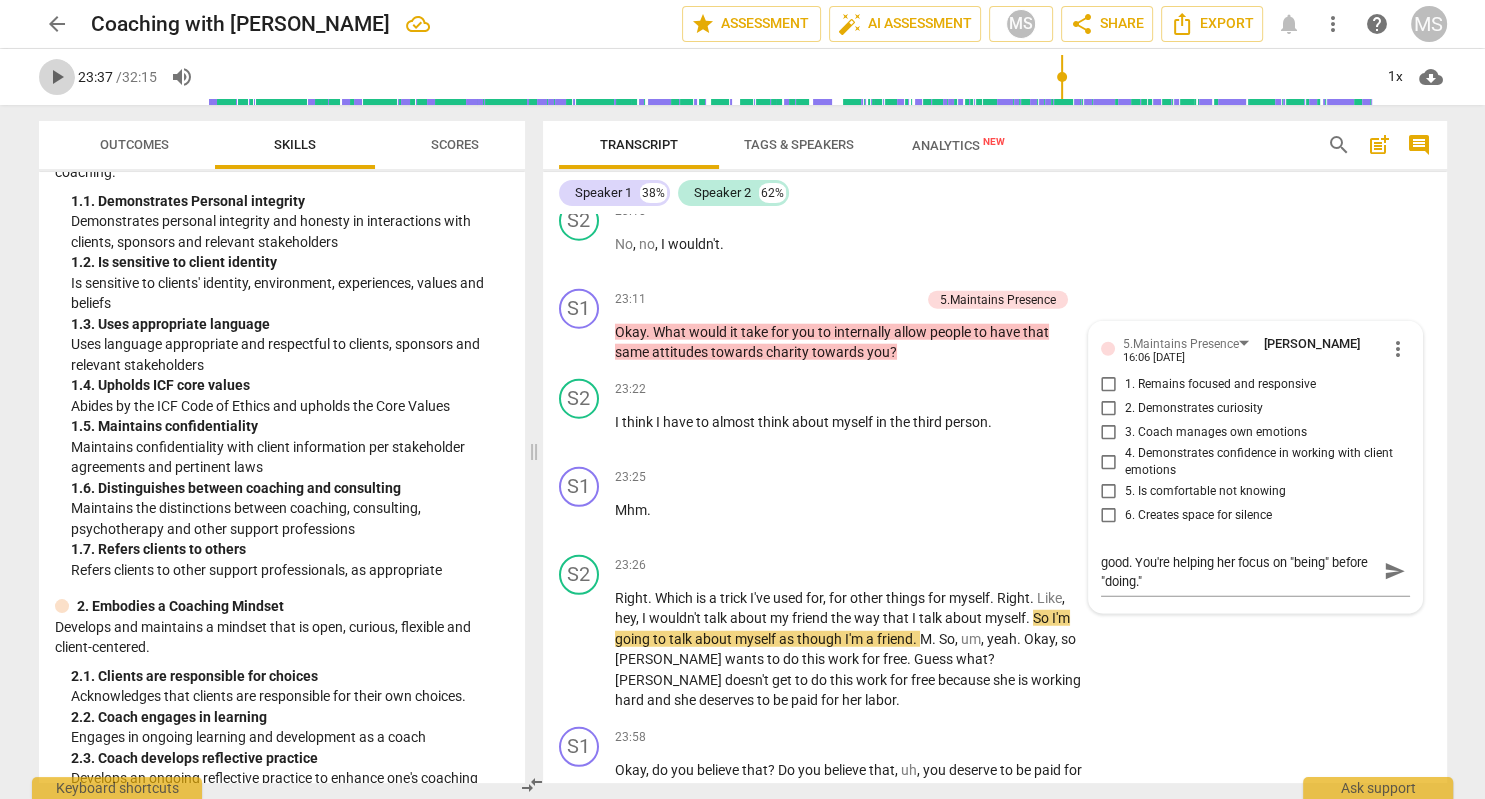 click on "play_arrow" at bounding box center (57, 77) 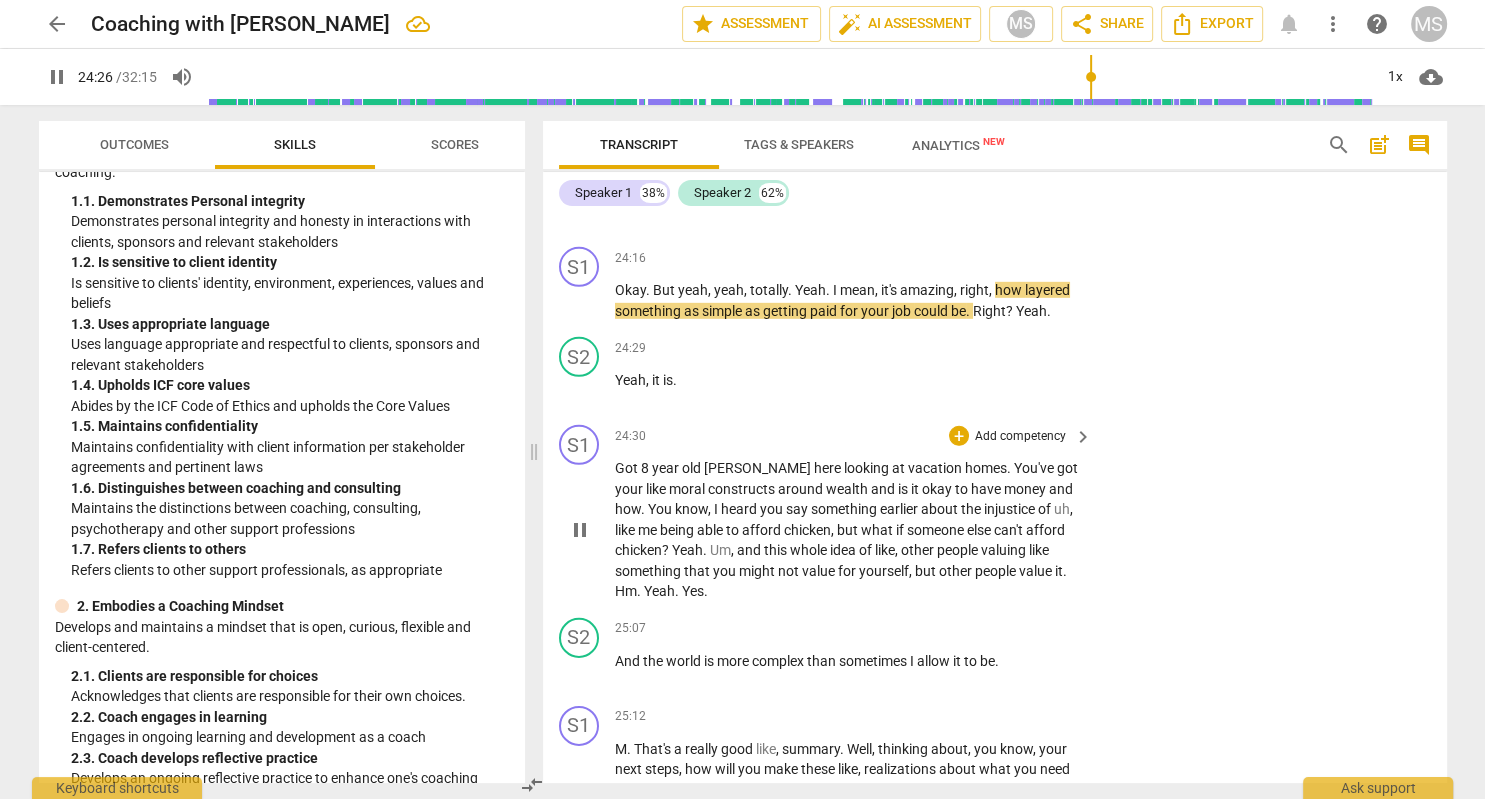 scroll, scrollTop: 13562, scrollLeft: 0, axis: vertical 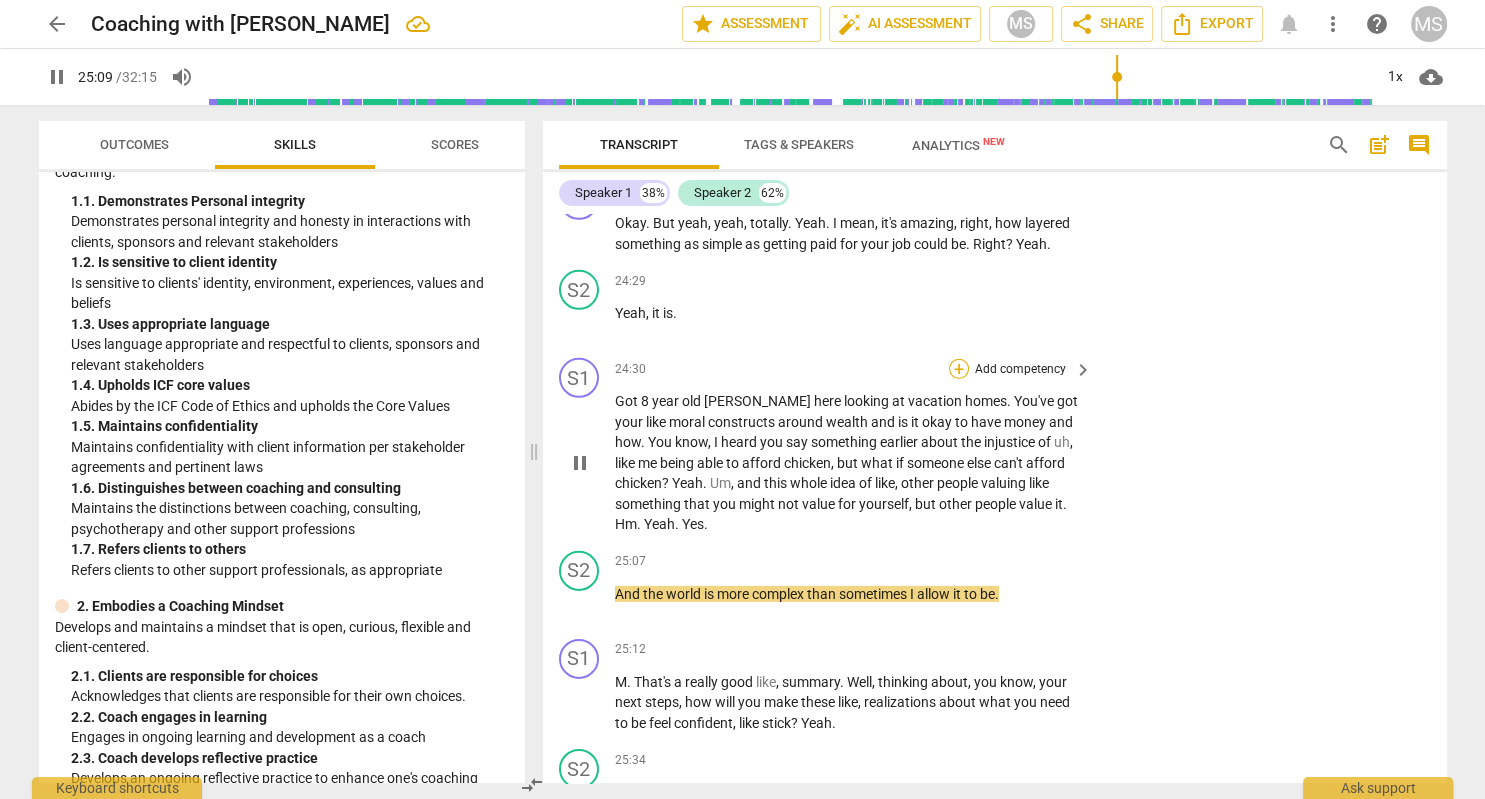 click on "+" at bounding box center [959, 369] 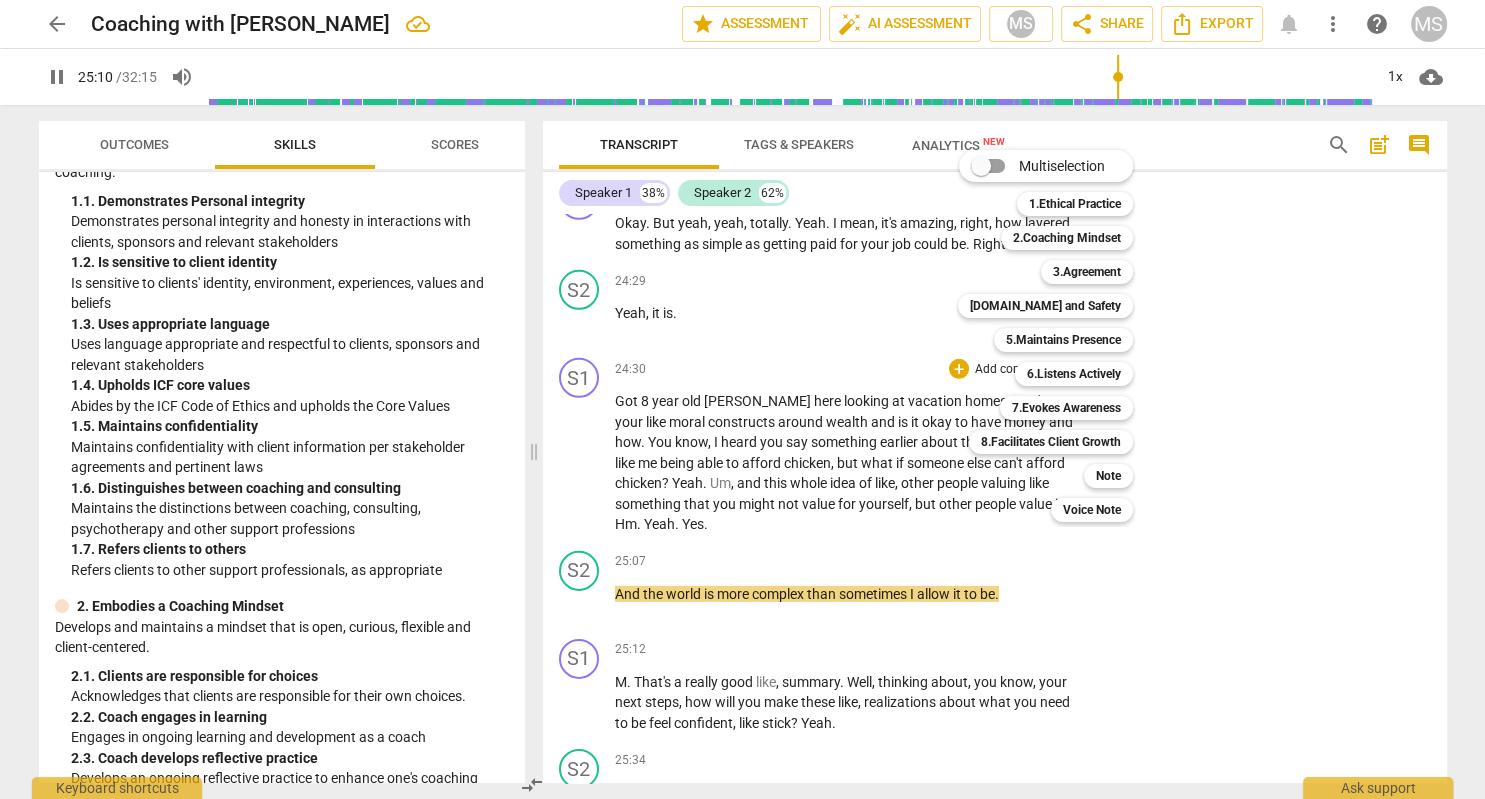 click at bounding box center [742, 399] 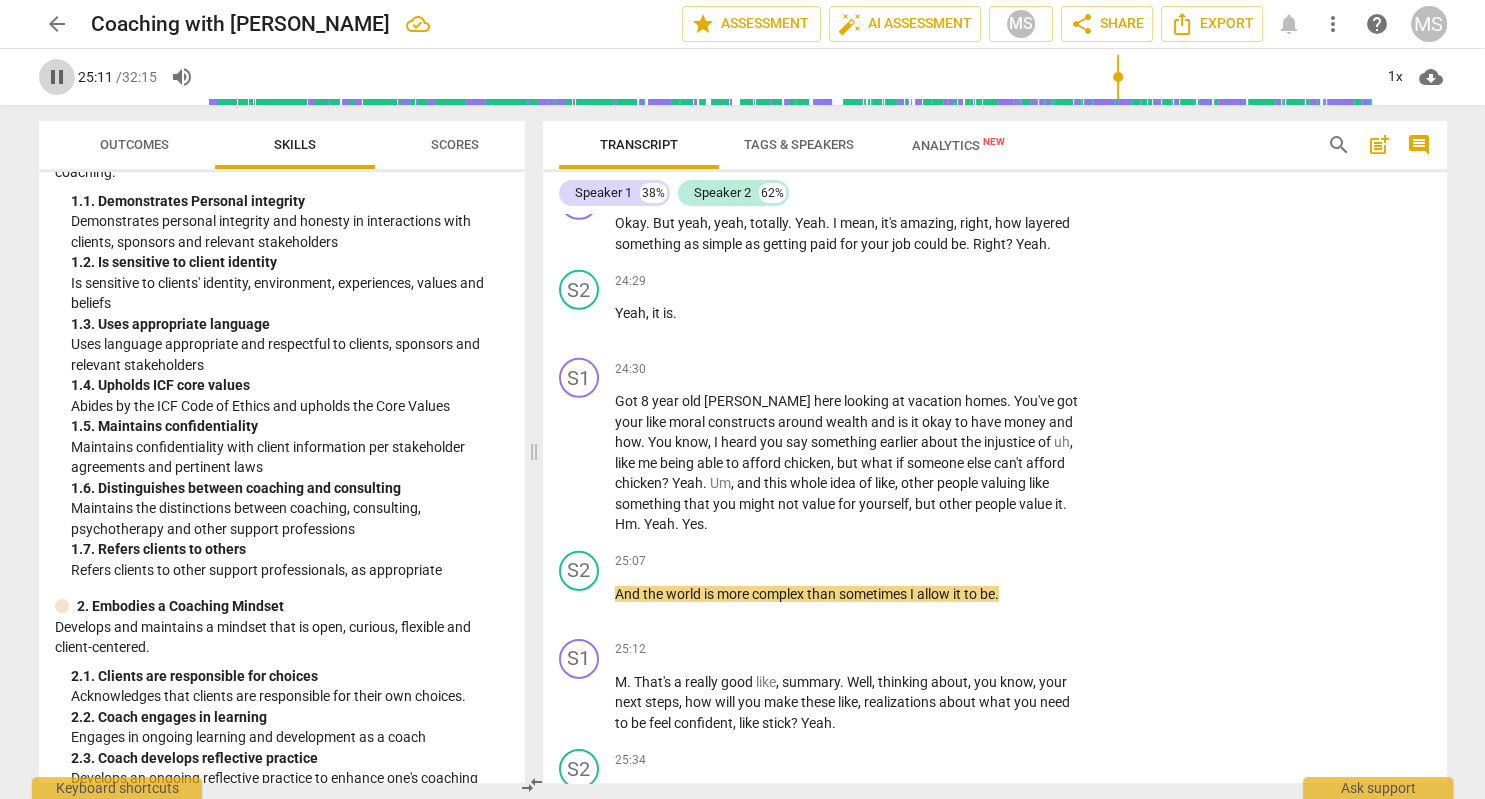 click on "pause" at bounding box center [57, 77] 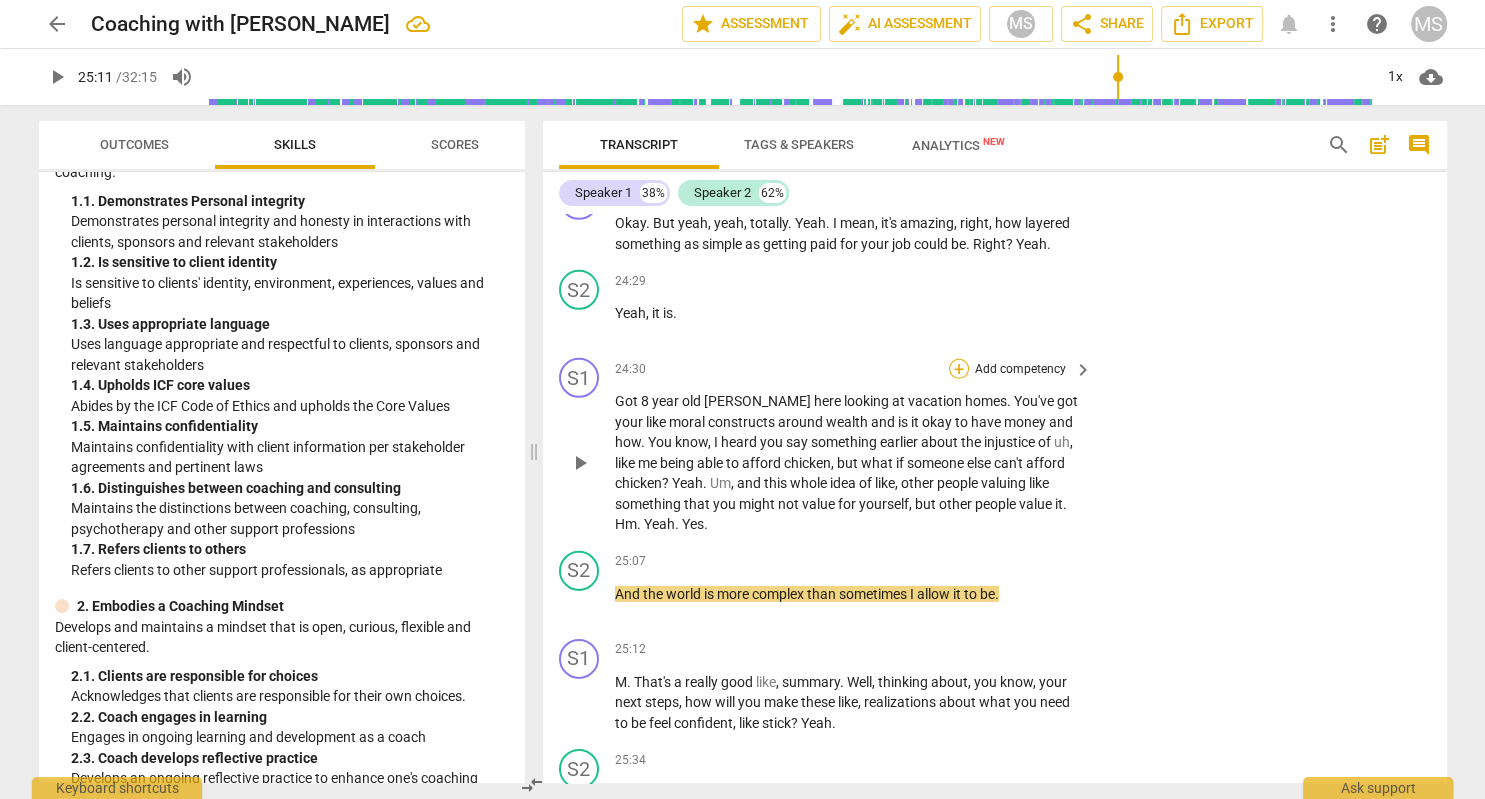 click on "+" at bounding box center (959, 369) 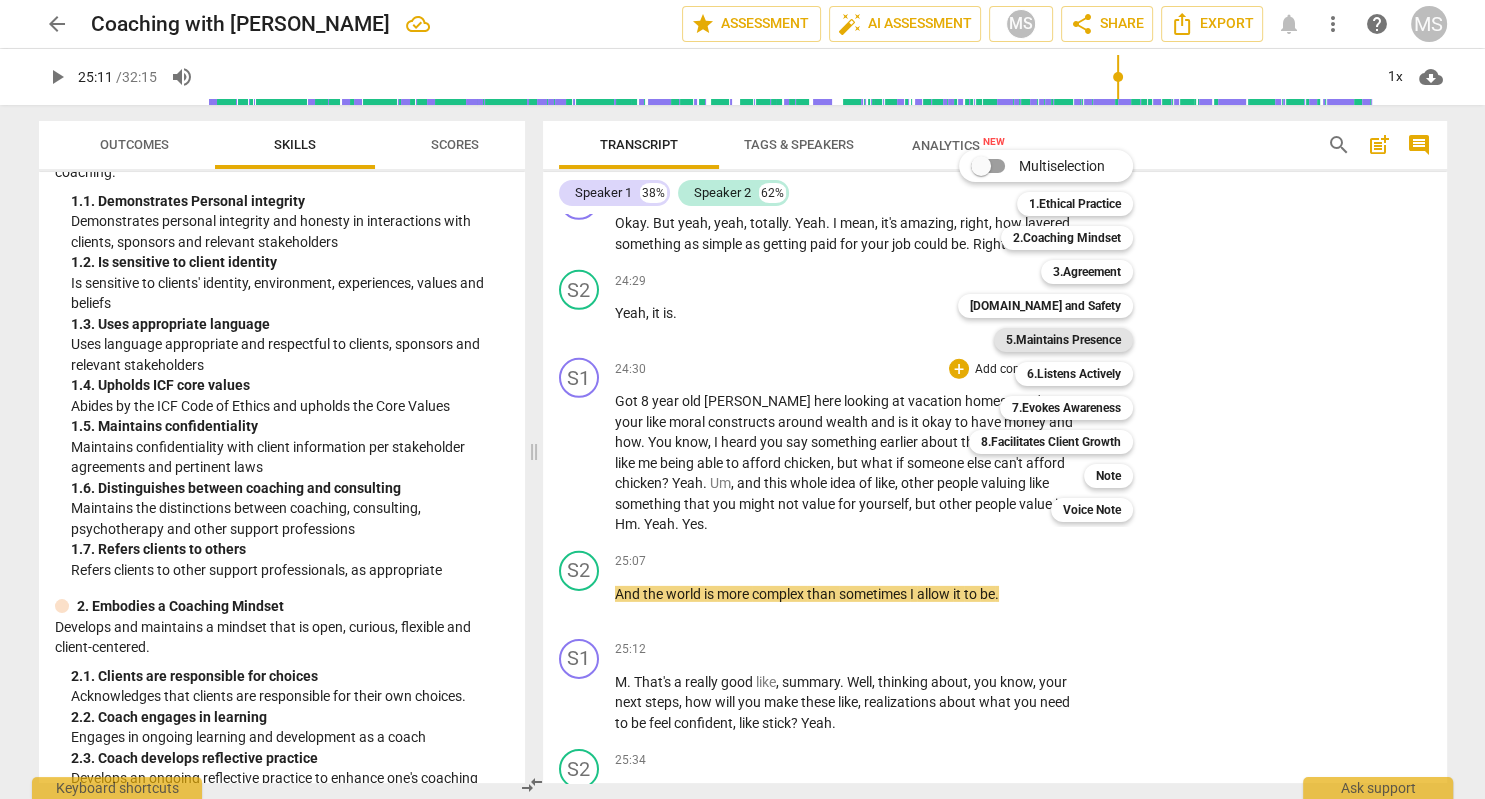 click on "5.Maintains Presence" at bounding box center [1063, 340] 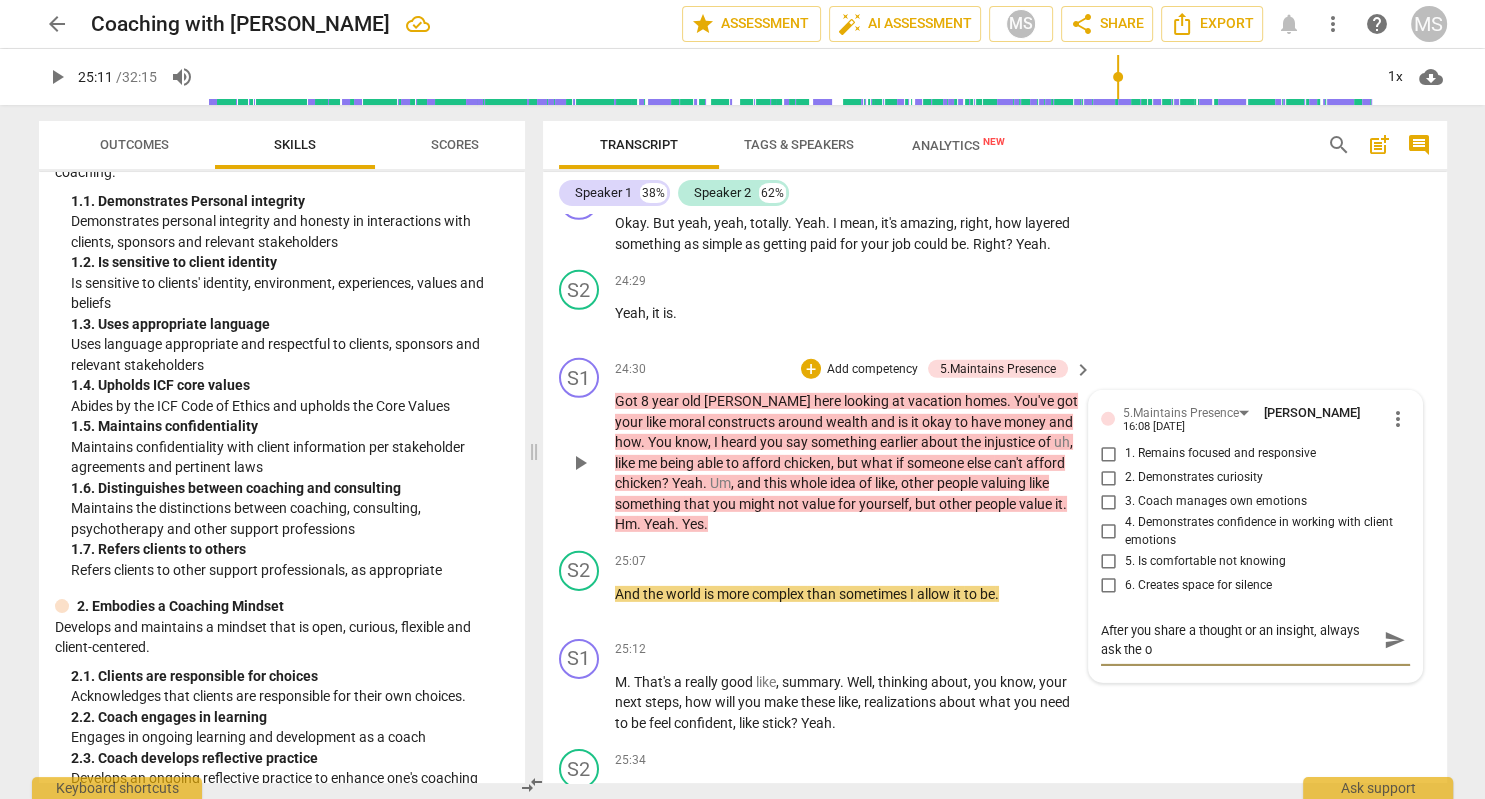 scroll, scrollTop: 0, scrollLeft: 0, axis: both 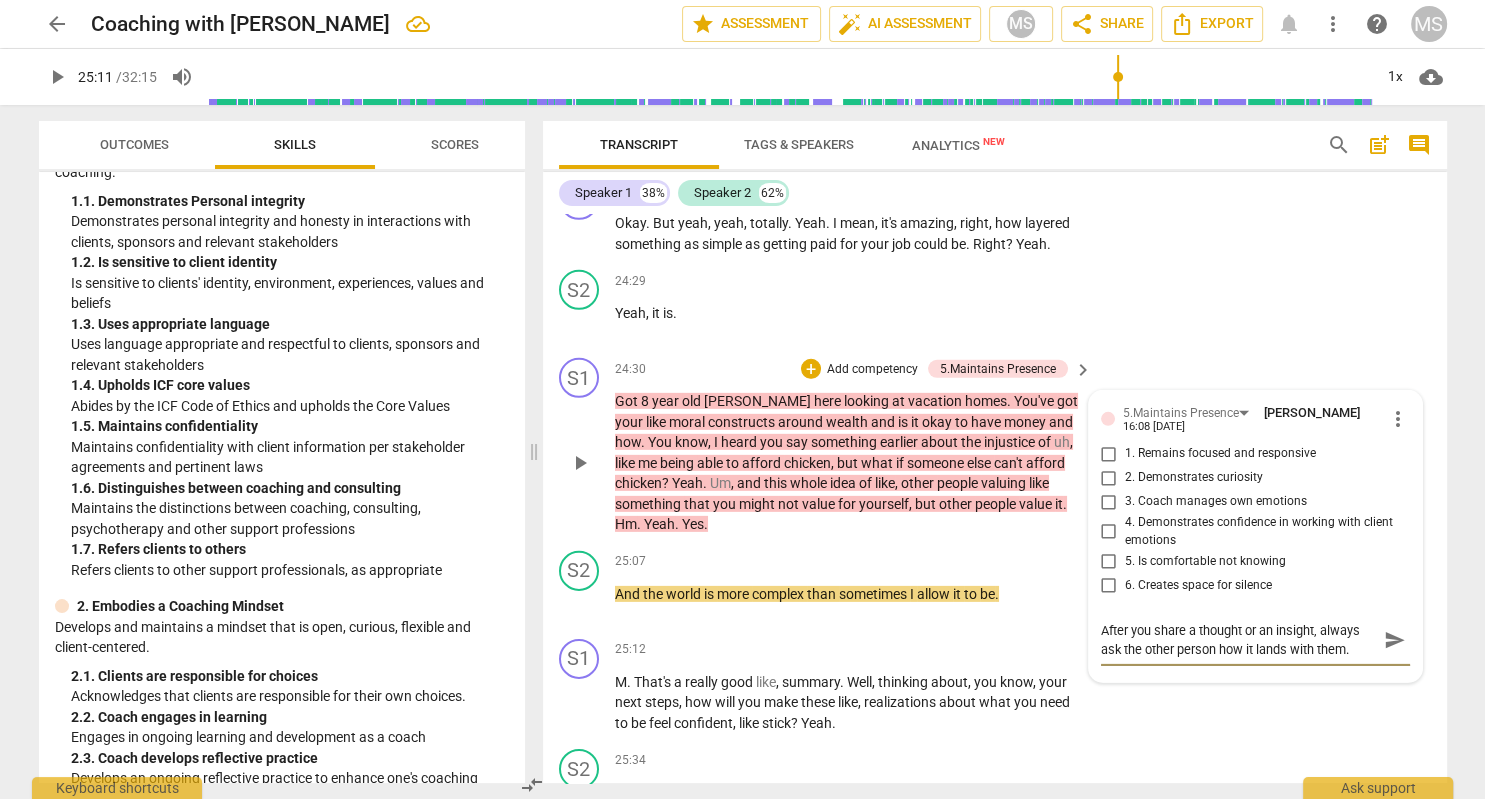 click on "send" at bounding box center [1395, 641] 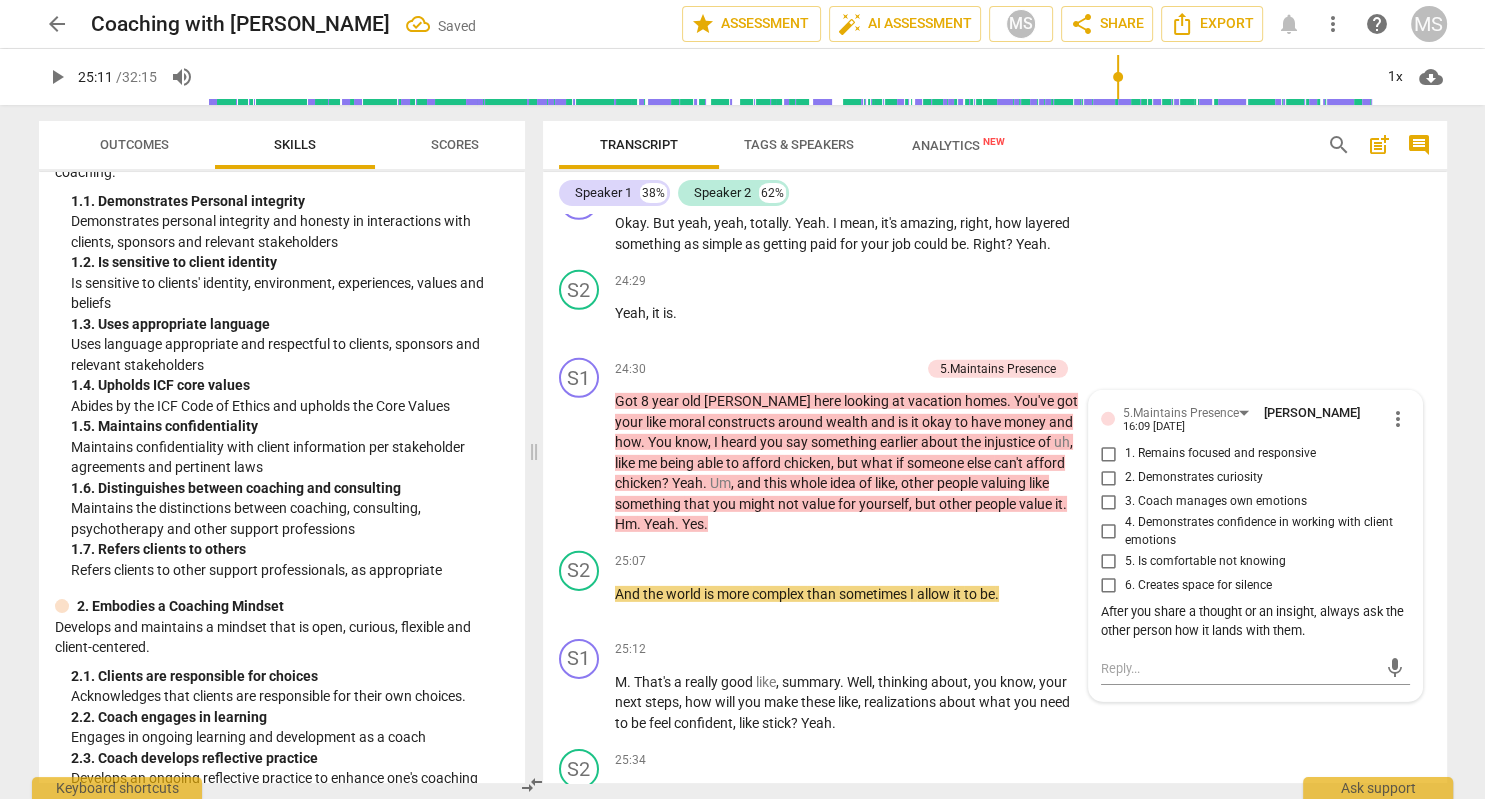 click on "play_arrow" at bounding box center (57, 77) 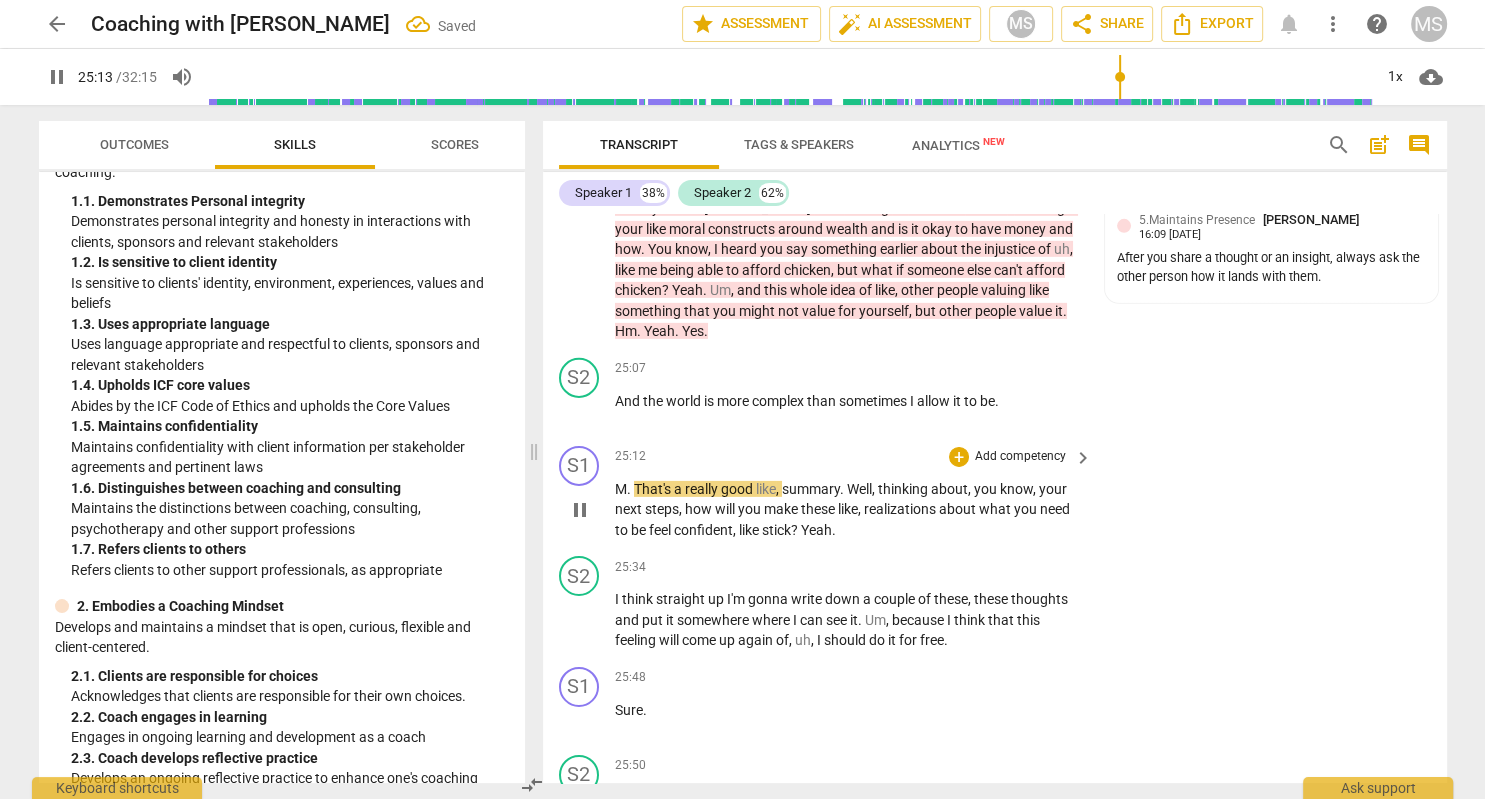 scroll, scrollTop: 13793, scrollLeft: 0, axis: vertical 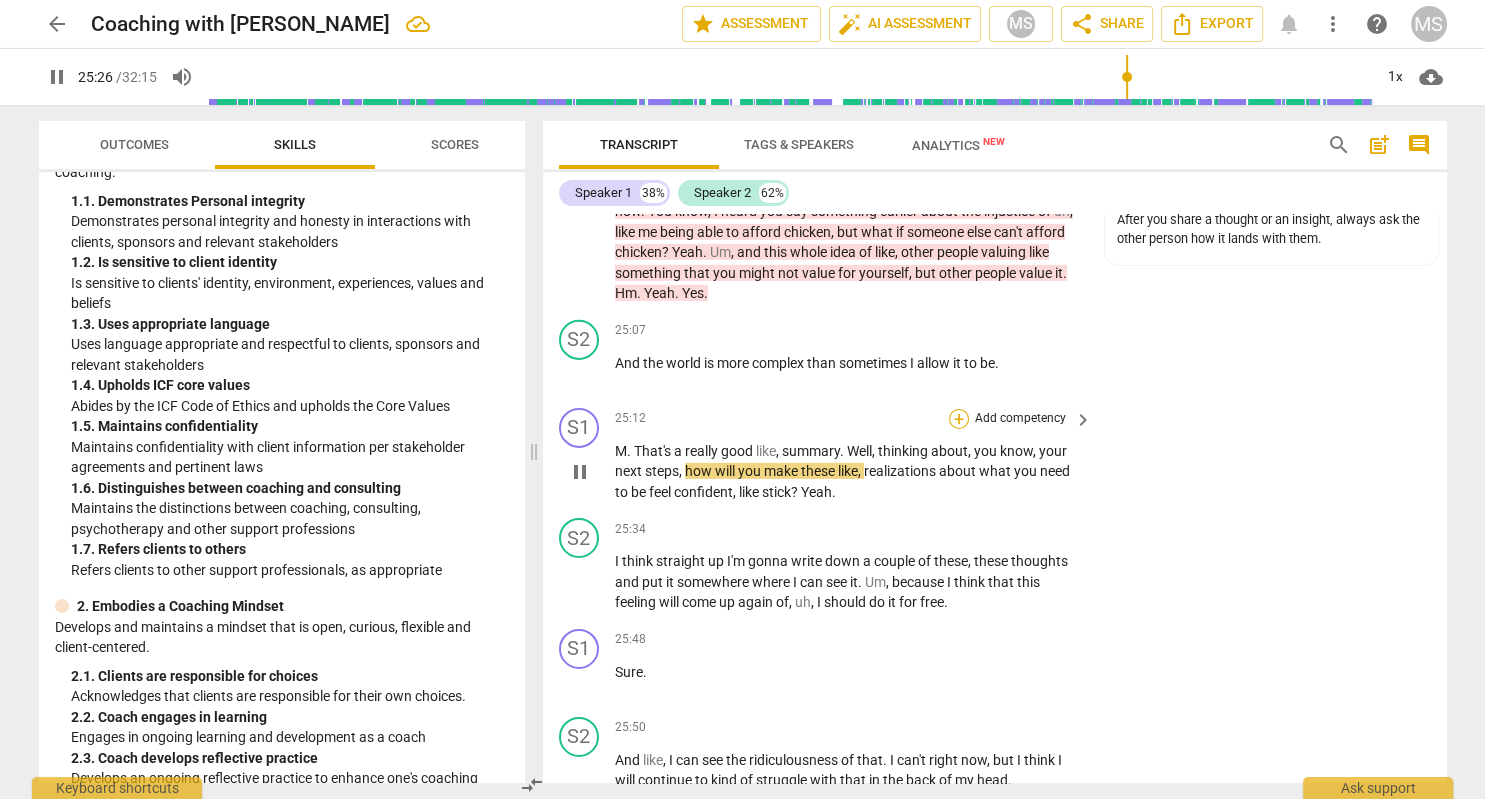 click on "+" at bounding box center [959, 419] 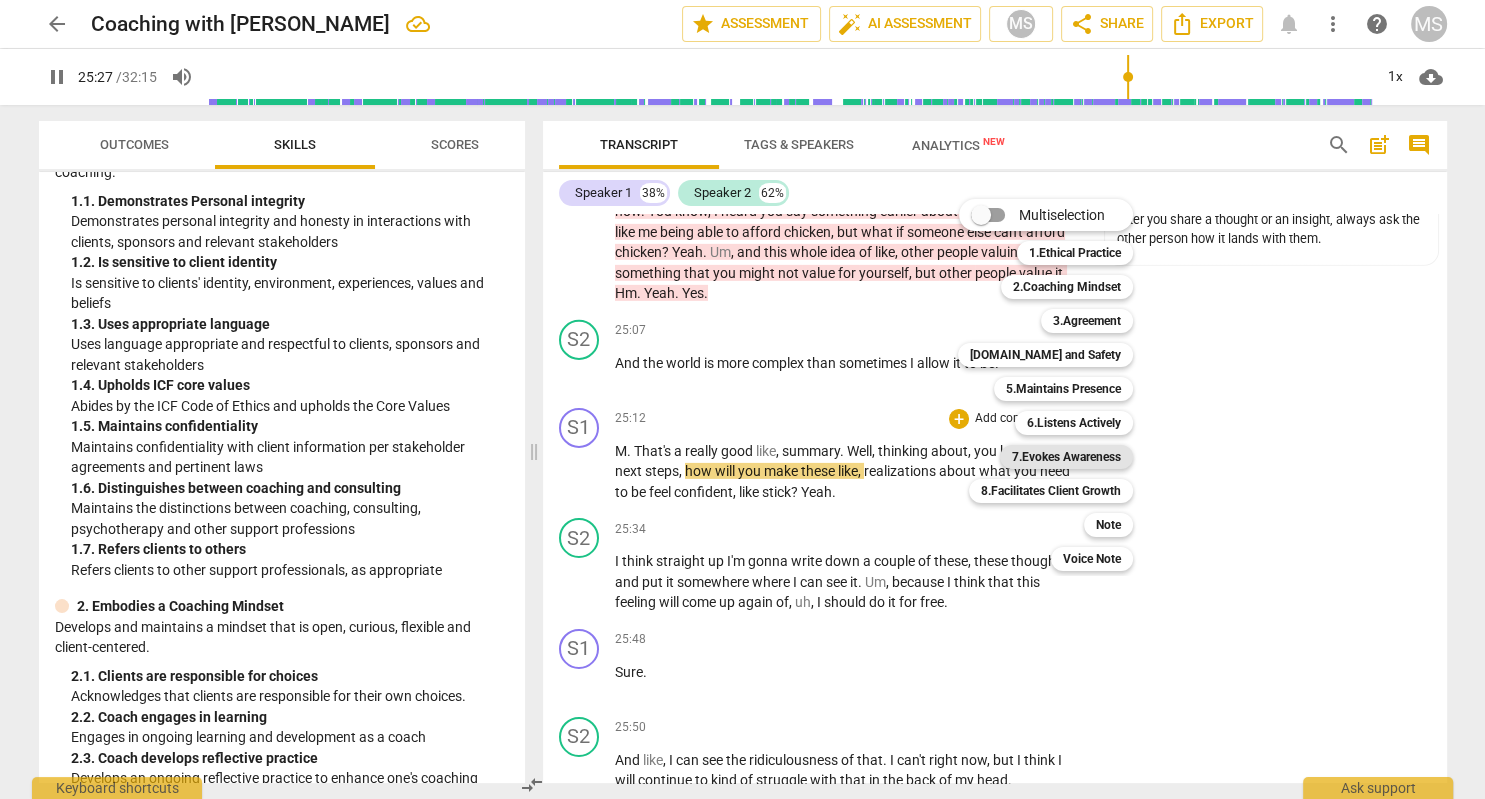 click on "7.Evokes Awareness" at bounding box center (1066, 457) 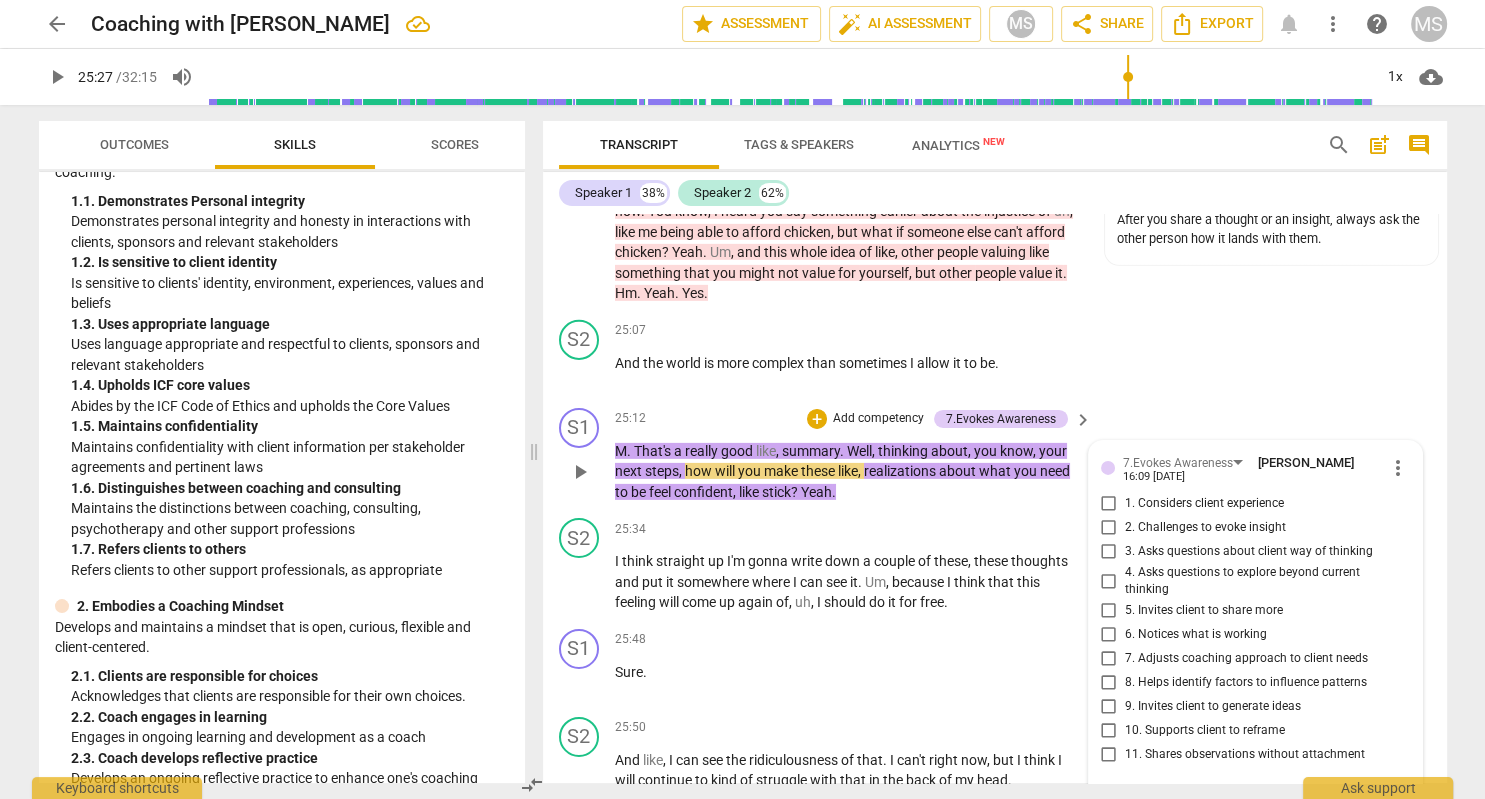 scroll, scrollTop: 0, scrollLeft: 0, axis: both 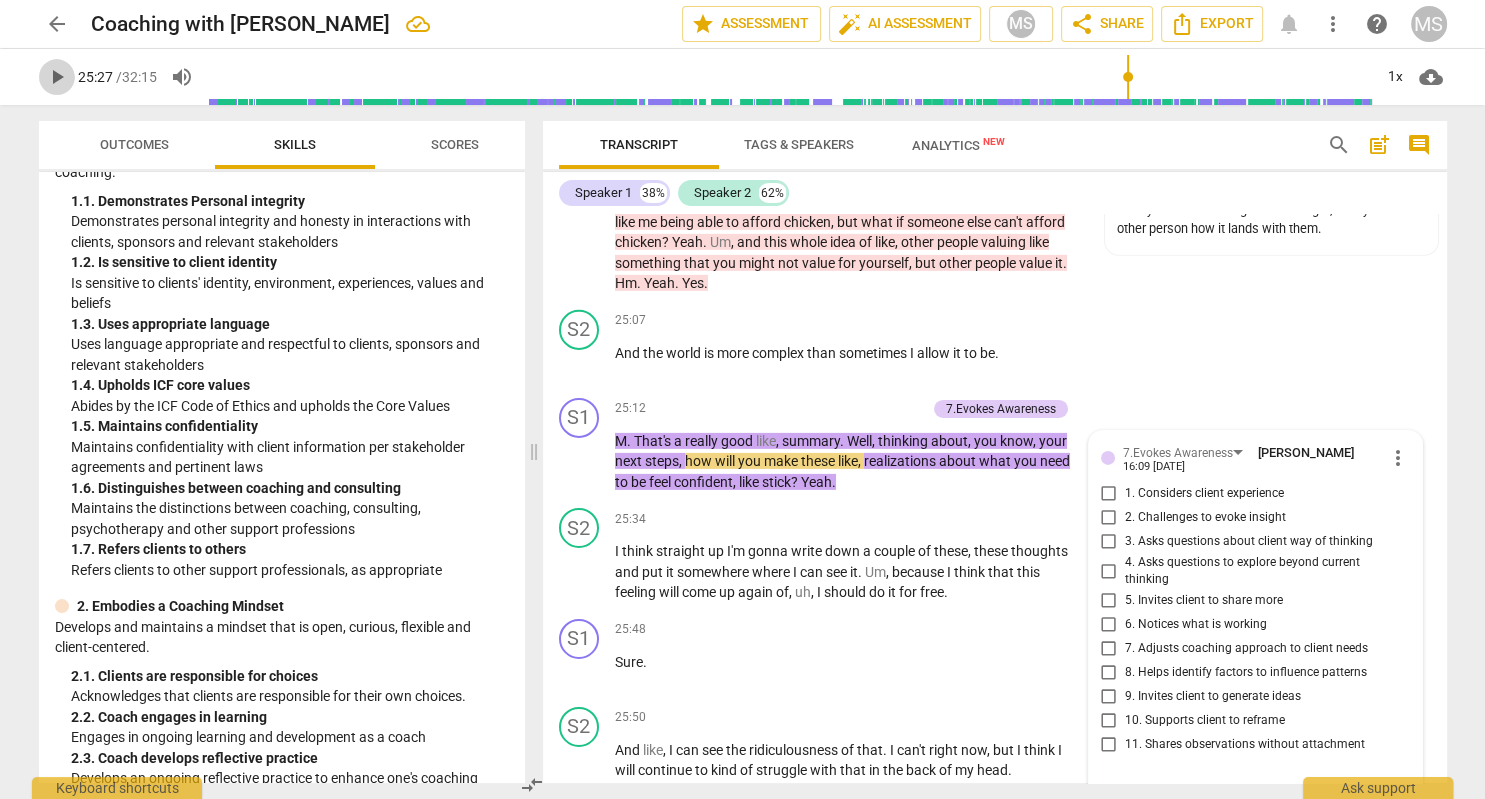 click on "play_arrow" at bounding box center (57, 77) 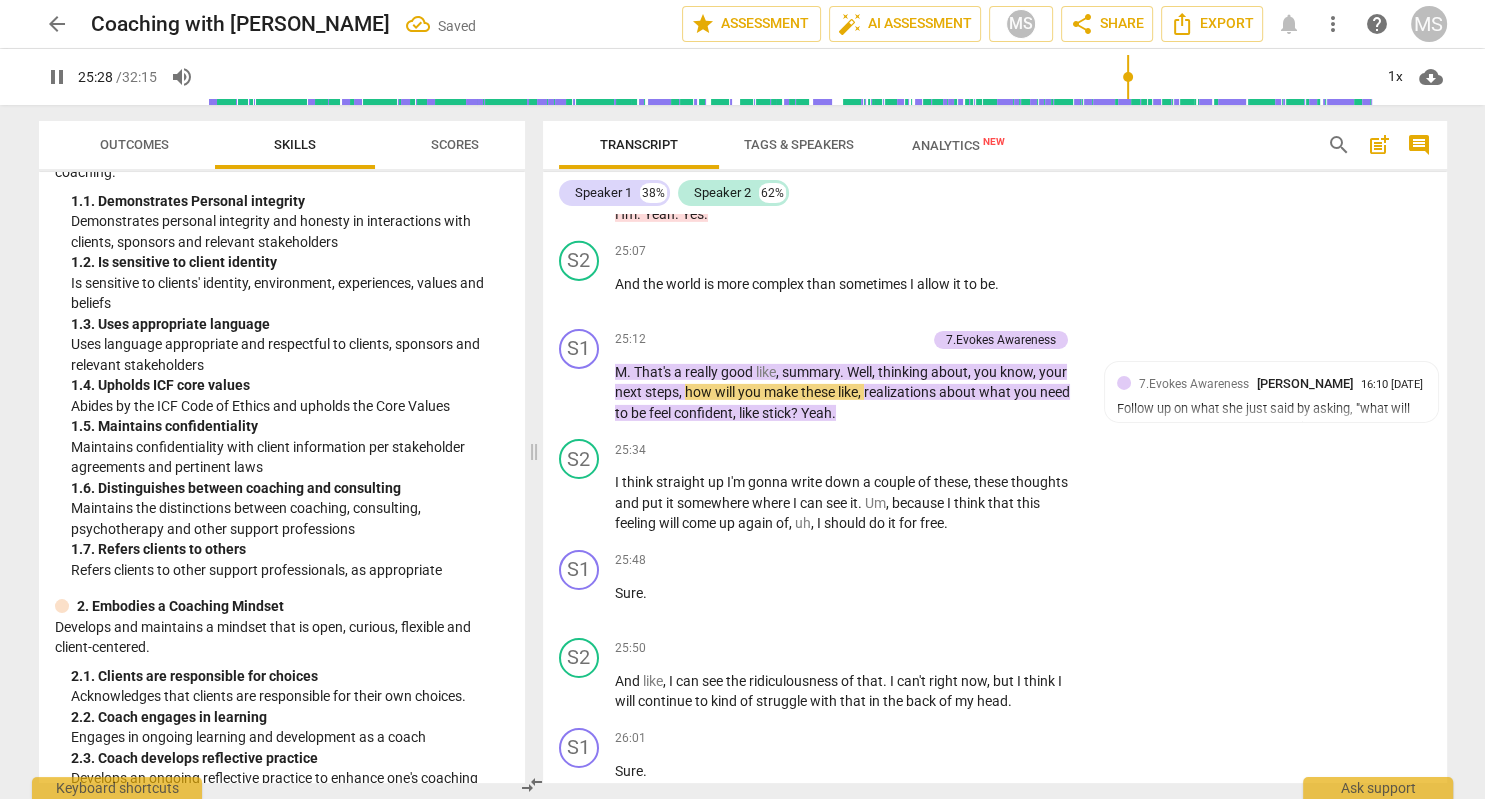 scroll, scrollTop: 13918, scrollLeft: 0, axis: vertical 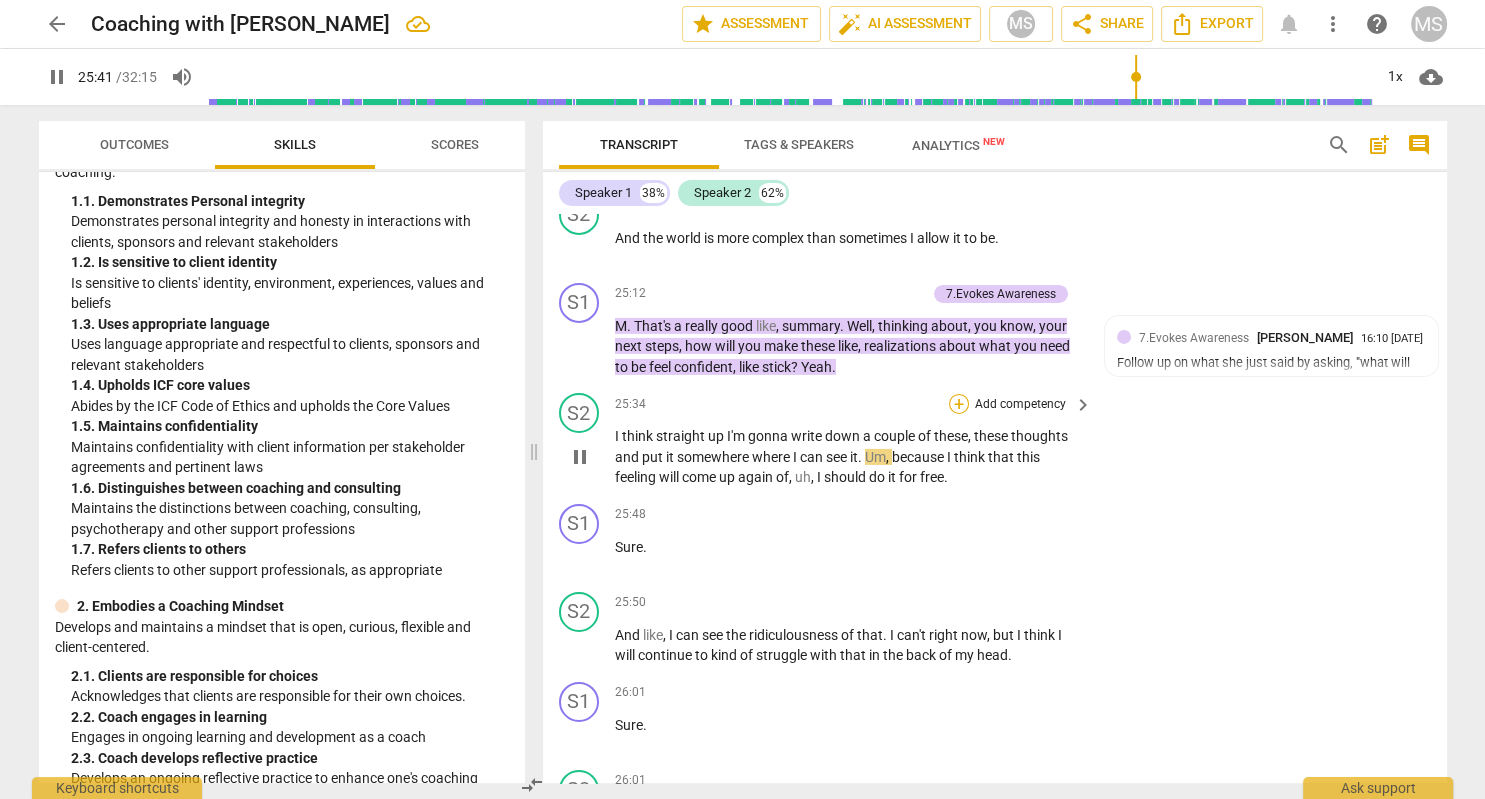 click on "+" at bounding box center (959, 404) 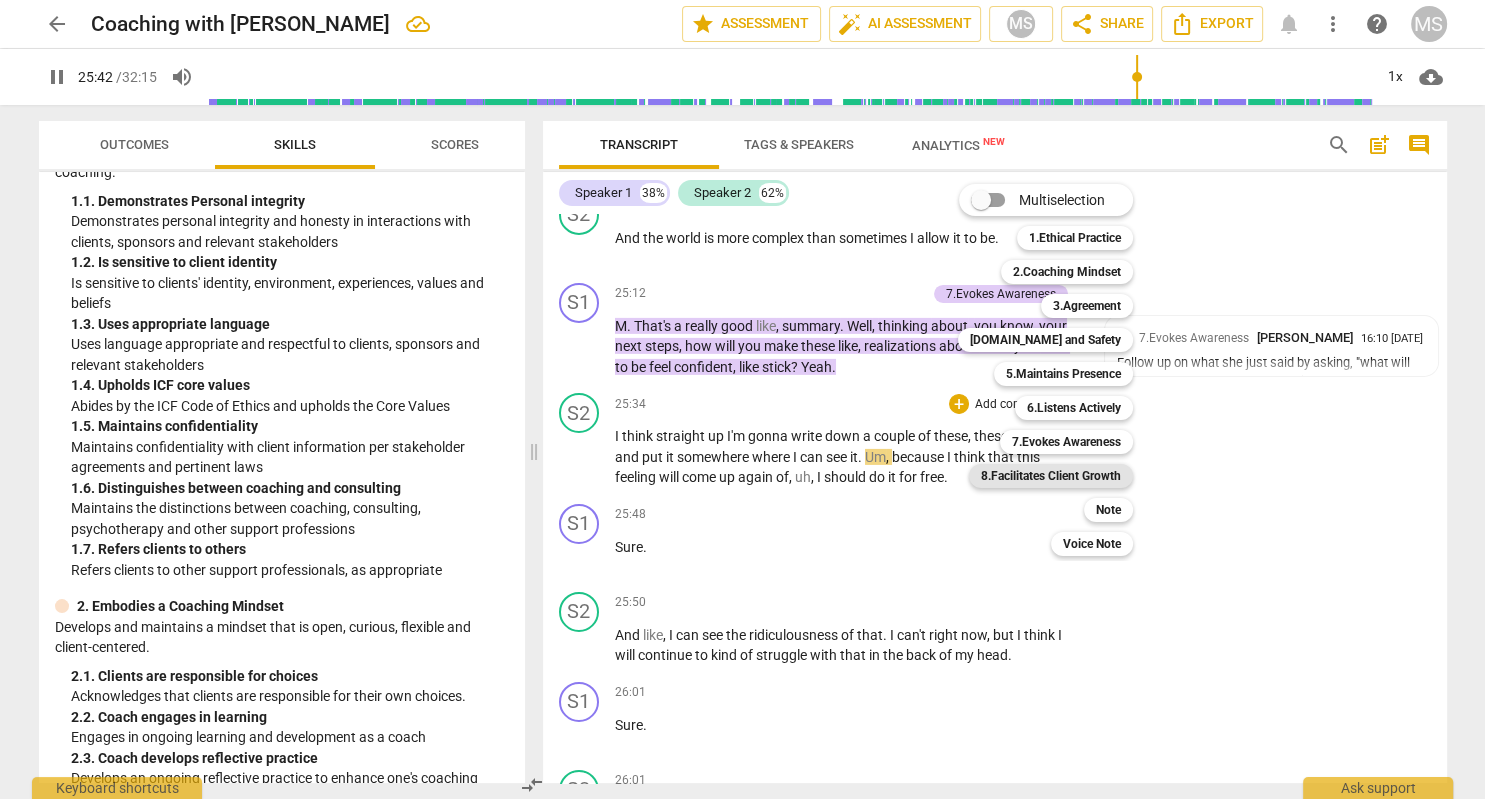 click on "8.Facilitates Client Growth" at bounding box center (1051, 476) 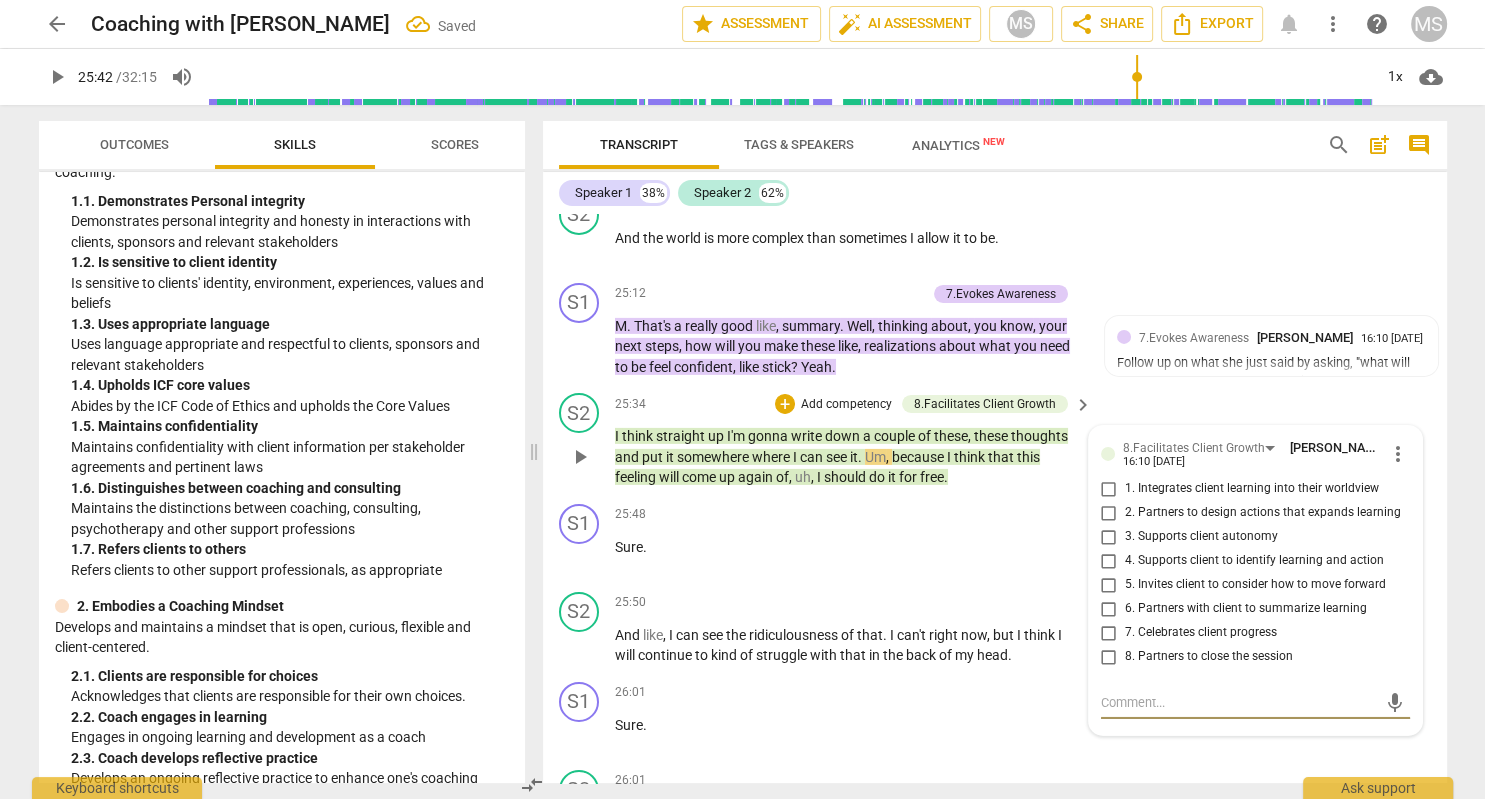 click on "1. Integrates client learning into their worldview" at bounding box center (1109, 489) 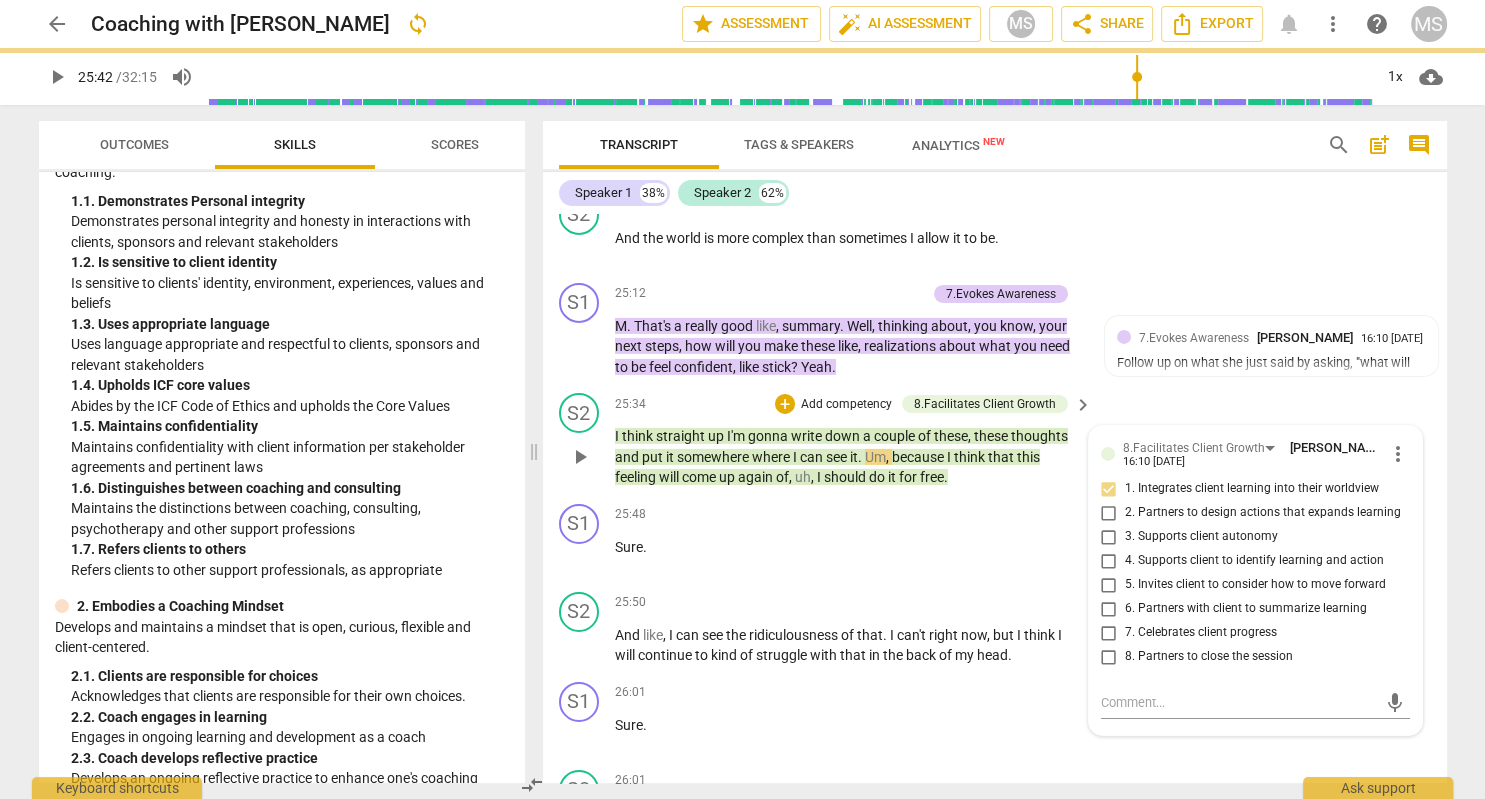 click on "2. Partners to design actions that expands learning" at bounding box center [1109, 513] 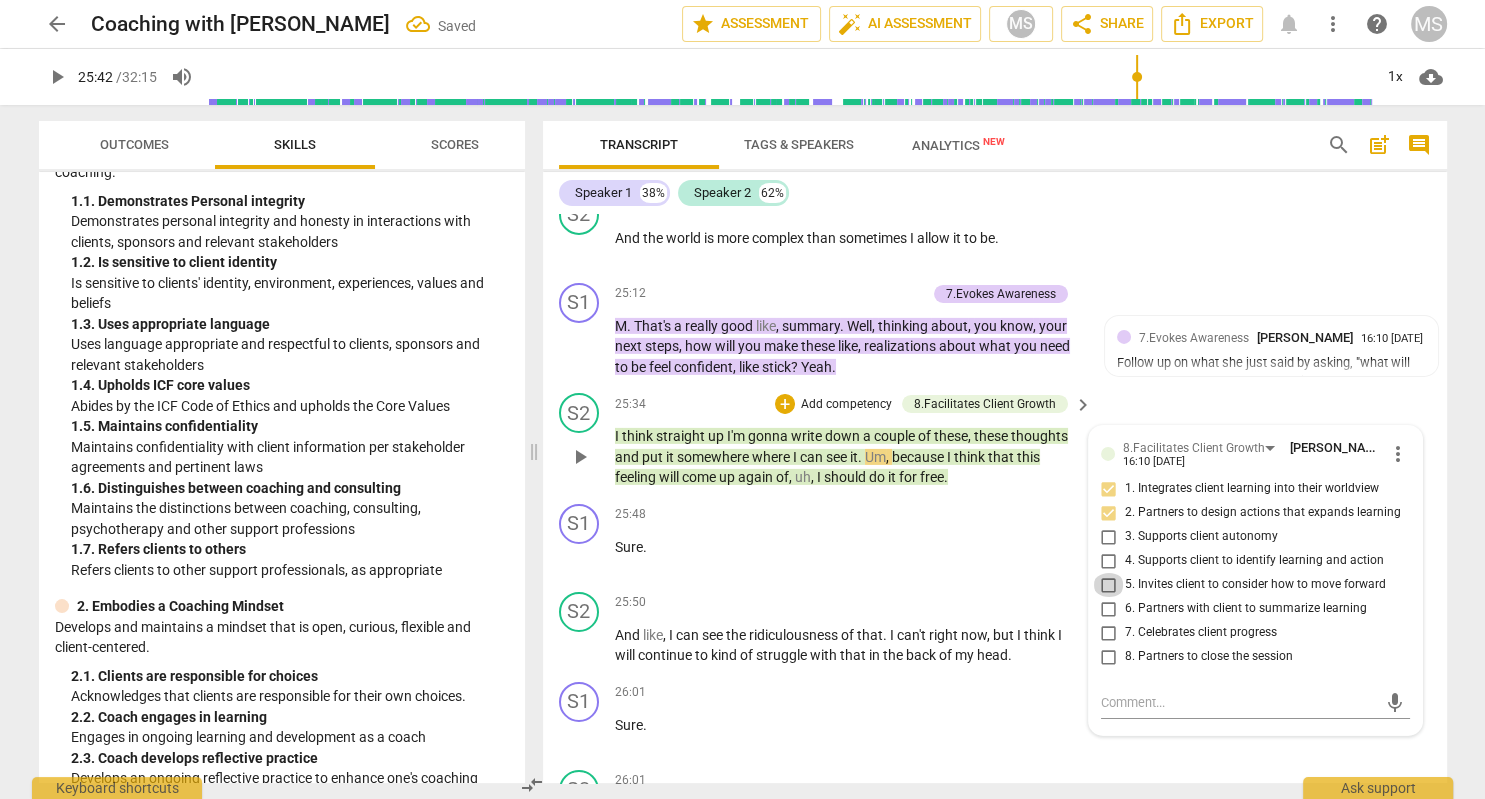 click on "5. Invites client to consider how to move forward" at bounding box center (1109, 585) 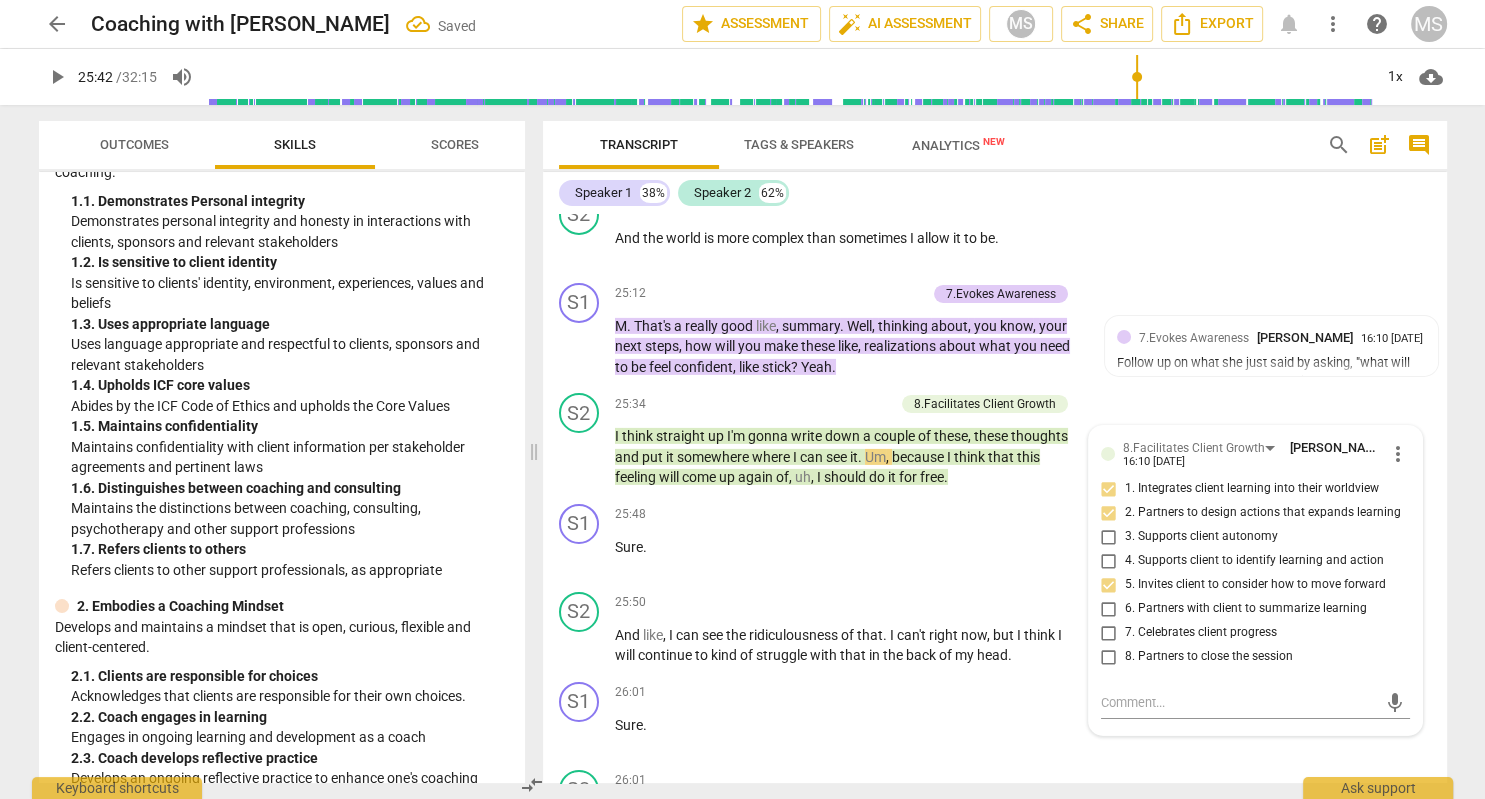 click on "play_arrow" at bounding box center [57, 77] 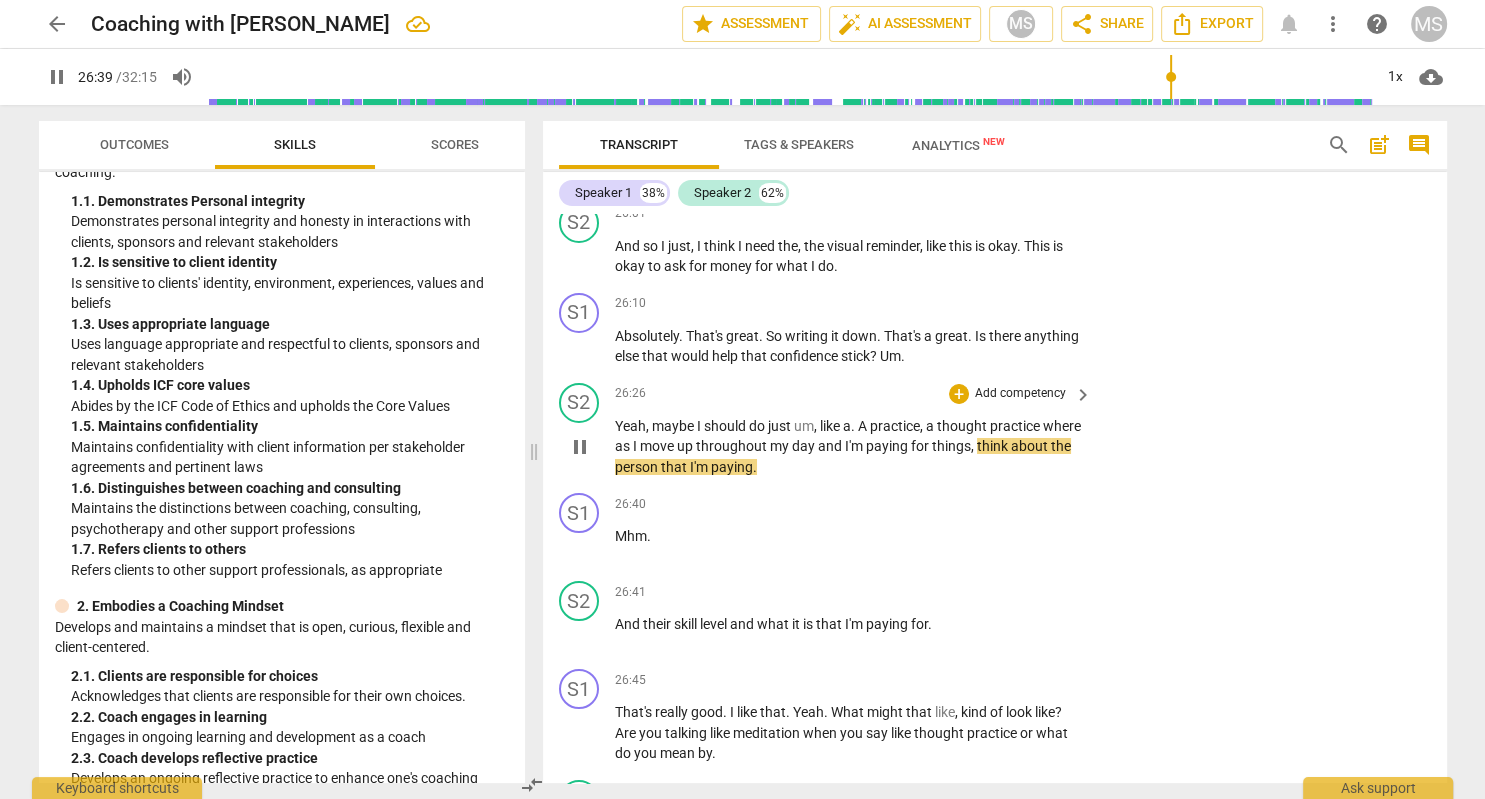 scroll, scrollTop: 14445, scrollLeft: 0, axis: vertical 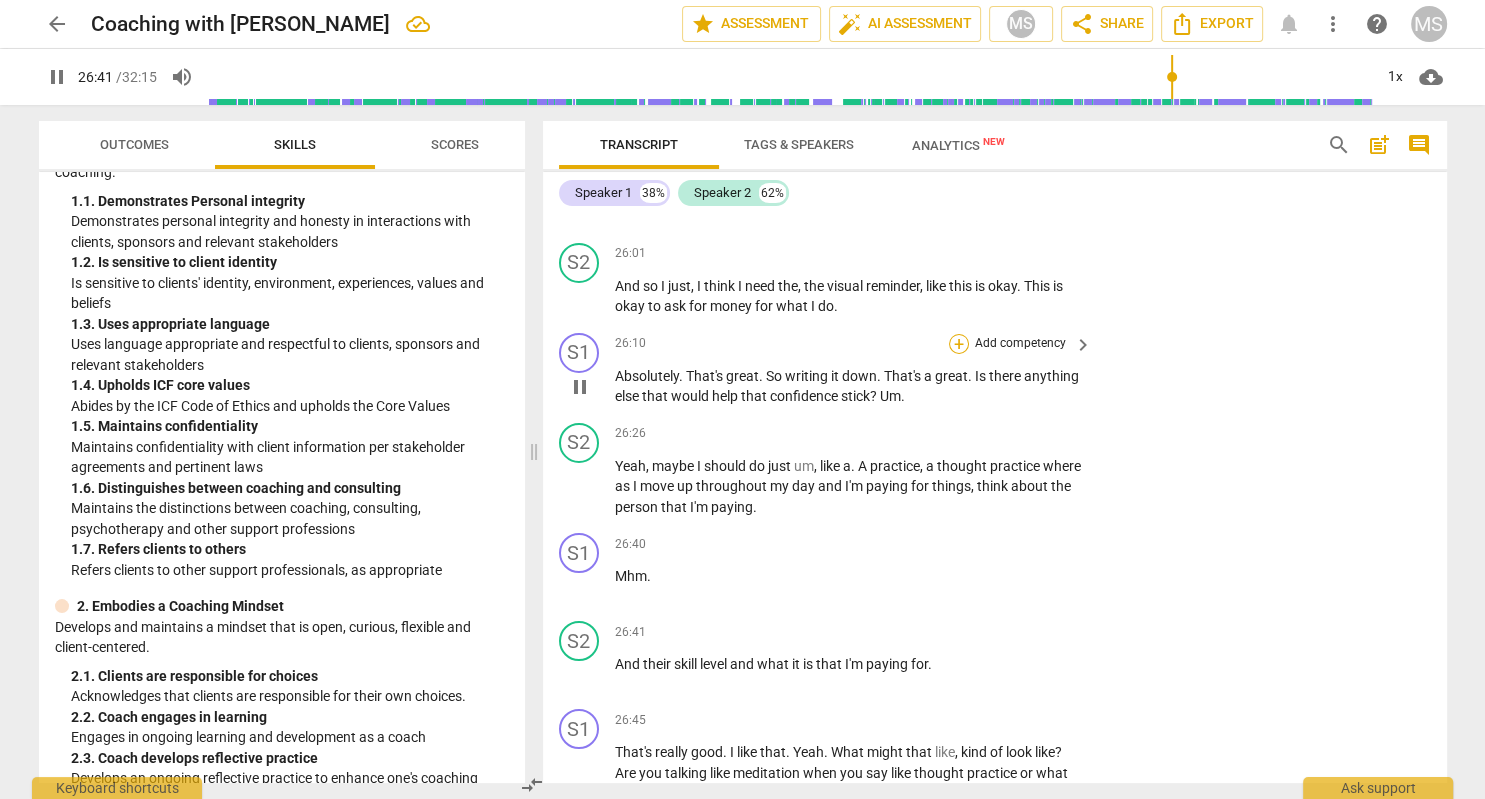 click on "+" at bounding box center (959, 344) 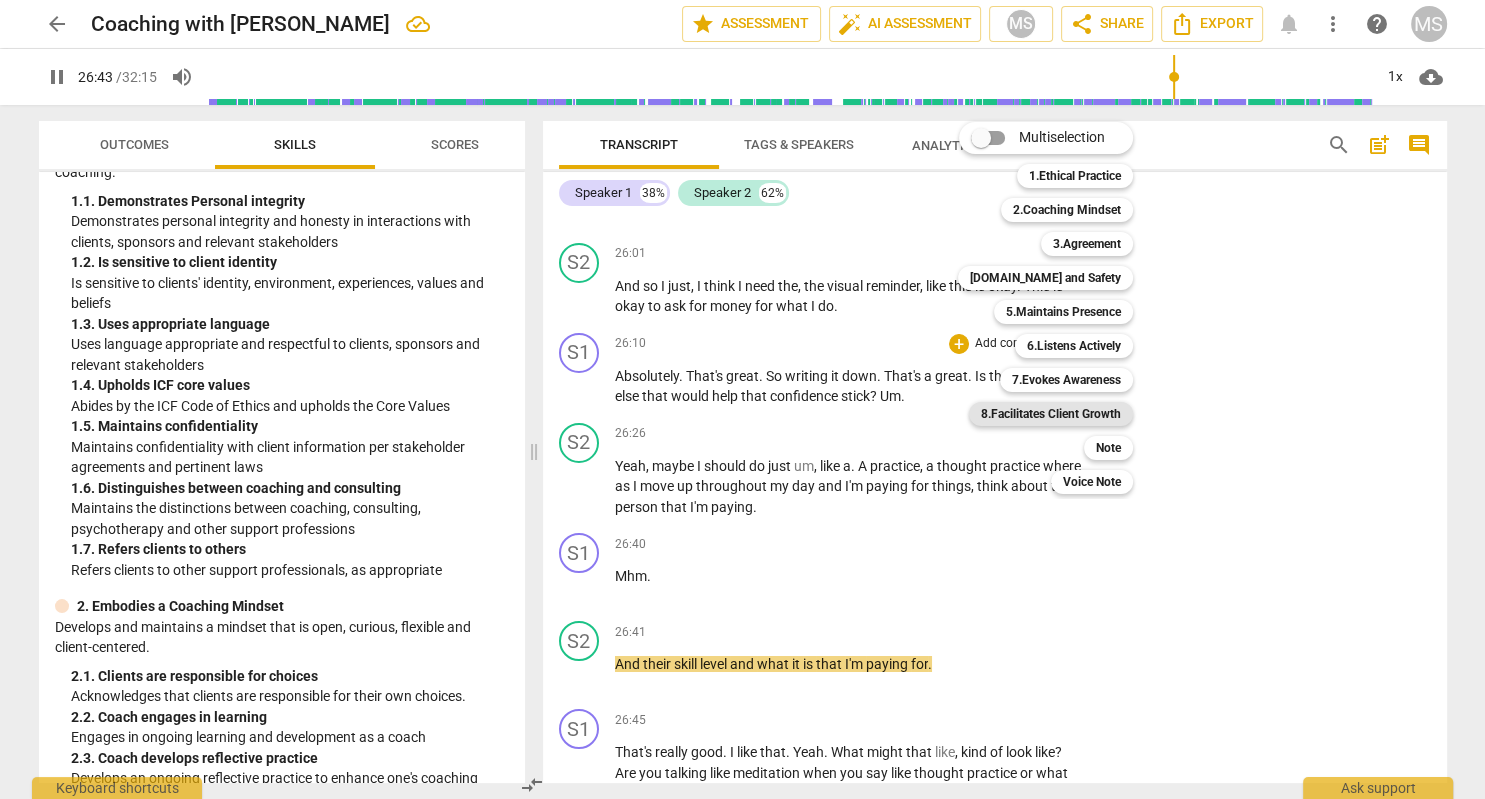 click on "8.Facilitates Client Growth" at bounding box center [1051, 414] 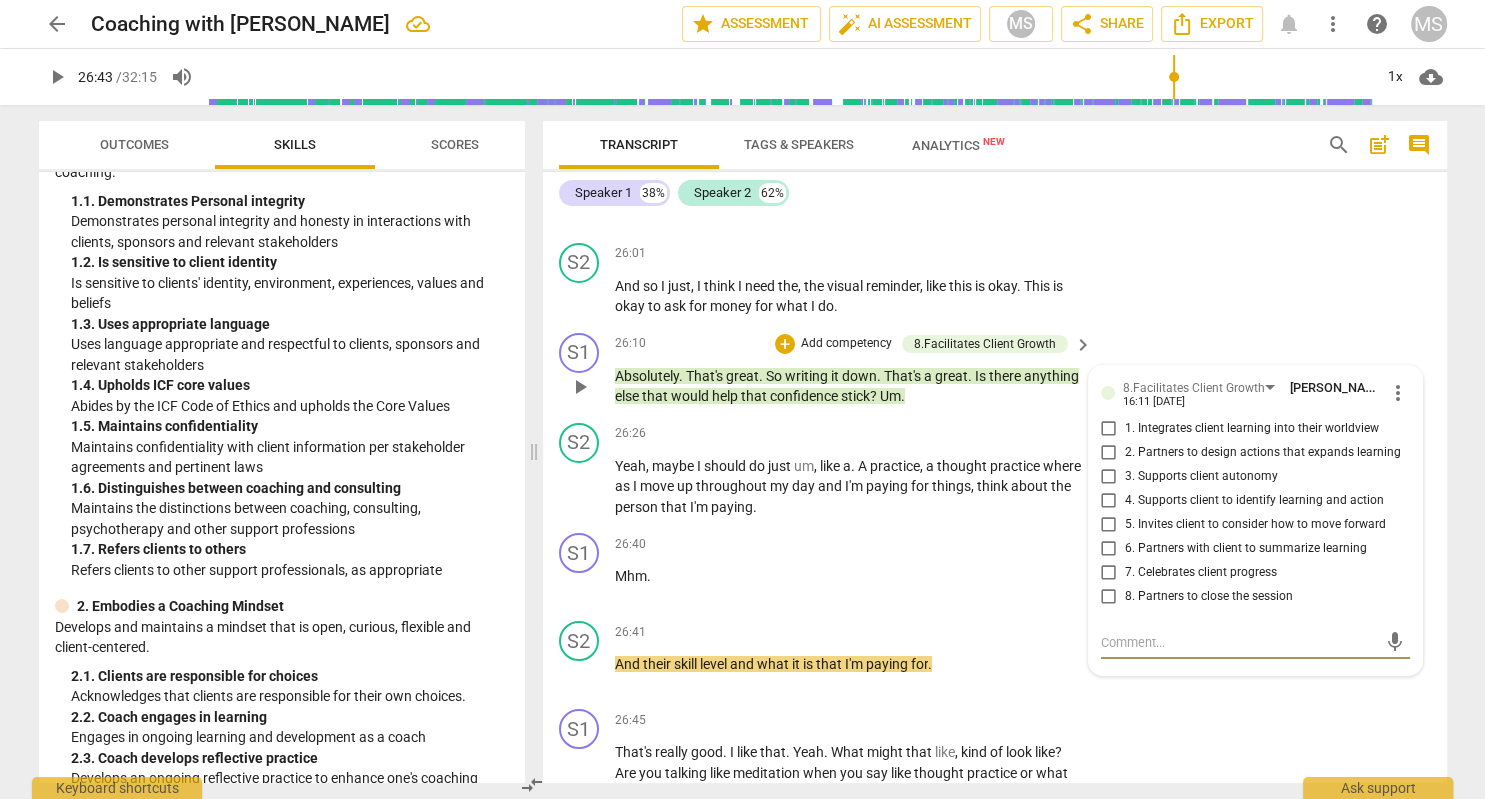 click on "4. Supports client to identify learning and action" at bounding box center [1109, 501] 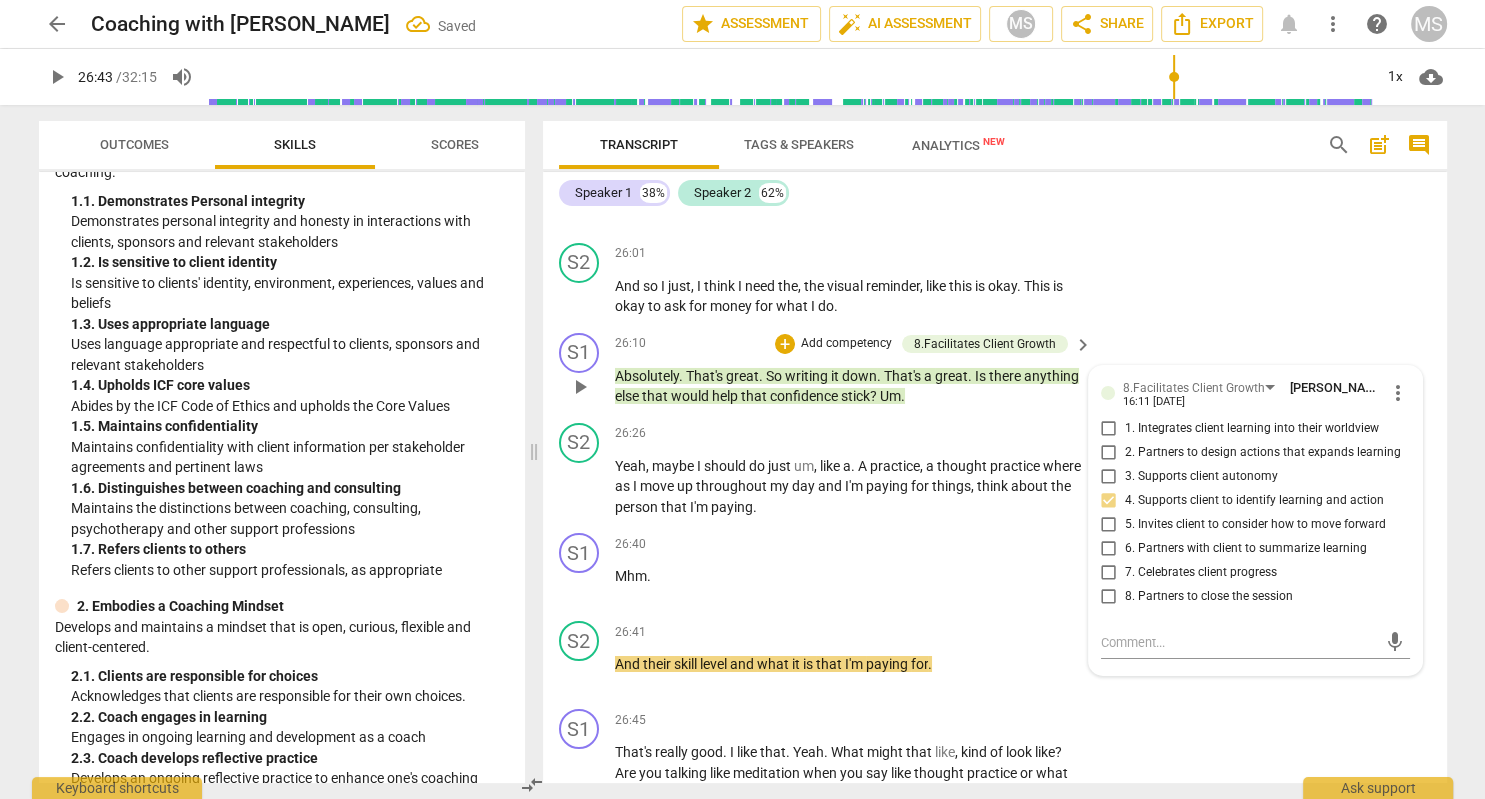 click on "5. Invites client to consider how to move forward" at bounding box center [1109, 525] 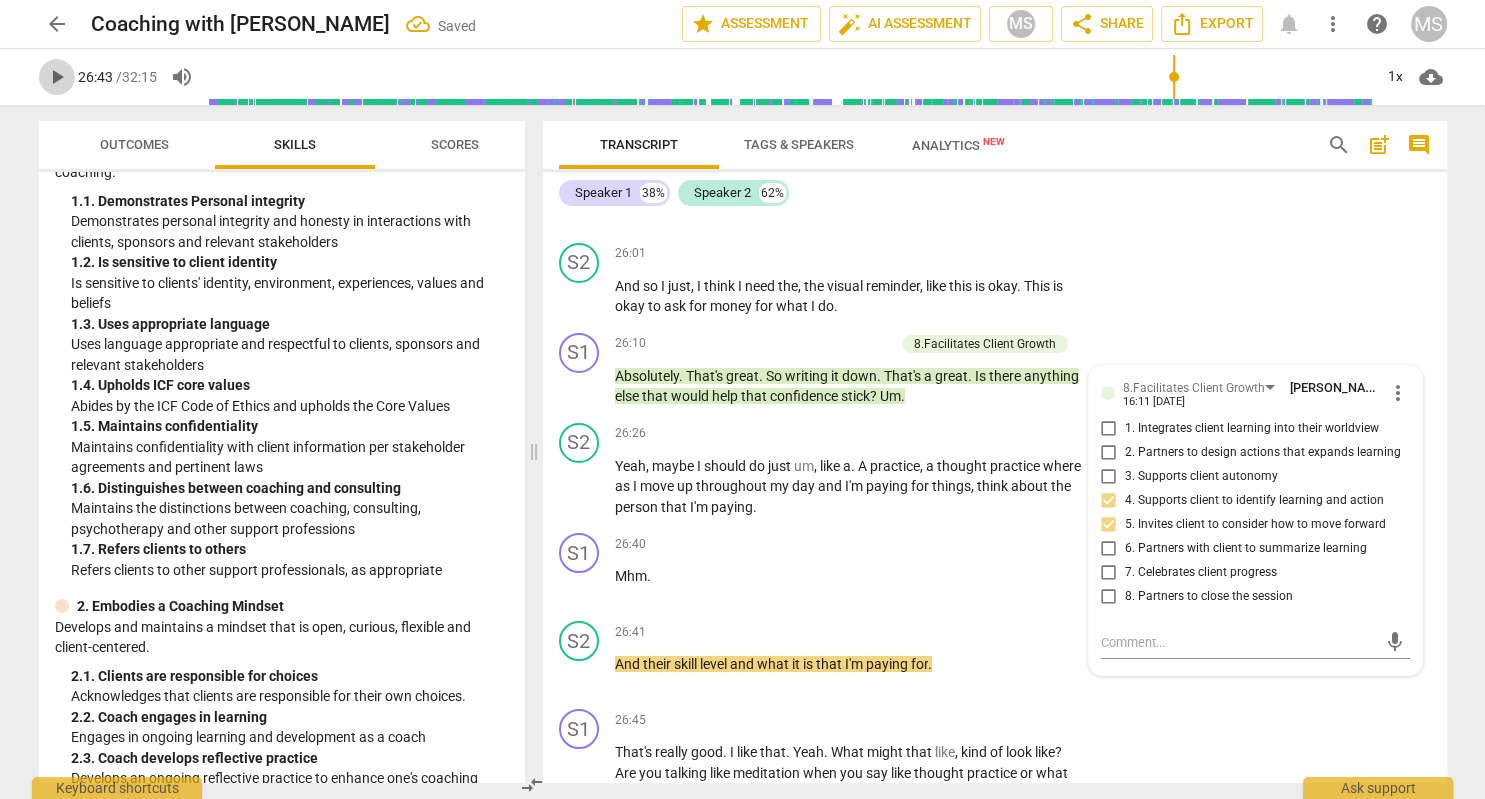 click on "play_arrow" at bounding box center (57, 77) 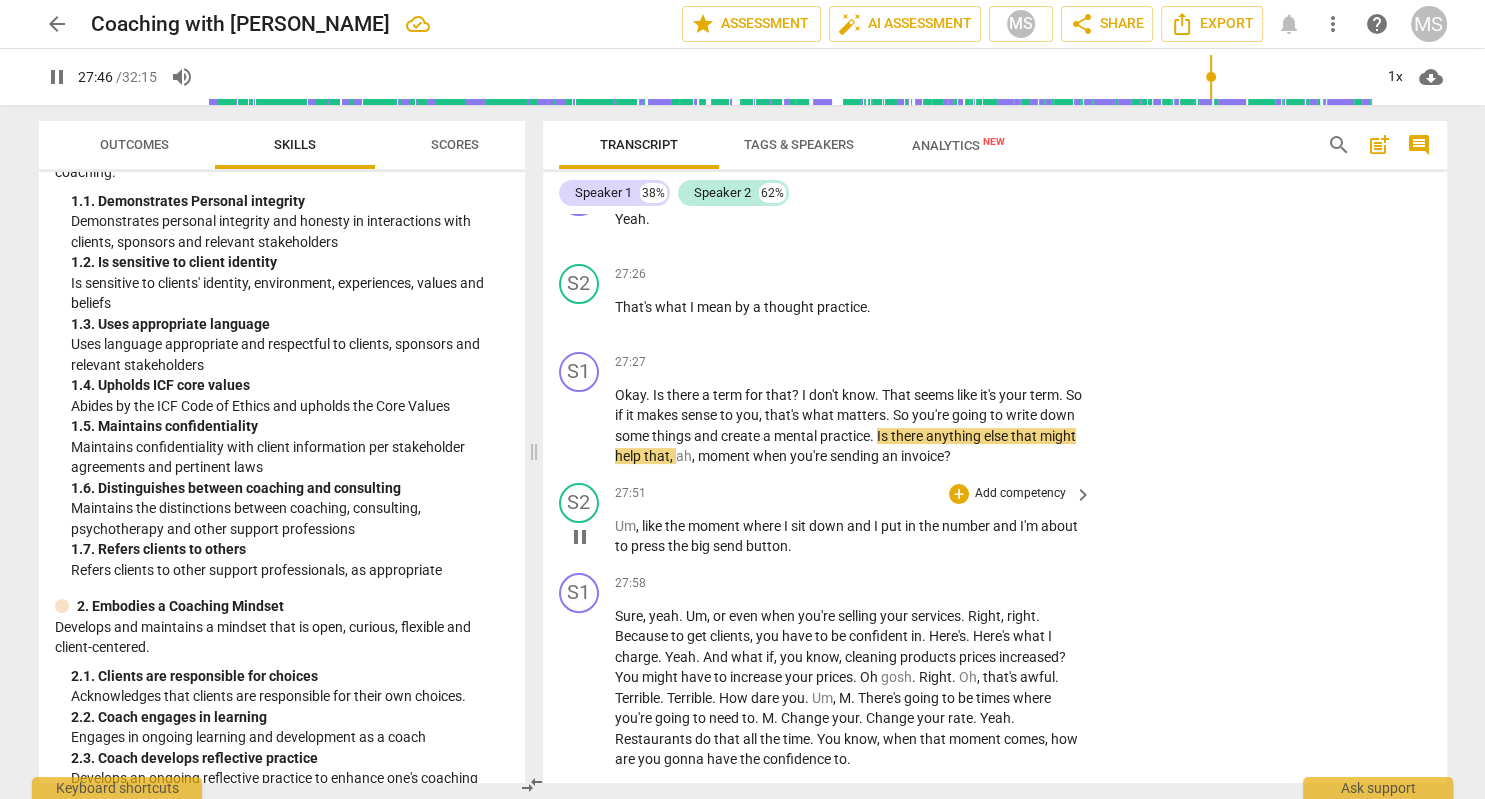 scroll, scrollTop: 15507, scrollLeft: 0, axis: vertical 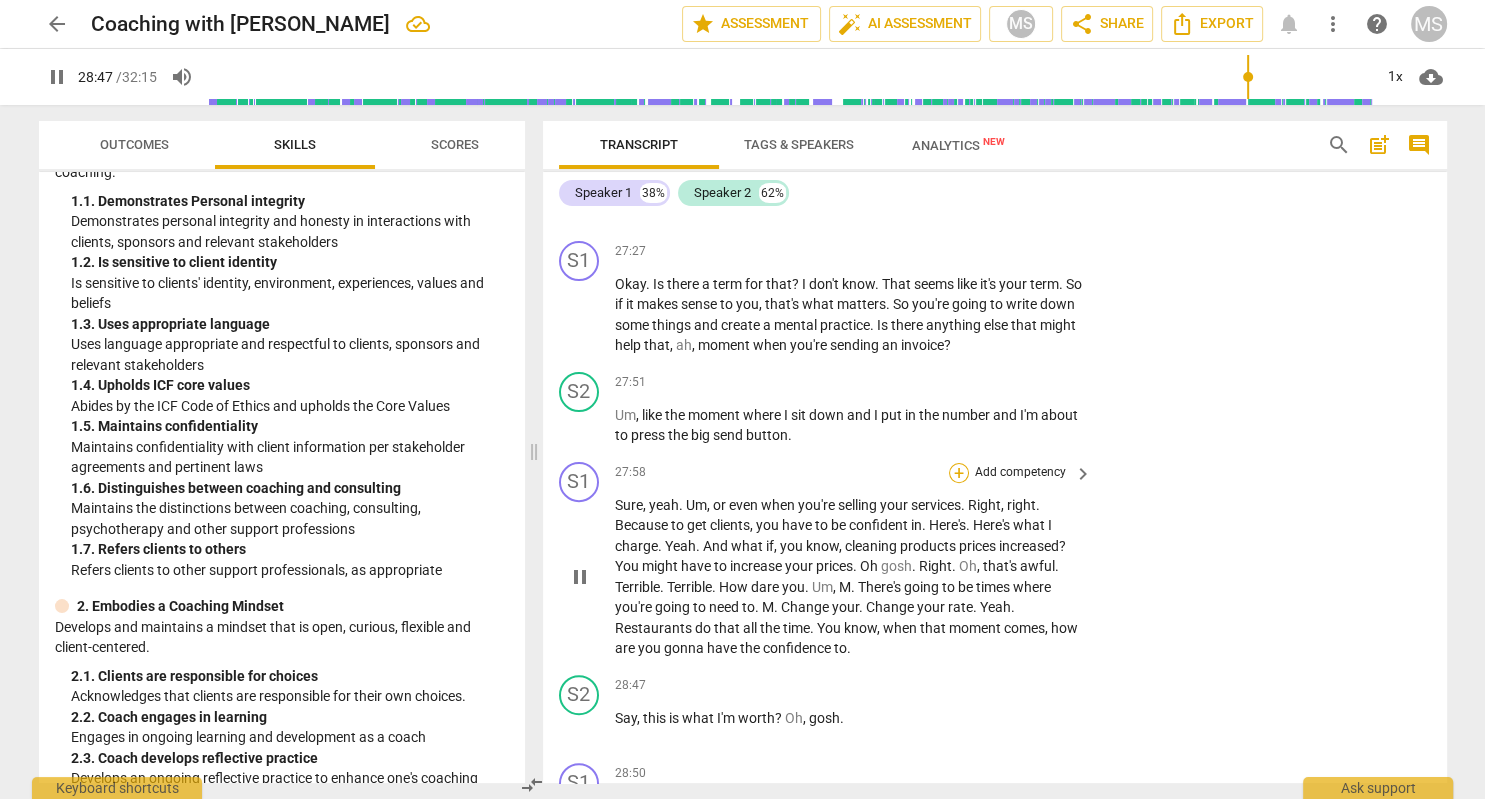 click on "+" at bounding box center (959, 473) 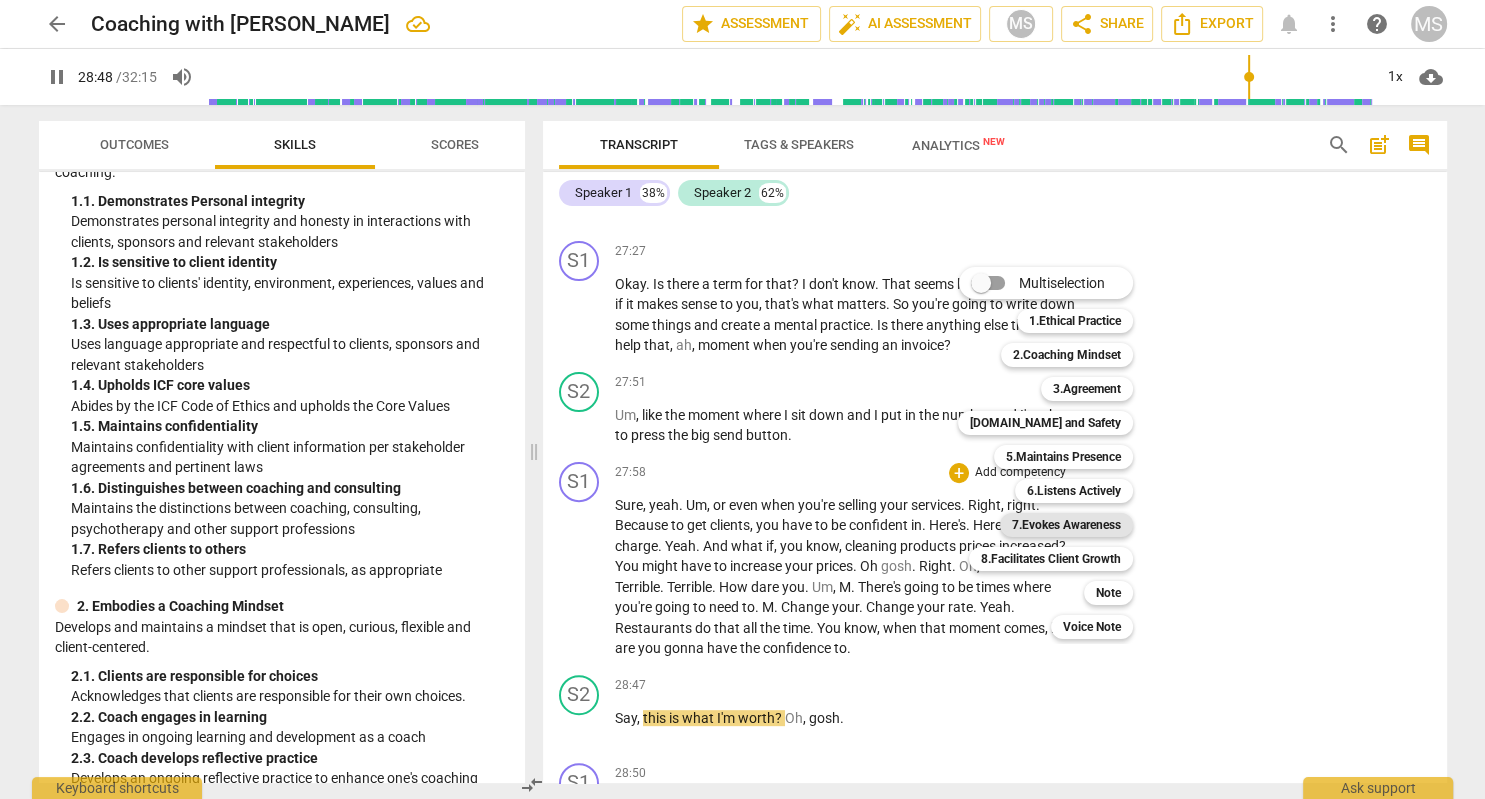 click on "7.Evokes Awareness" at bounding box center [1066, 525] 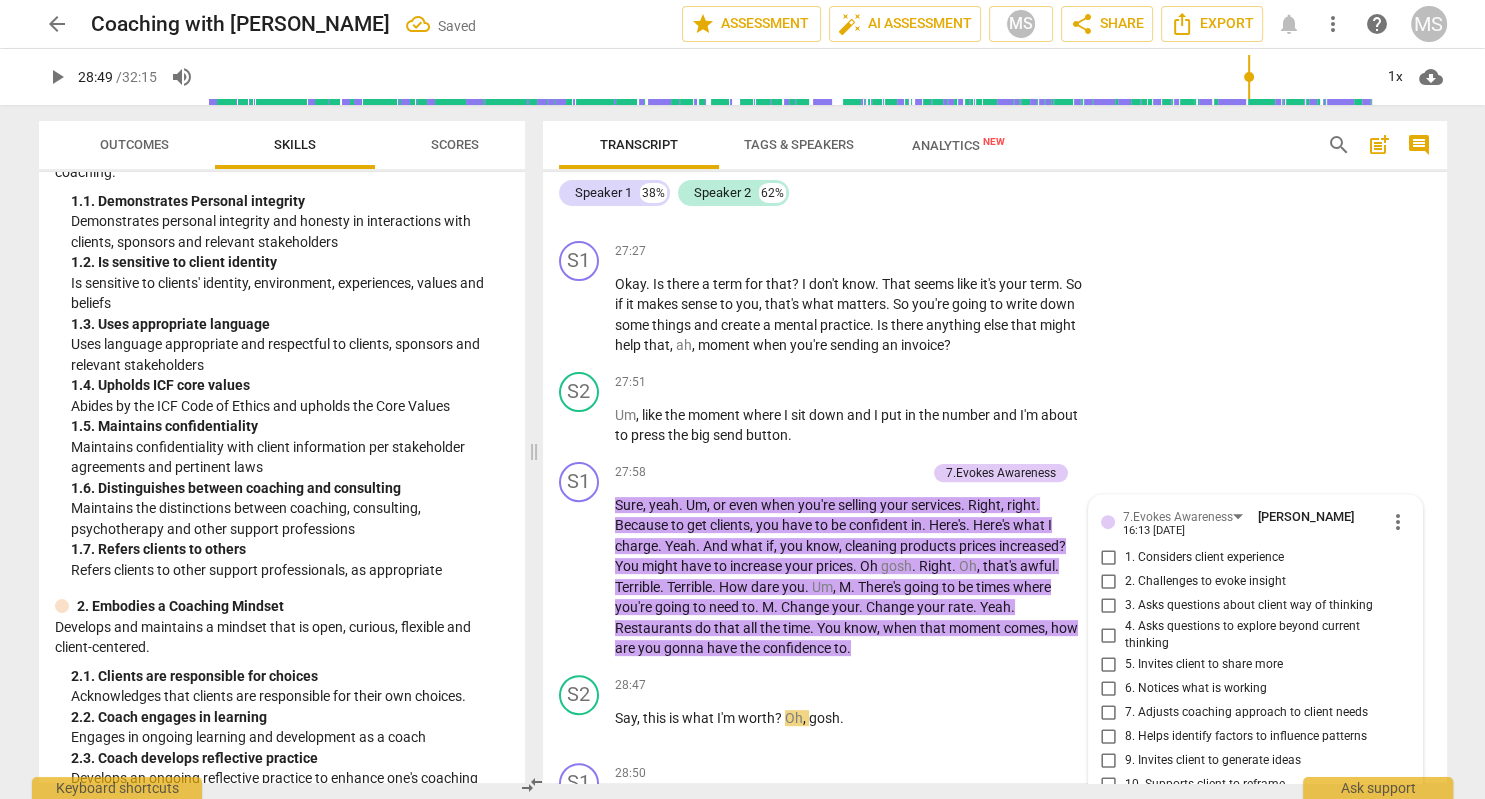 scroll, scrollTop: 15843, scrollLeft: 0, axis: vertical 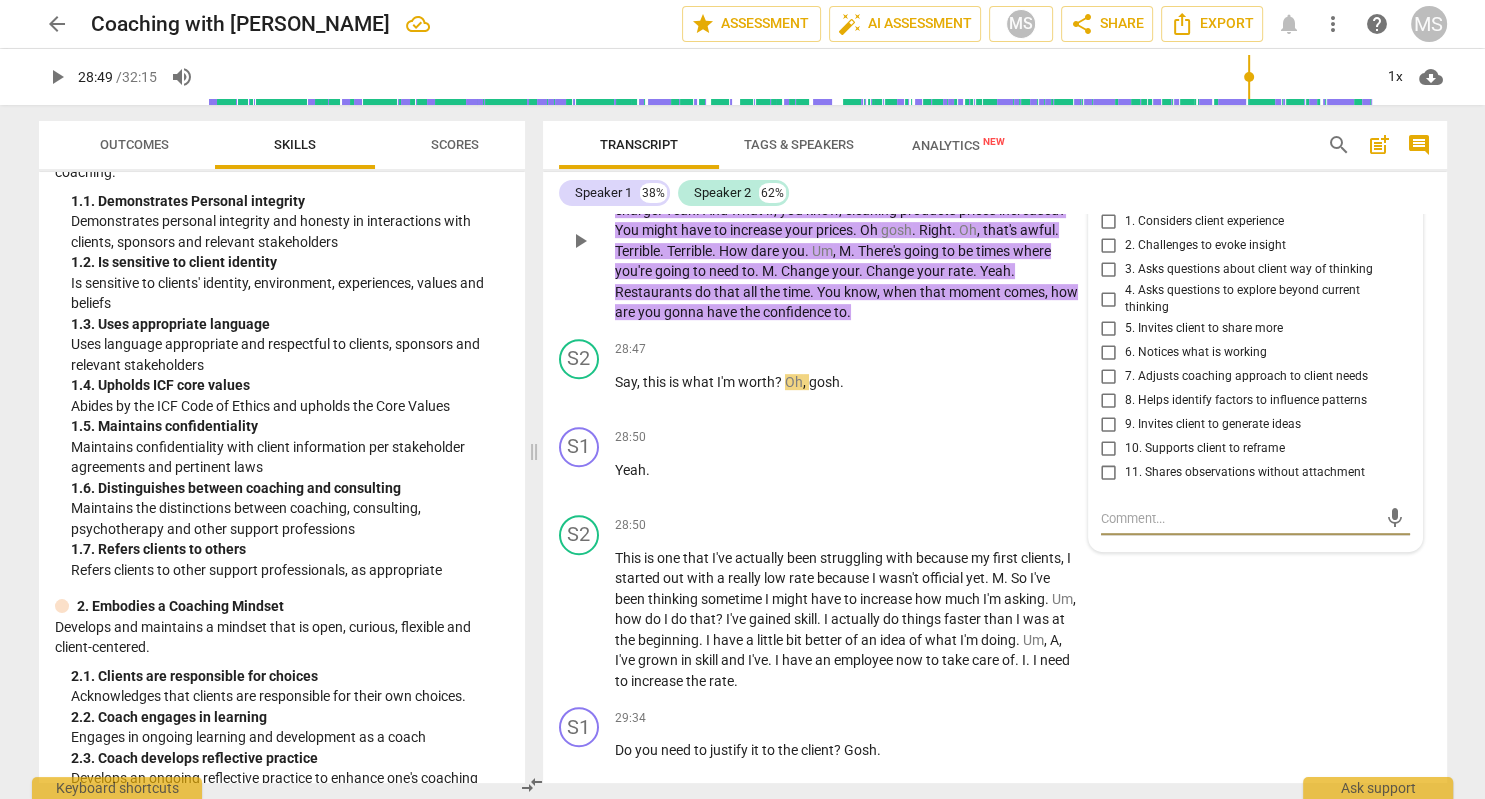 click on "4. Asks questions to explore beyond current thinking" at bounding box center [1109, 299] 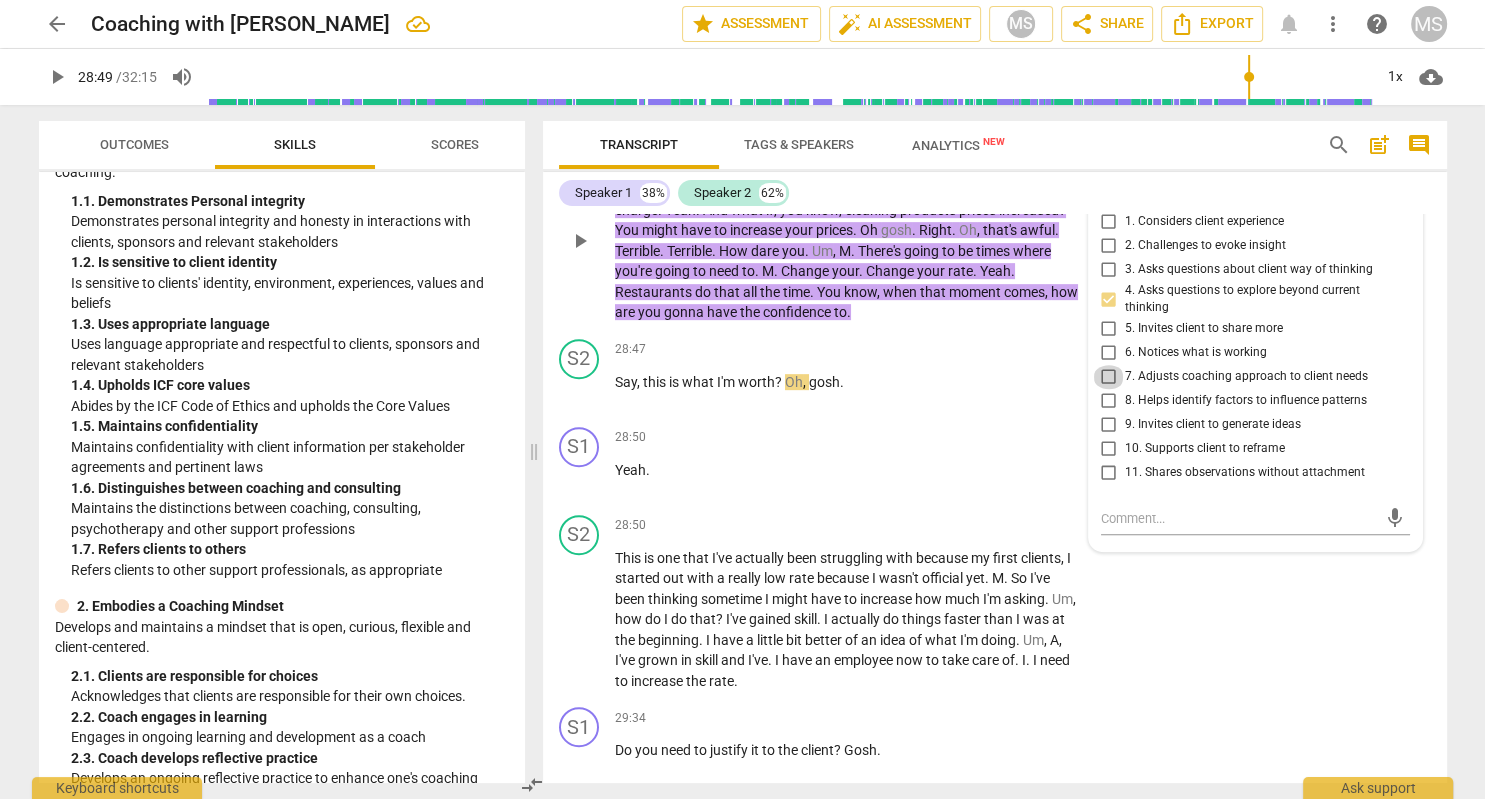 click on "7. Adjusts coaching approach to client needs" at bounding box center (1109, 377) 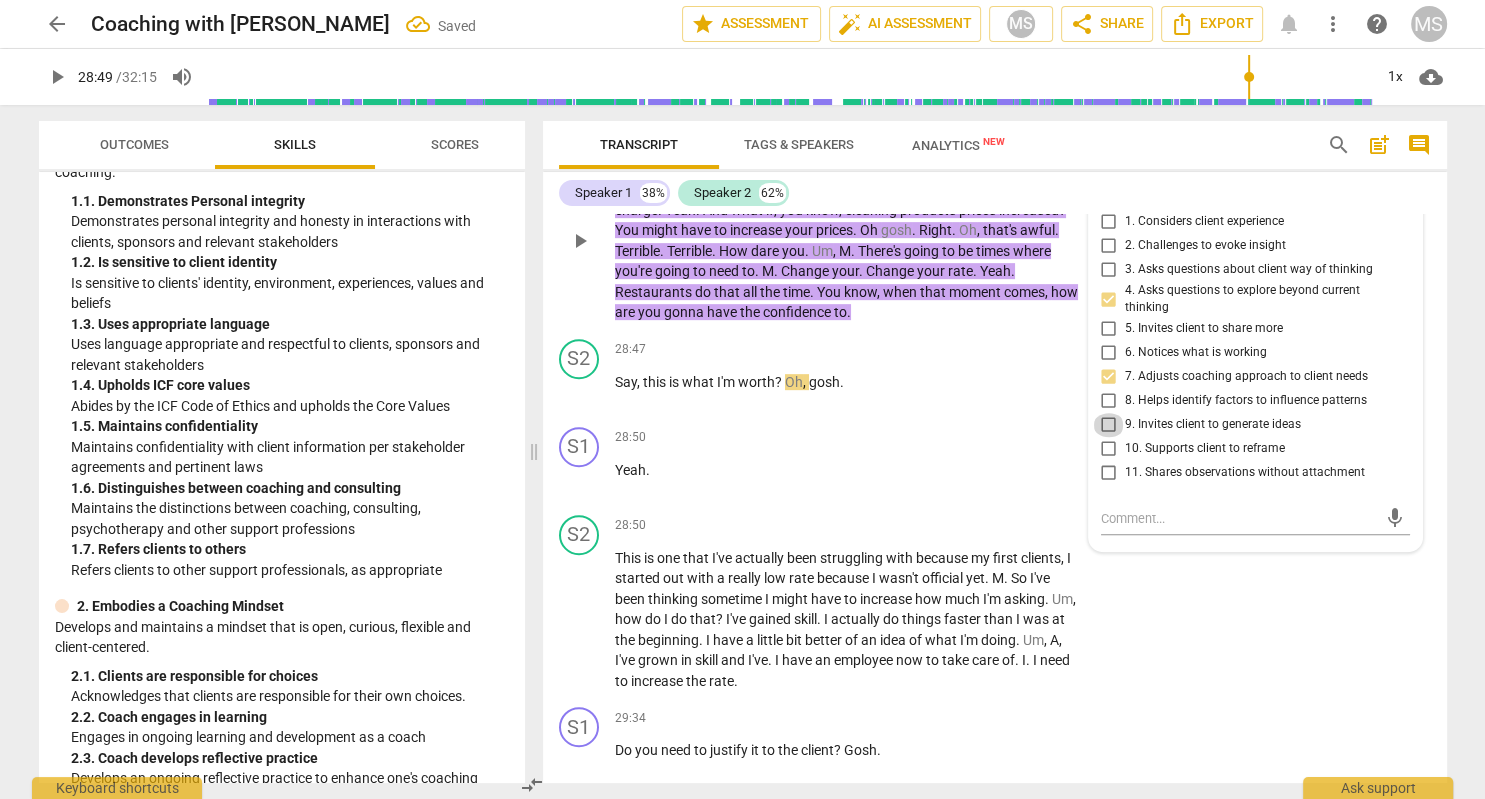 click on "9. Invites client to generate ideas" at bounding box center [1109, 425] 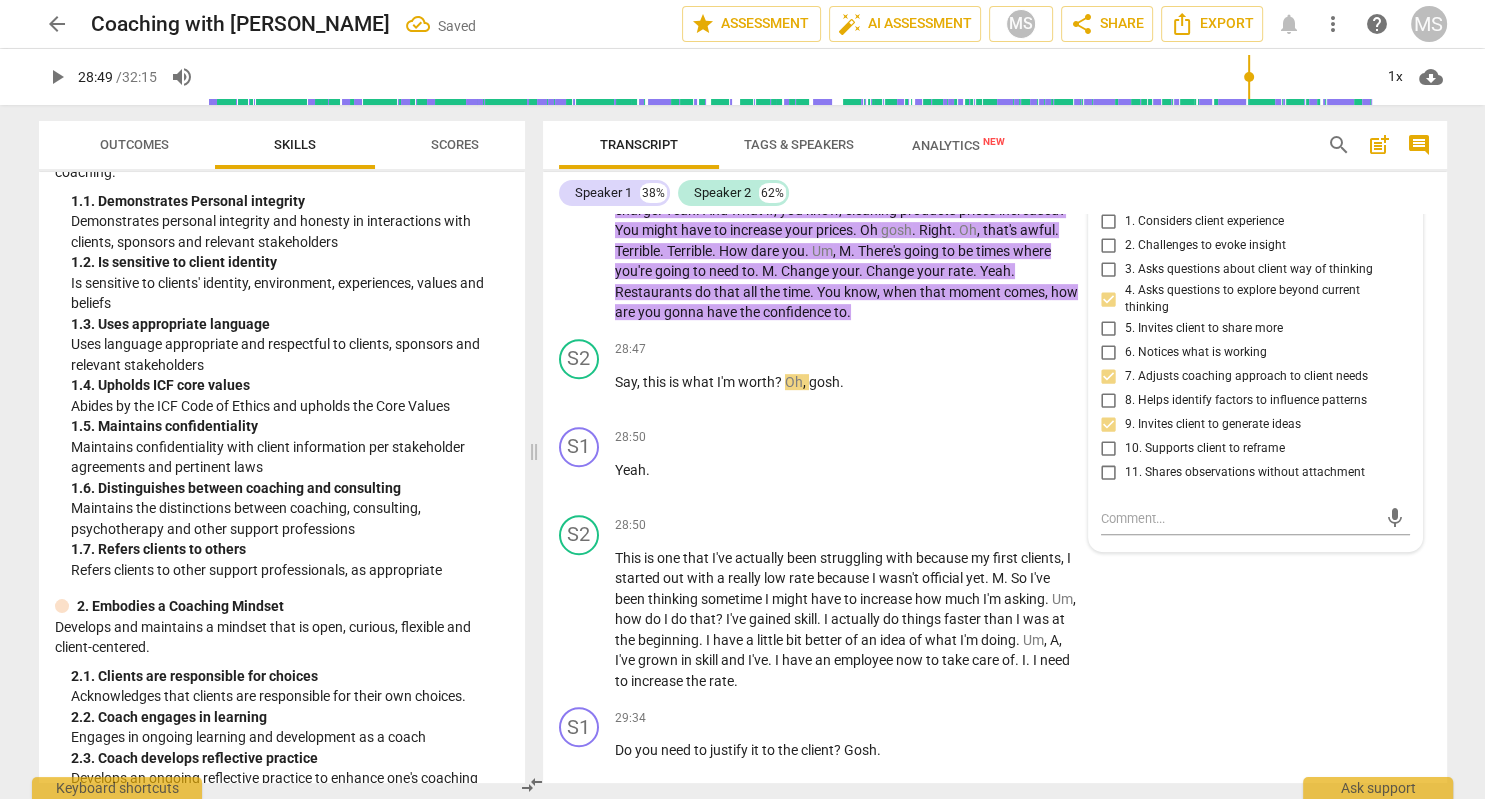 click on "play_arrow" at bounding box center (57, 77) 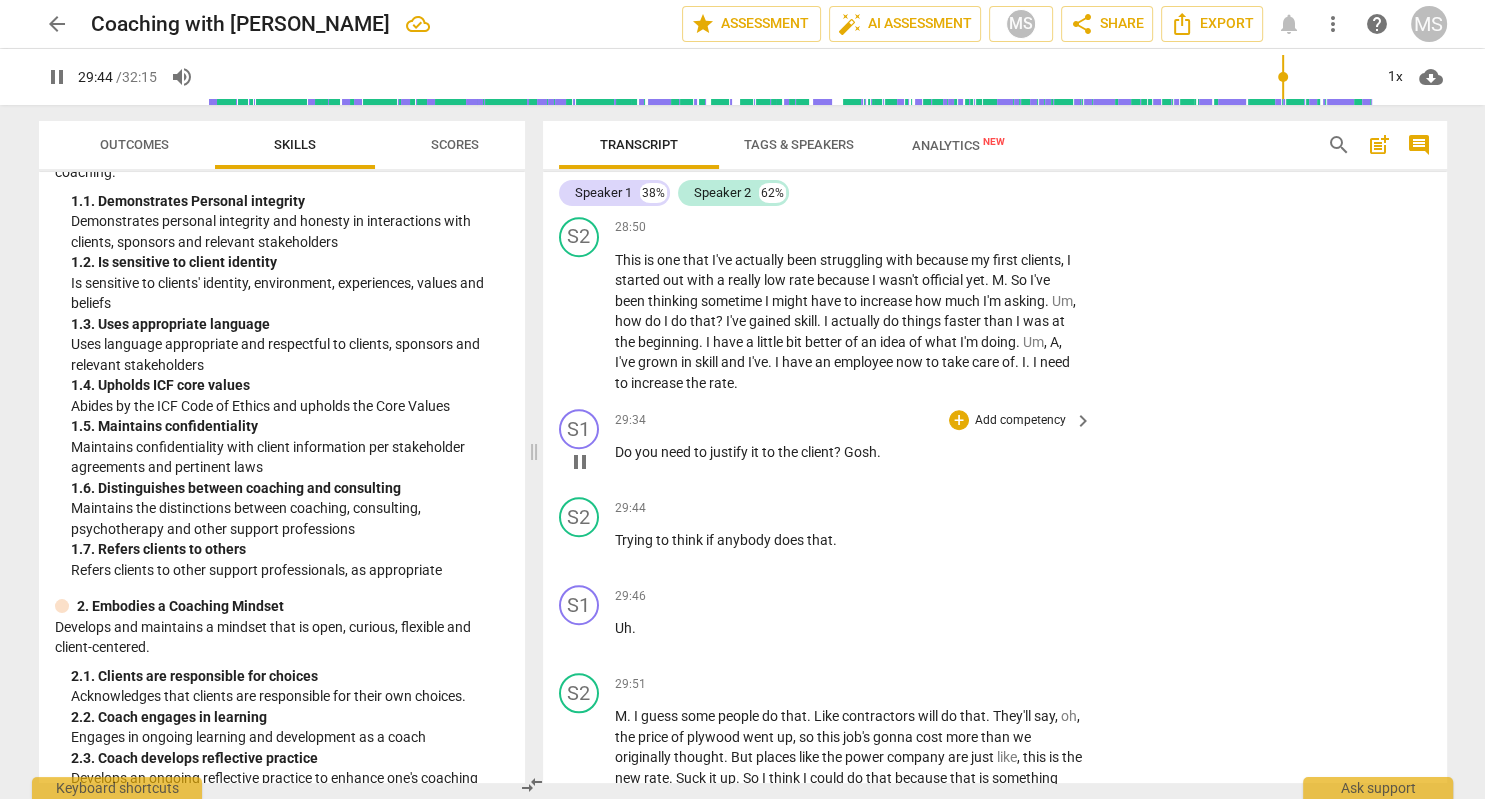scroll, scrollTop: 16189, scrollLeft: 0, axis: vertical 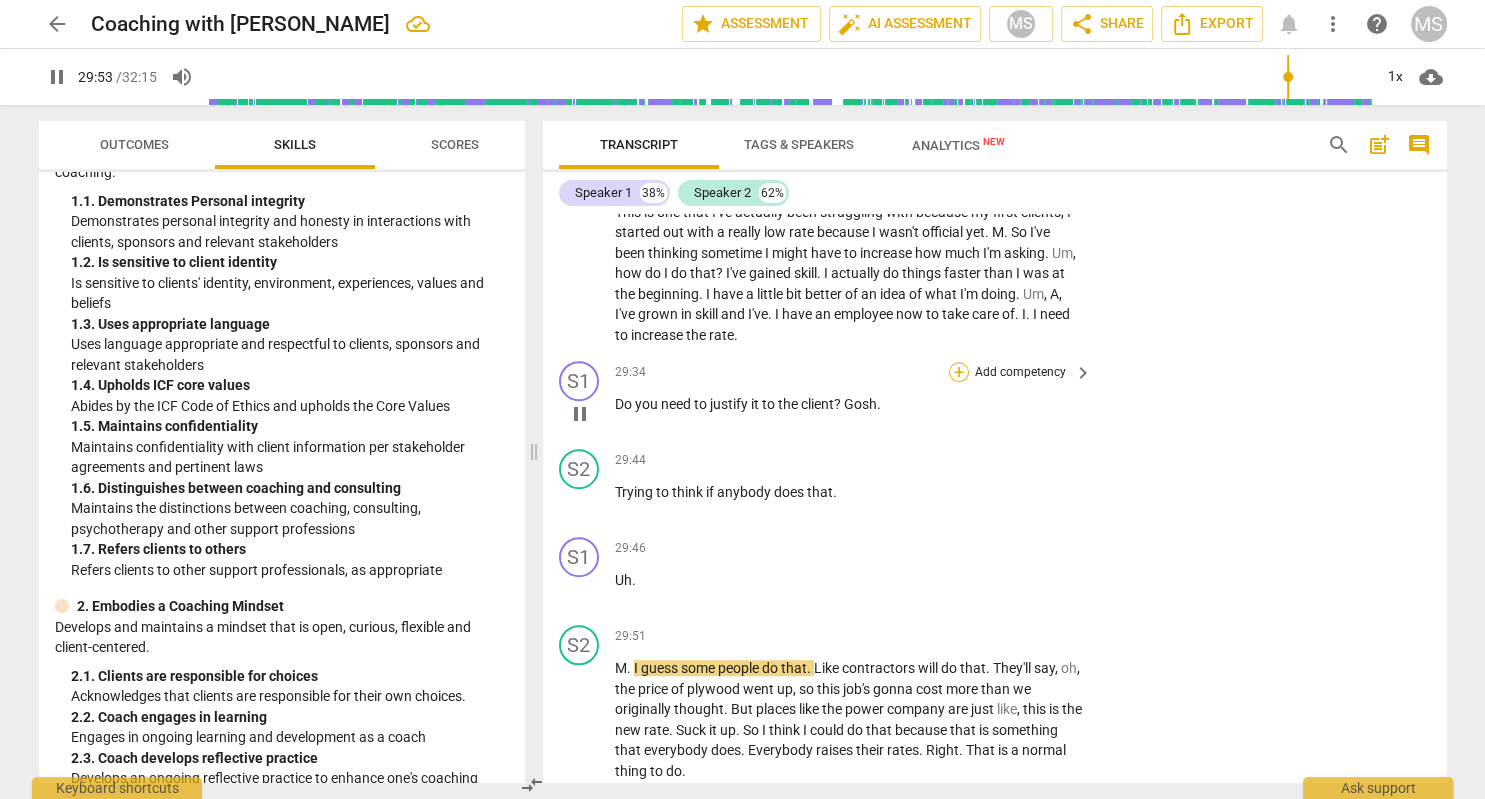 click on "+" at bounding box center (959, 372) 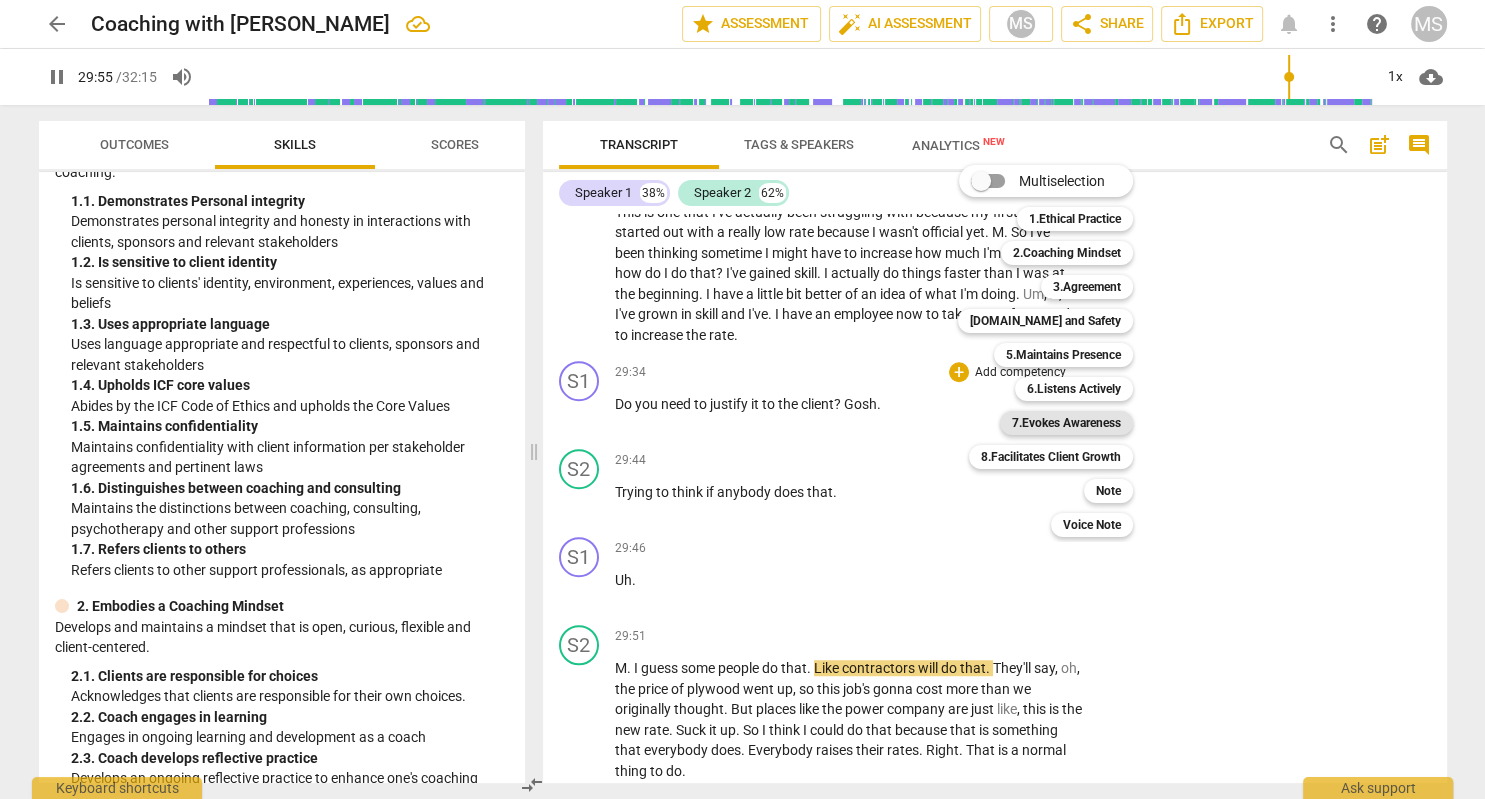 click on "7.Evokes Awareness" at bounding box center (1066, 423) 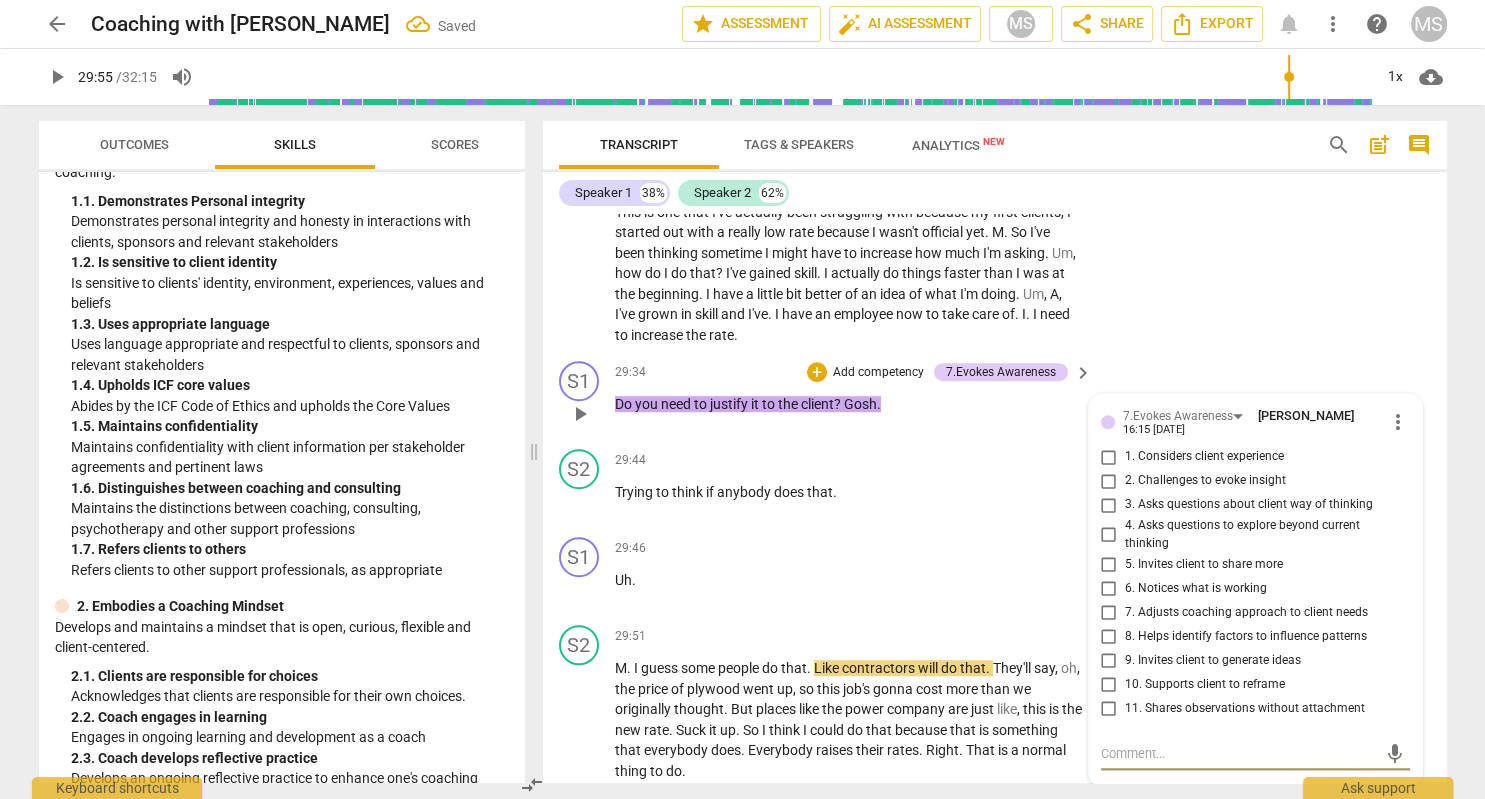 click on "2. Challenges to evoke insight" at bounding box center (1109, 481) 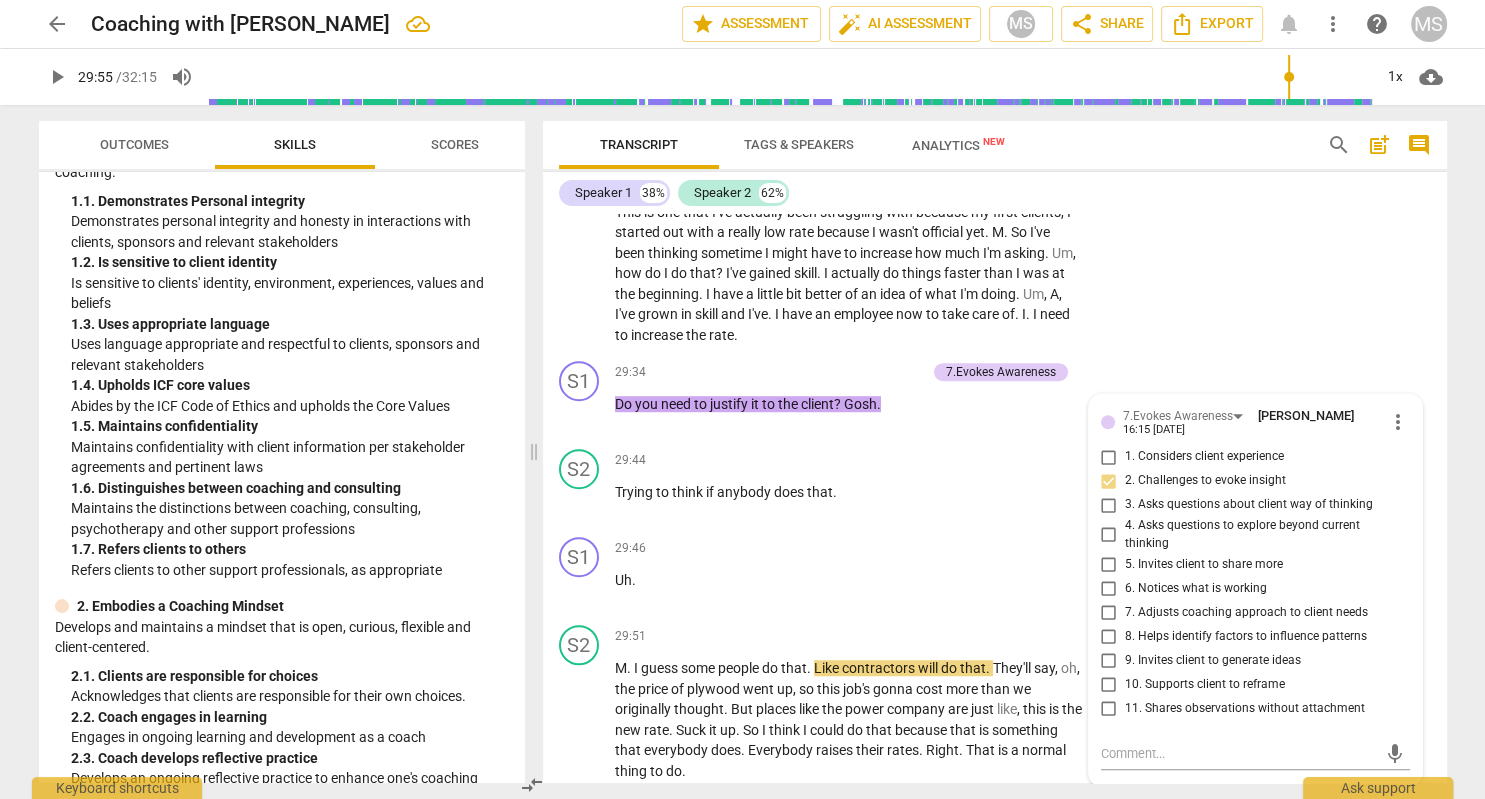 click on "play_arrow" at bounding box center [57, 77] 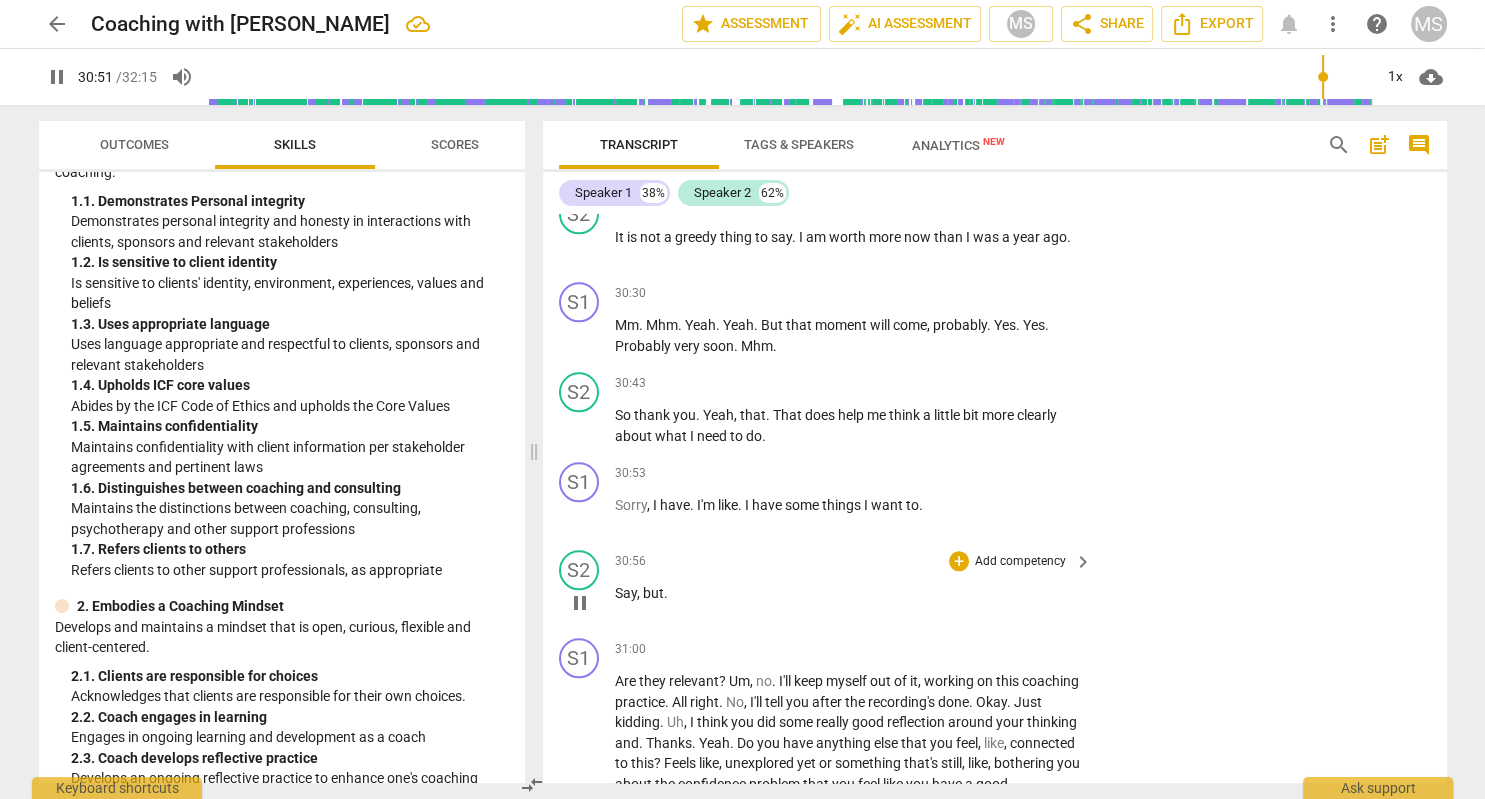 scroll, scrollTop: 16995, scrollLeft: 0, axis: vertical 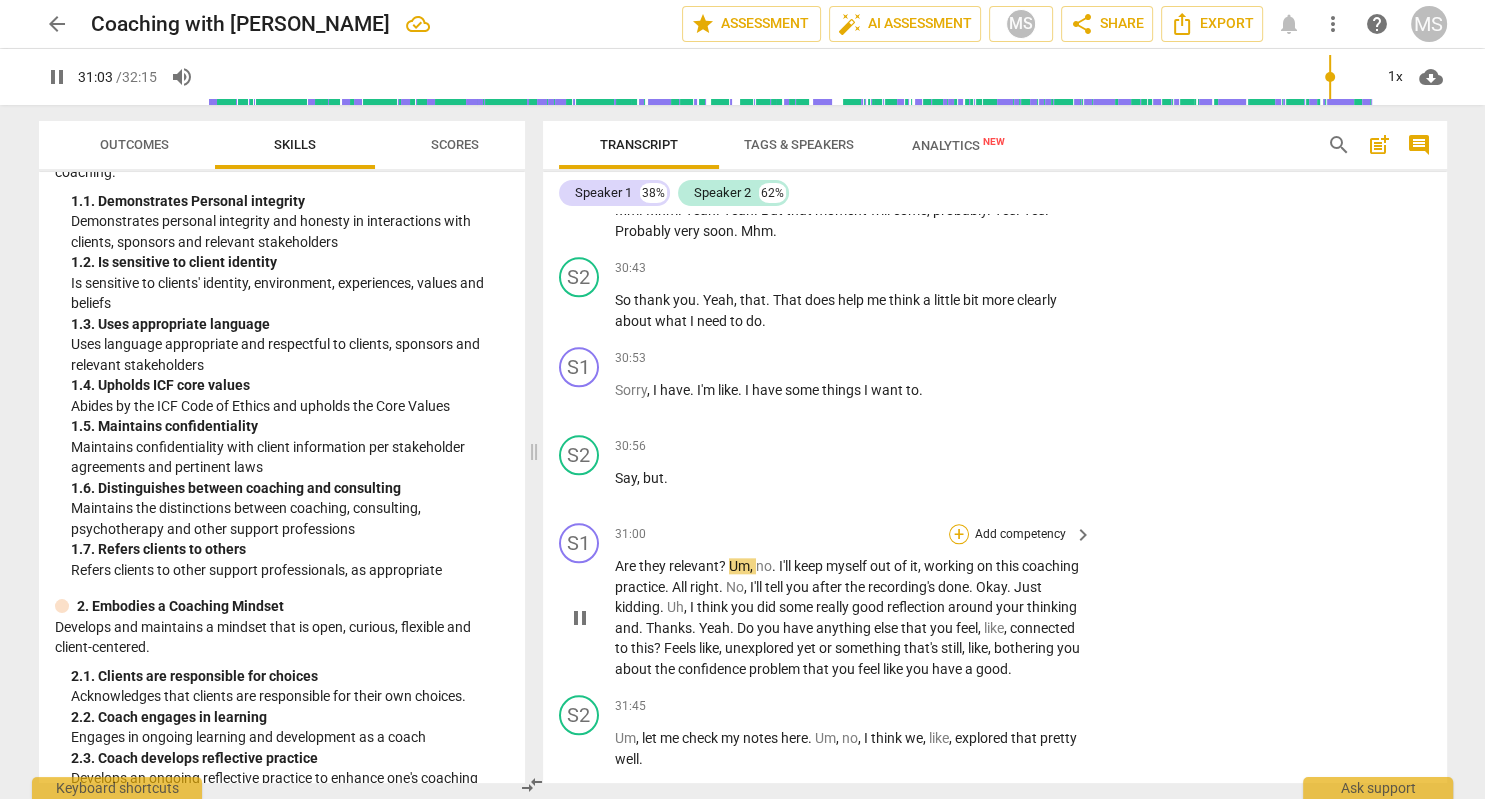 click on "+" at bounding box center (959, 534) 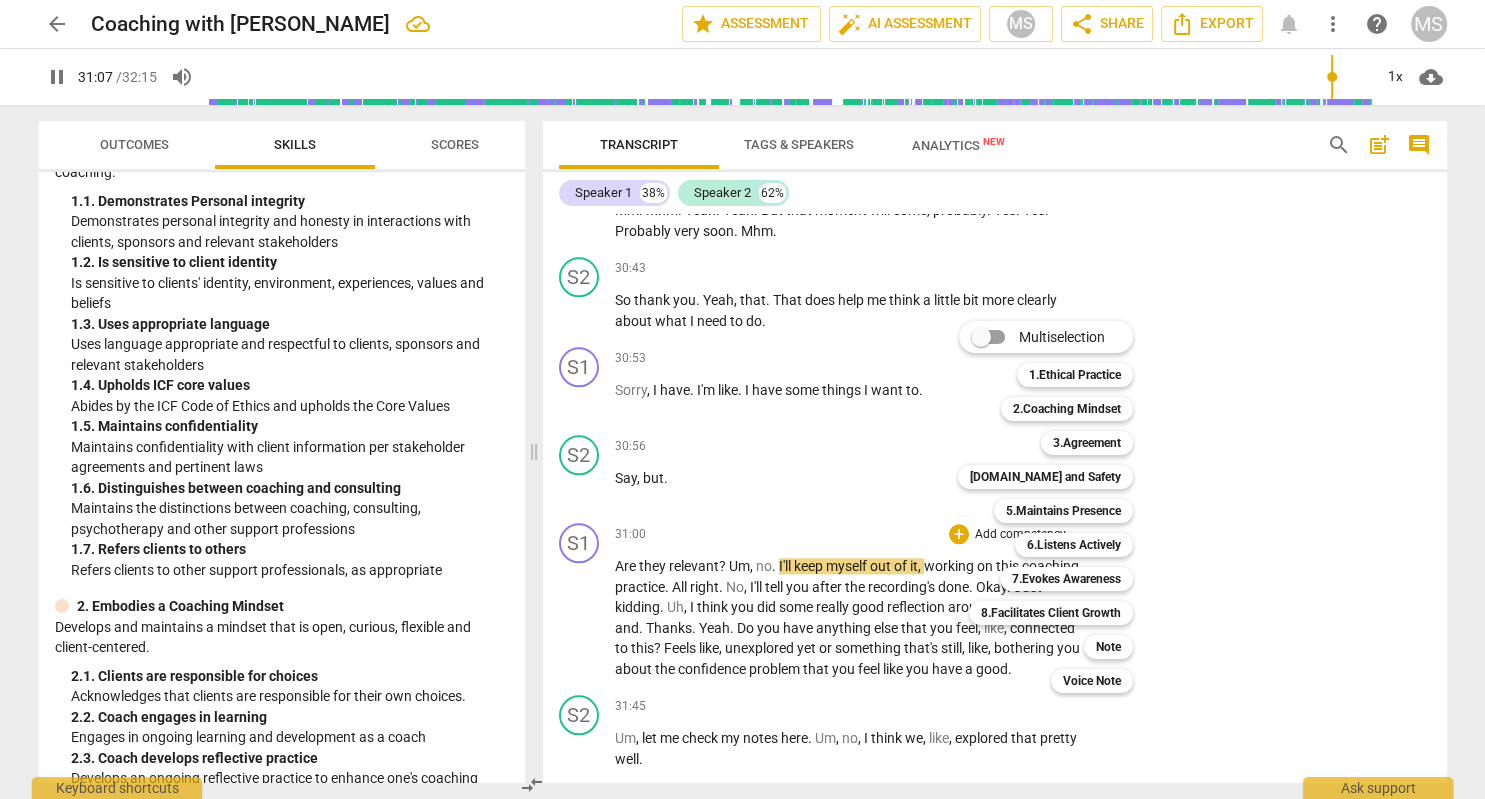 click at bounding box center (742, 399) 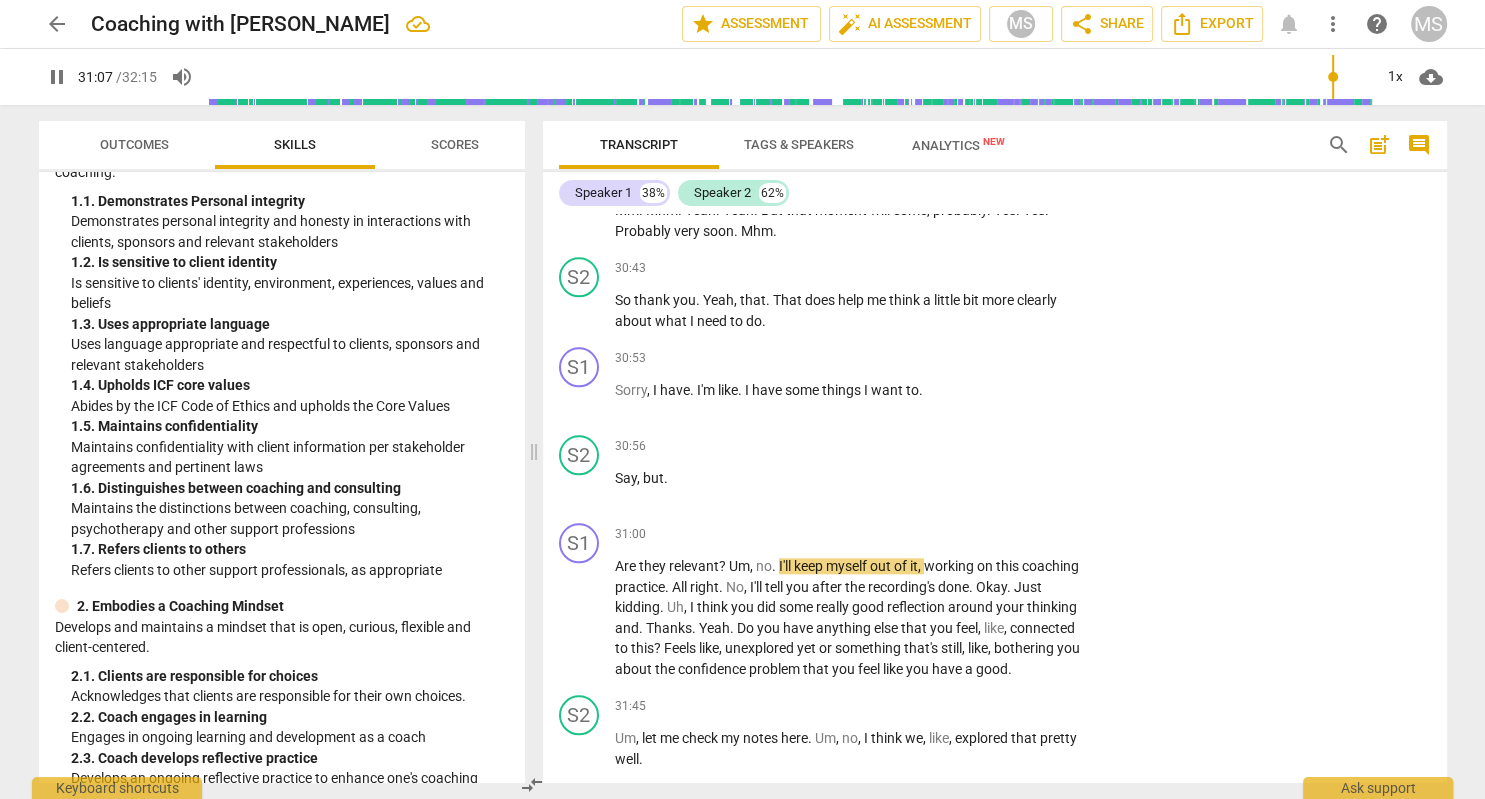 click on "pause" at bounding box center [57, 77] 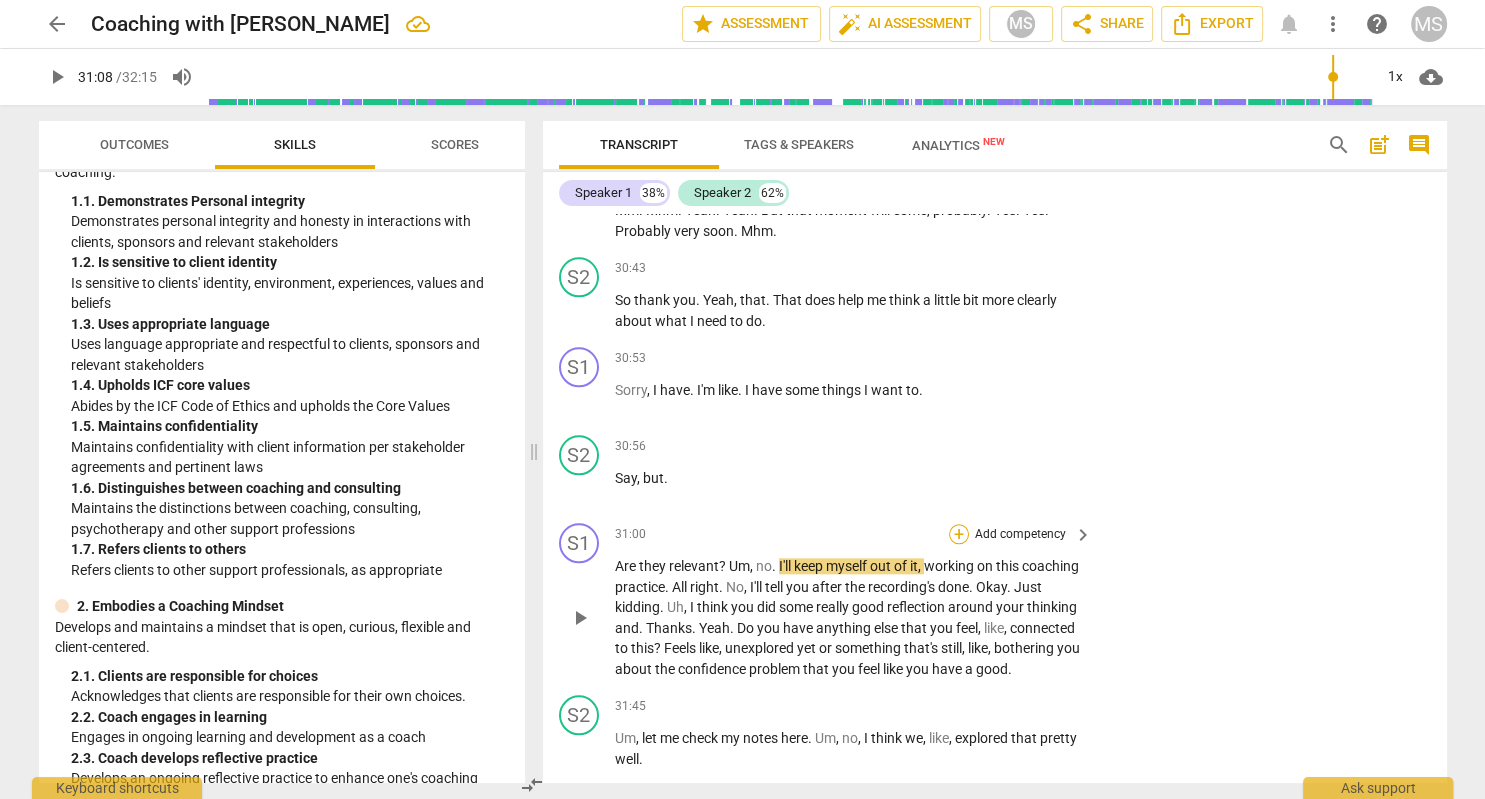 click on "+" at bounding box center (959, 534) 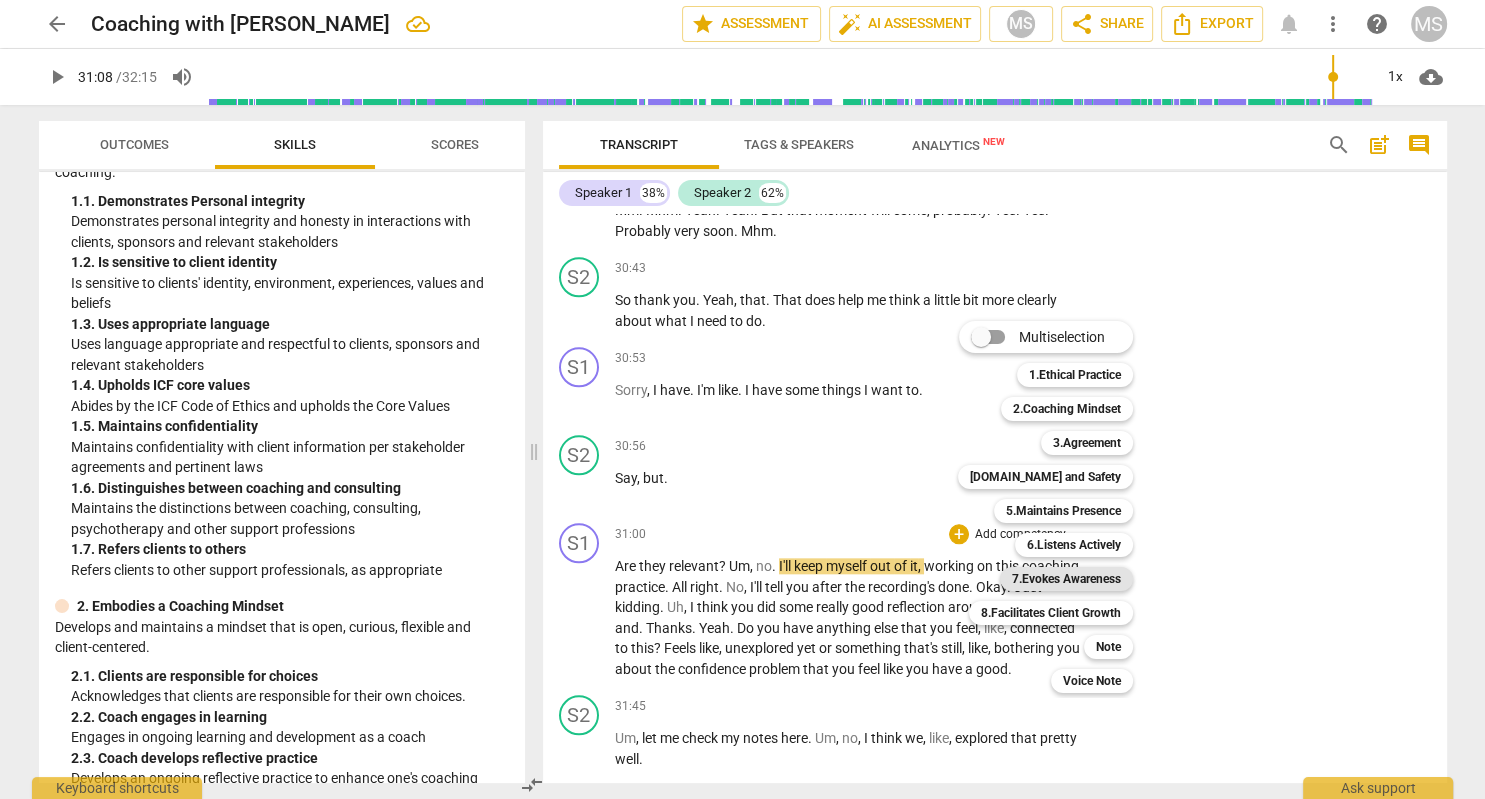 click on "7.Evokes Awareness" at bounding box center (1066, 579) 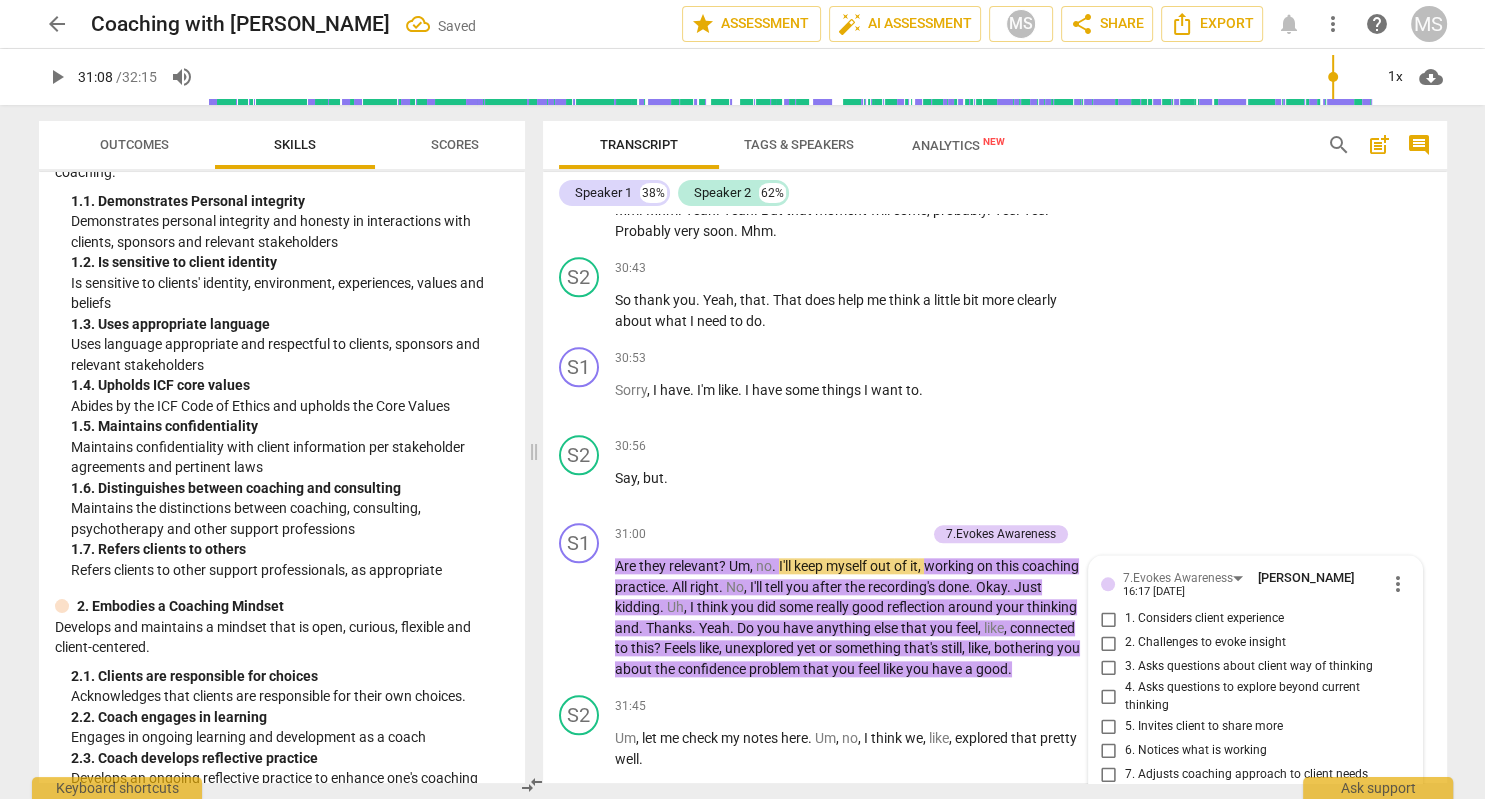 scroll, scrollTop: 17341, scrollLeft: 0, axis: vertical 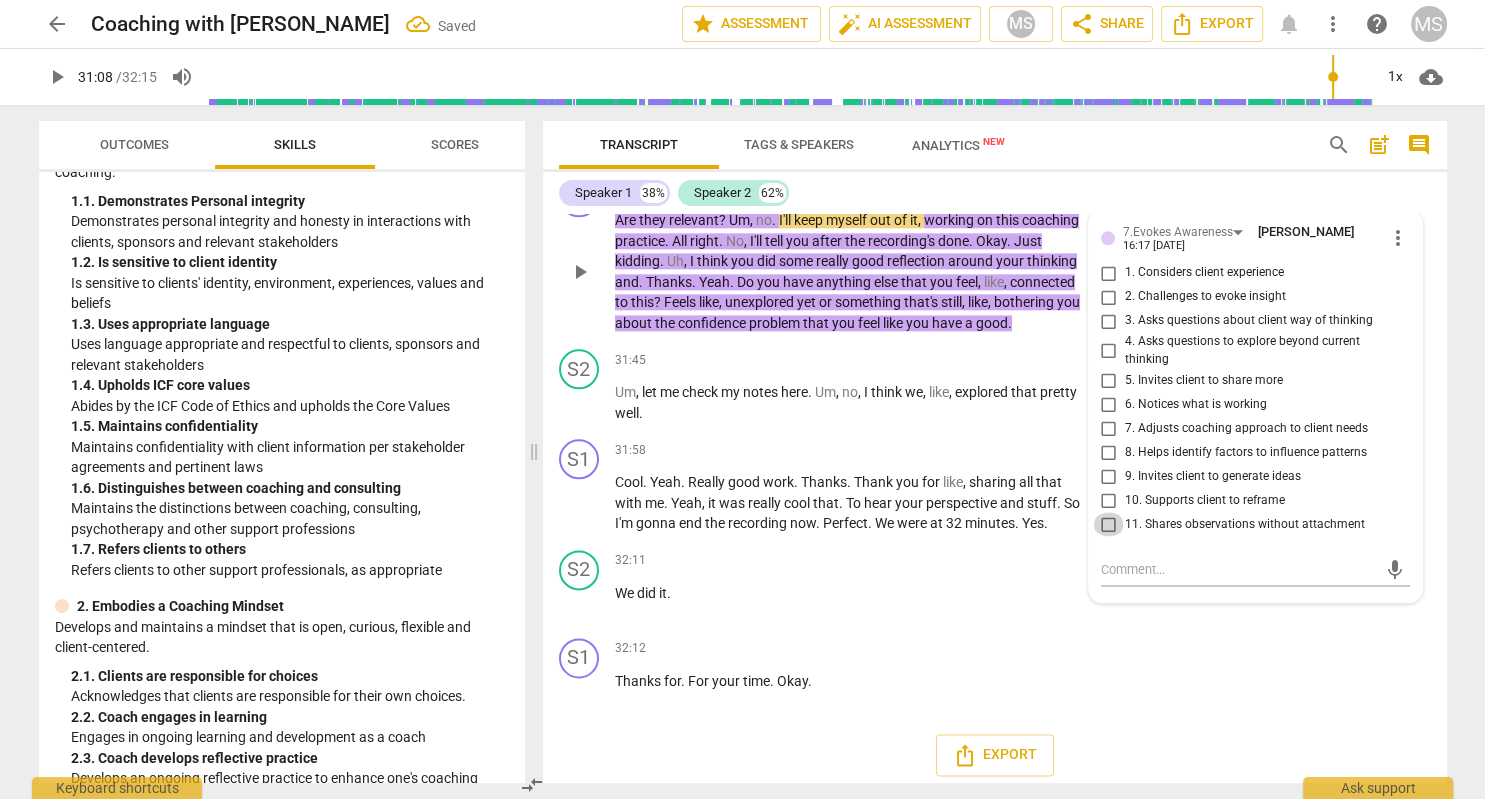 click on "11. Shares observations without attachment" at bounding box center [1109, 524] 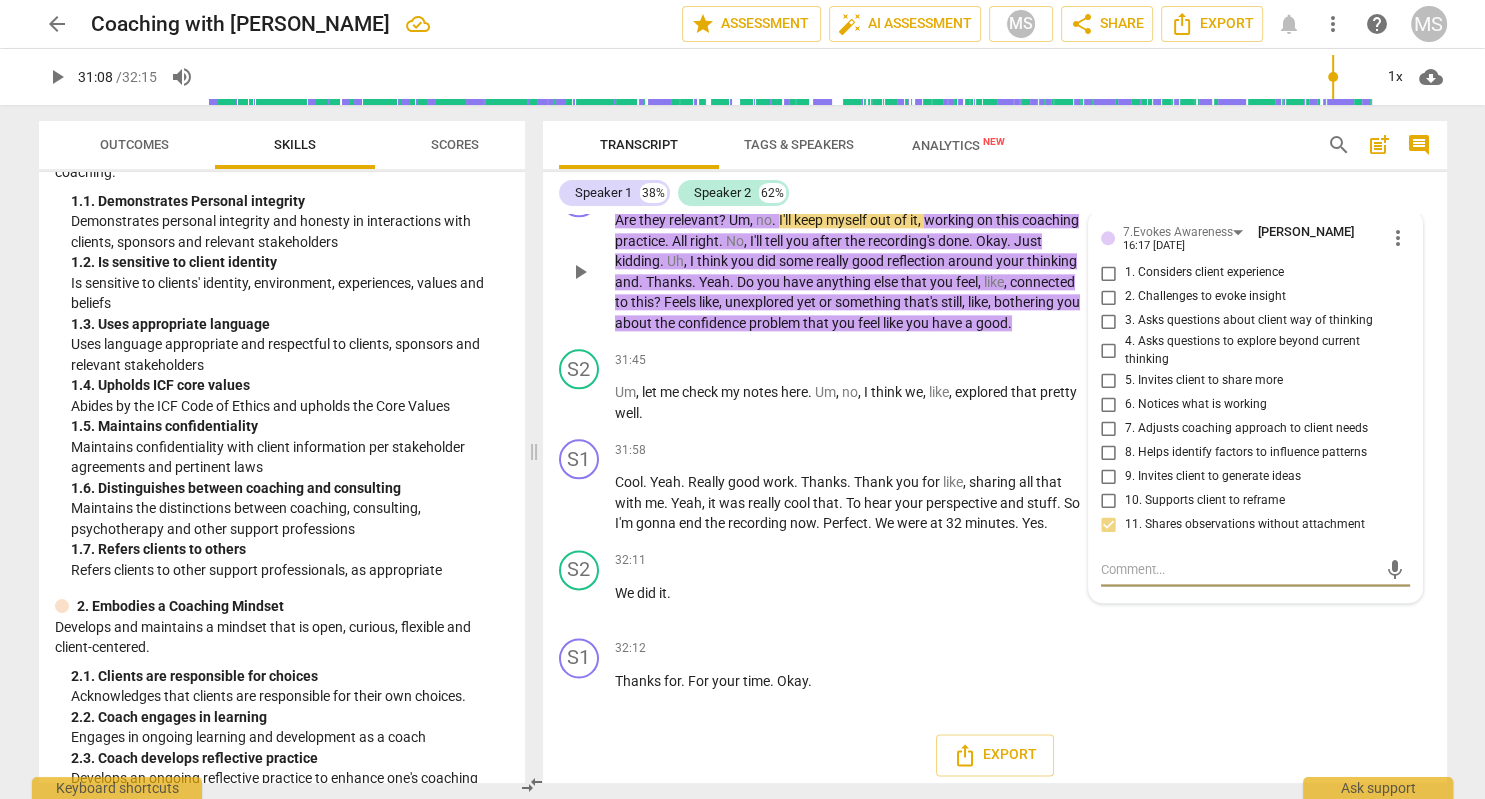 click at bounding box center (1239, 569) 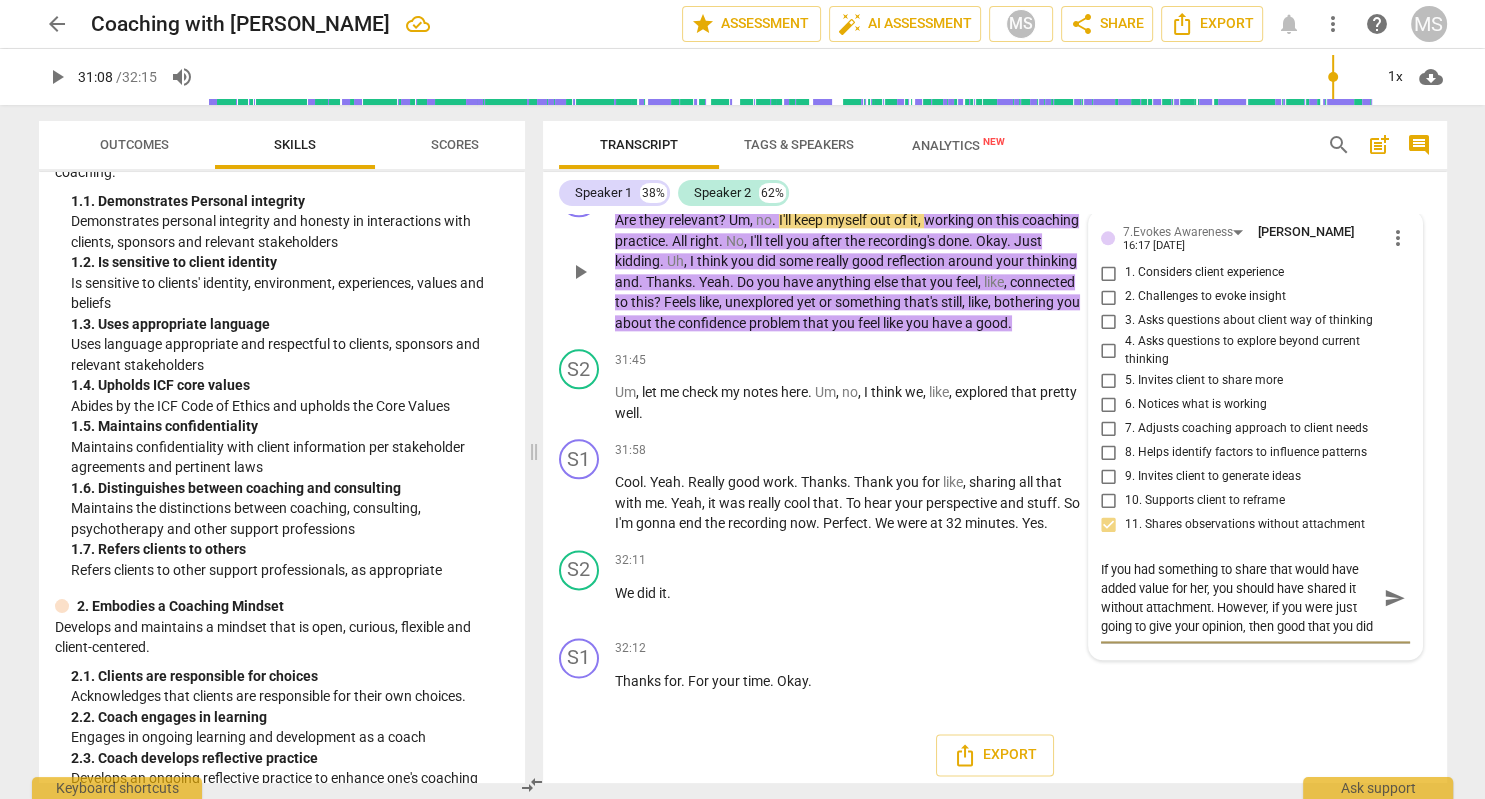scroll, scrollTop: 18, scrollLeft: 0, axis: vertical 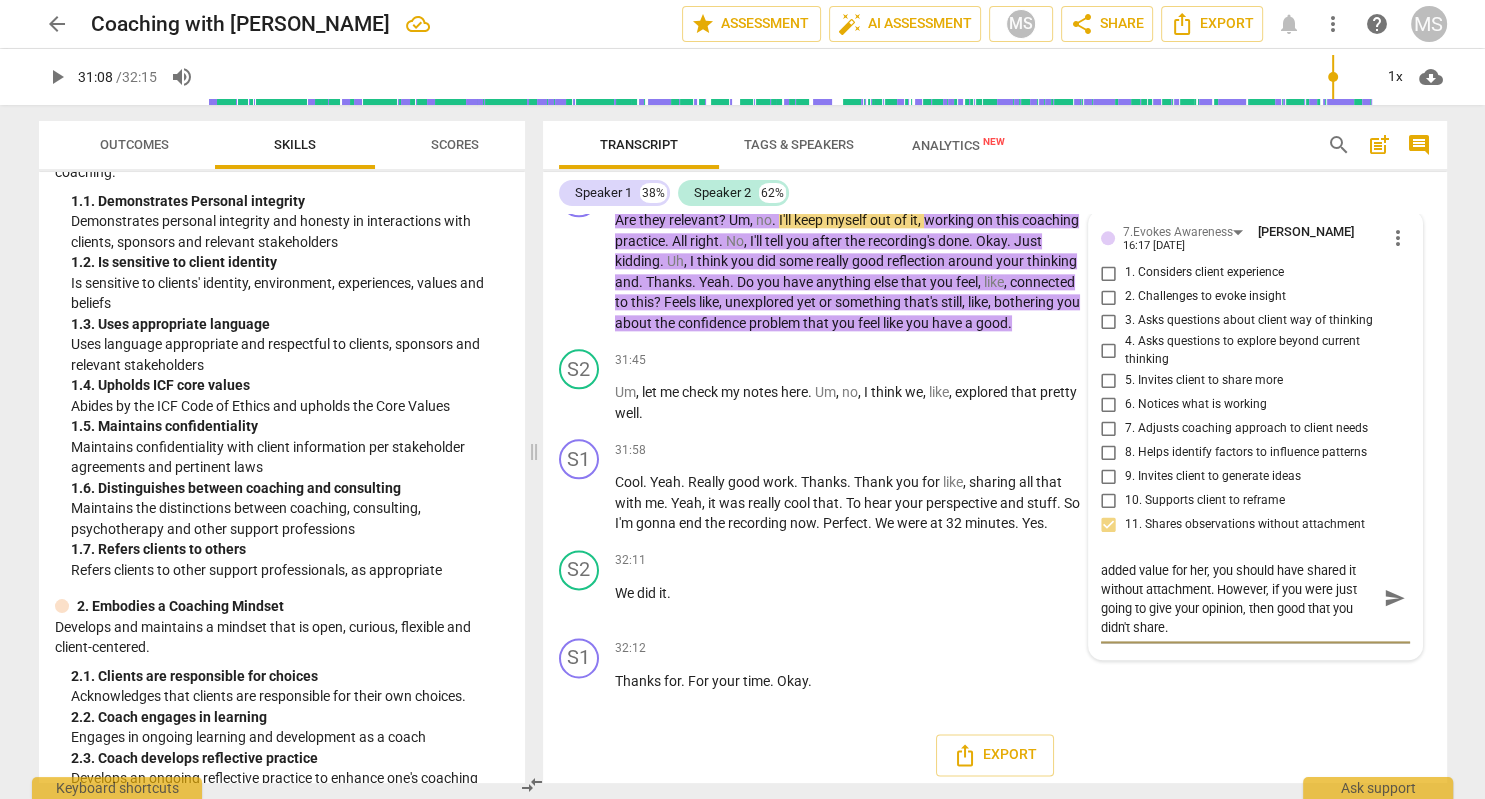 click on "play_arrow" at bounding box center (57, 77) 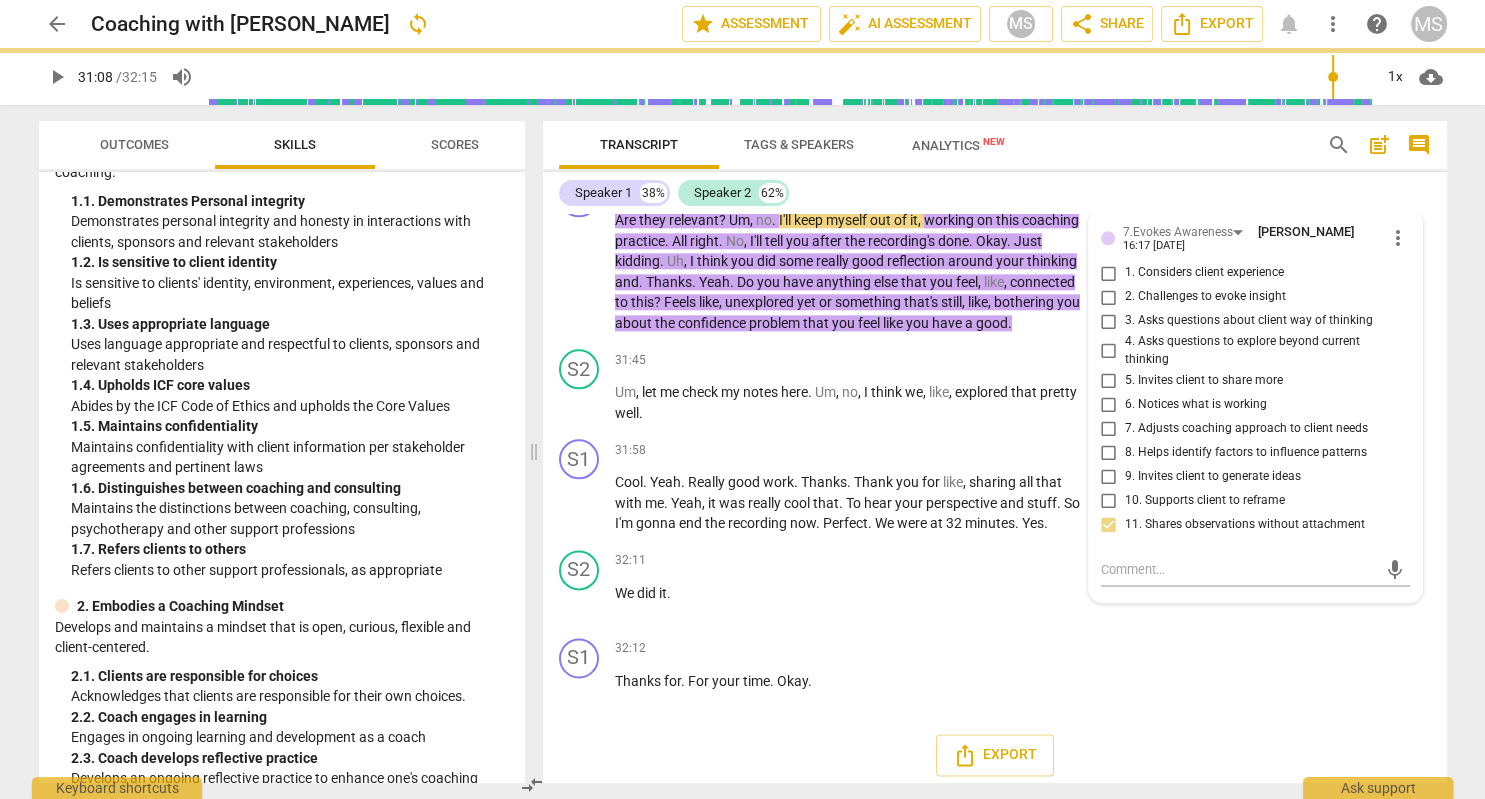 scroll, scrollTop: 0, scrollLeft: 0, axis: both 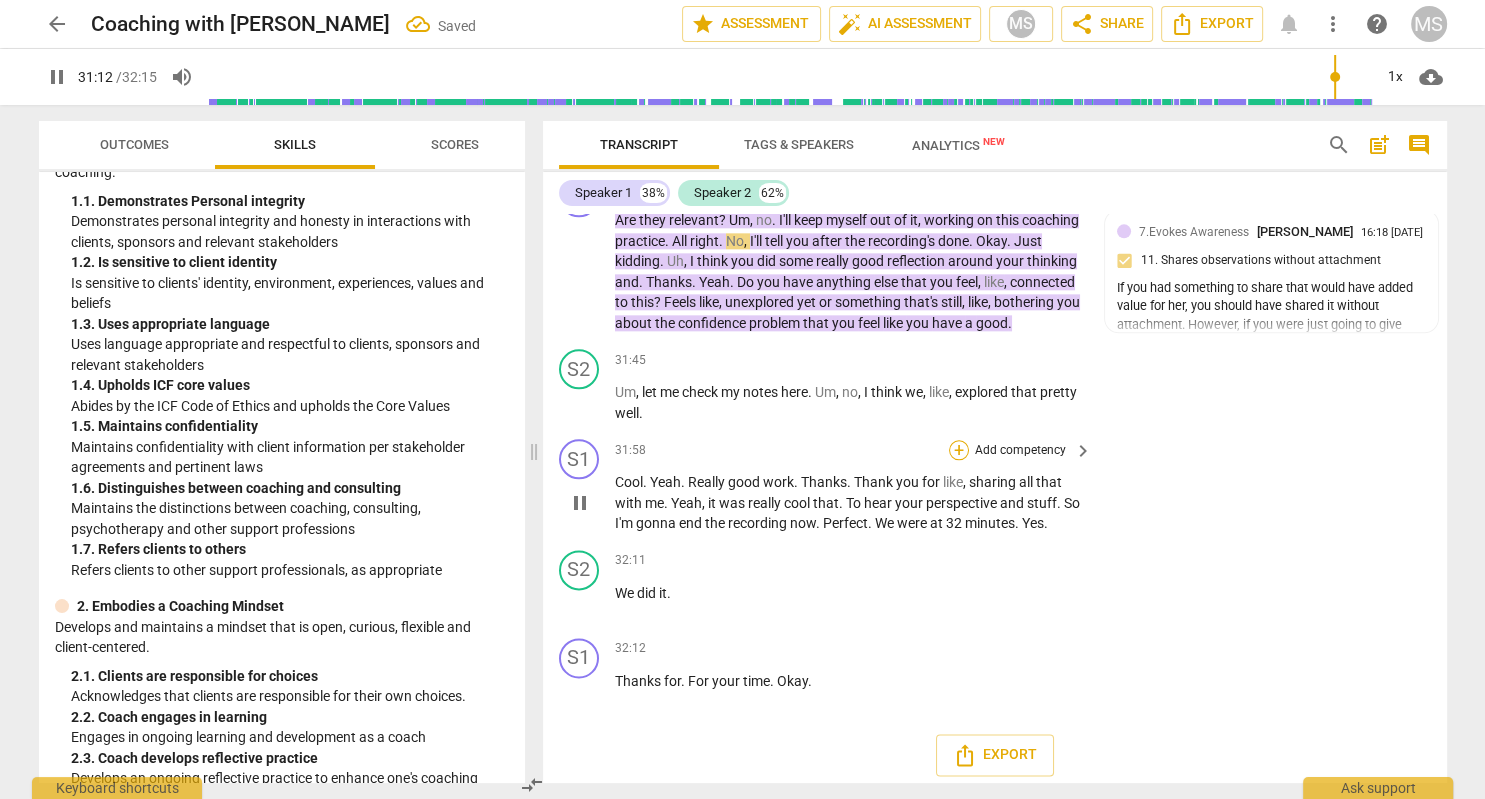 click on "+" at bounding box center (959, 450) 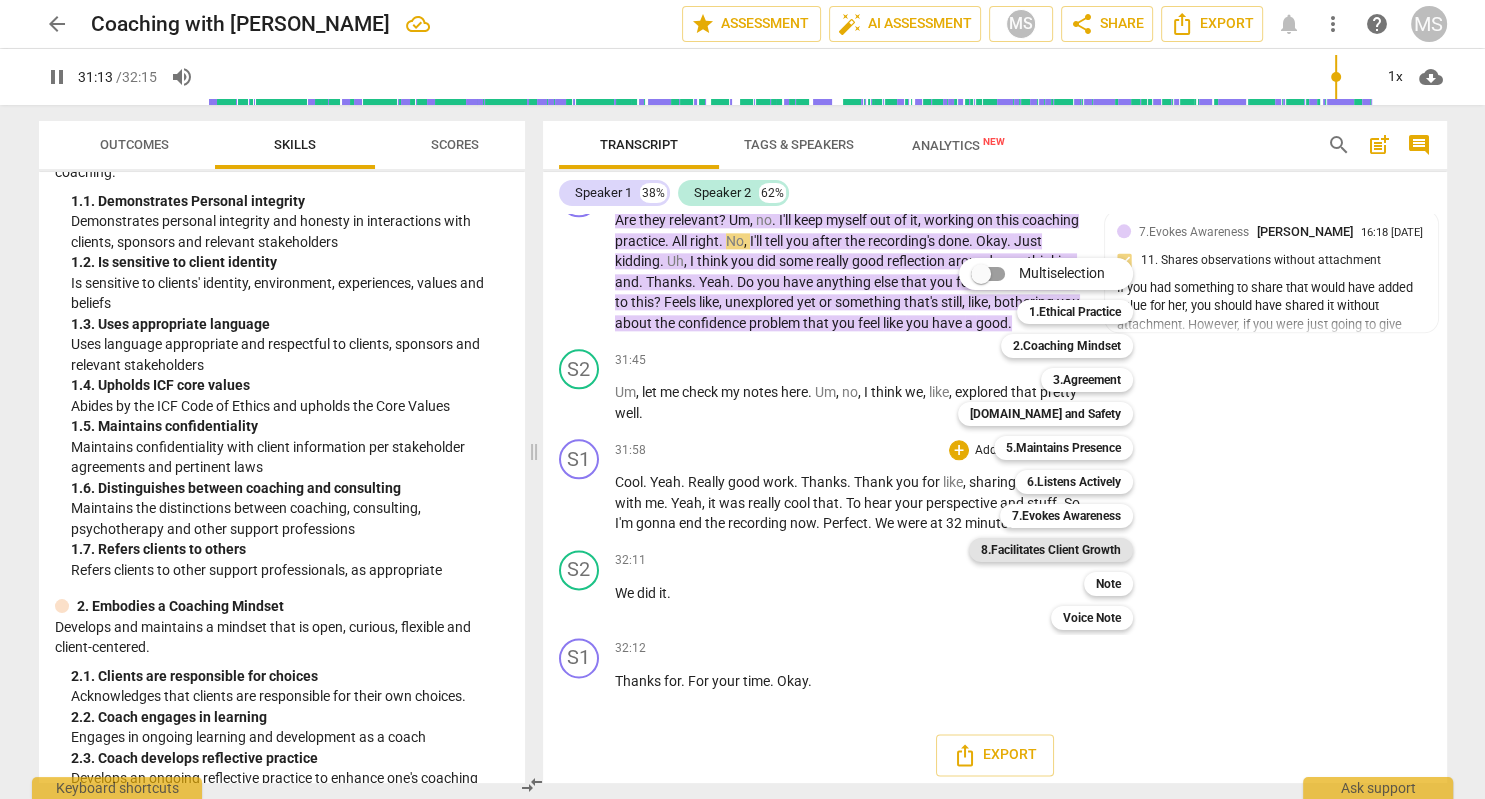 click on "8.Facilitates Client Growth" at bounding box center [1051, 550] 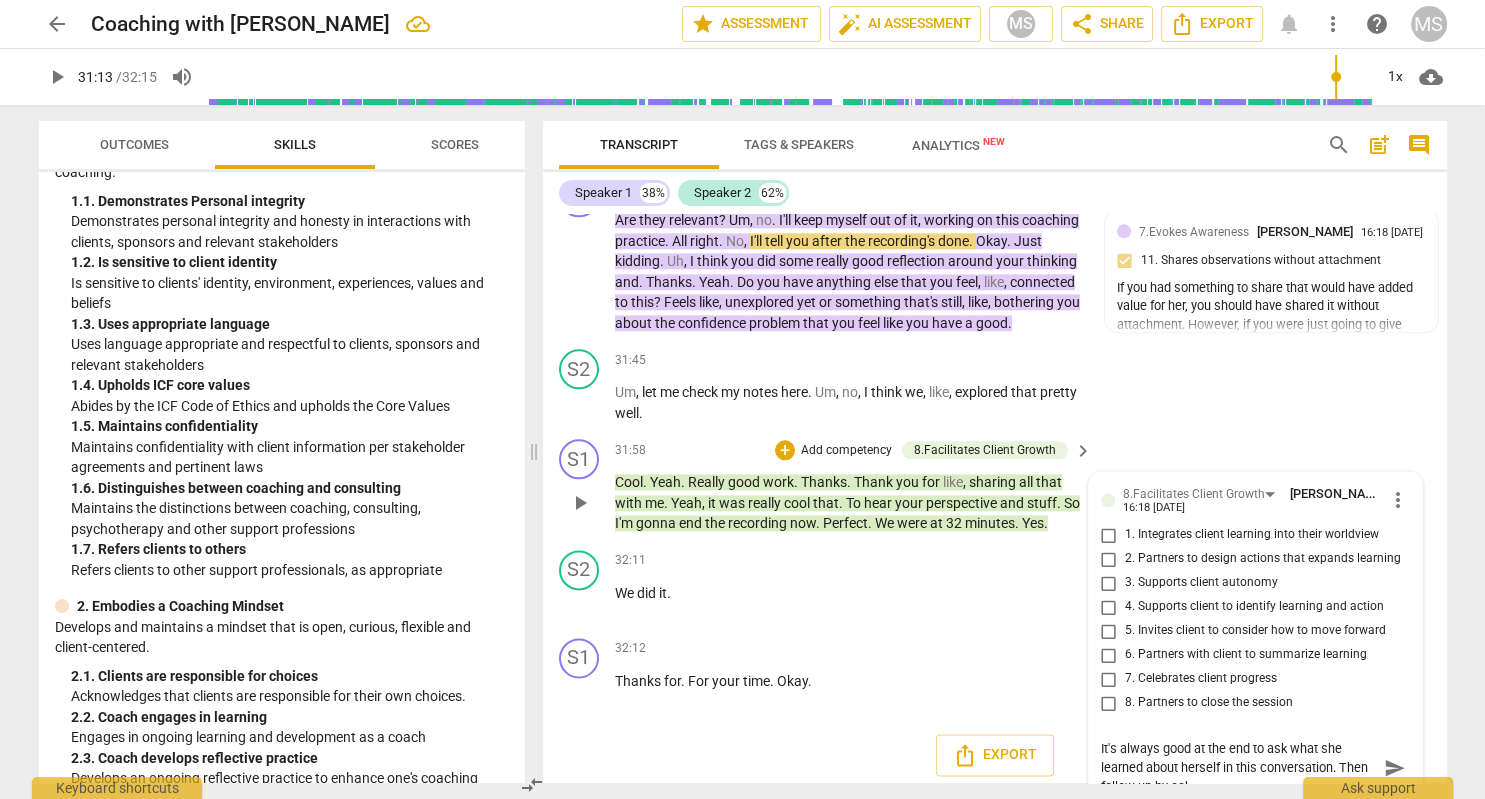scroll, scrollTop: 0, scrollLeft: 0, axis: both 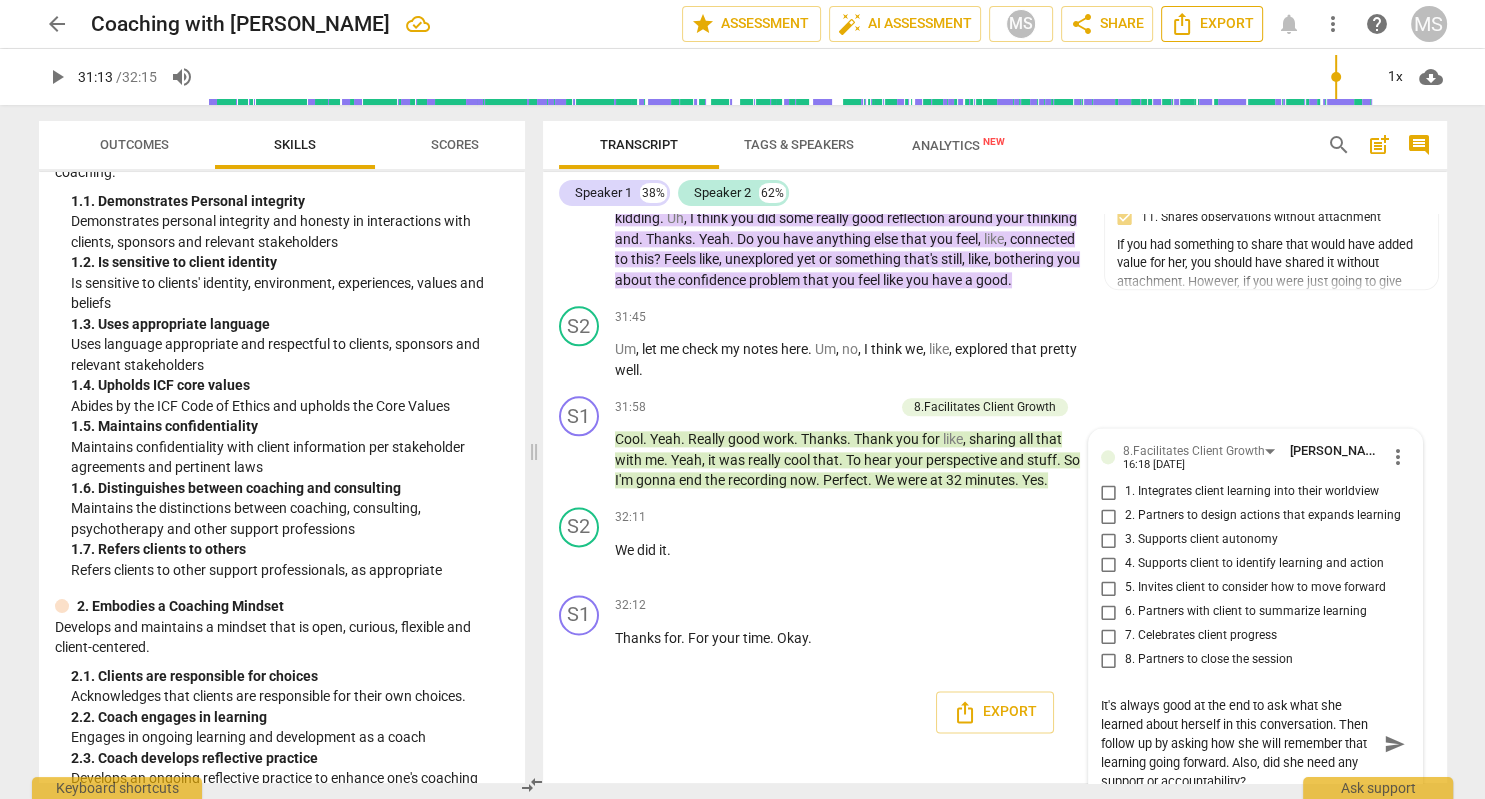 click 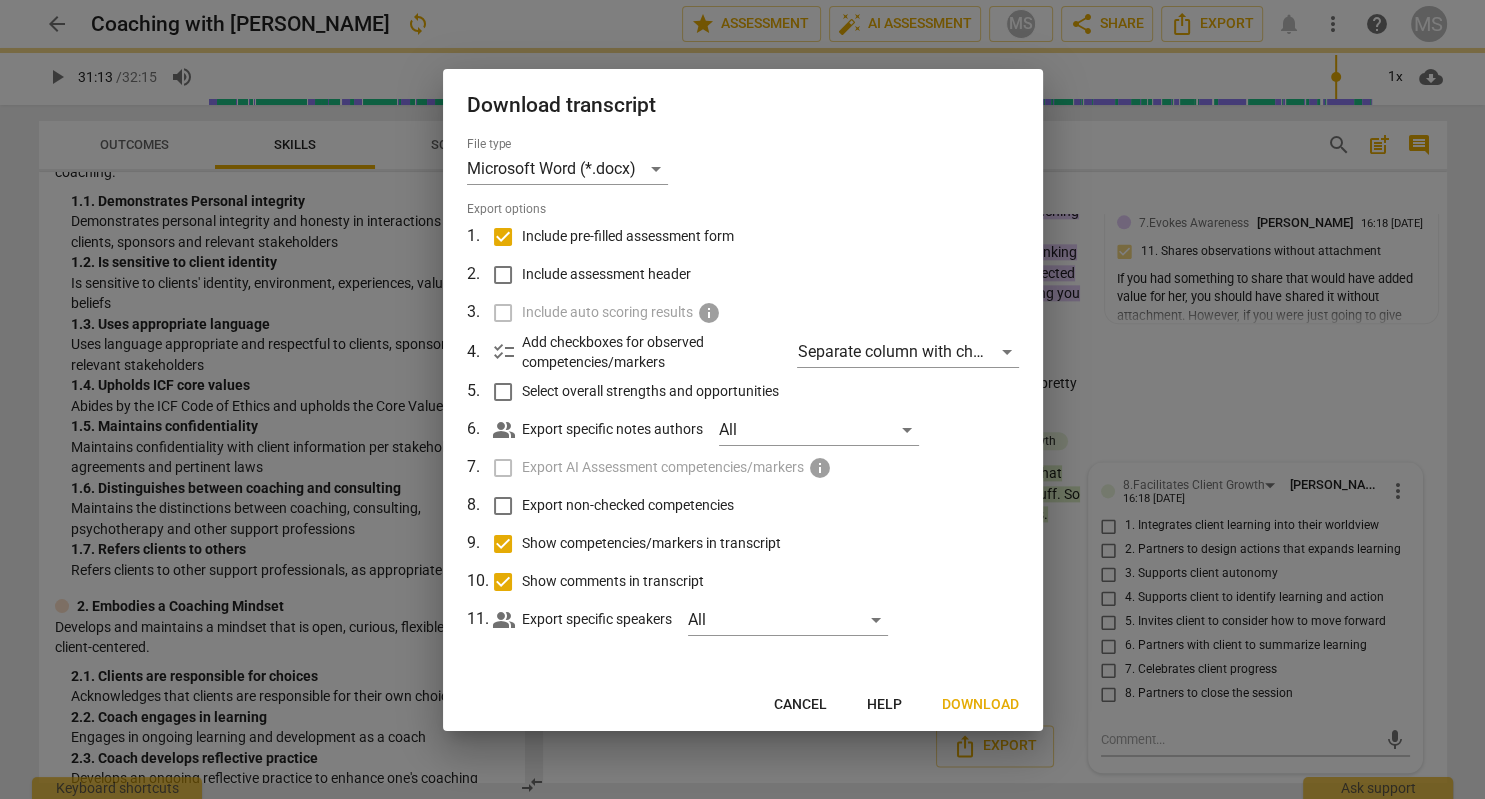 scroll, scrollTop: 17341, scrollLeft: 0, axis: vertical 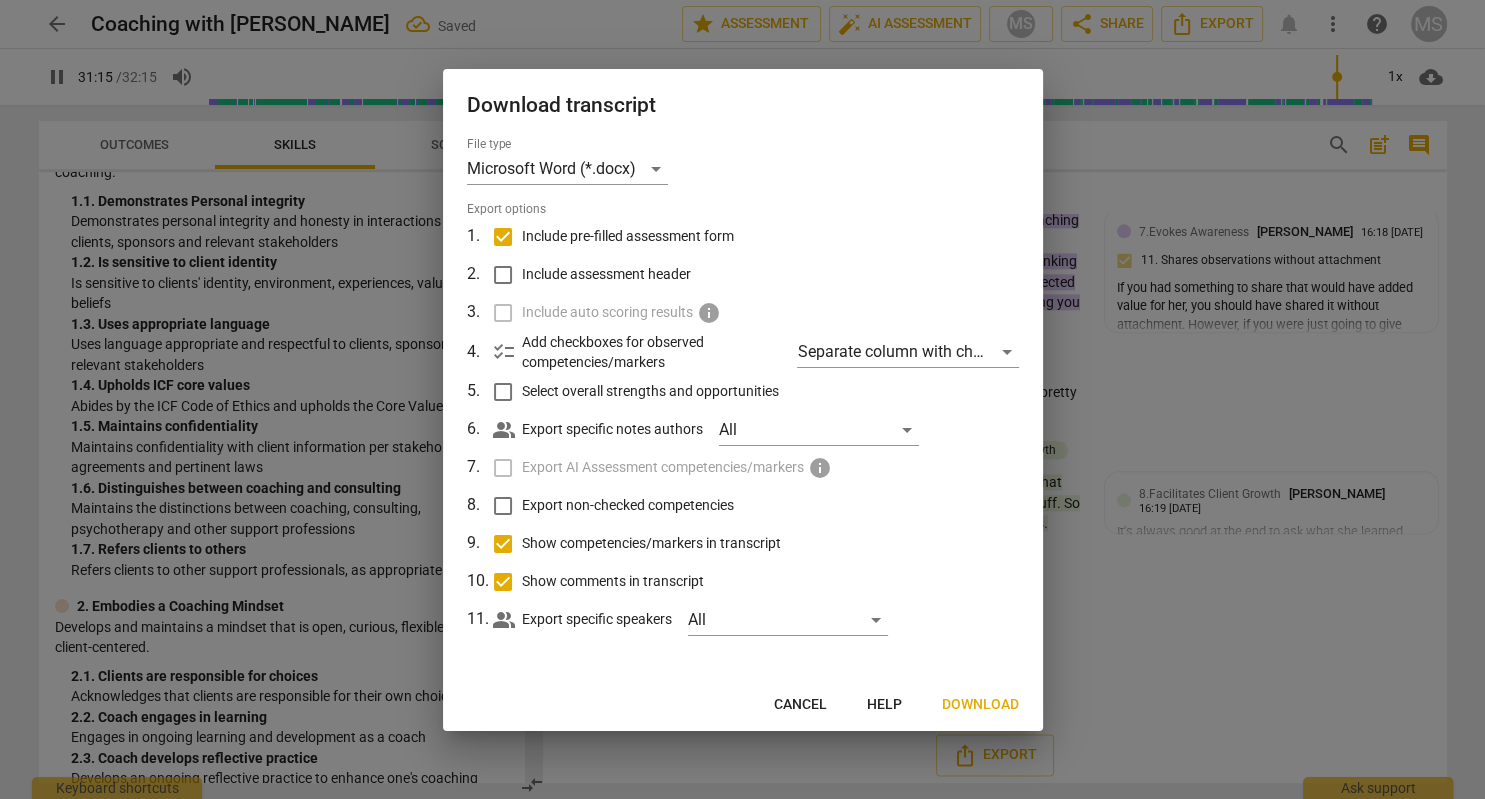 click on "Download" at bounding box center [980, 705] 